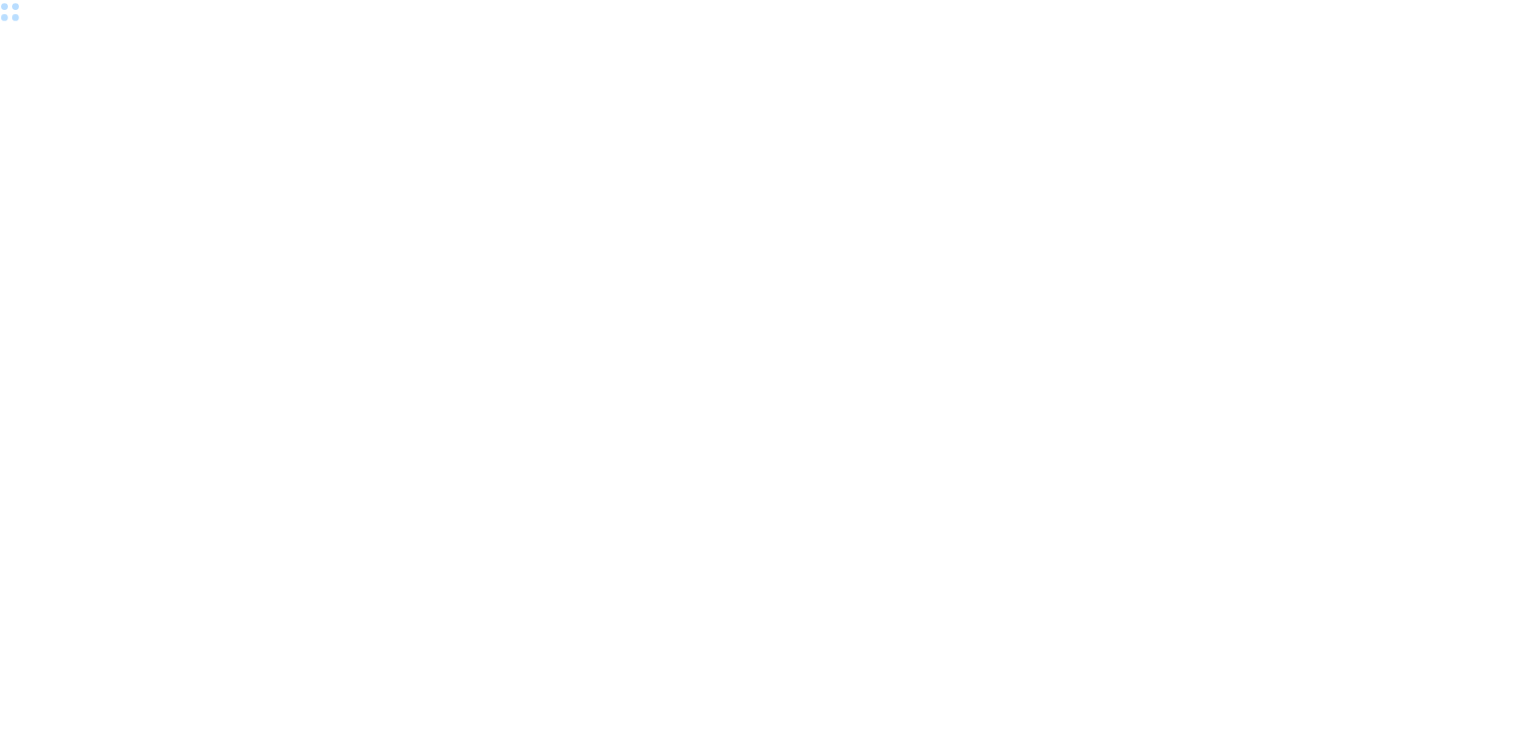 scroll, scrollTop: 0, scrollLeft: 0, axis: both 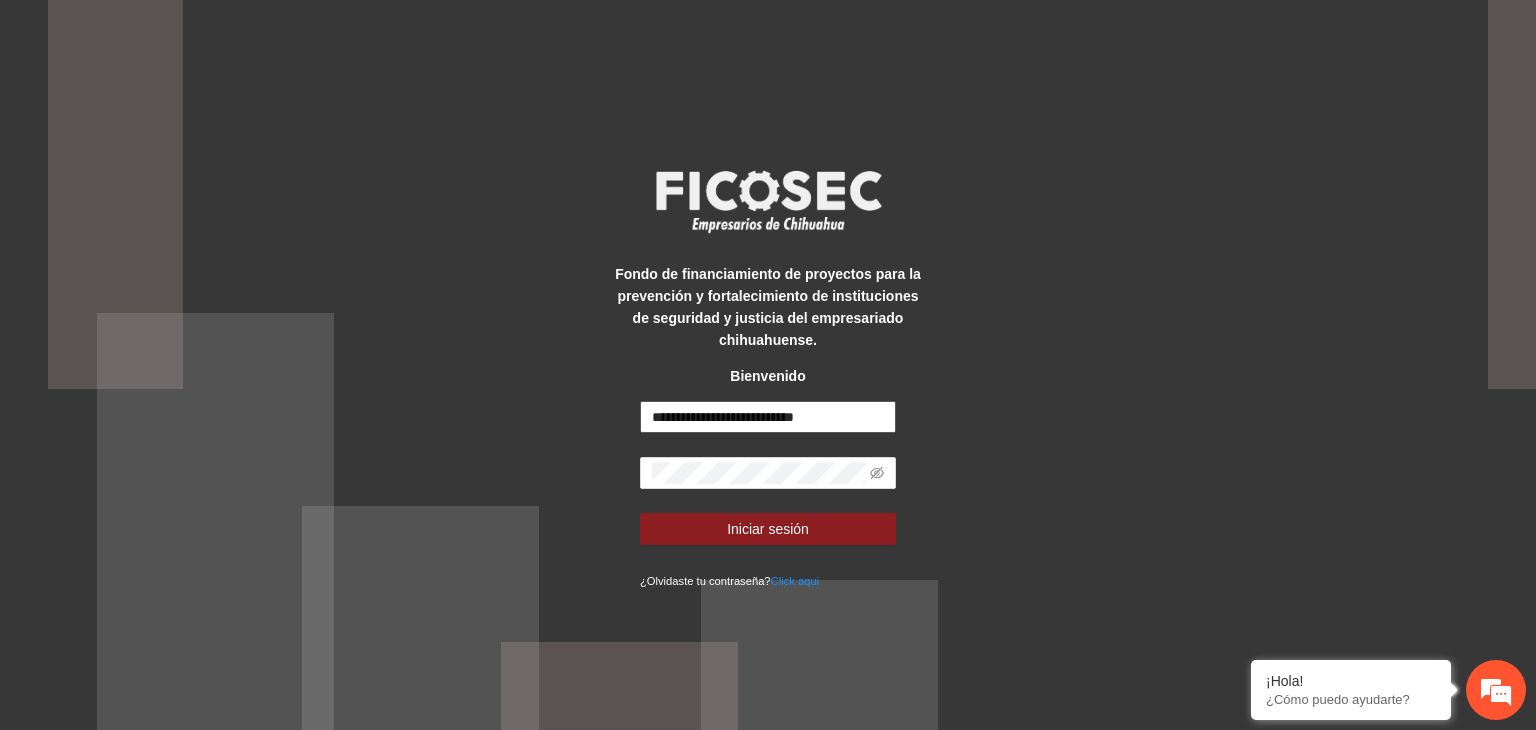 click on "**********" at bounding box center [768, 417] 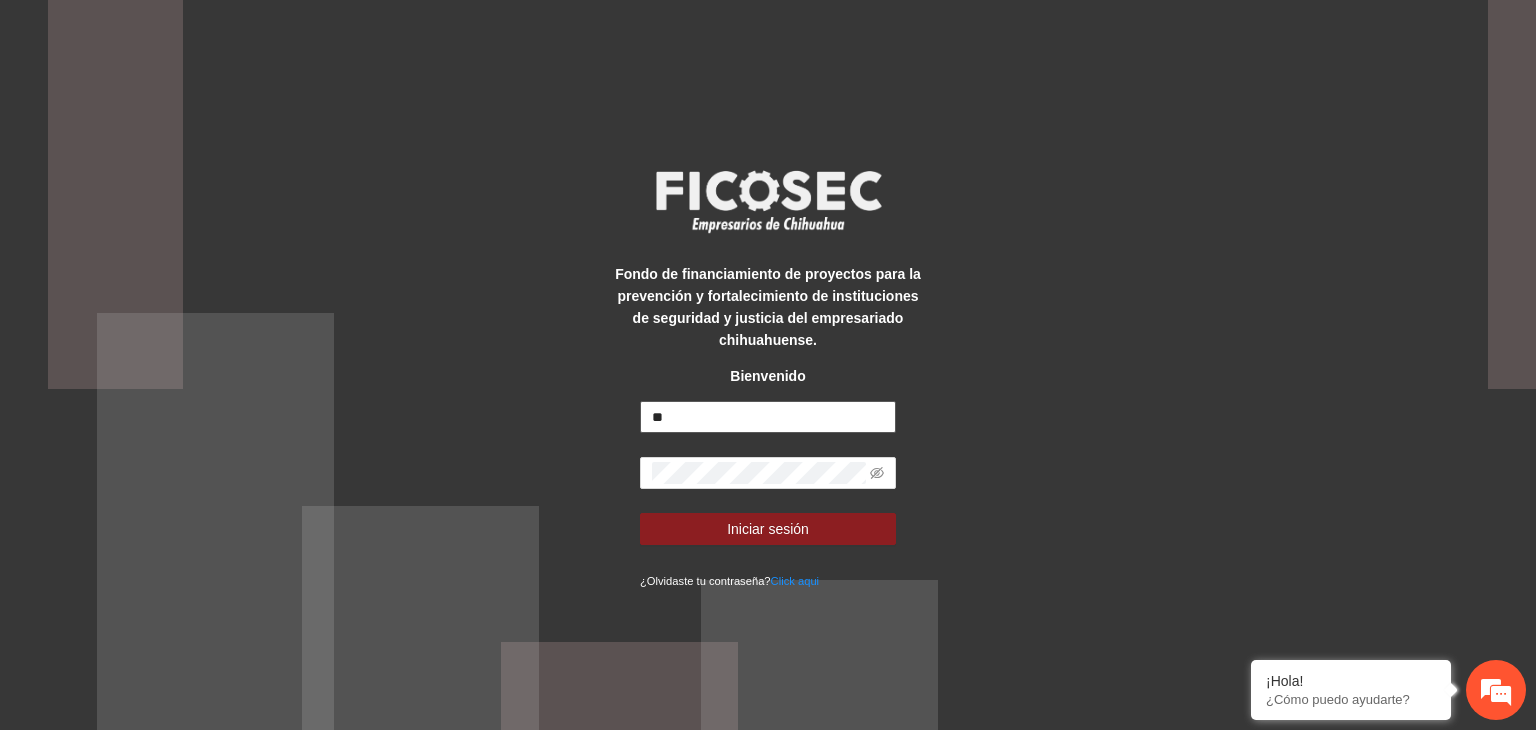 type on "*" 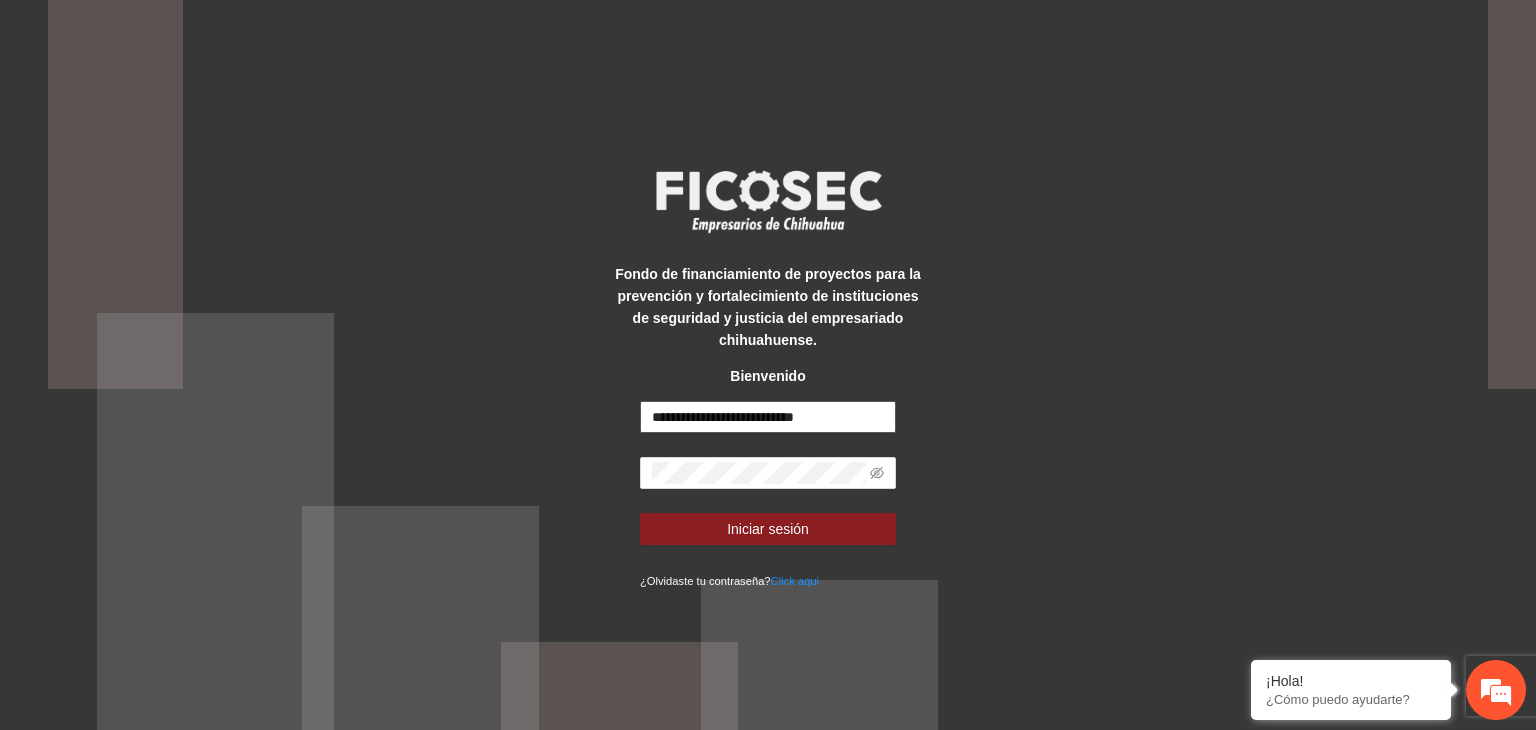 click on "**********" at bounding box center (768, 417) 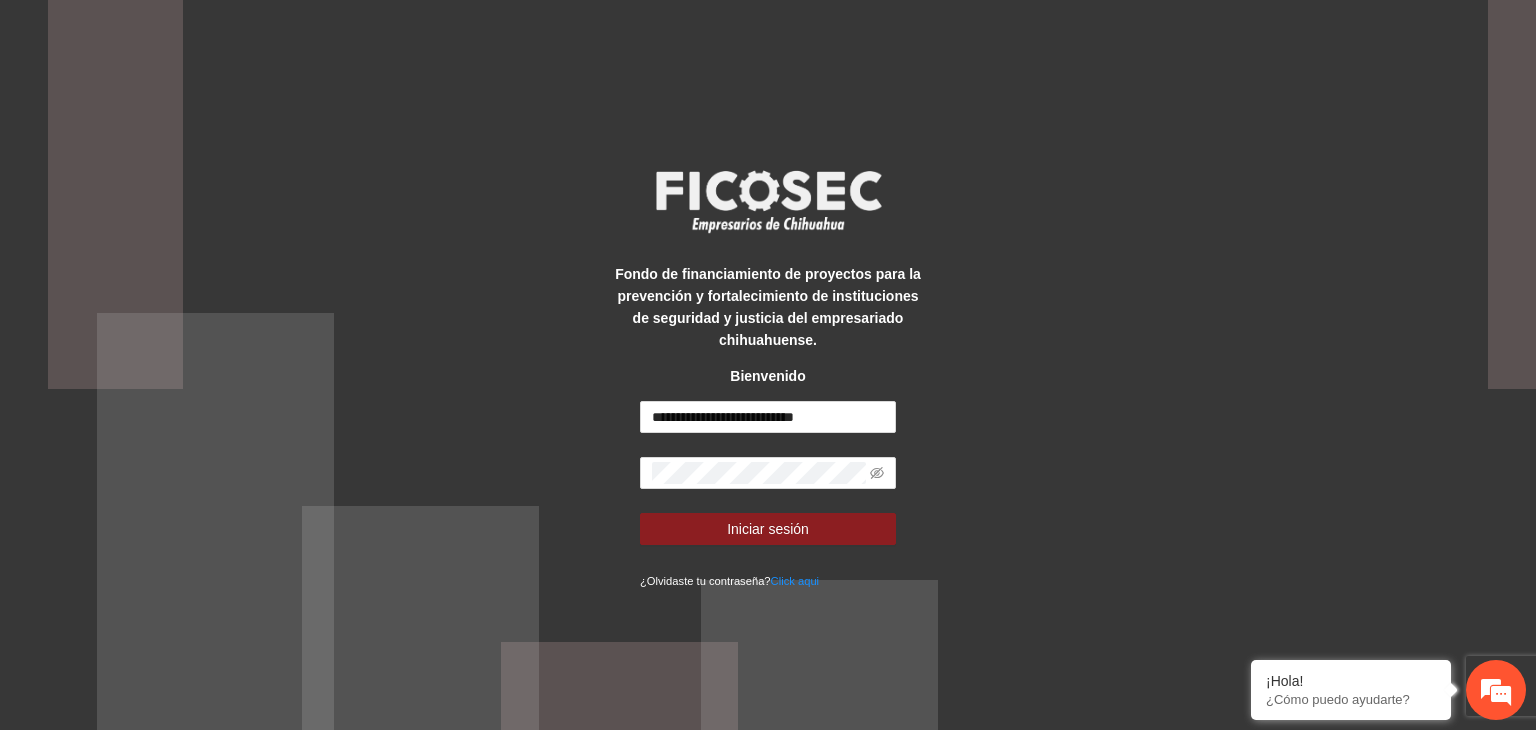 click on "**********" at bounding box center (768, 496) 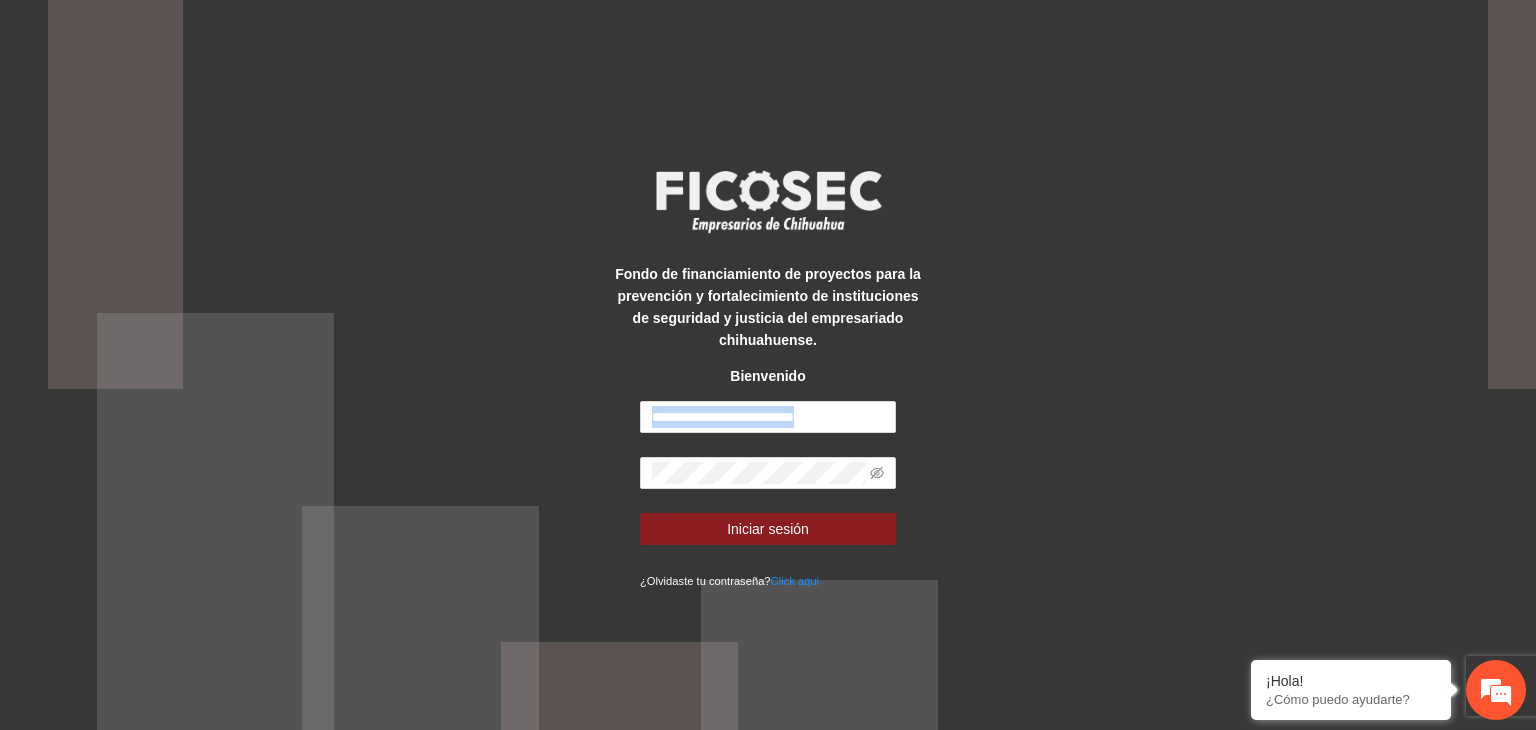 click on "**********" at bounding box center [768, 496] 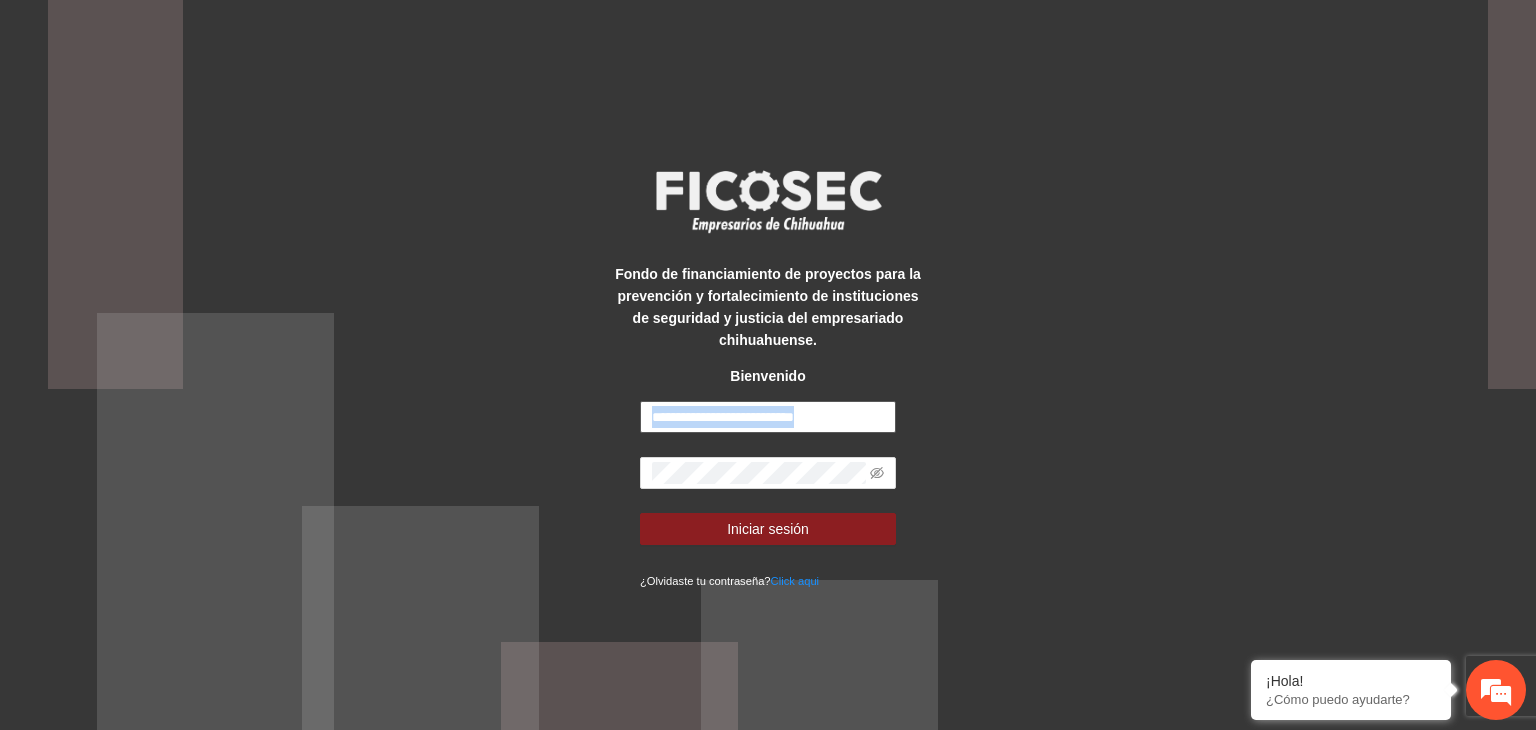 click on "**********" at bounding box center [768, 417] 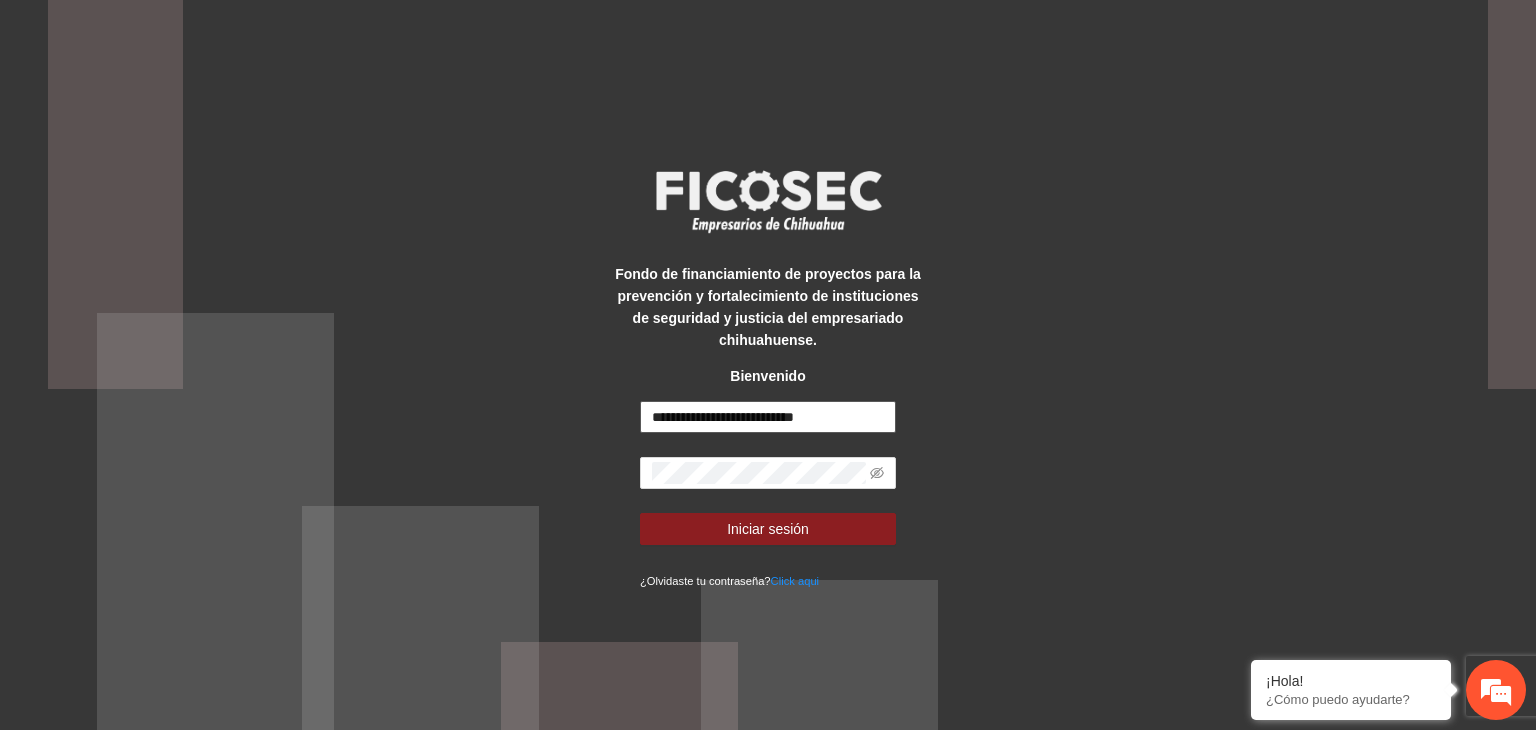 click on "**********" at bounding box center [768, 417] 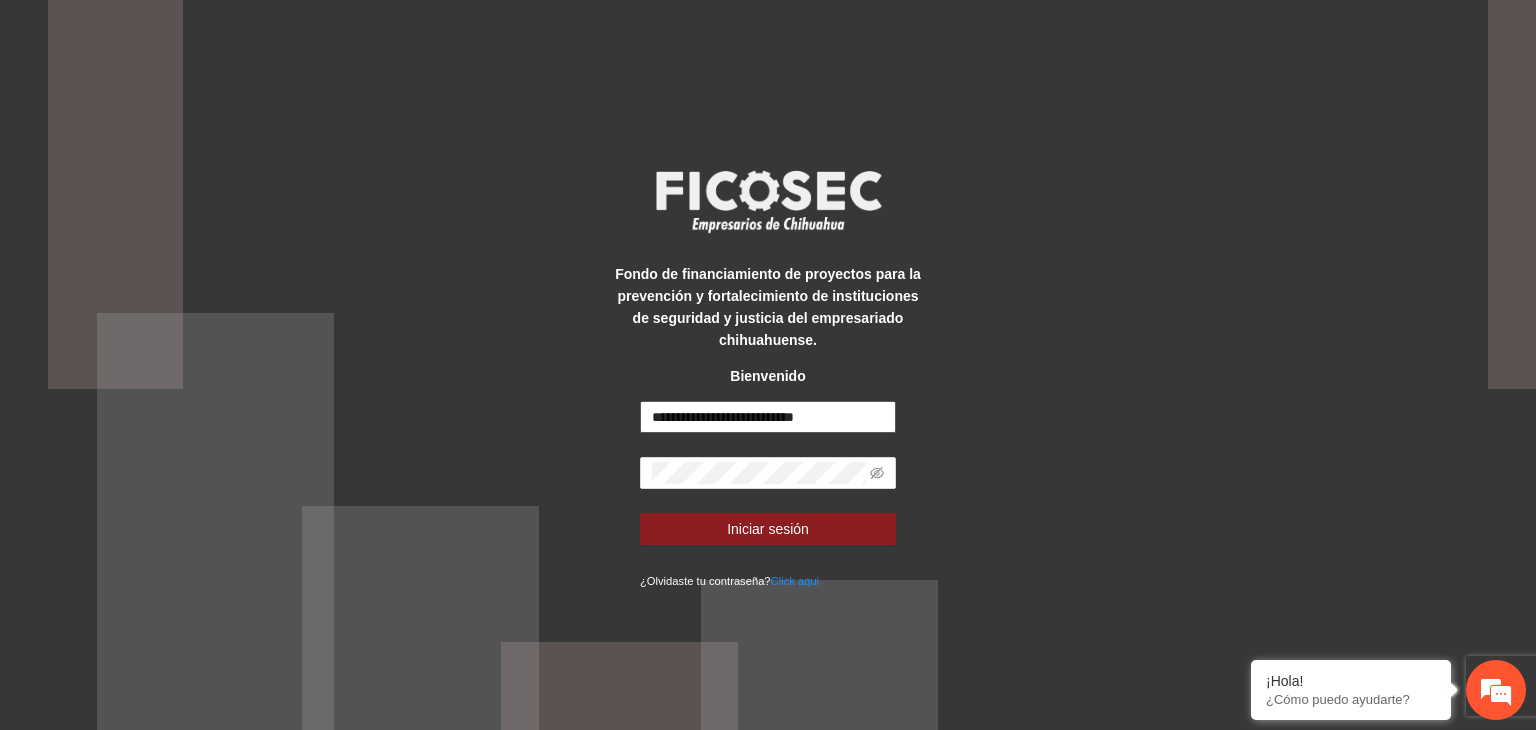 click on "**********" at bounding box center (768, 417) 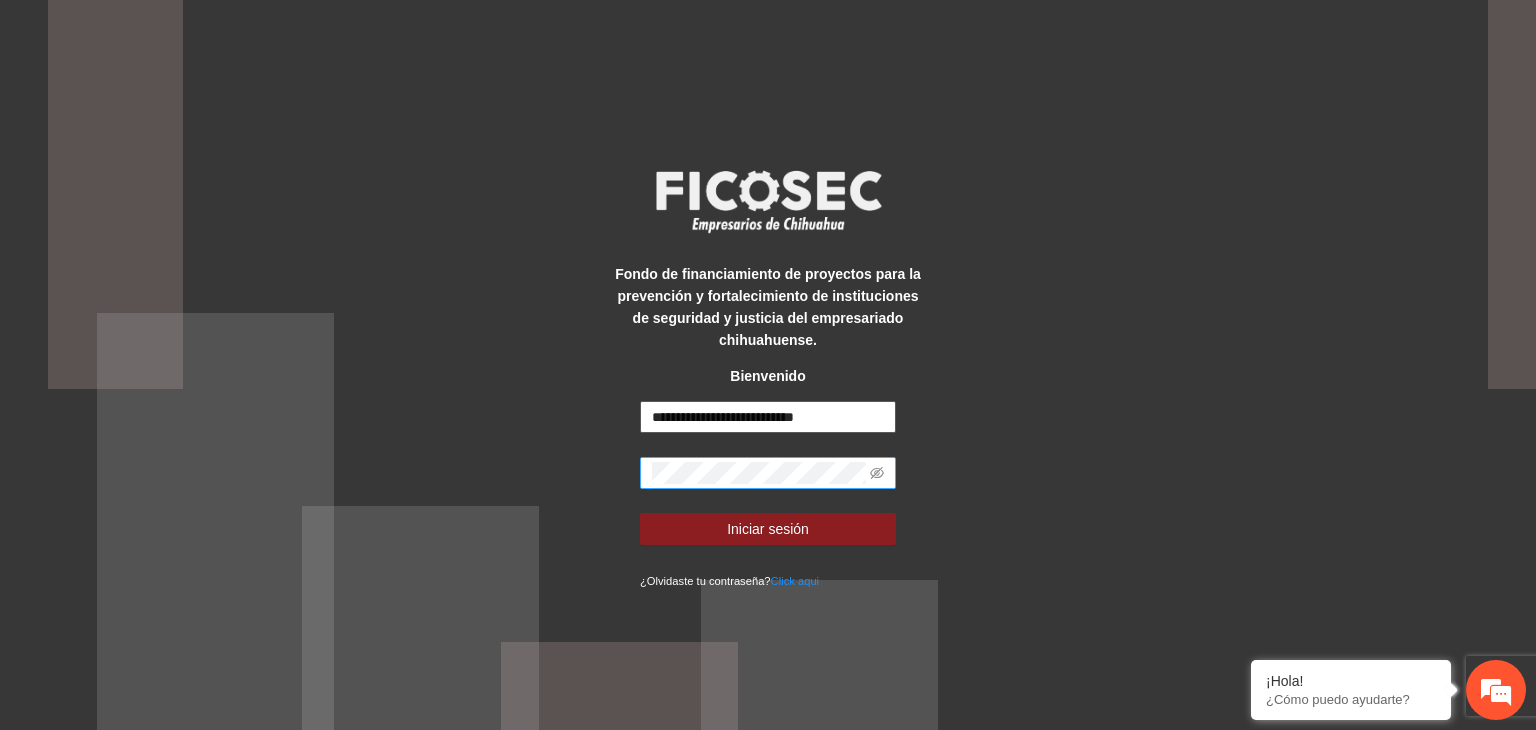 click on "**********" at bounding box center (768, 496) 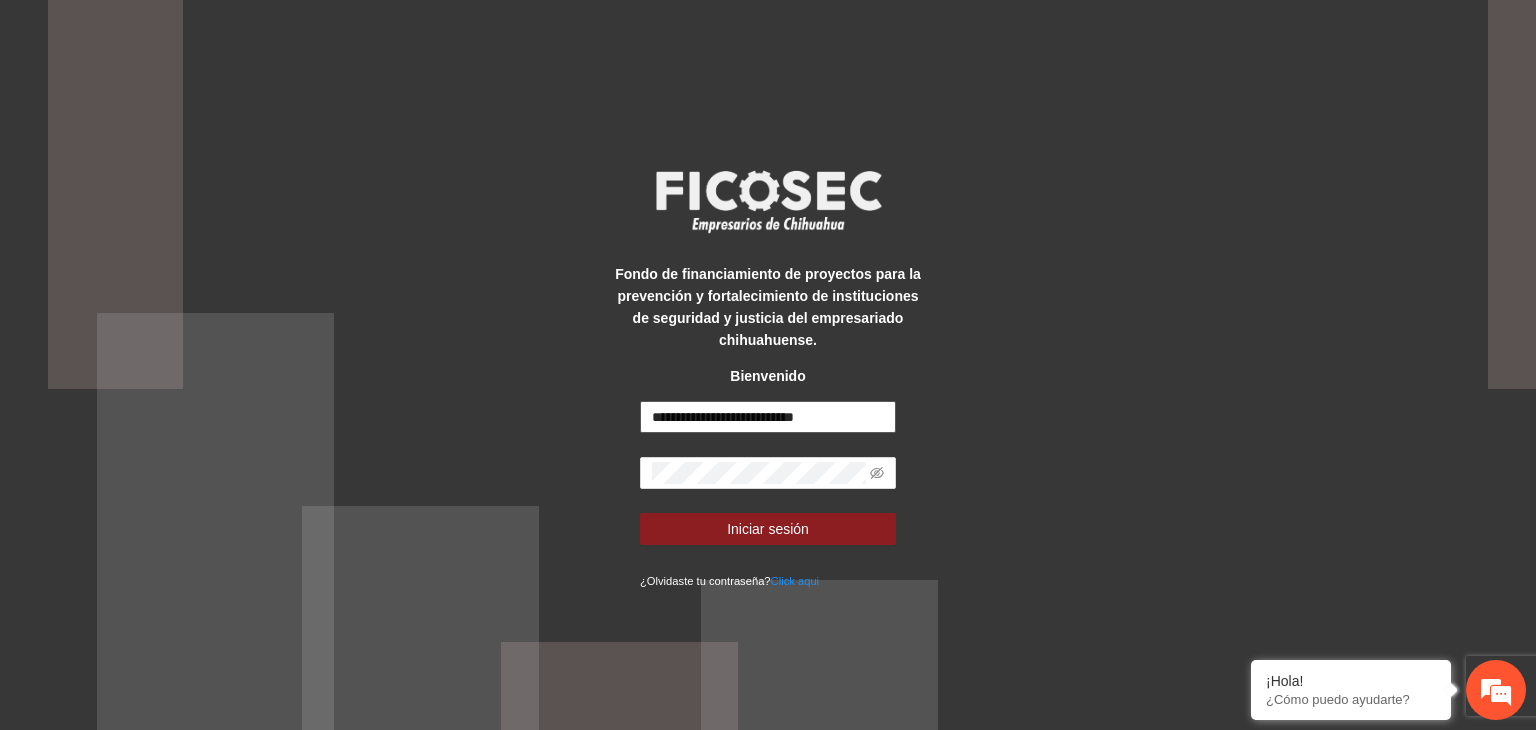 click on "**********" at bounding box center (768, 417) 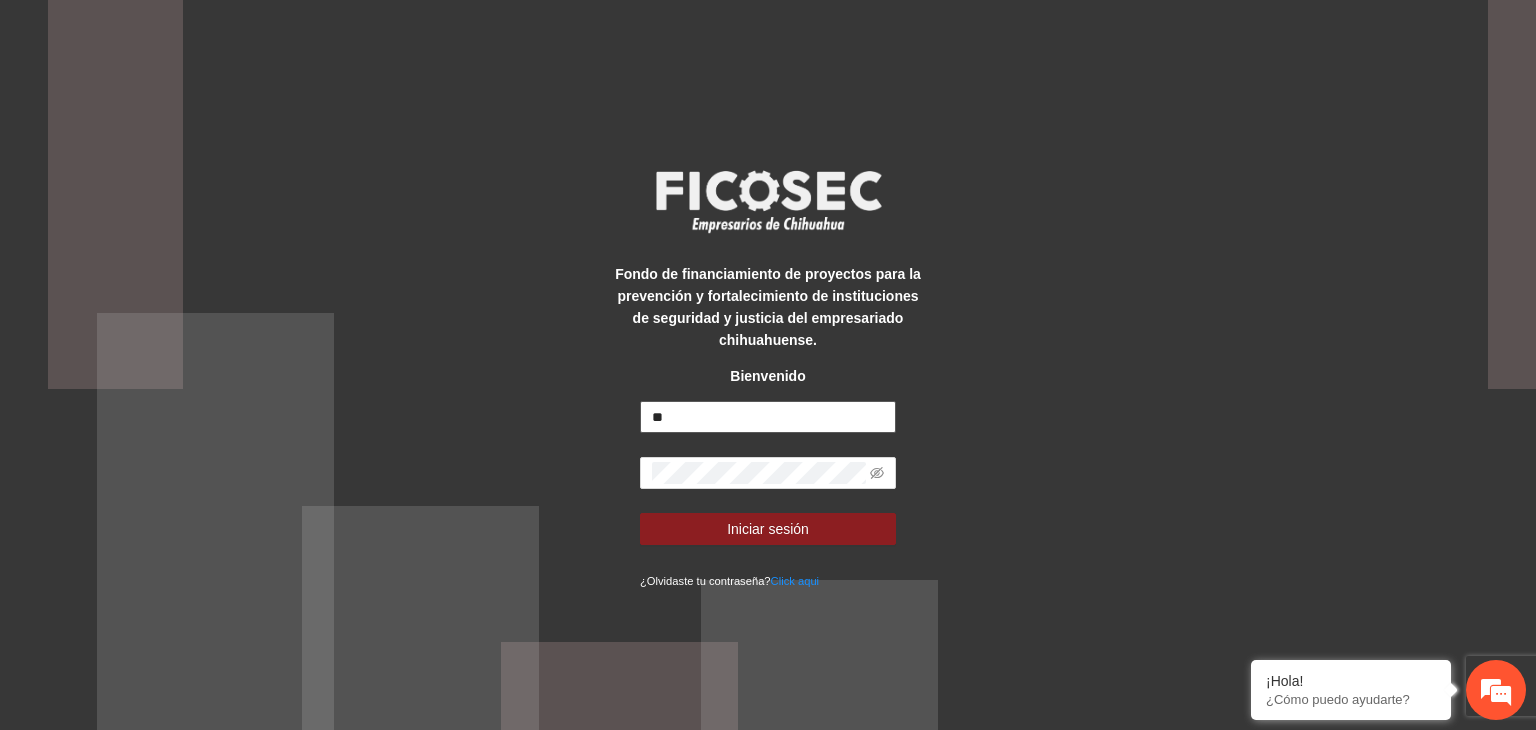 type on "*" 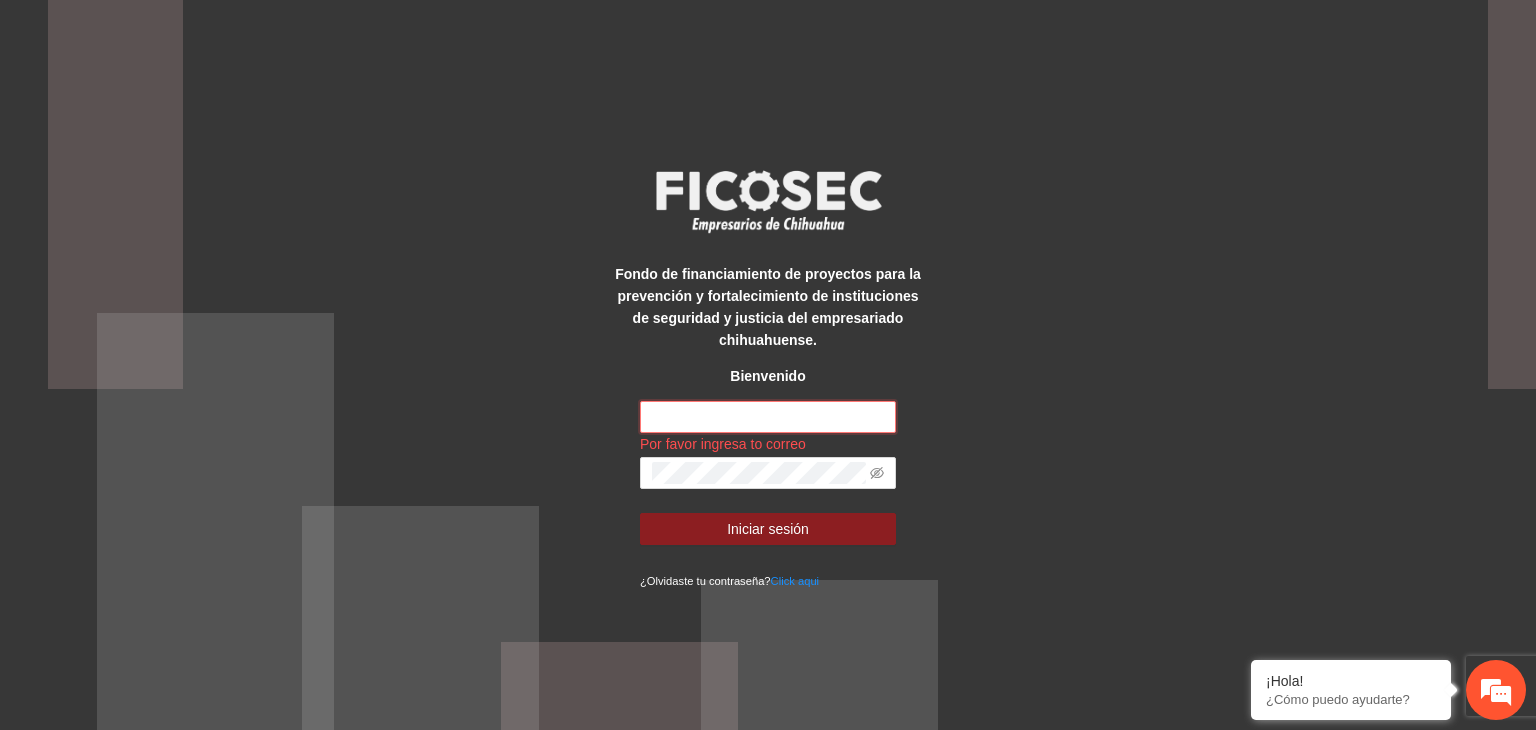 click at bounding box center (768, 417) 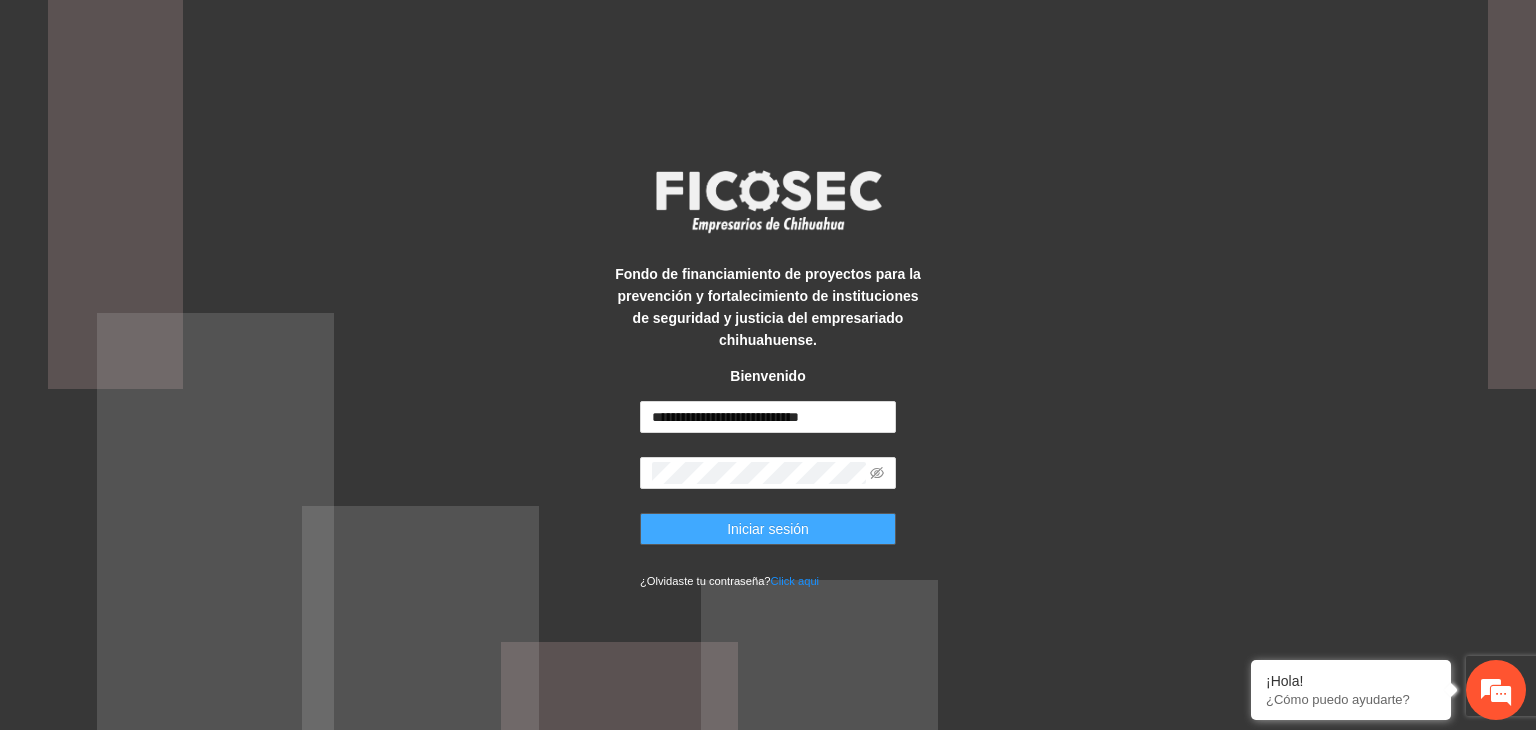 click on "Iniciar sesión" at bounding box center (768, 529) 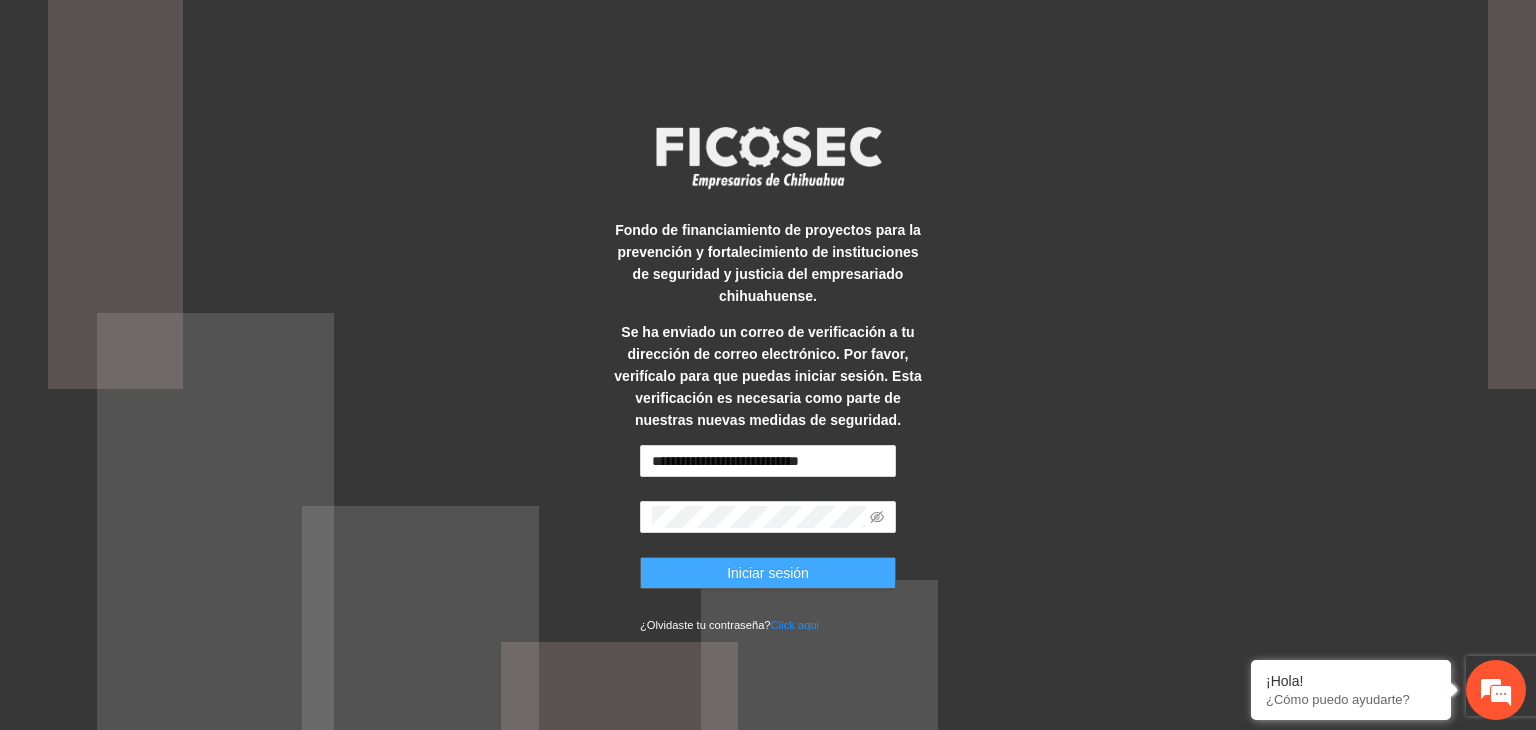 click on "Iniciar sesión" at bounding box center [768, 573] 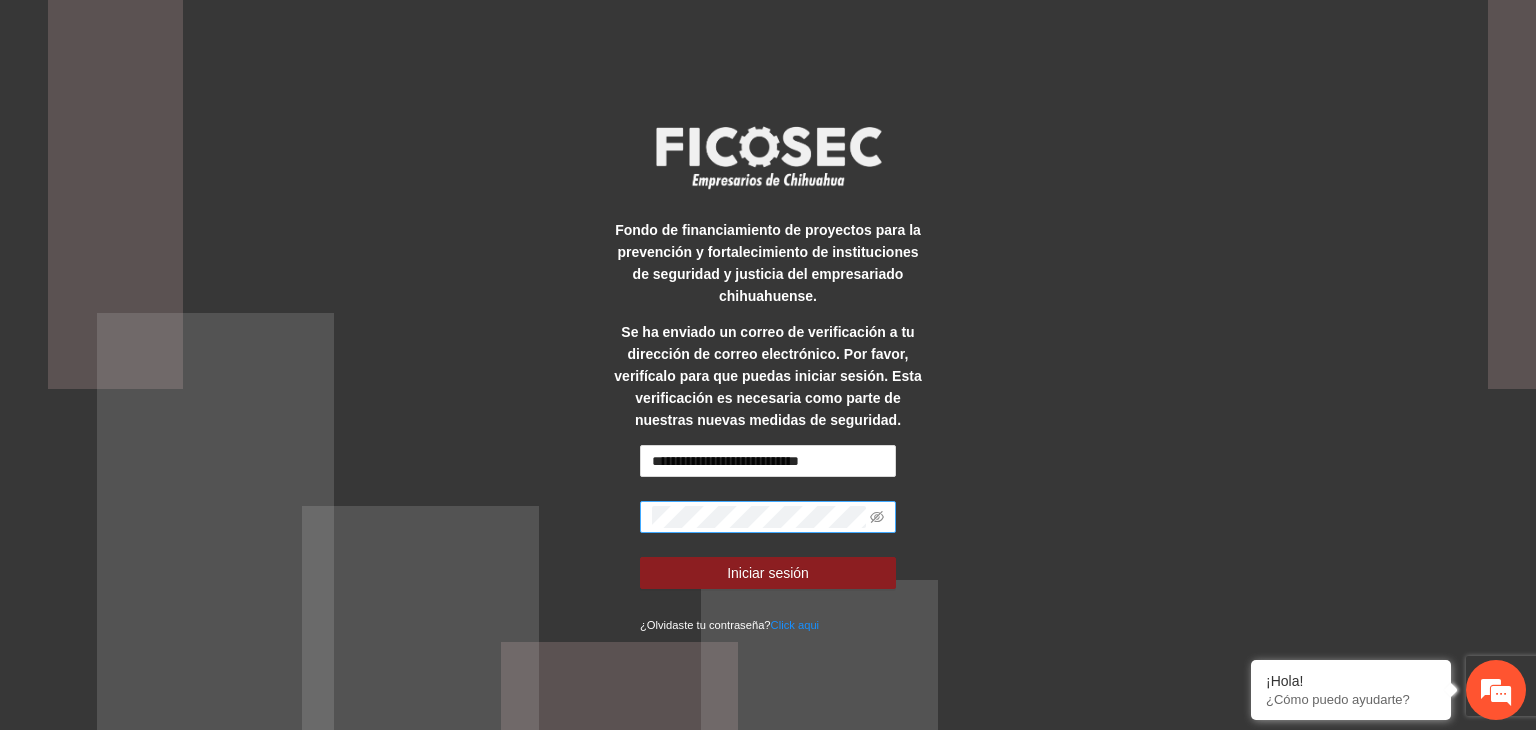 click at bounding box center (768, 517) 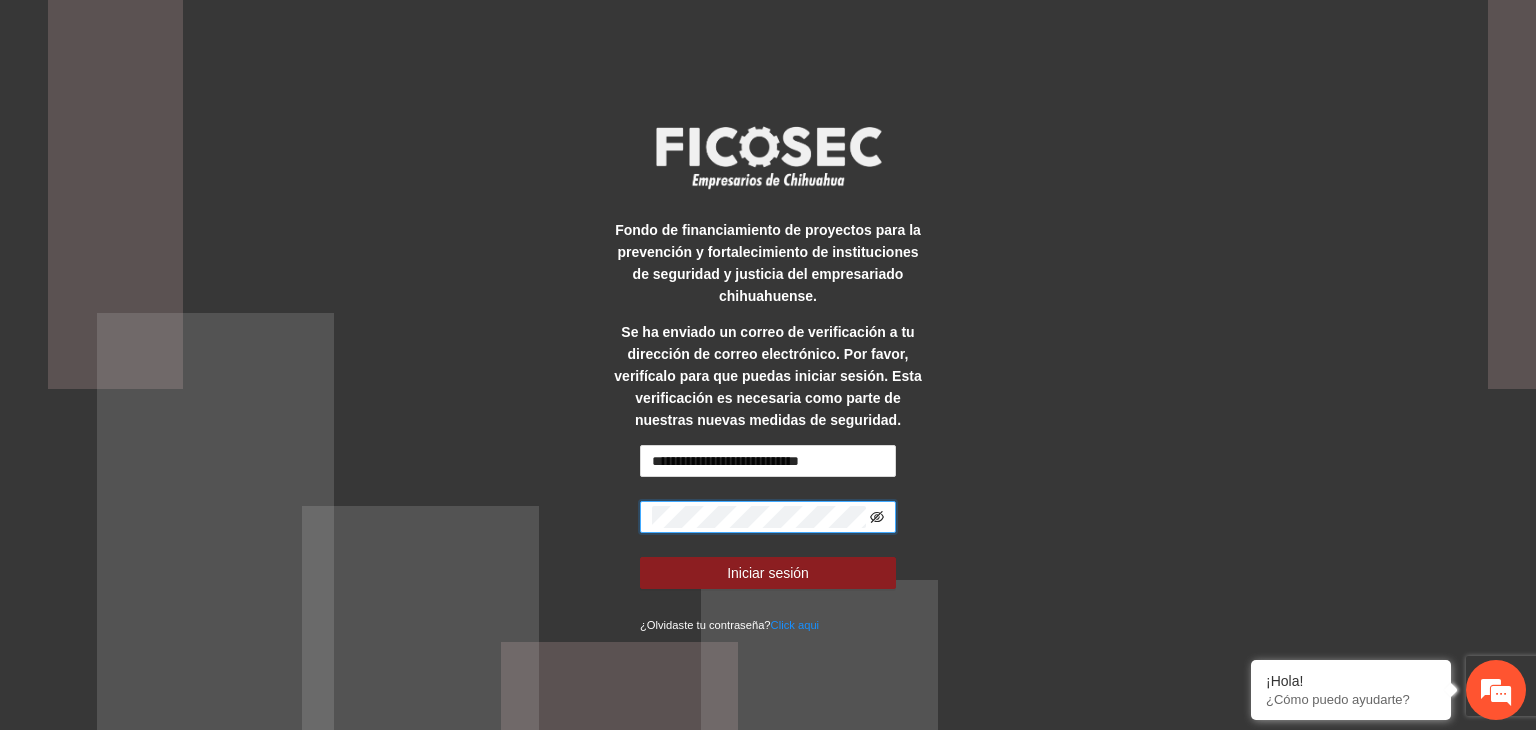 click 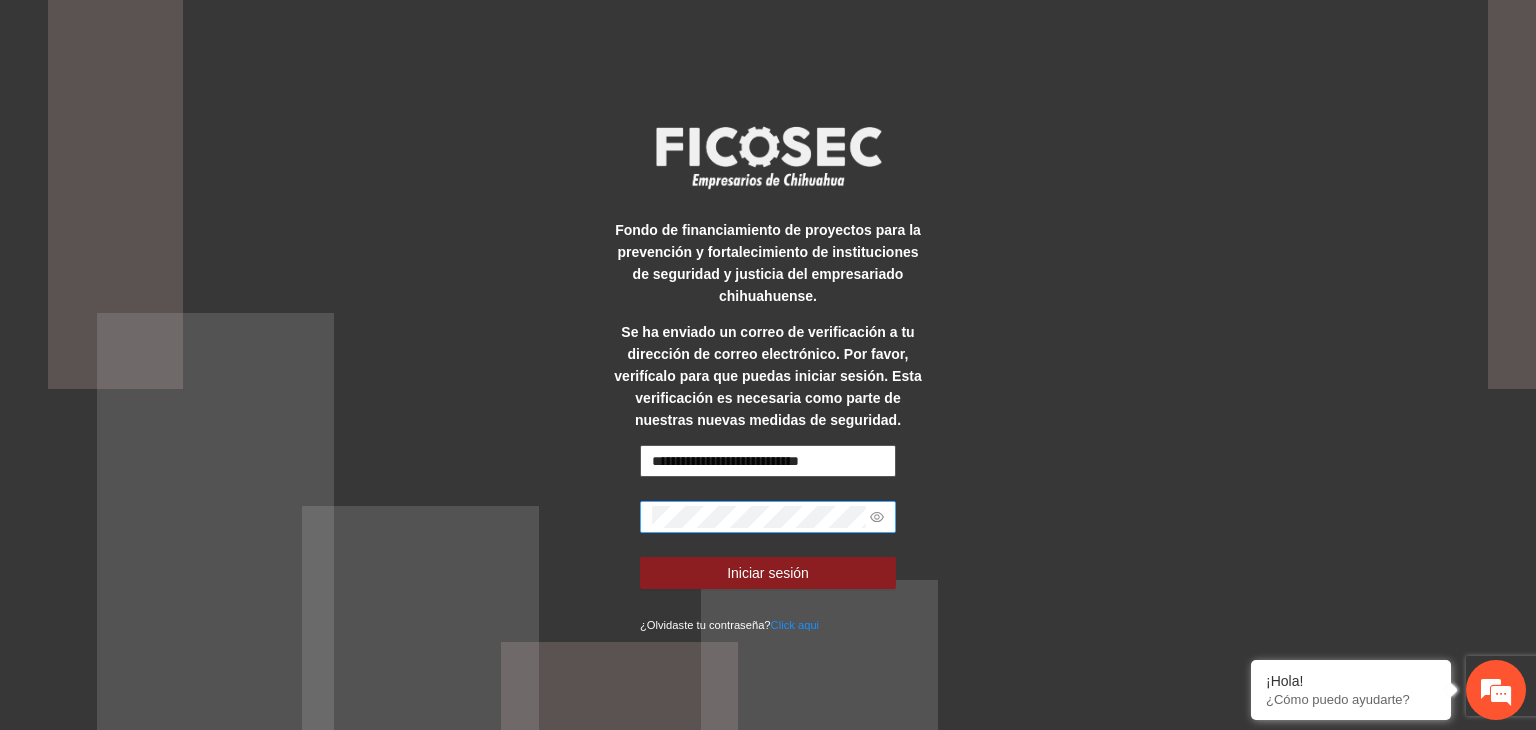 click on "**********" at bounding box center (768, 461) 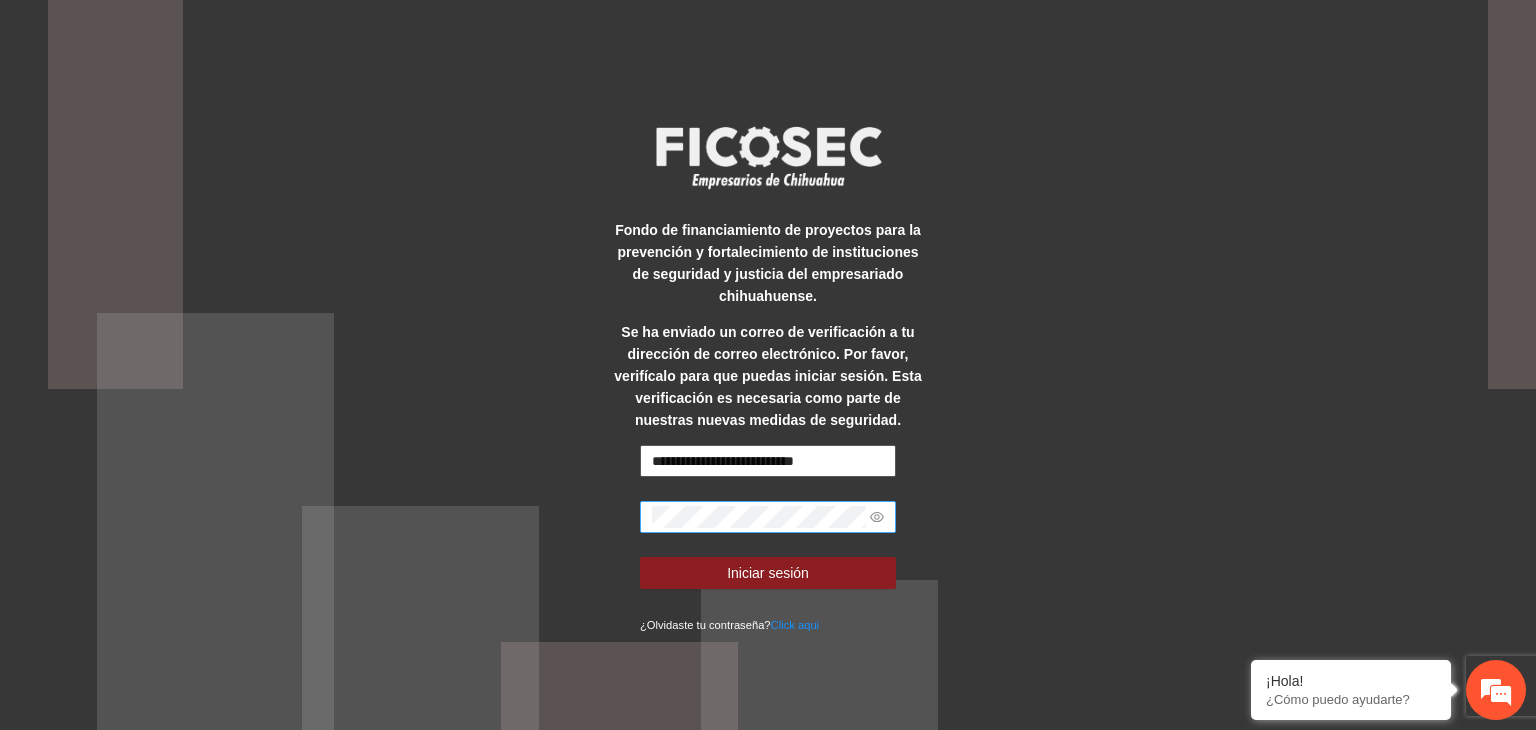 type on "**********" 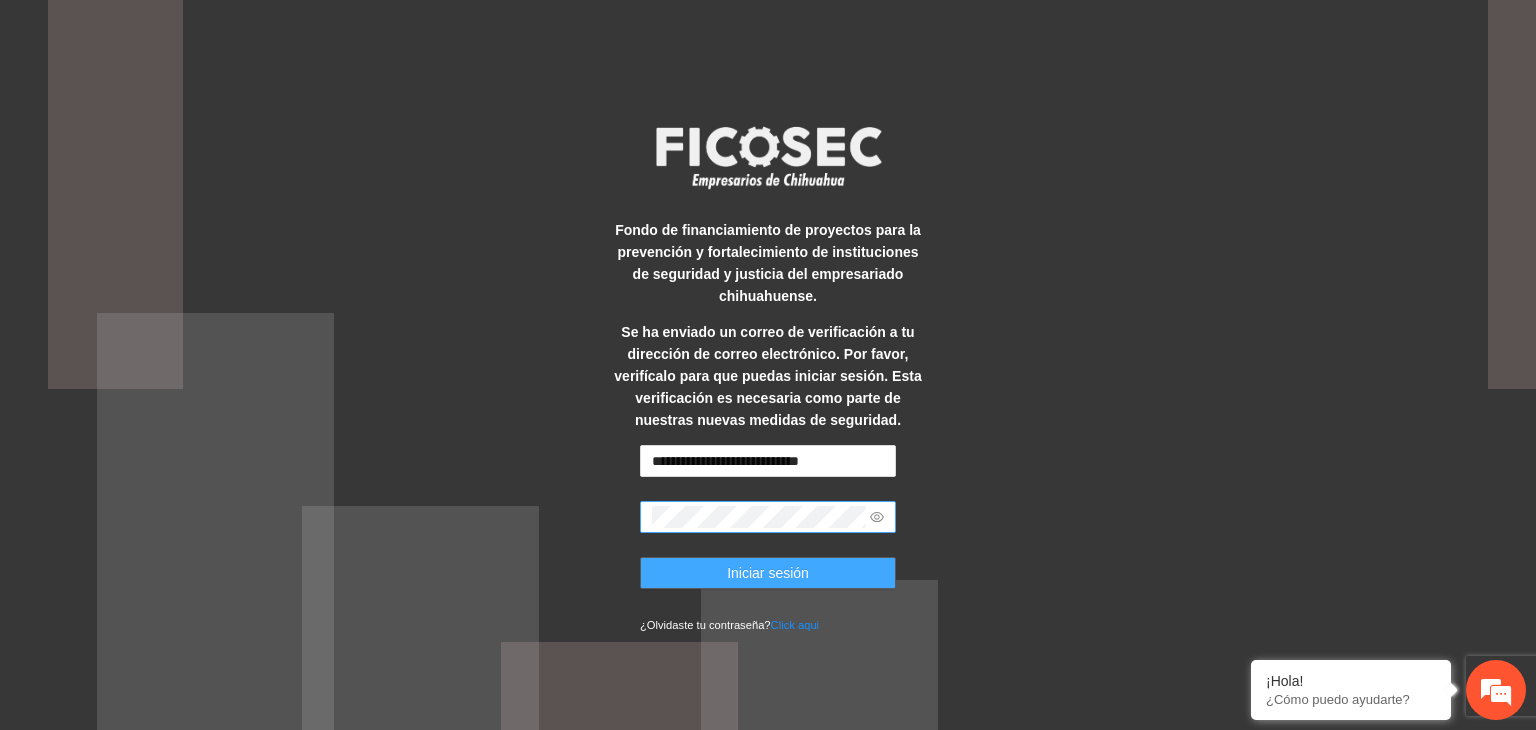 click on "Iniciar sesión" at bounding box center [768, 573] 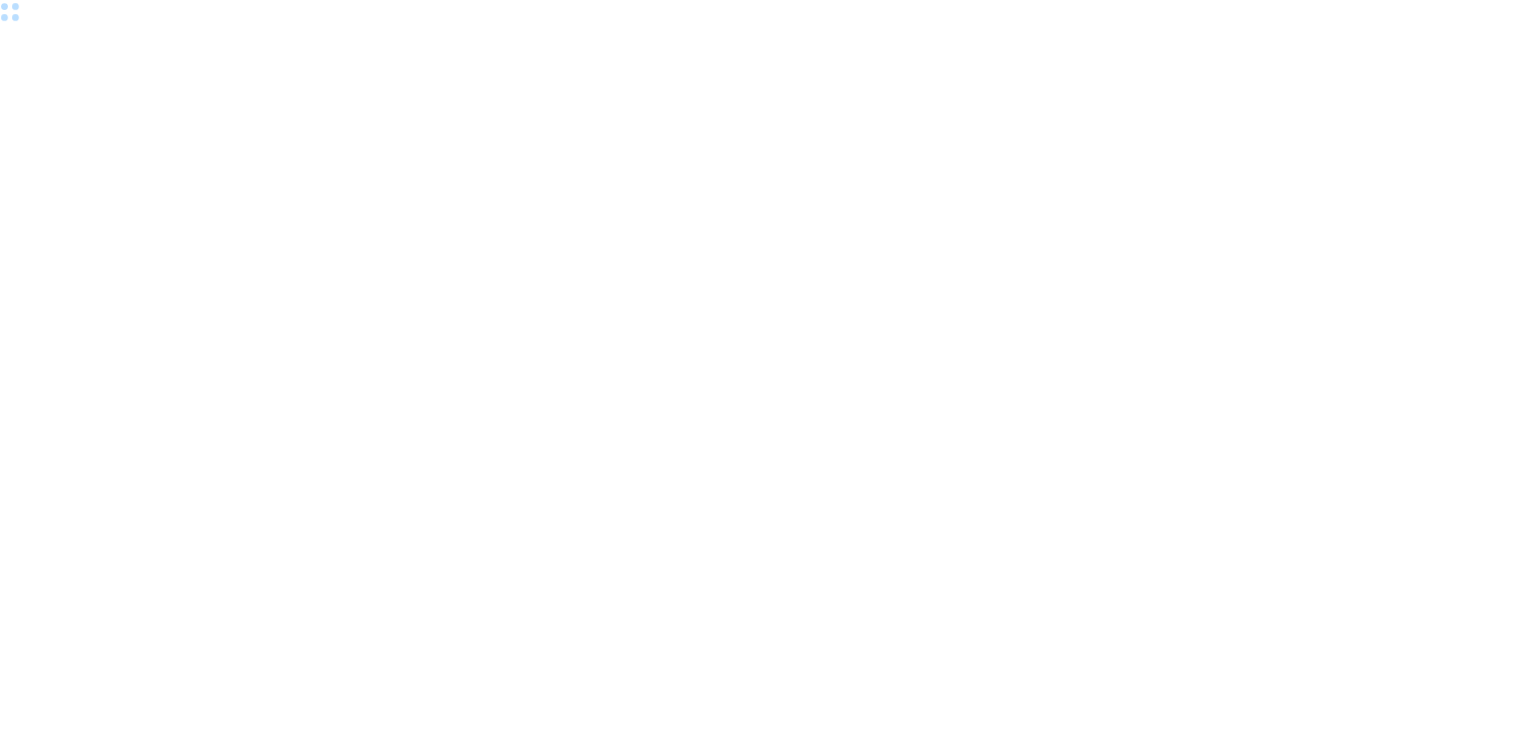 scroll, scrollTop: 0, scrollLeft: 0, axis: both 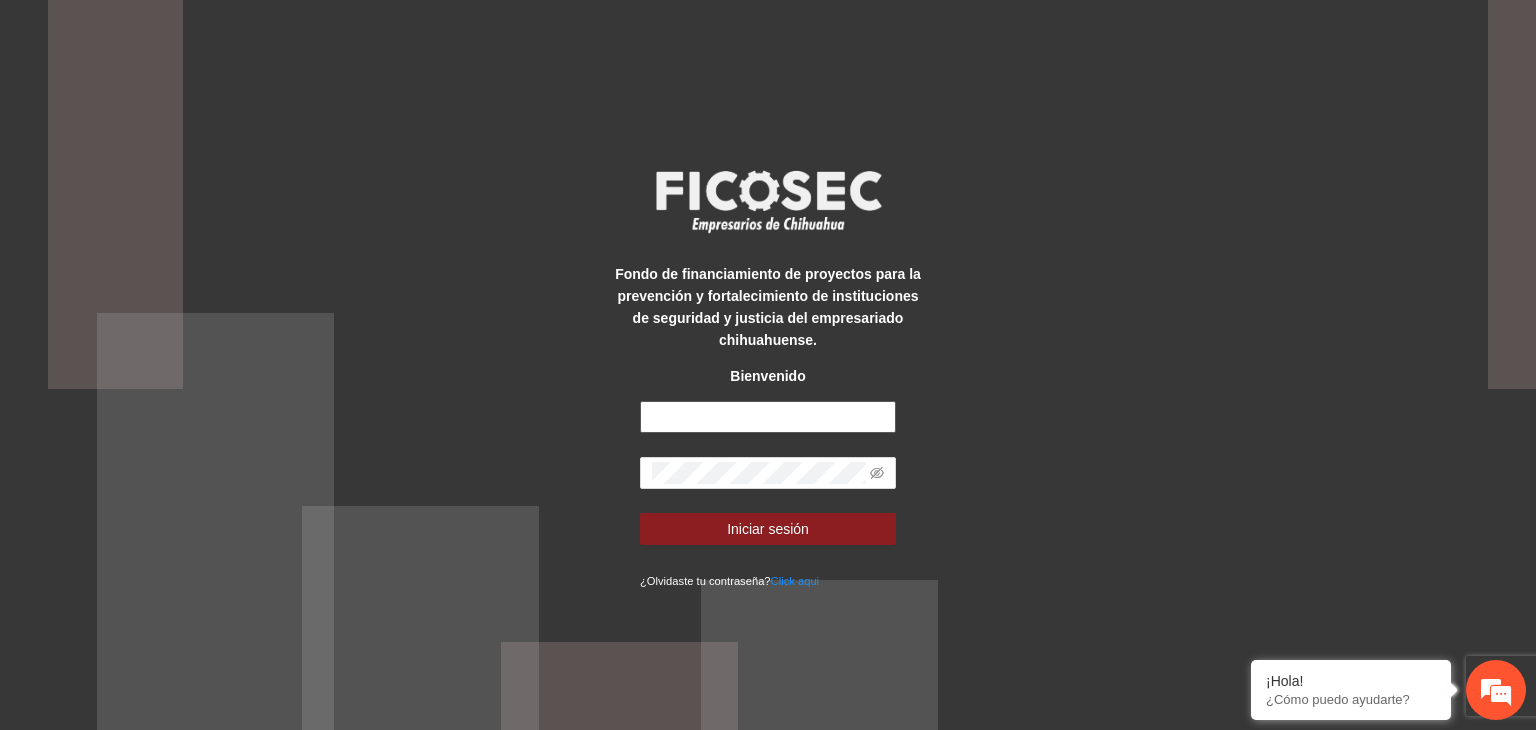 type on "**********" 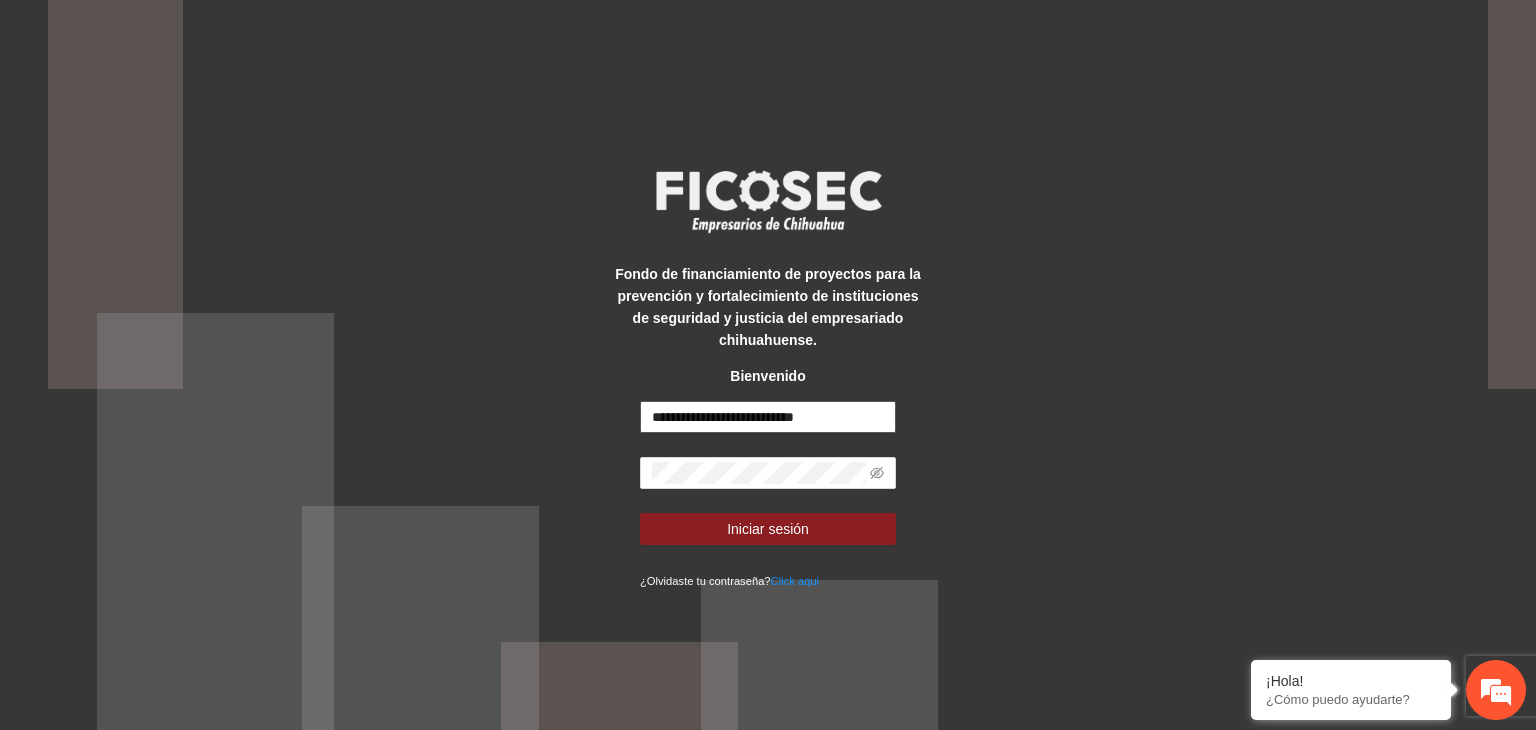 drag, startPoint x: 880, startPoint y: 410, endPoint x: 609, endPoint y: 473, distance: 278.22653 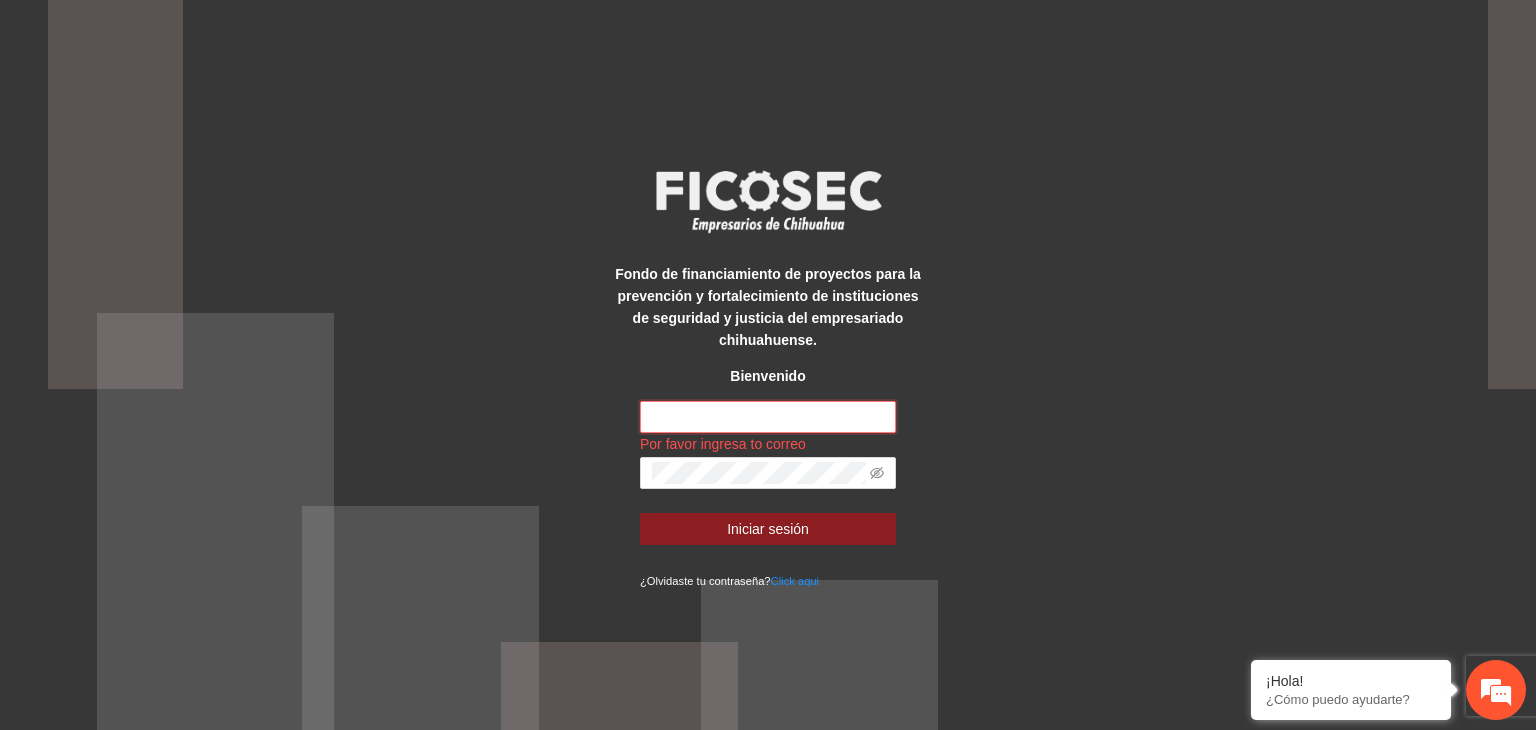 scroll, scrollTop: 0, scrollLeft: 0, axis: both 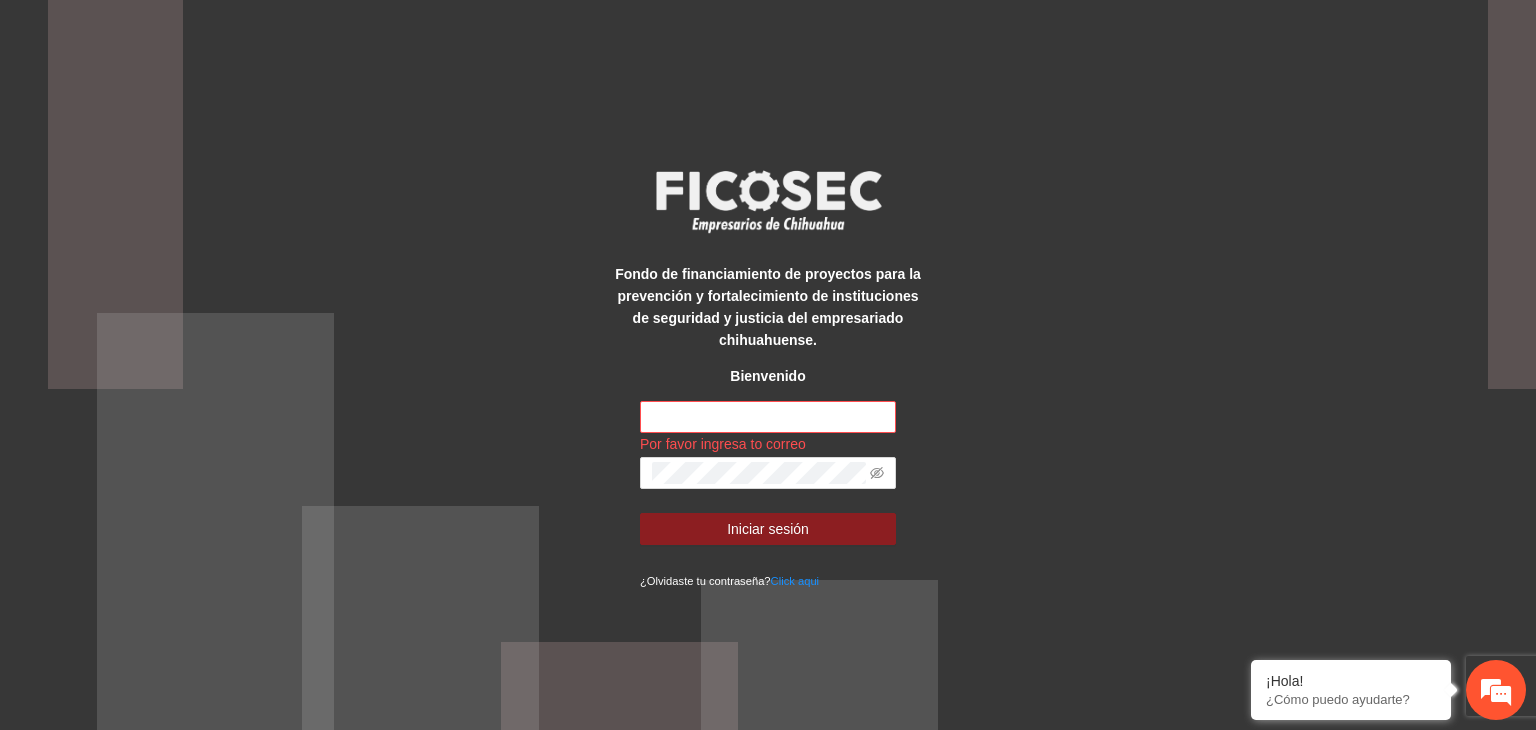 click on "Fondo de financiamiento de proyectos para la prevención y fortalecimiento de instituciones de seguridad y justicia del empresariado chihuahuense. Bienvenido Por favor ingresa to correo Iniciar sesión ¿Olvidaste tu contraseña?   Click aqui" at bounding box center (768, 365) 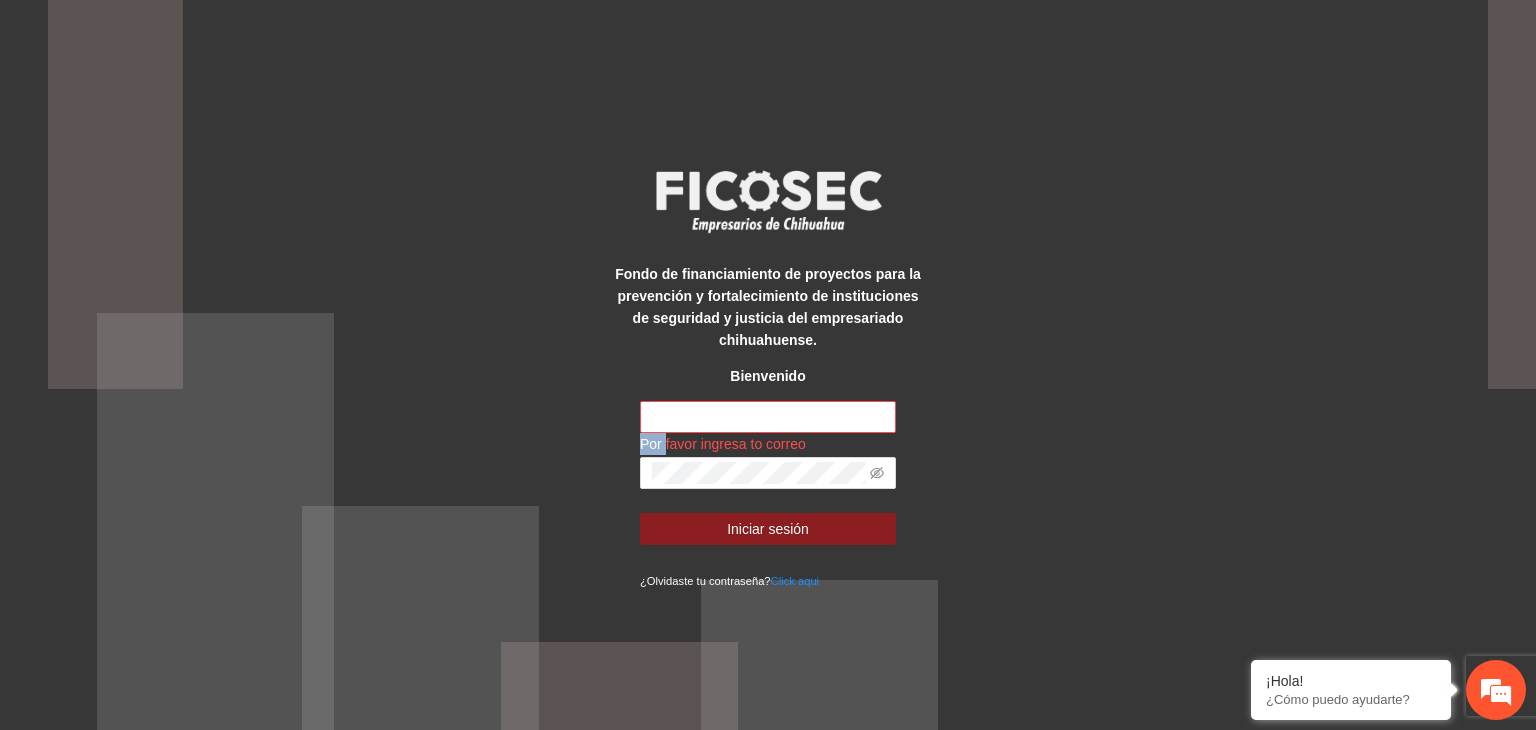 click on "Fondo de financiamiento de proyectos para la prevención y fortalecimiento de instituciones de seguridad y justicia del empresariado chihuahuense. Bienvenido Por favor ingresa to correo Iniciar sesión ¿Olvidaste tu contraseña?   Click aqui" at bounding box center (768, 365) 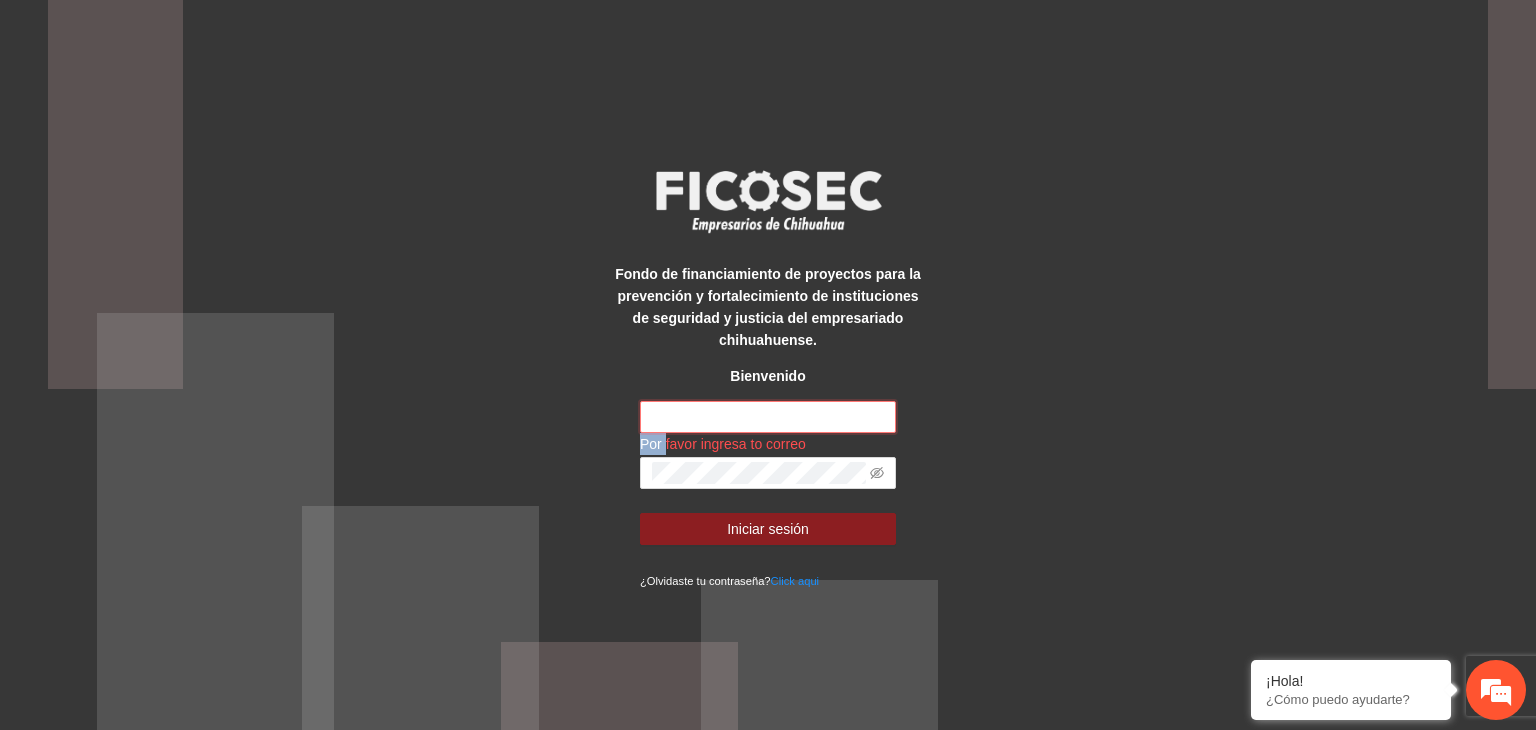 click at bounding box center (768, 417) 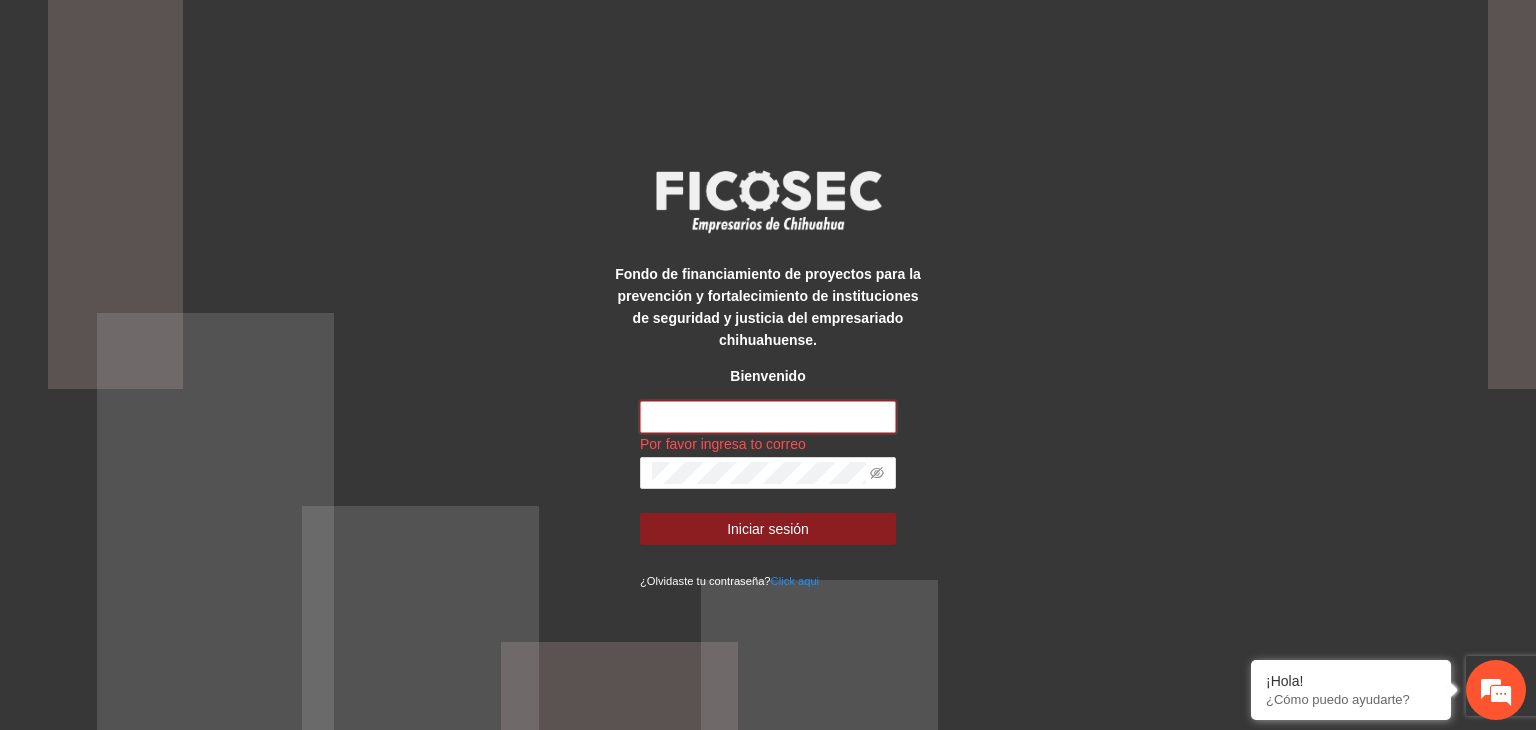 paste on "**********" 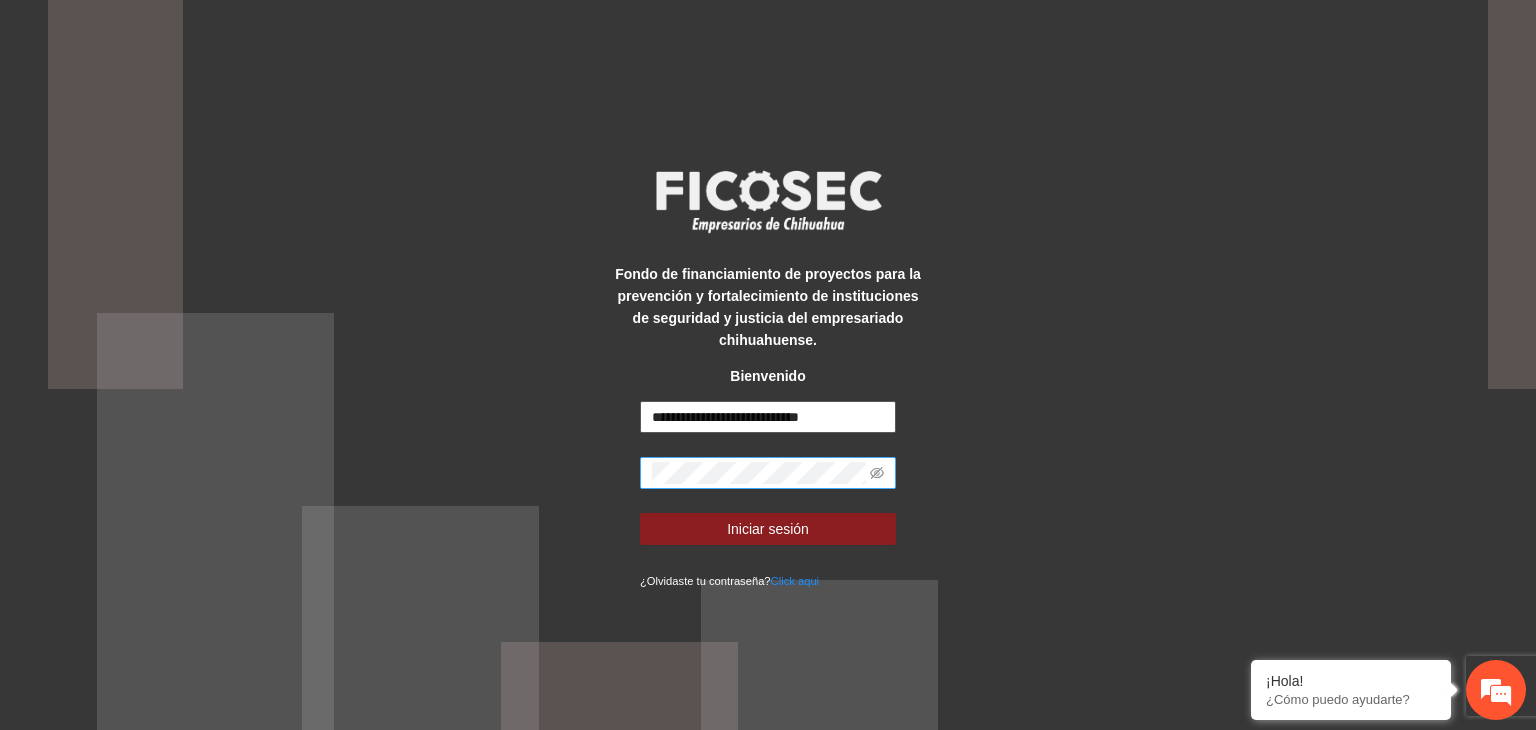 type on "**********" 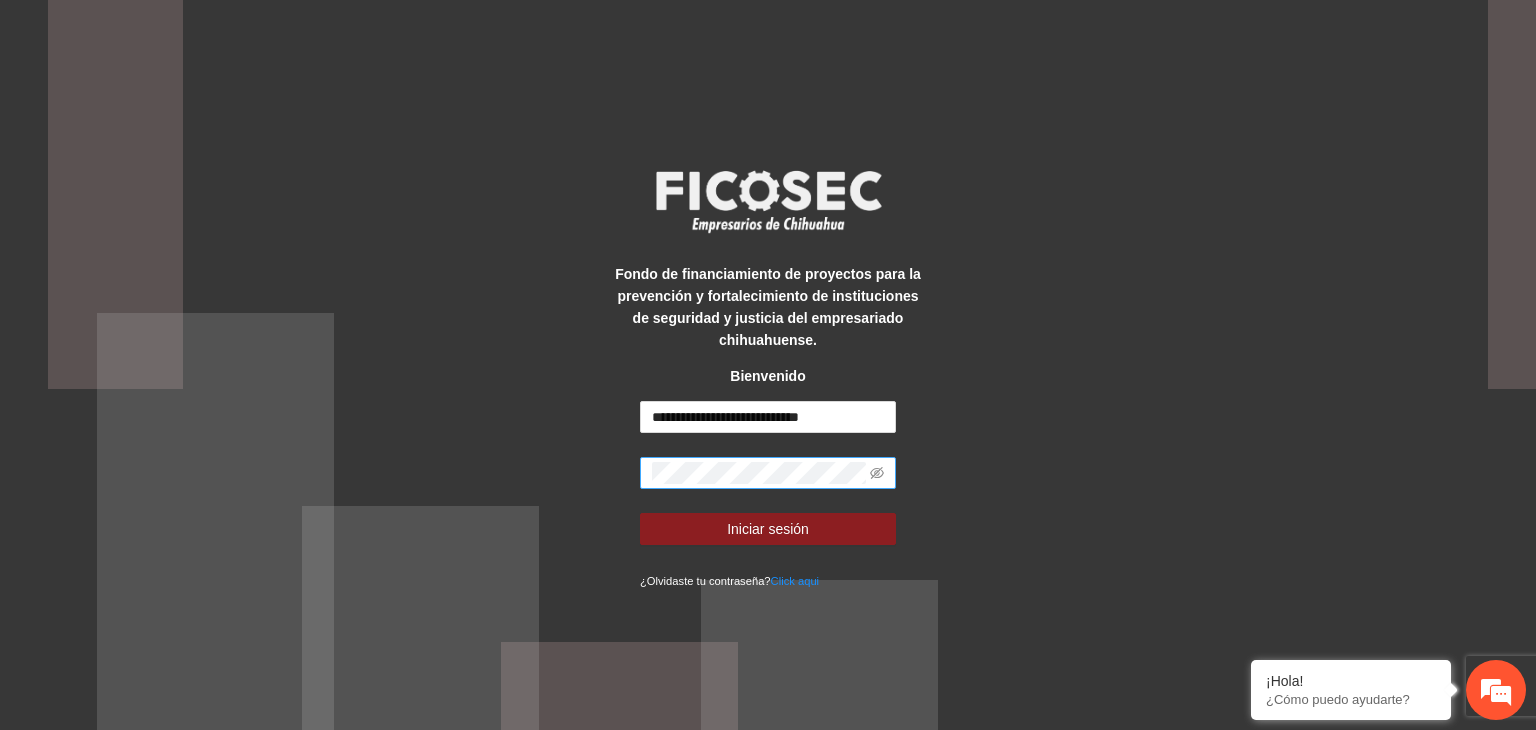click at bounding box center [877, 473] 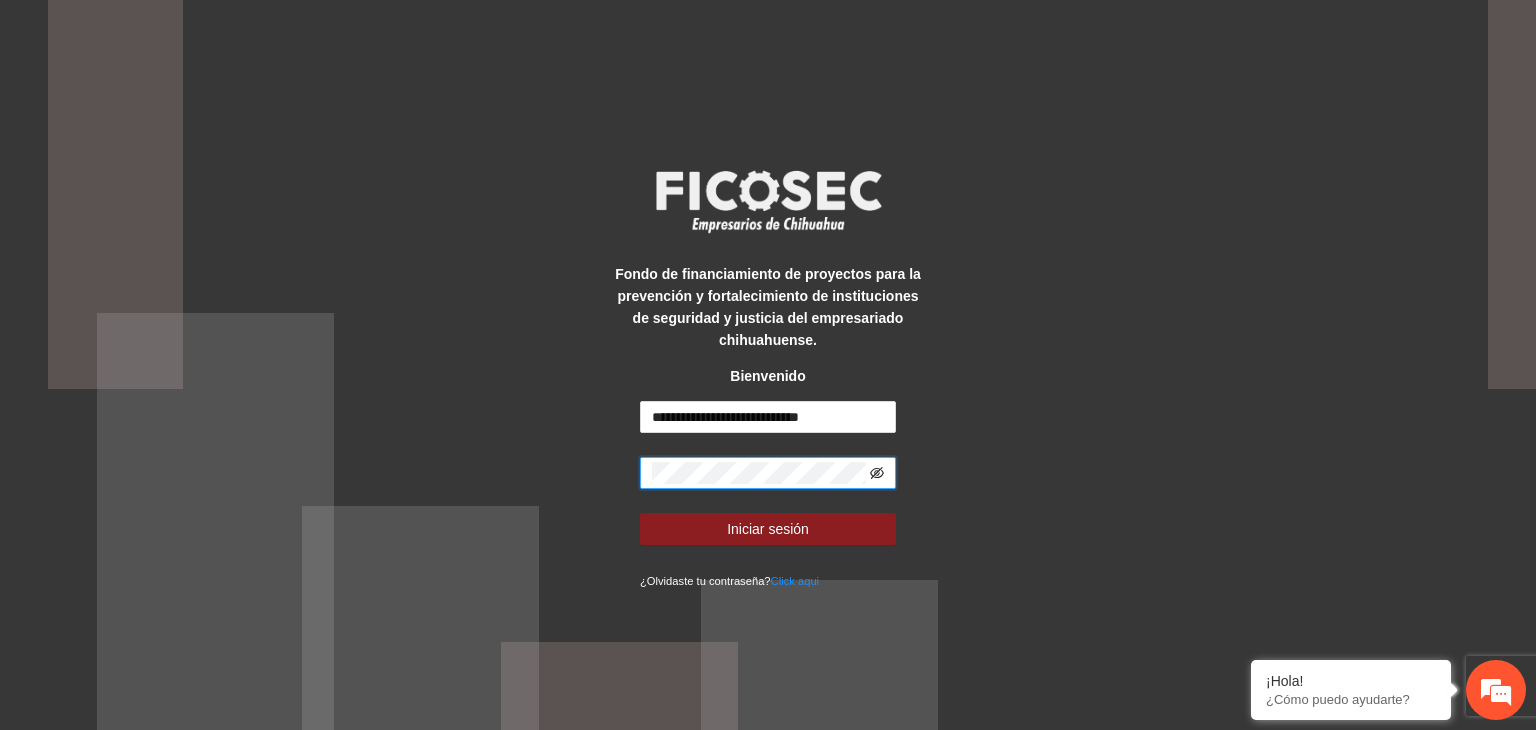 click 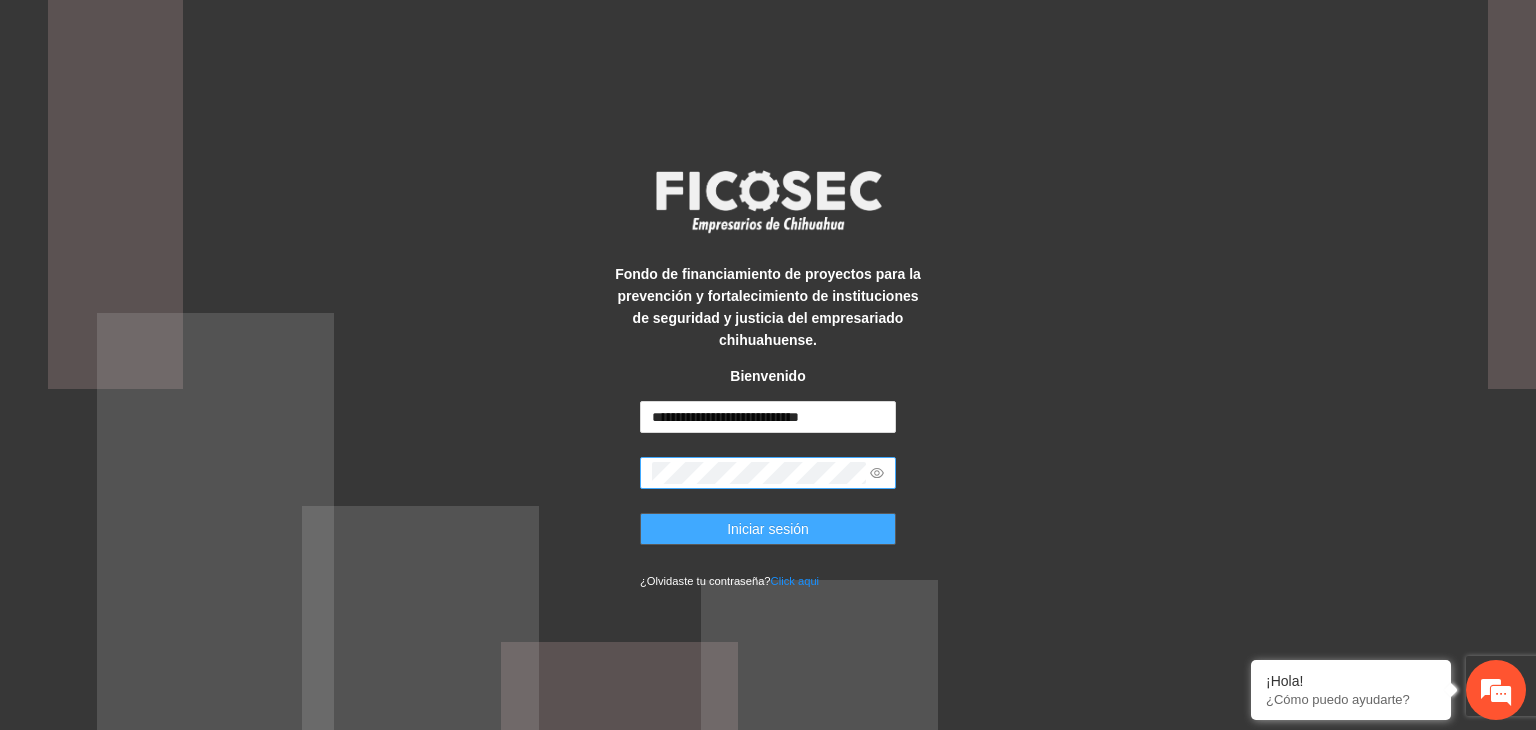 click on "Iniciar sesión" at bounding box center (768, 529) 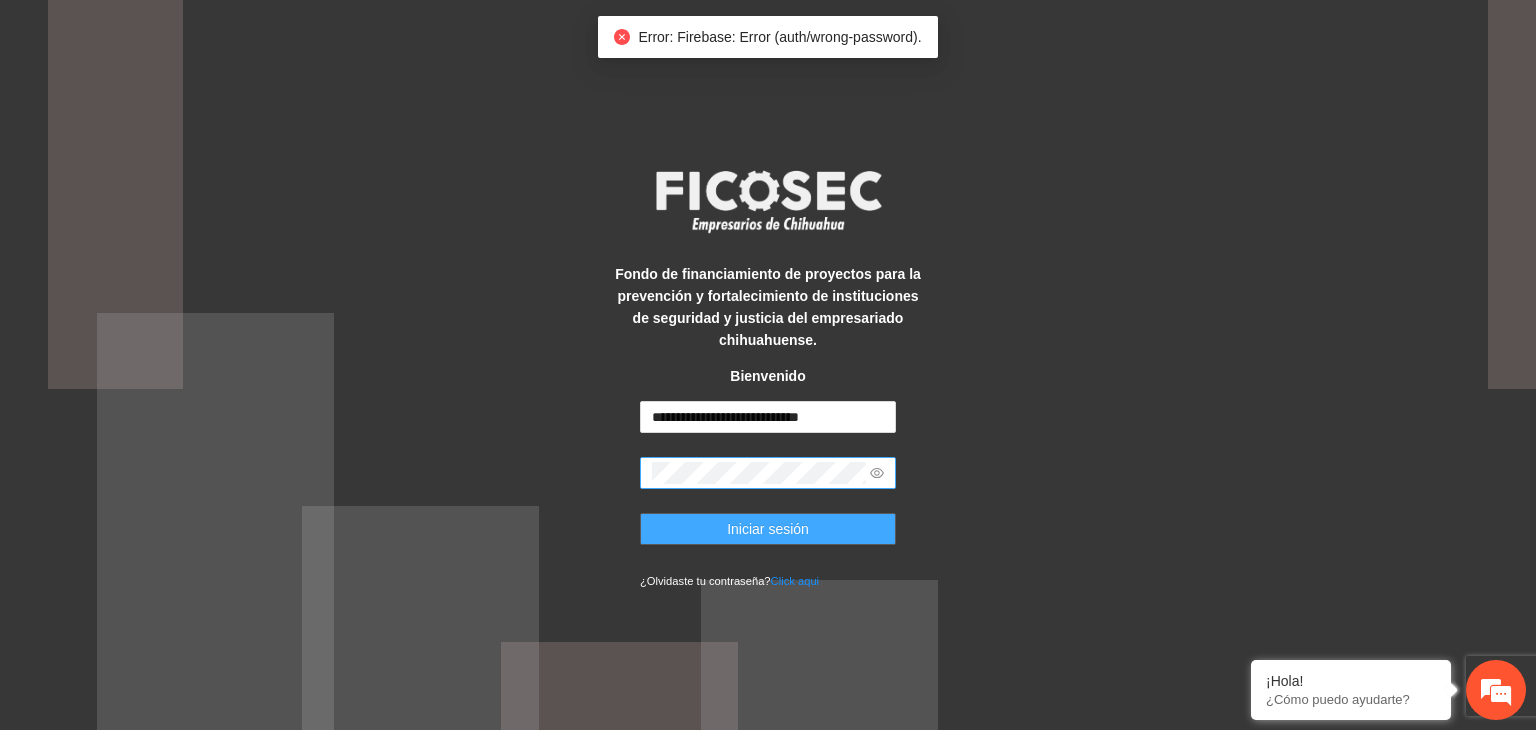 click on "Iniciar sesión" at bounding box center [768, 529] 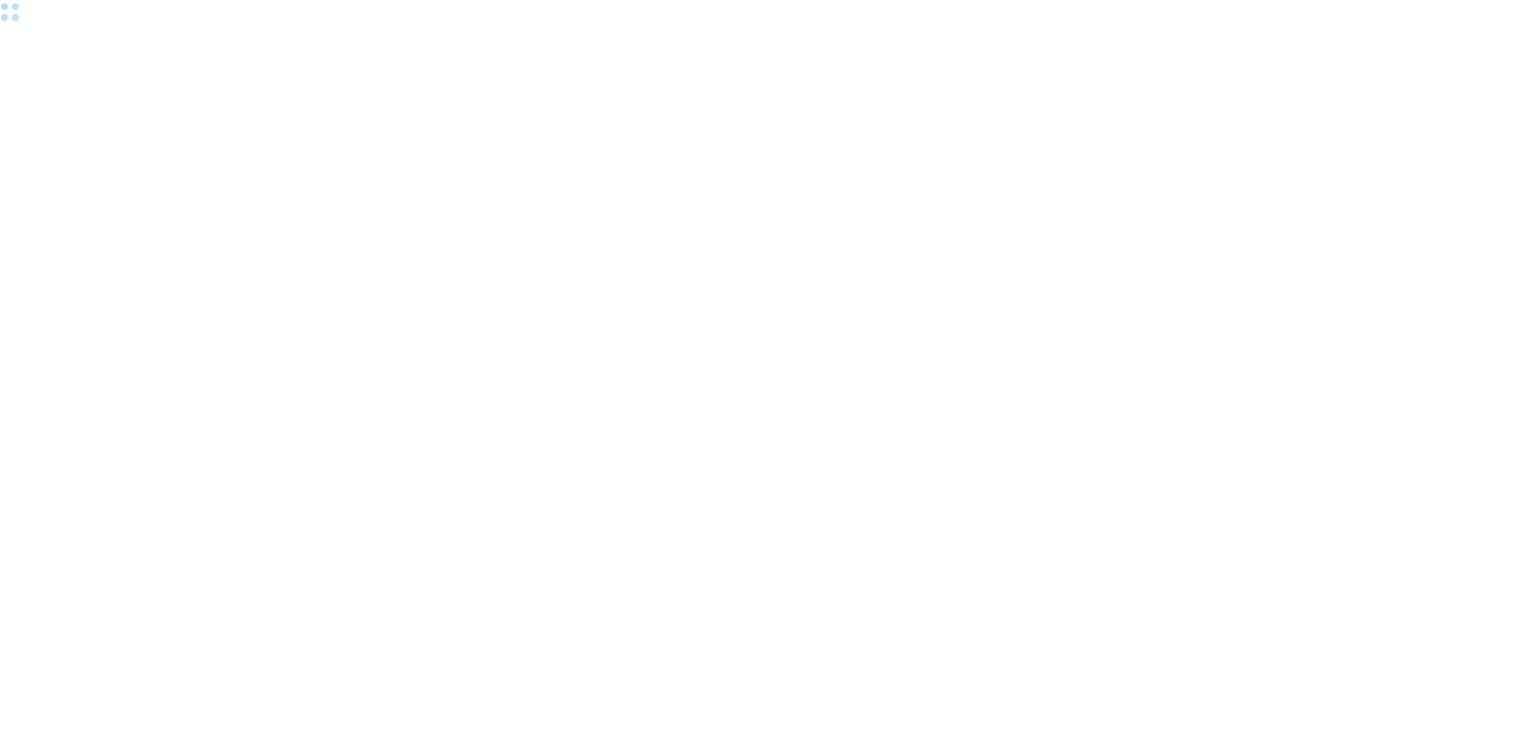scroll, scrollTop: 0, scrollLeft: 0, axis: both 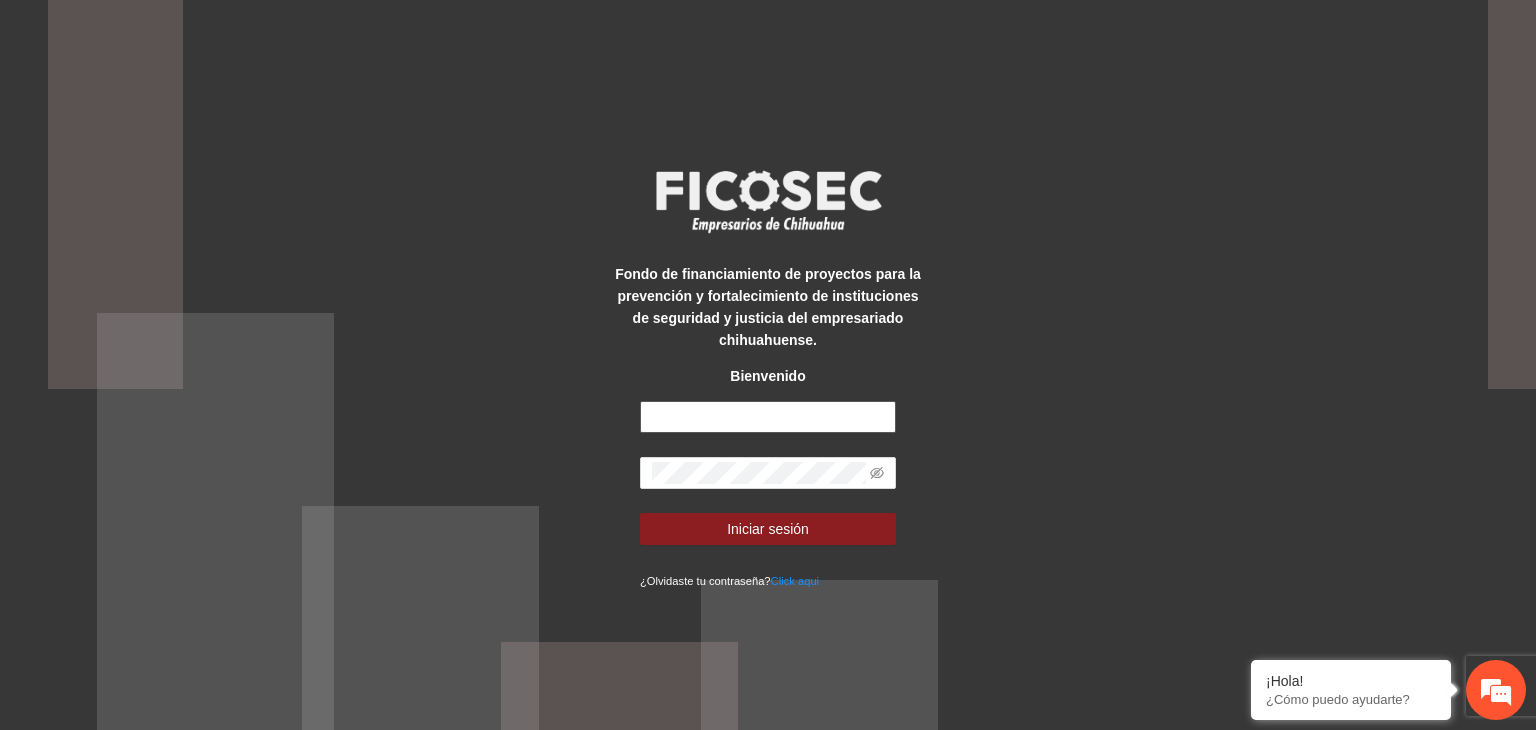 type on "**********" 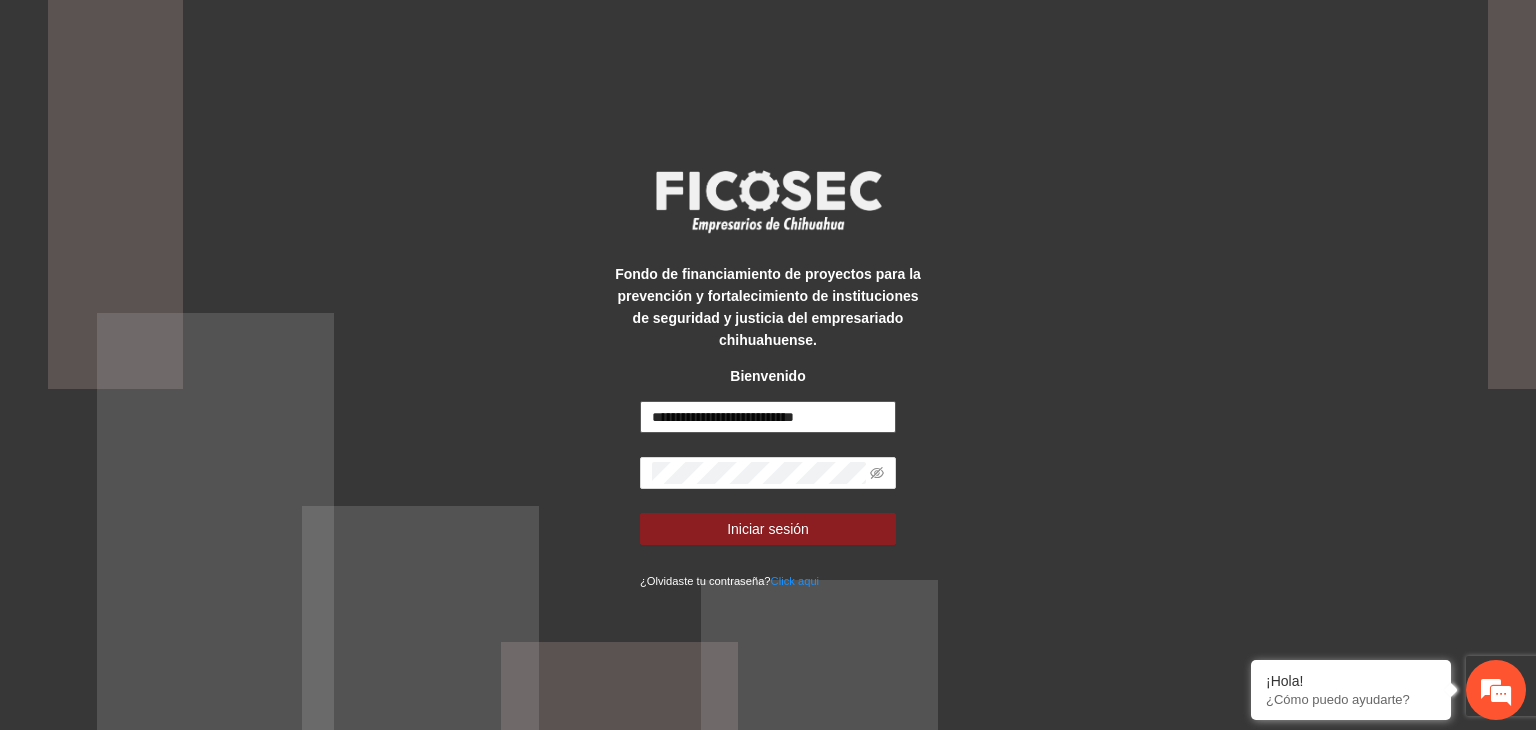 drag, startPoint x: 876, startPoint y: 417, endPoint x: 575, endPoint y: 409, distance: 301.1063 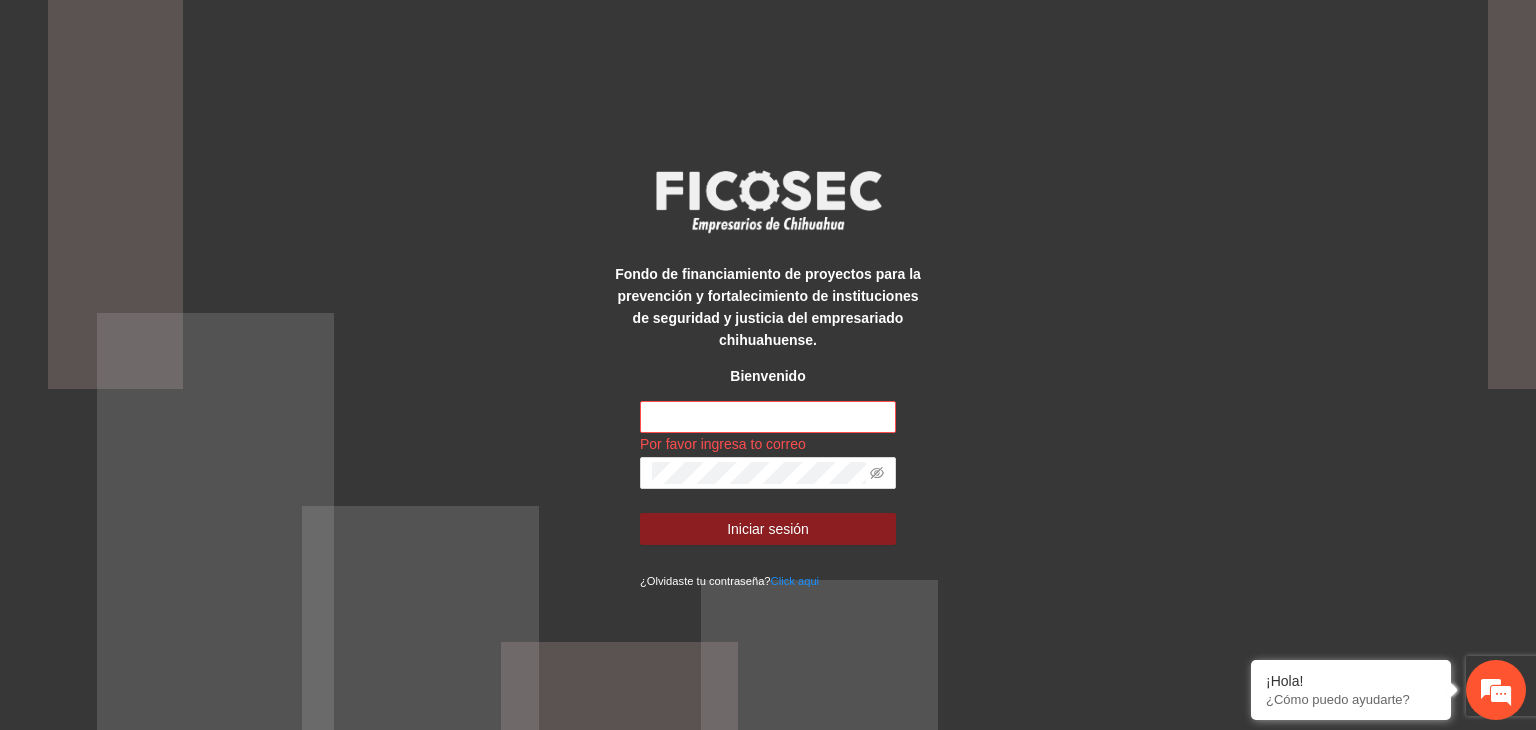 click on "Fondo de financiamiento de proyectos para la prevención y fortalecimiento de instituciones de seguridad y justicia del empresariado chihuahuense. Bienvenido Por favor ingresa to correo Iniciar sesión ¿Olvidaste tu contraseña?   Click aqui" at bounding box center [768, 365] 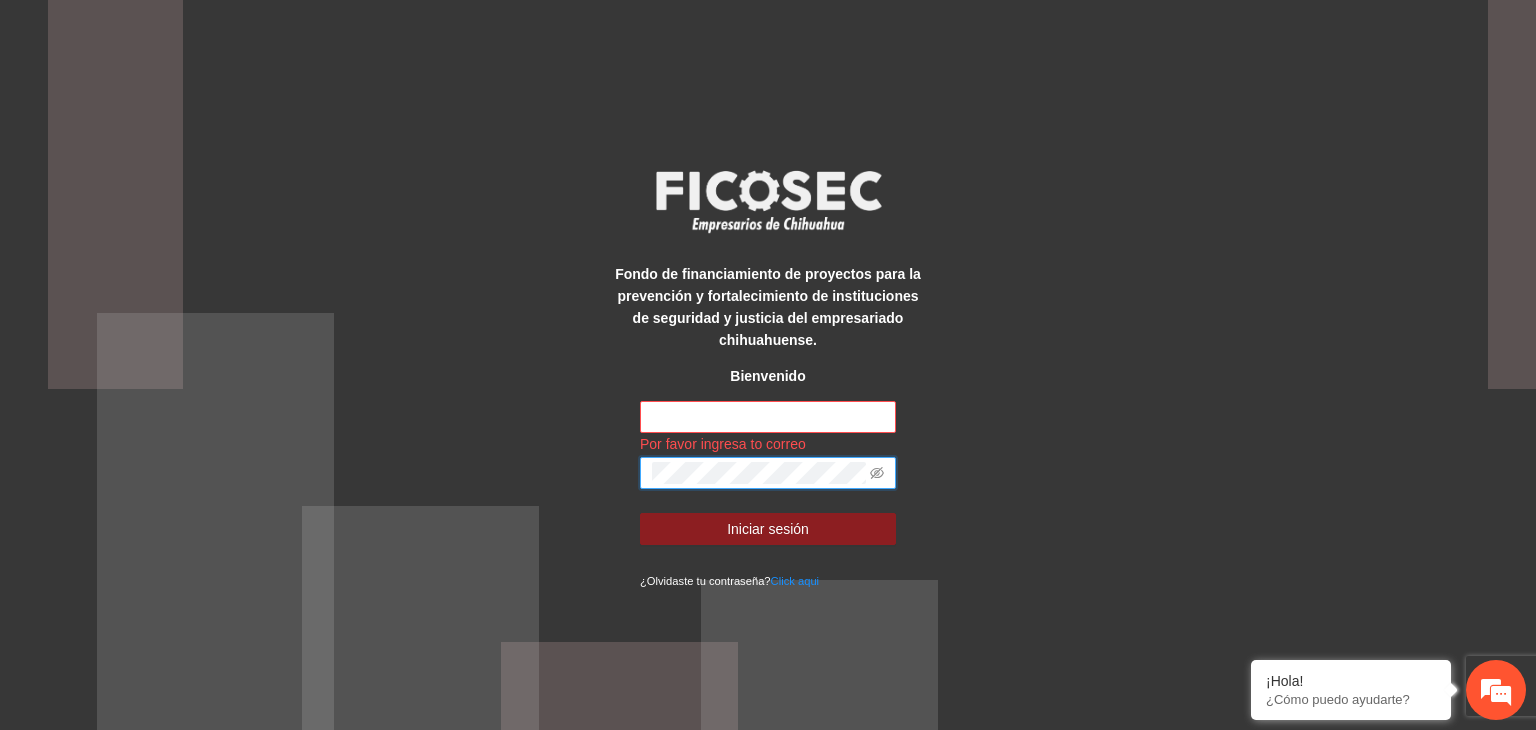 scroll, scrollTop: 0, scrollLeft: 0, axis: both 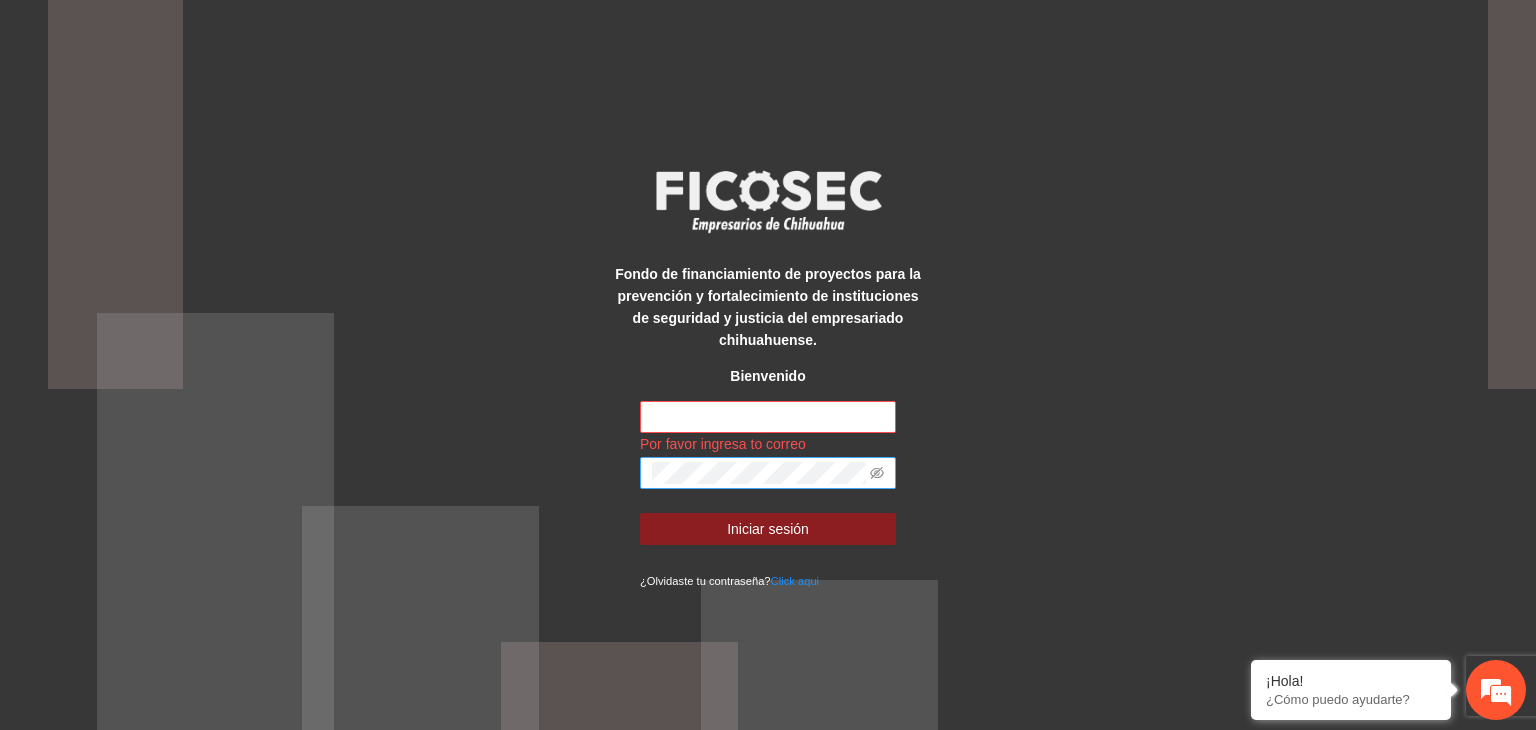 click at bounding box center (877, 473) 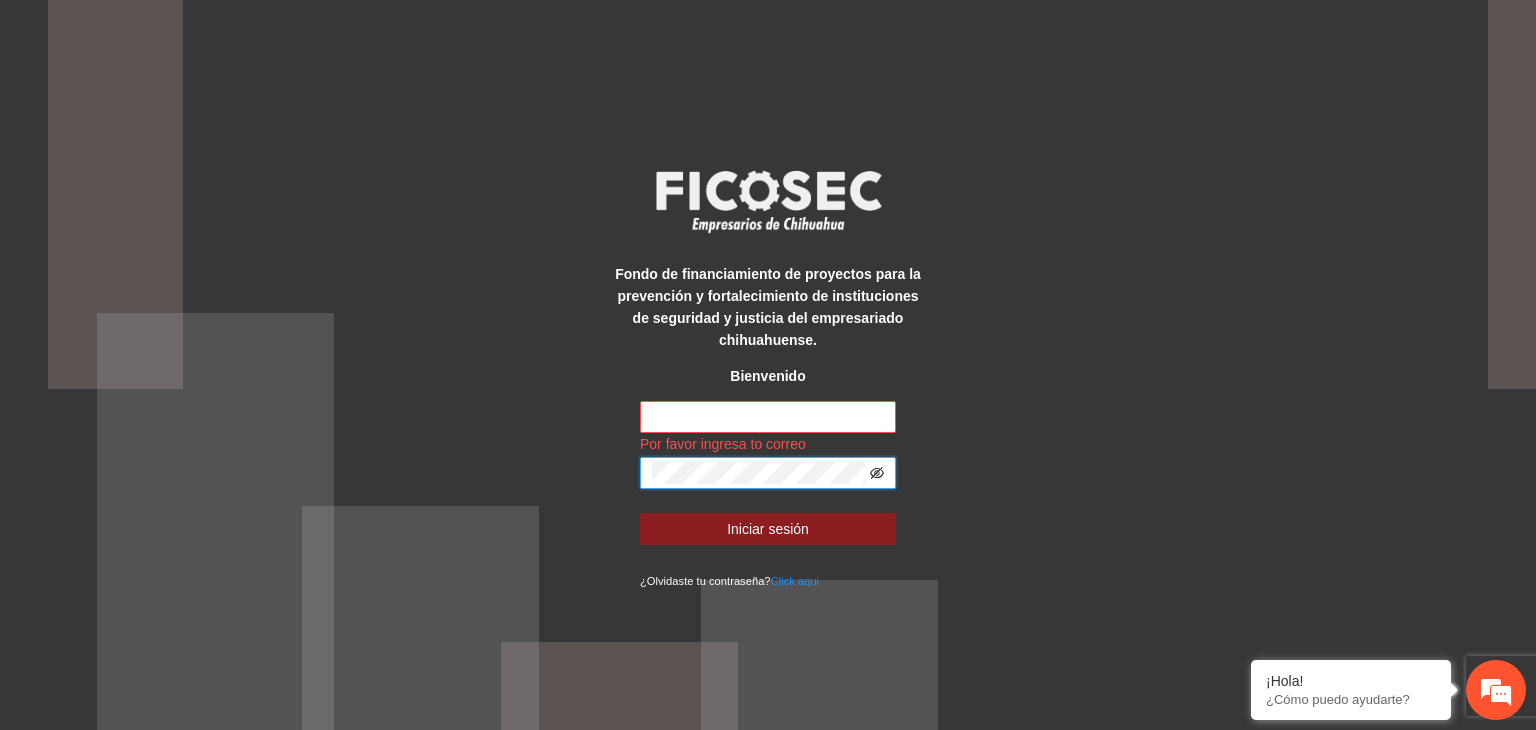 click 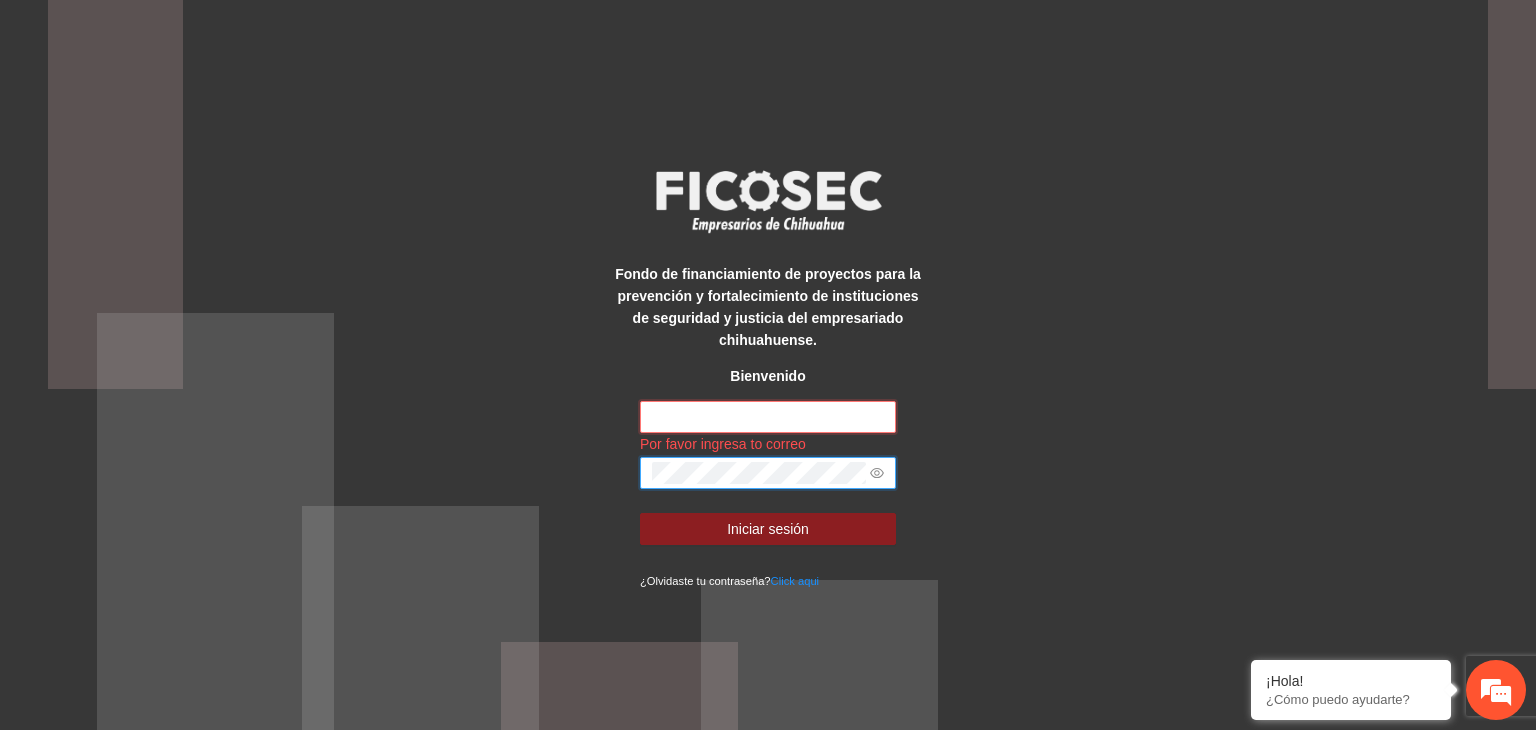 click at bounding box center [768, 417] 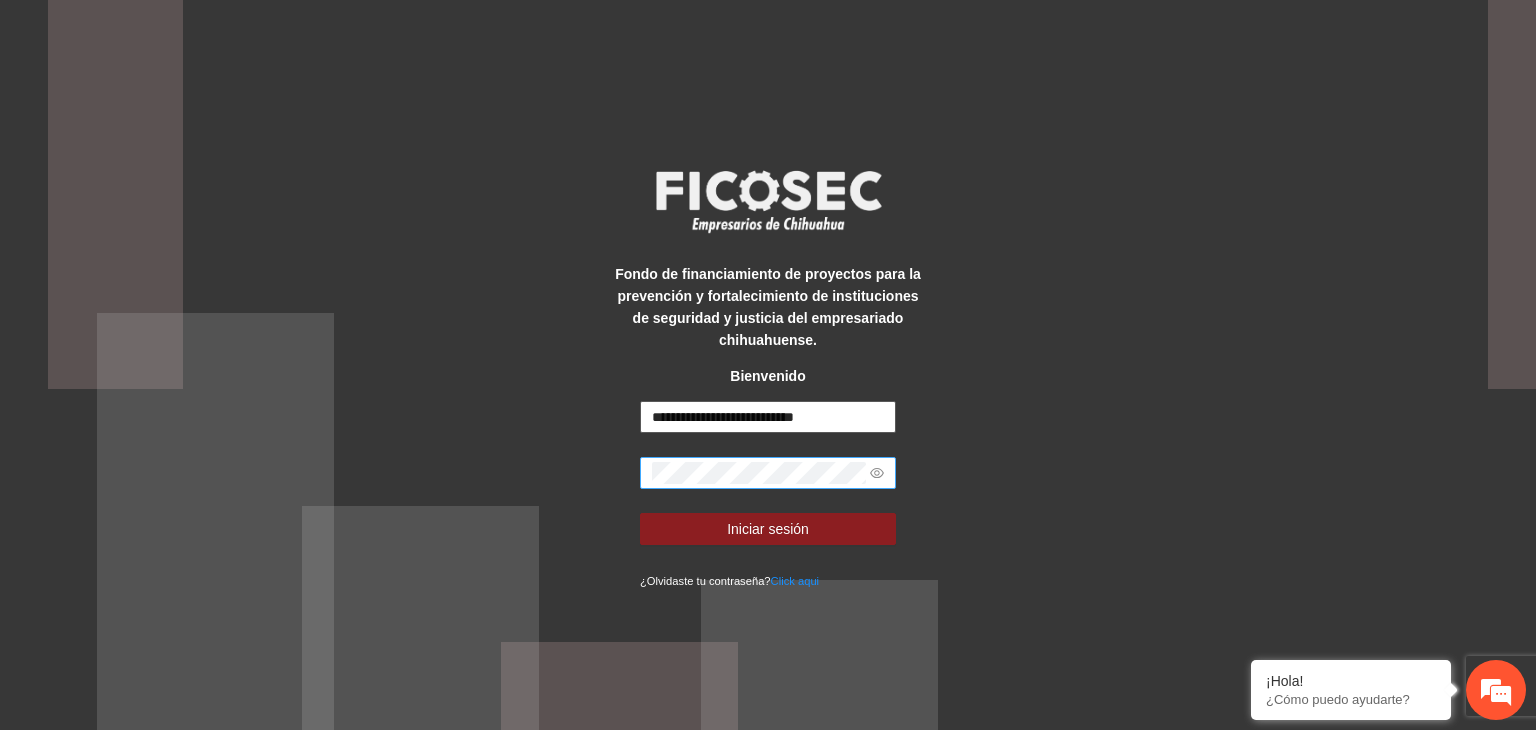 type on "**********" 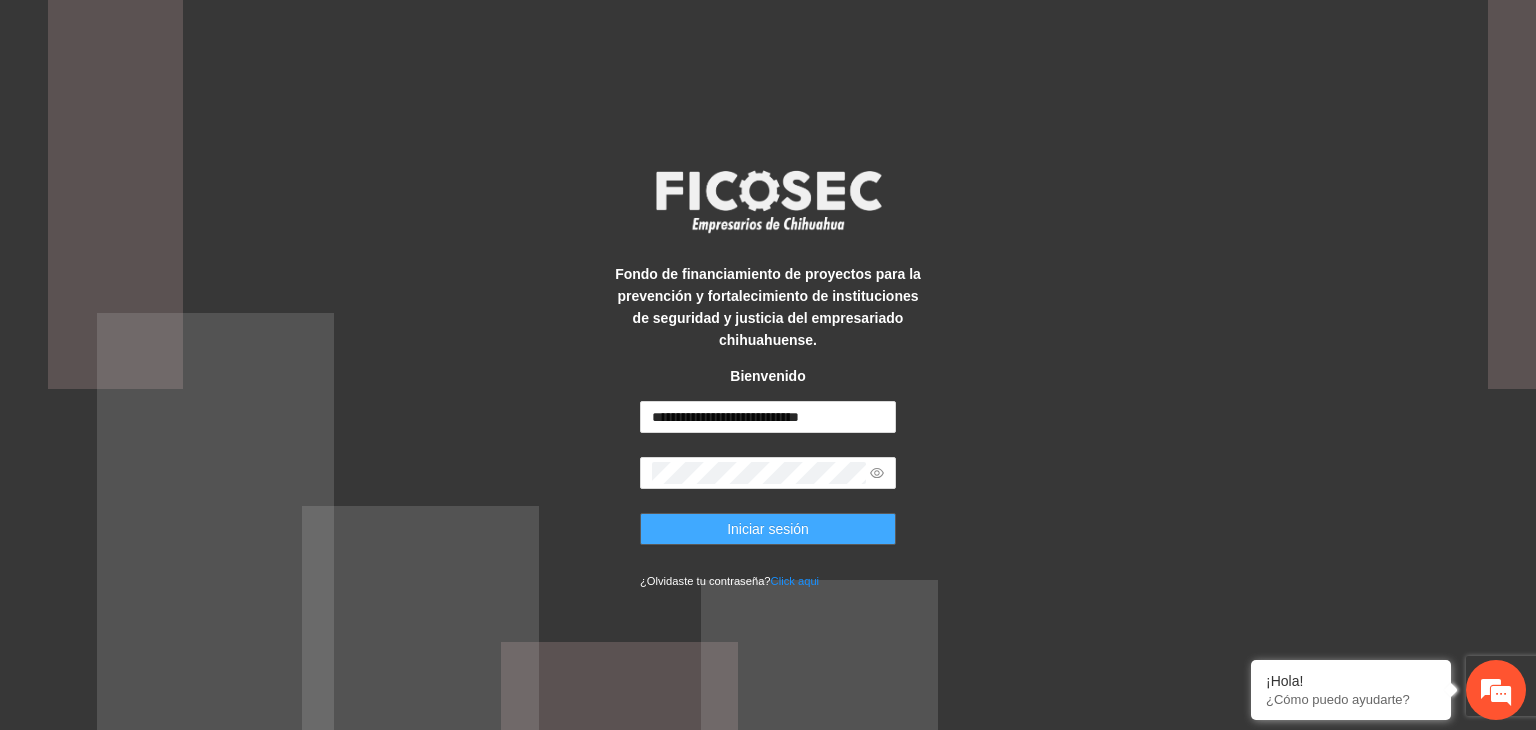 click on "Iniciar sesión" at bounding box center (768, 529) 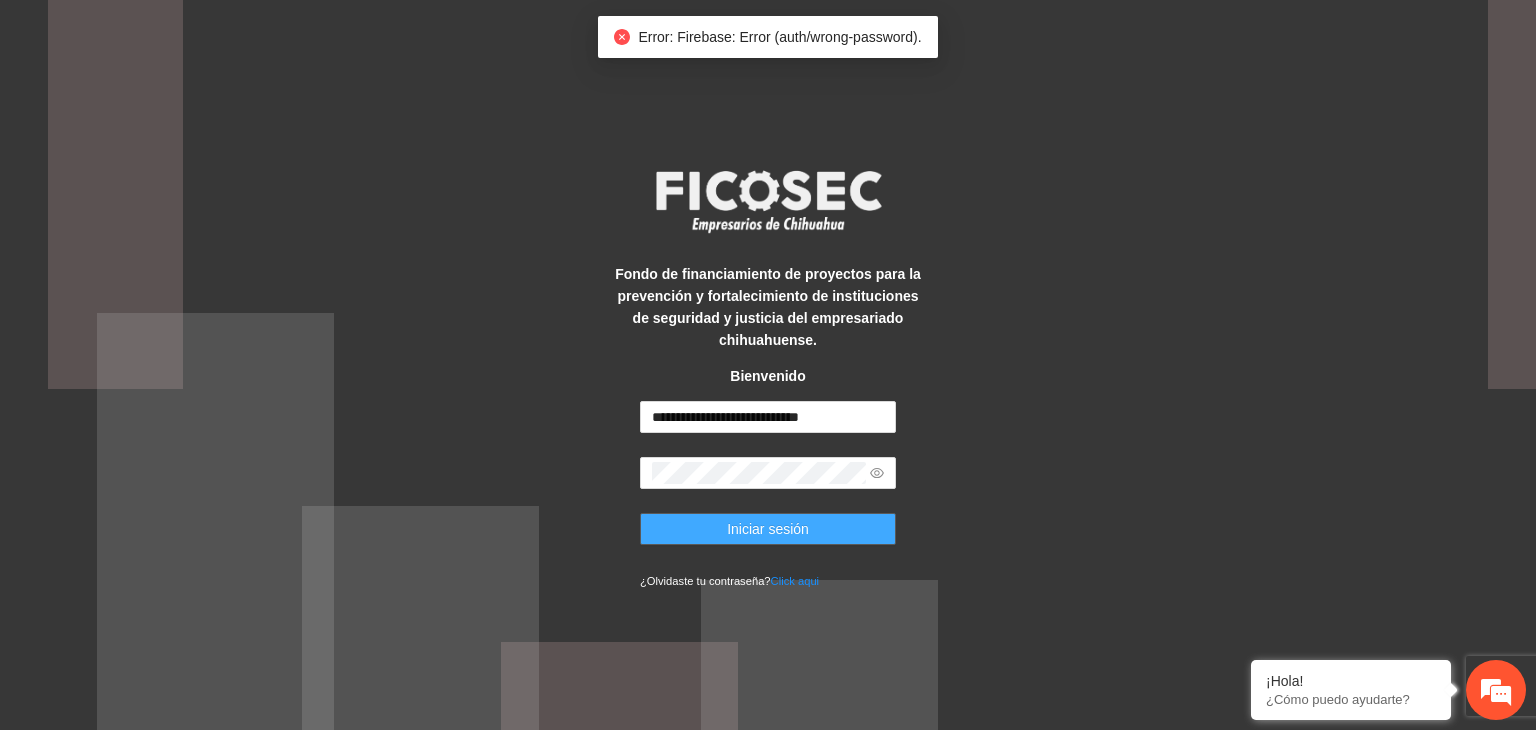 click on "Iniciar sesión" at bounding box center (768, 529) 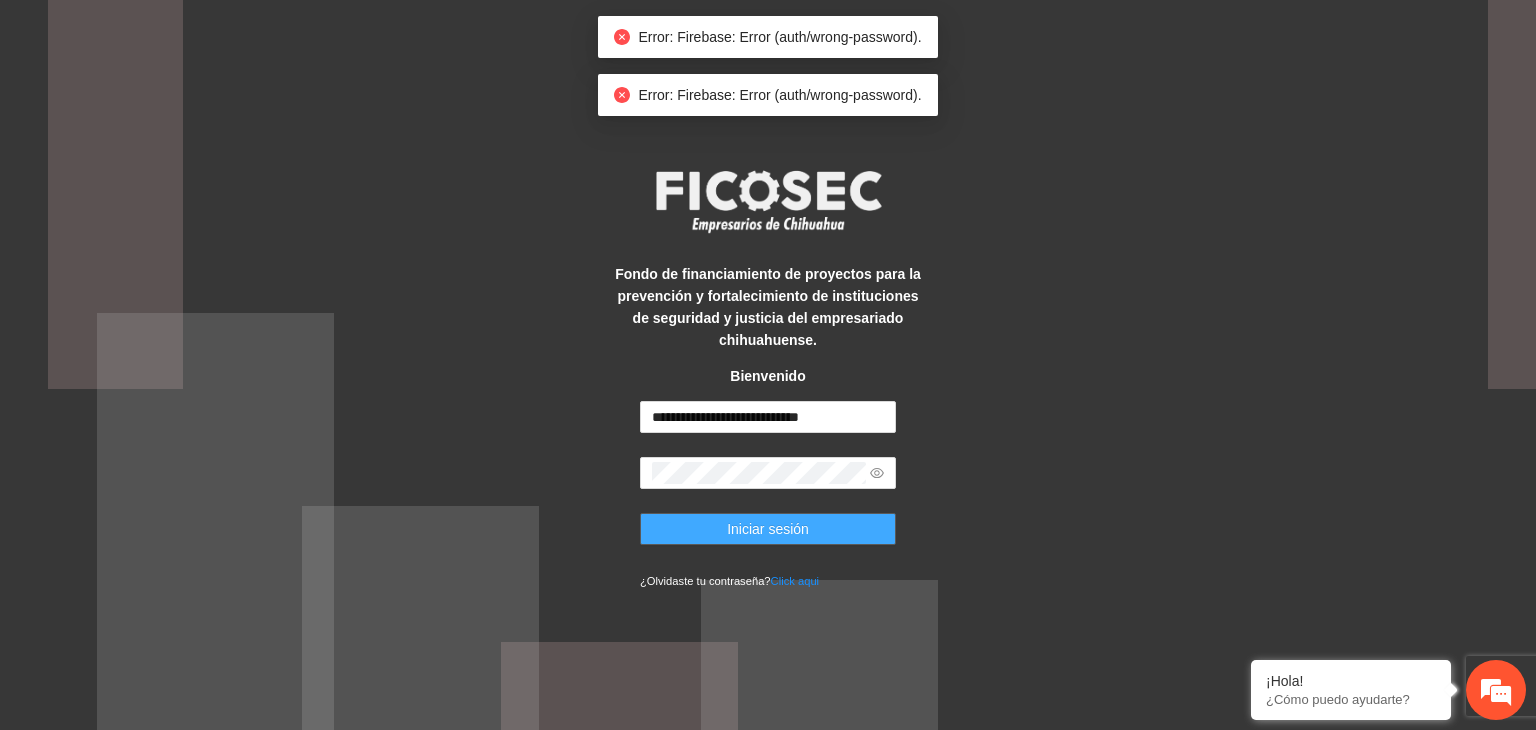 click on "Iniciar sesión" at bounding box center [768, 529] 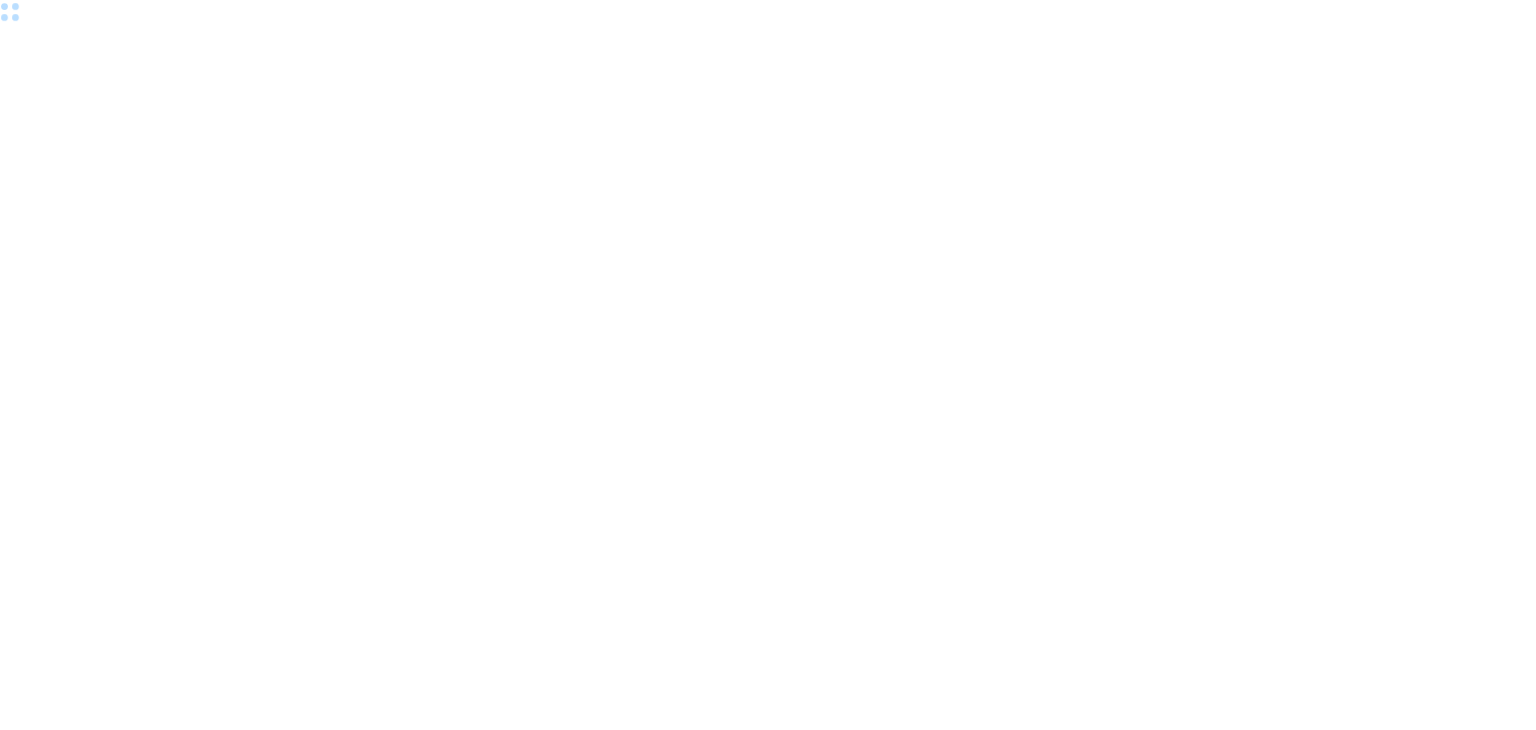 scroll, scrollTop: 0, scrollLeft: 0, axis: both 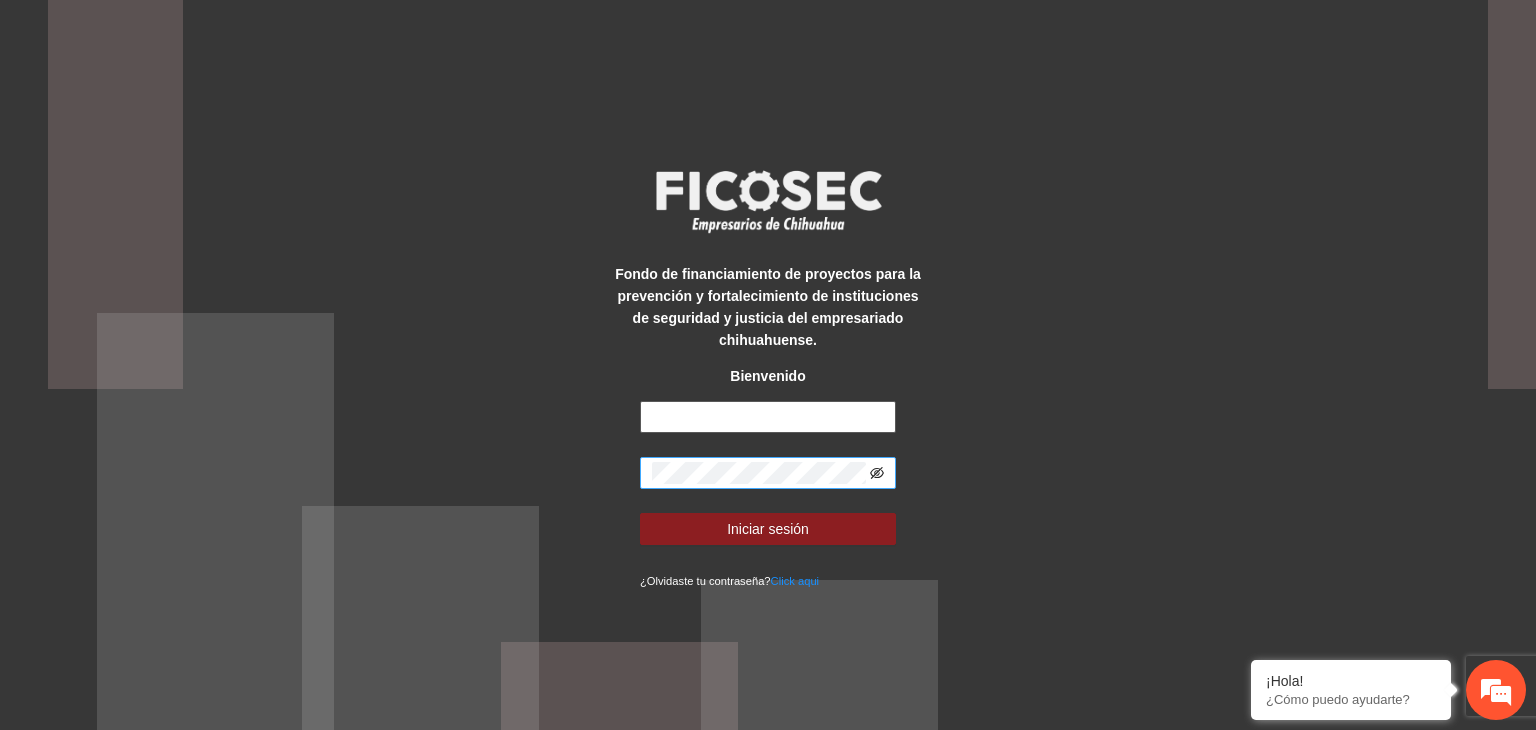 type on "**********" 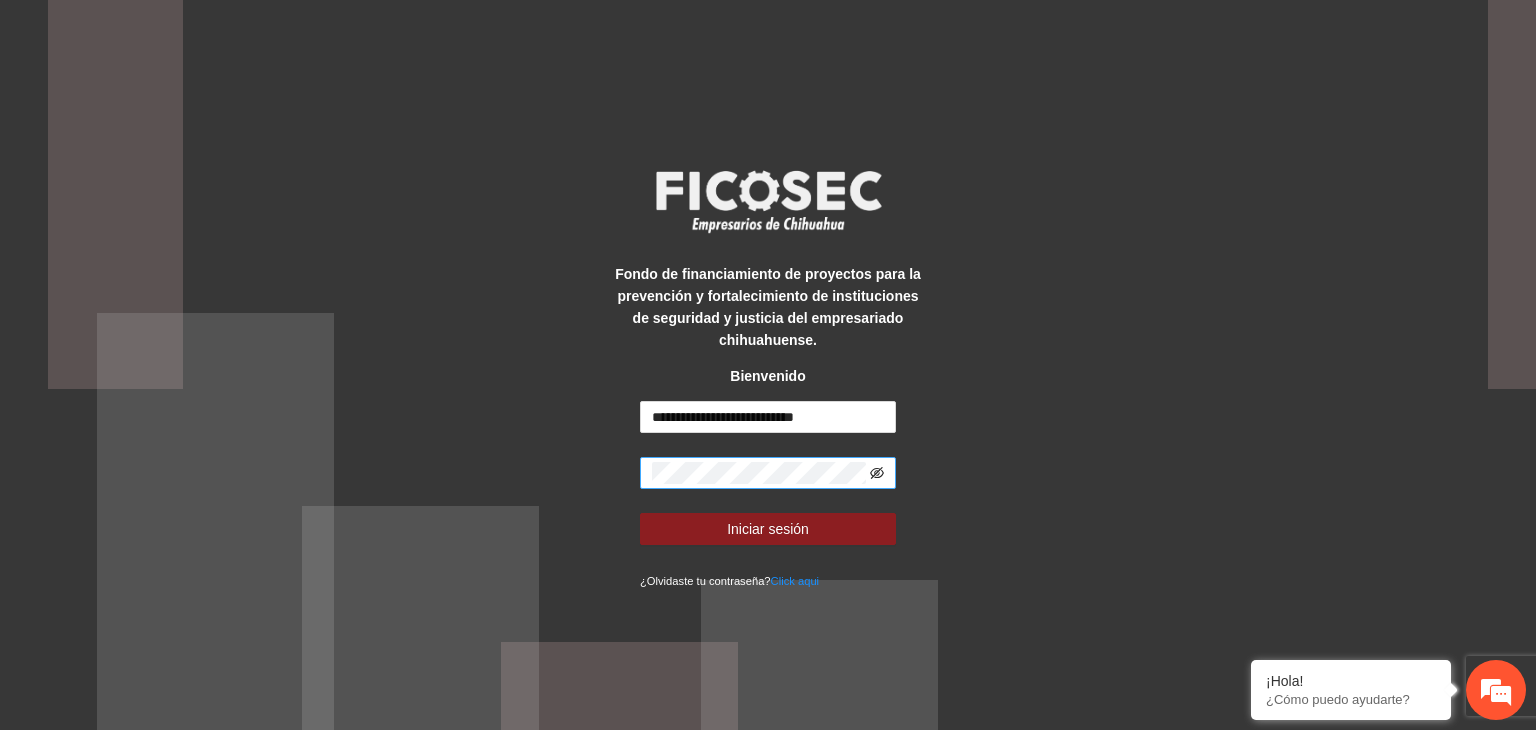 click 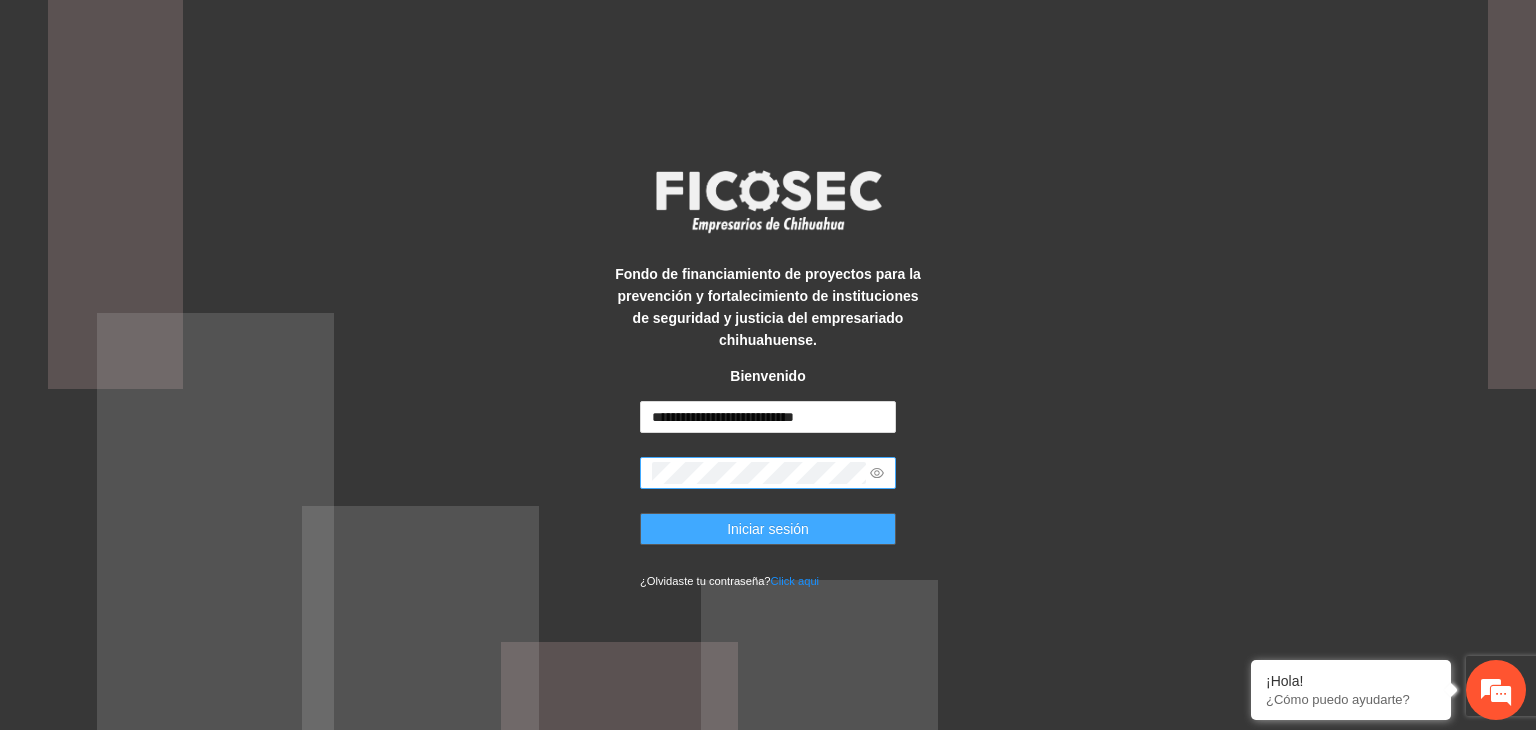 click on "Iniciar sesión" at bounding box center [768, 529] 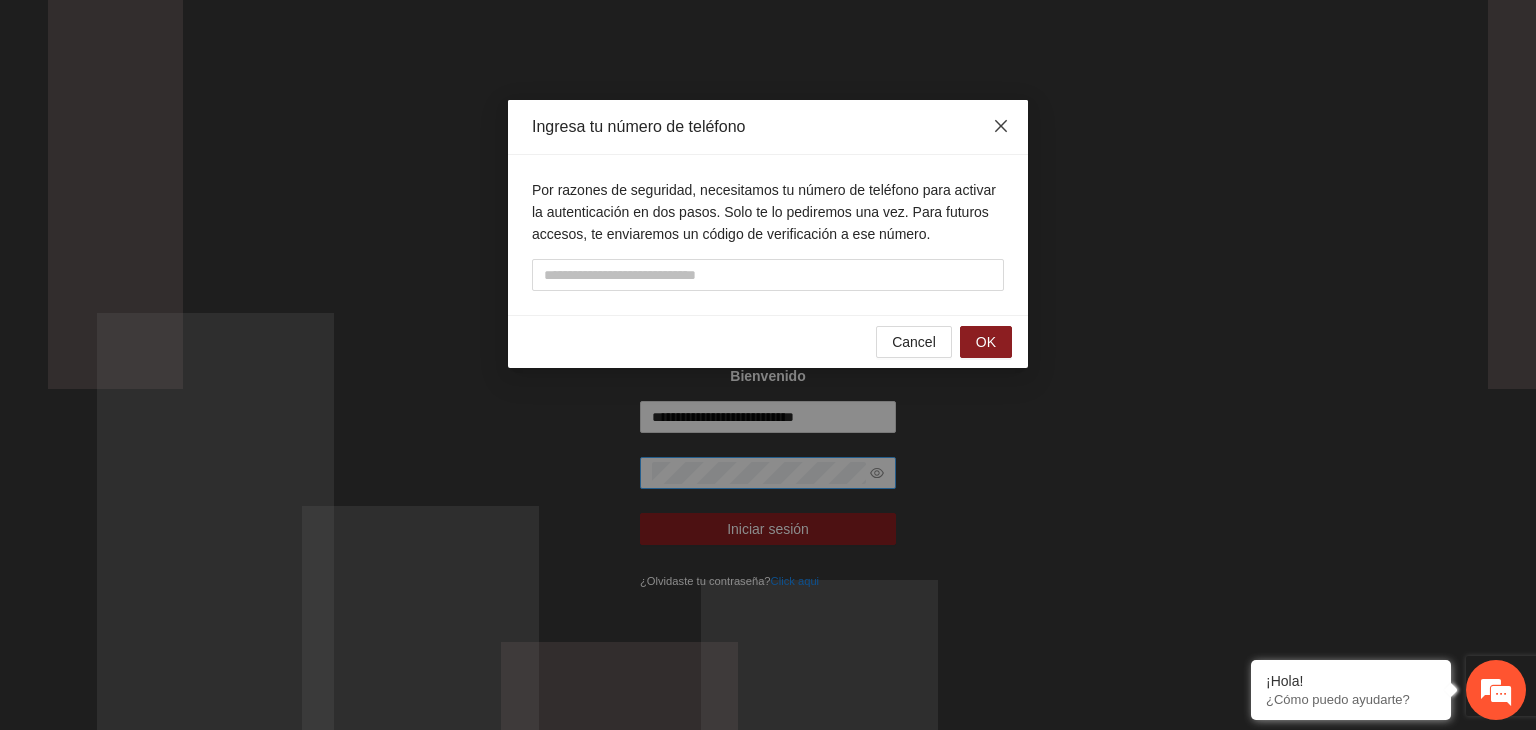 scroll, scrollTop: 0, scrollLeft: 0, axis: both 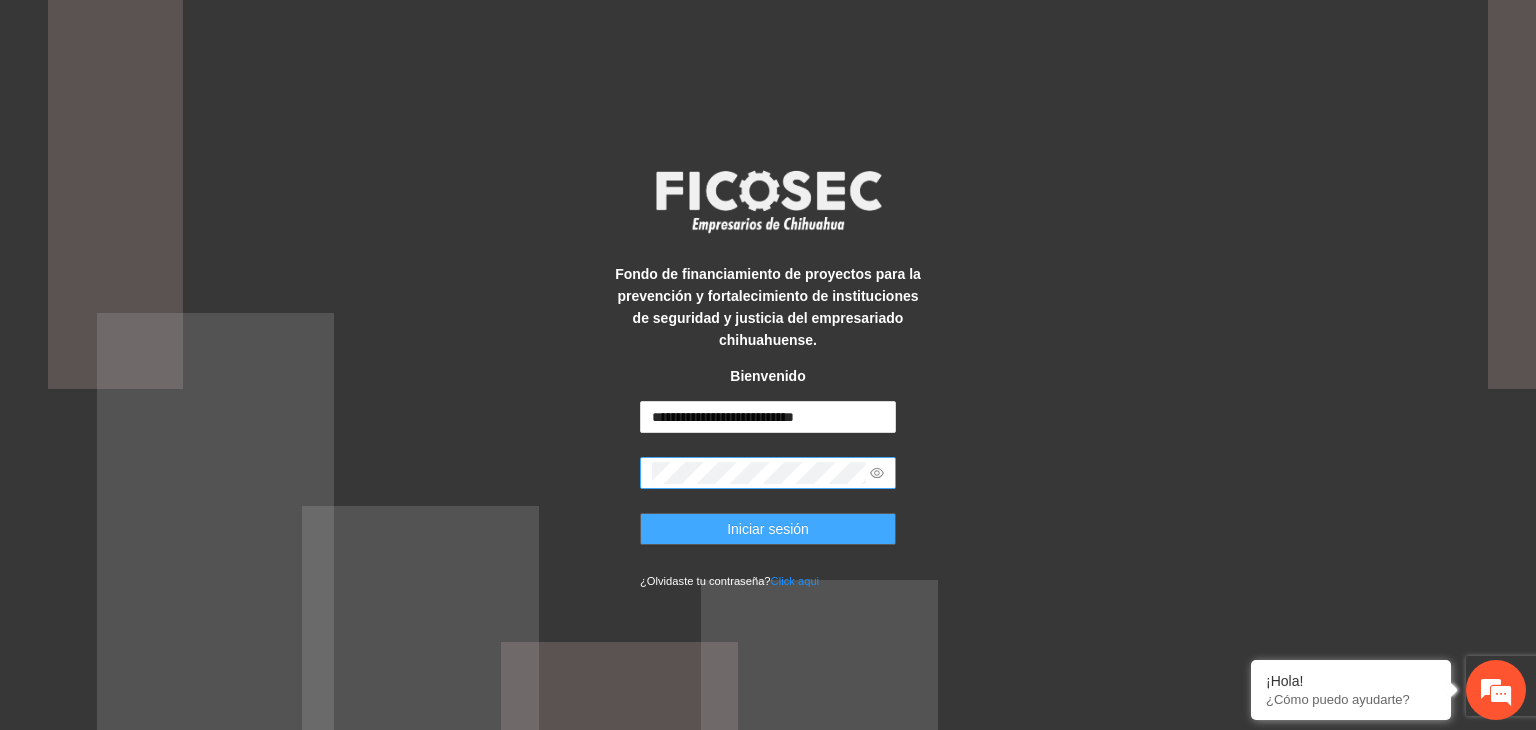 click on "Iniciar sesión" at bounding box center [768, 529] 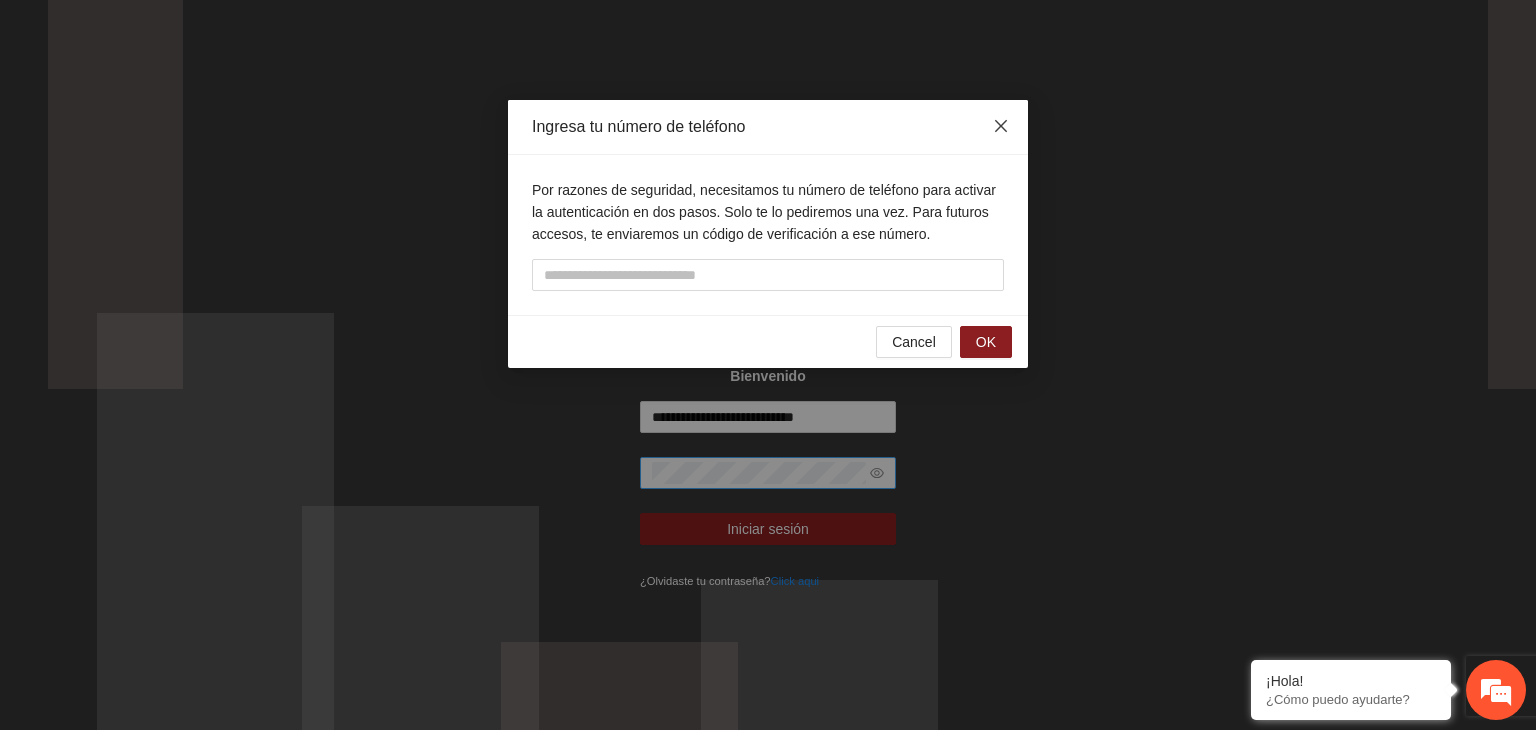 click at bounding box center (1001, 127) 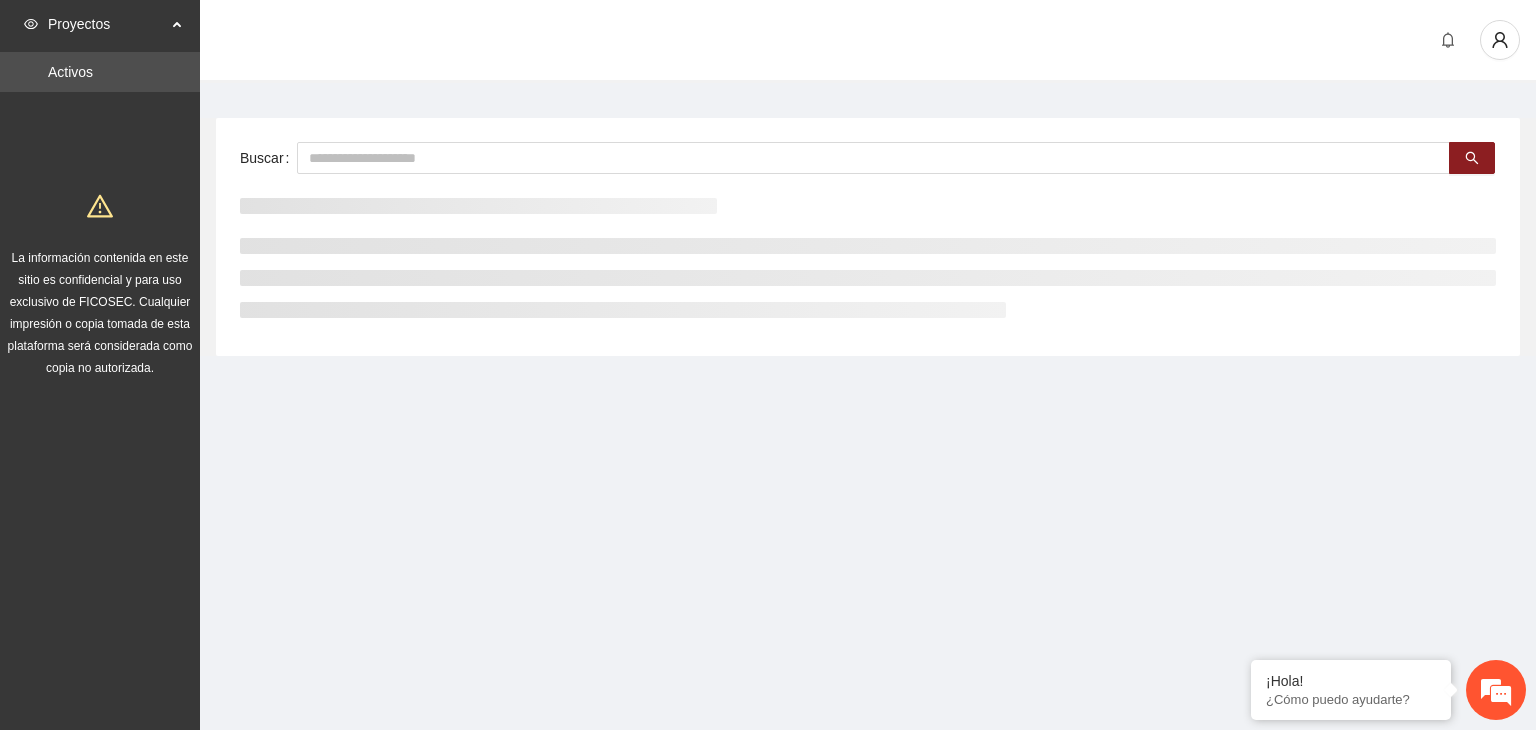 scroll, scrollTop: 0, scrollLeft: 0, axis: both 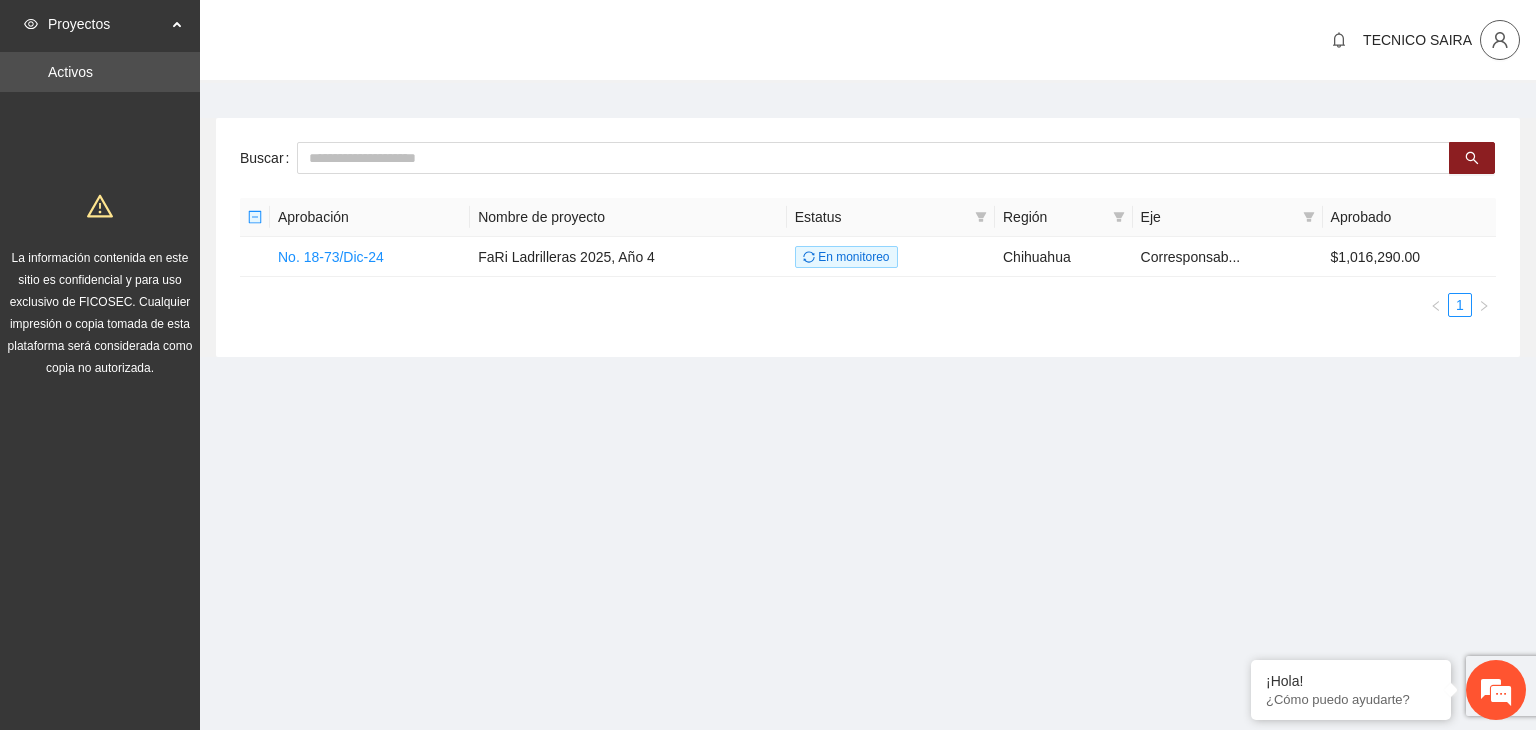 click at bounding box center (1500, 40) 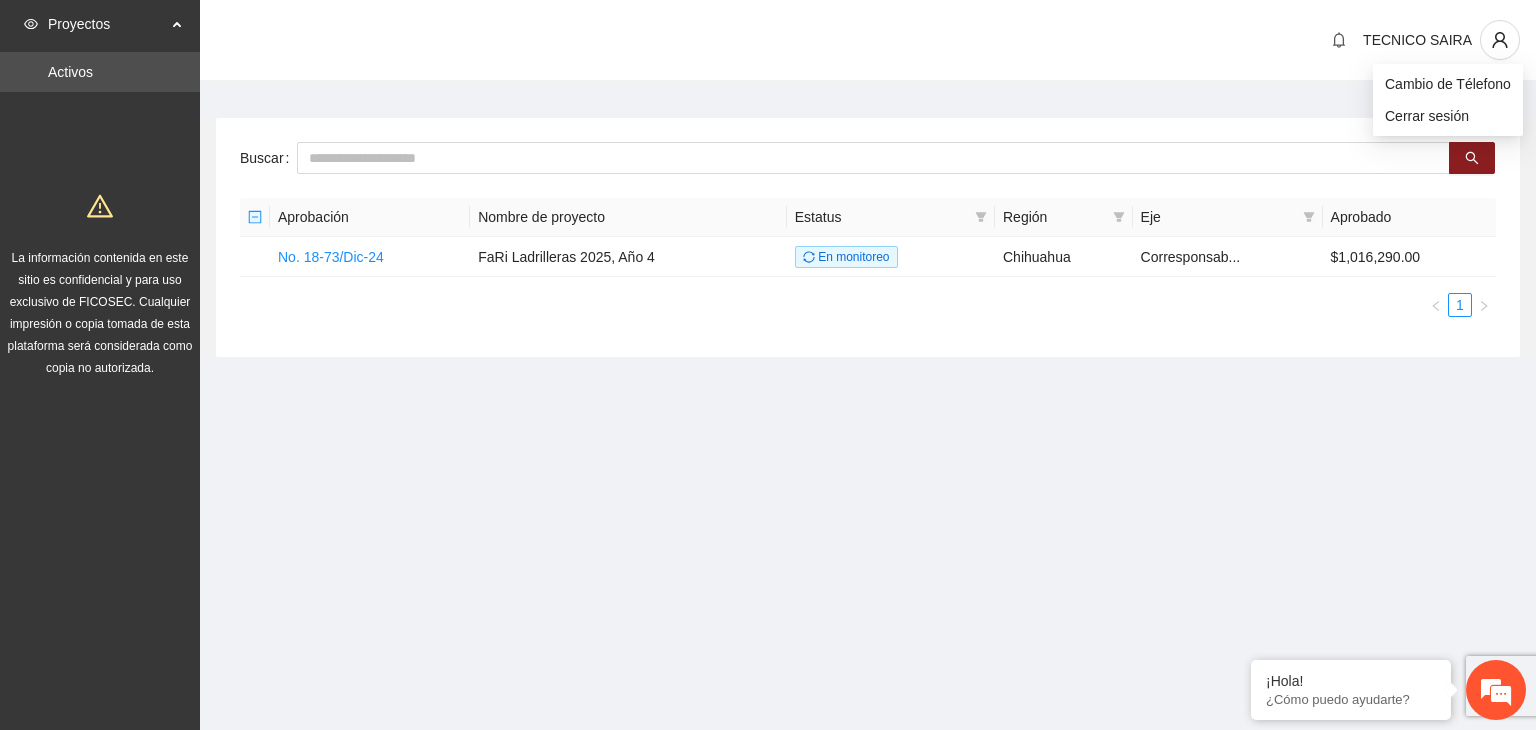 click on "Cambio de Télefono Cerrar sesión" at bounding box center [1448, 100] 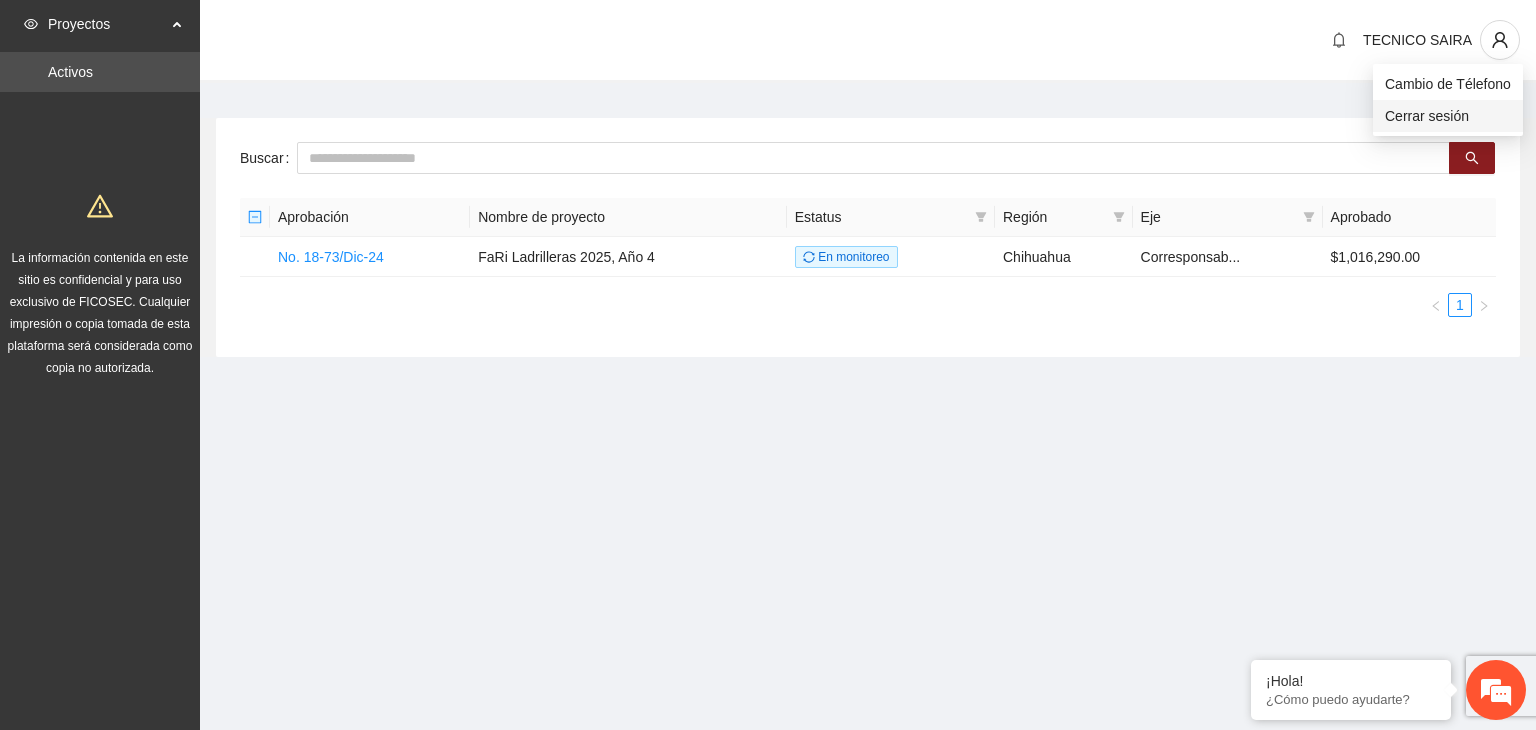 click on "Cerrar sesión" at bounding box center [1448, 116] 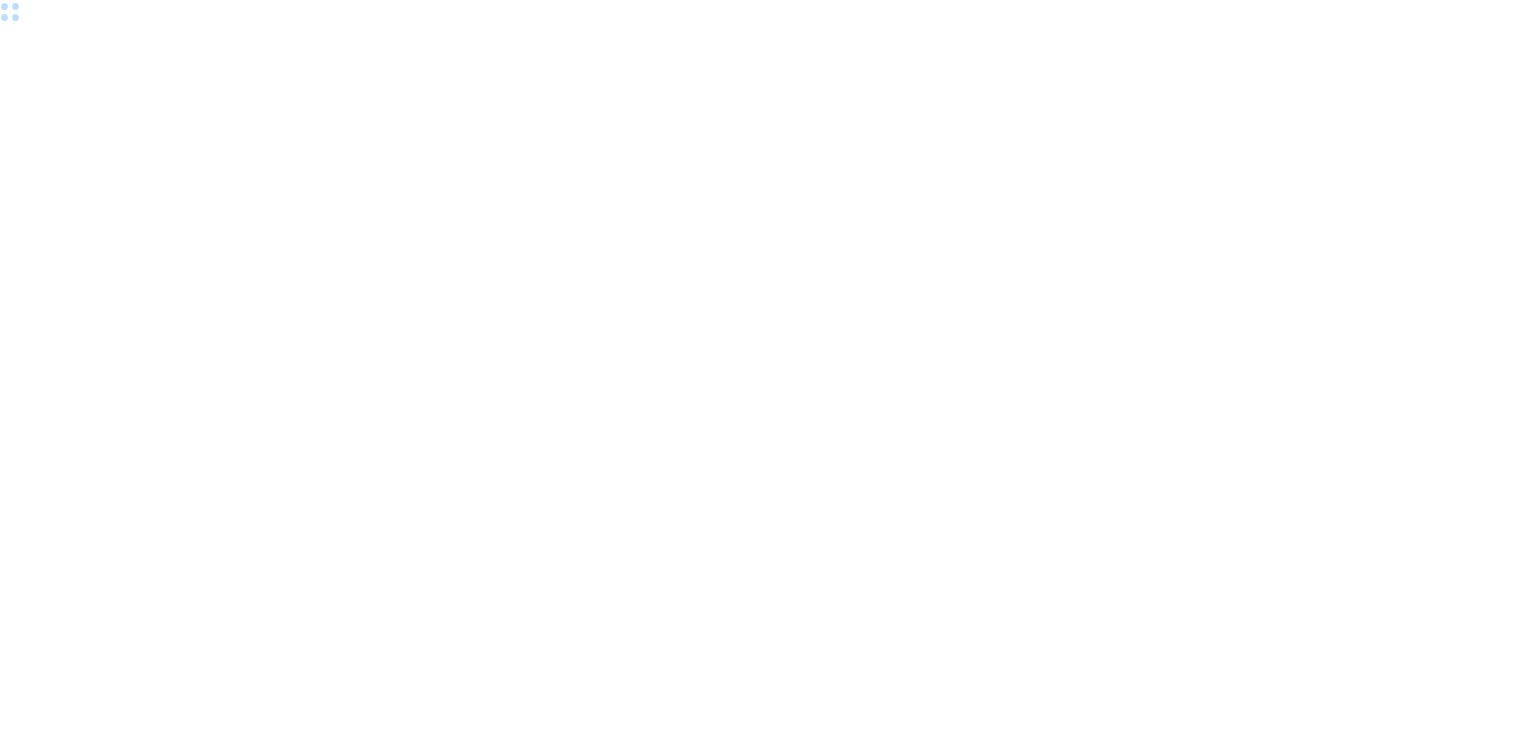 scroll, scrollTop: 0, scrollLeft: 0, axis: both 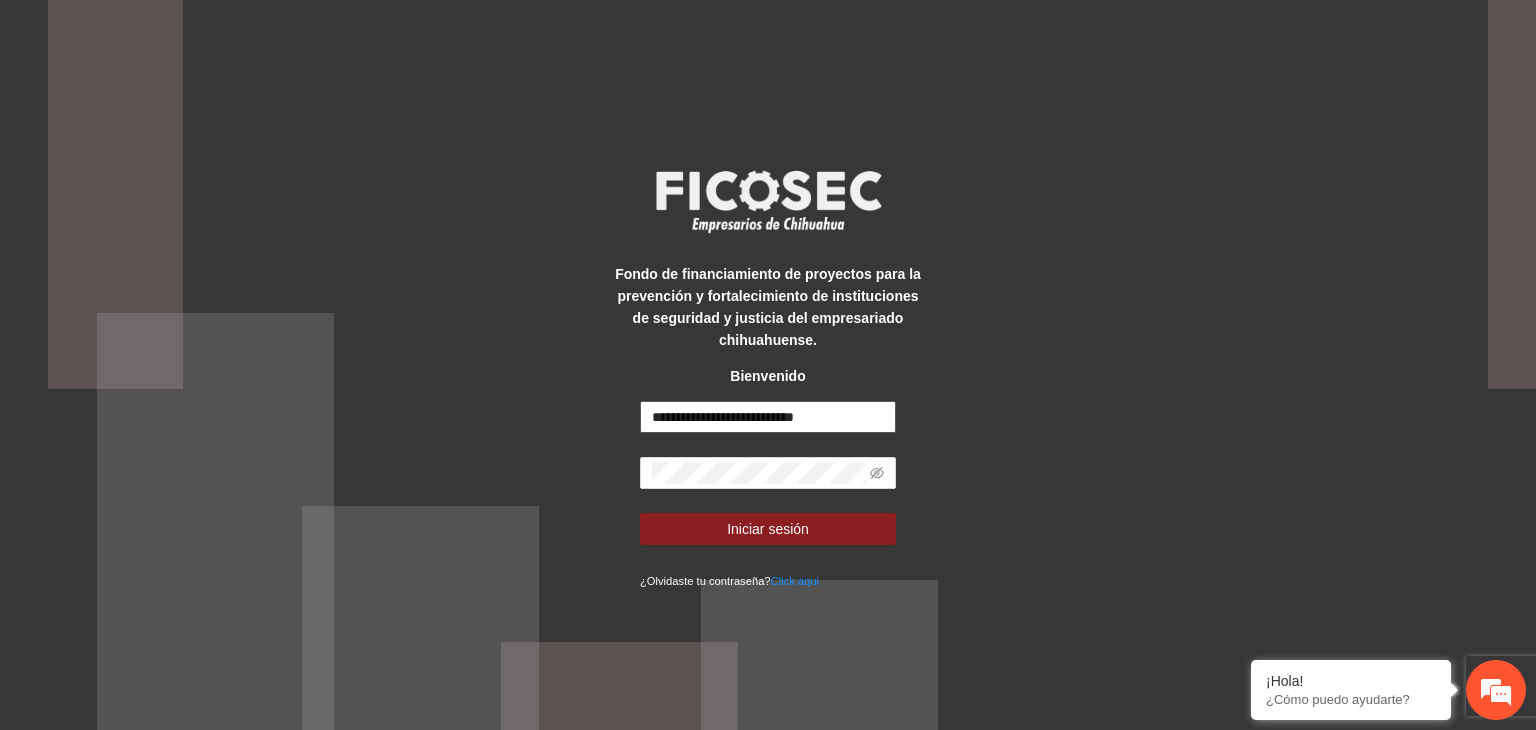 click on "**********" at bounding box center [768, 417] 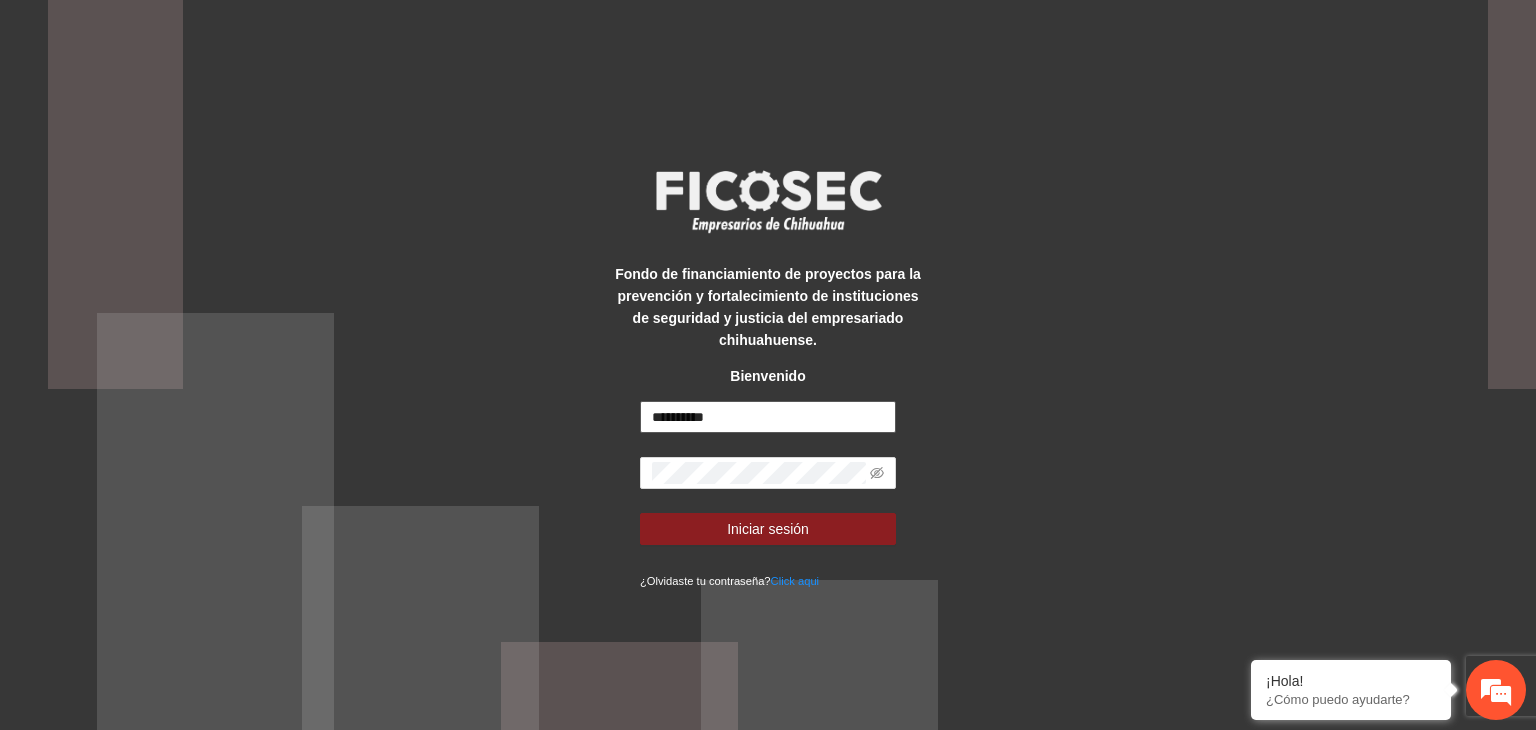 scroll, scrollTop: 0, scrollLeft: 0, axis: both 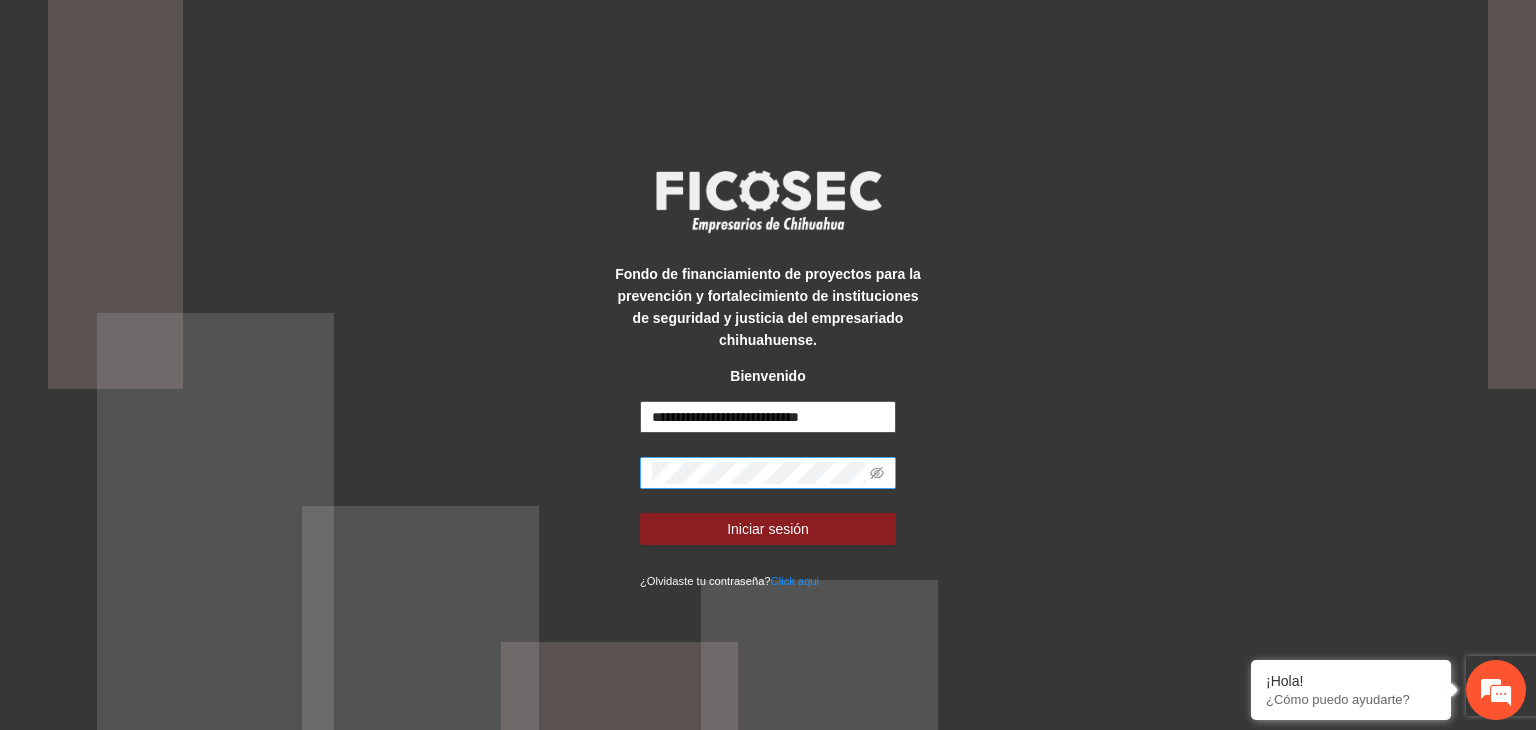 type on "**********" 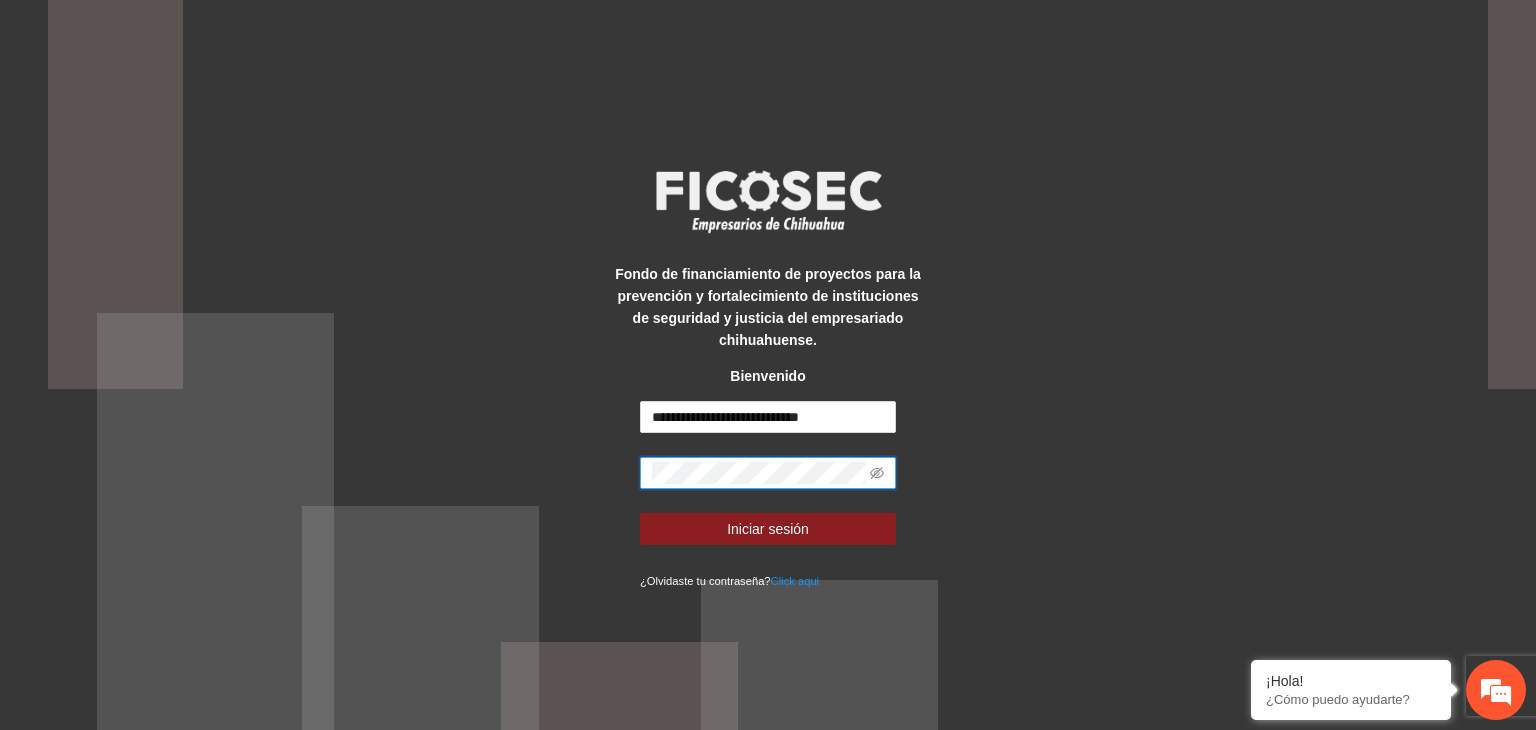 click on "**********" at bounding box center (768, 365) 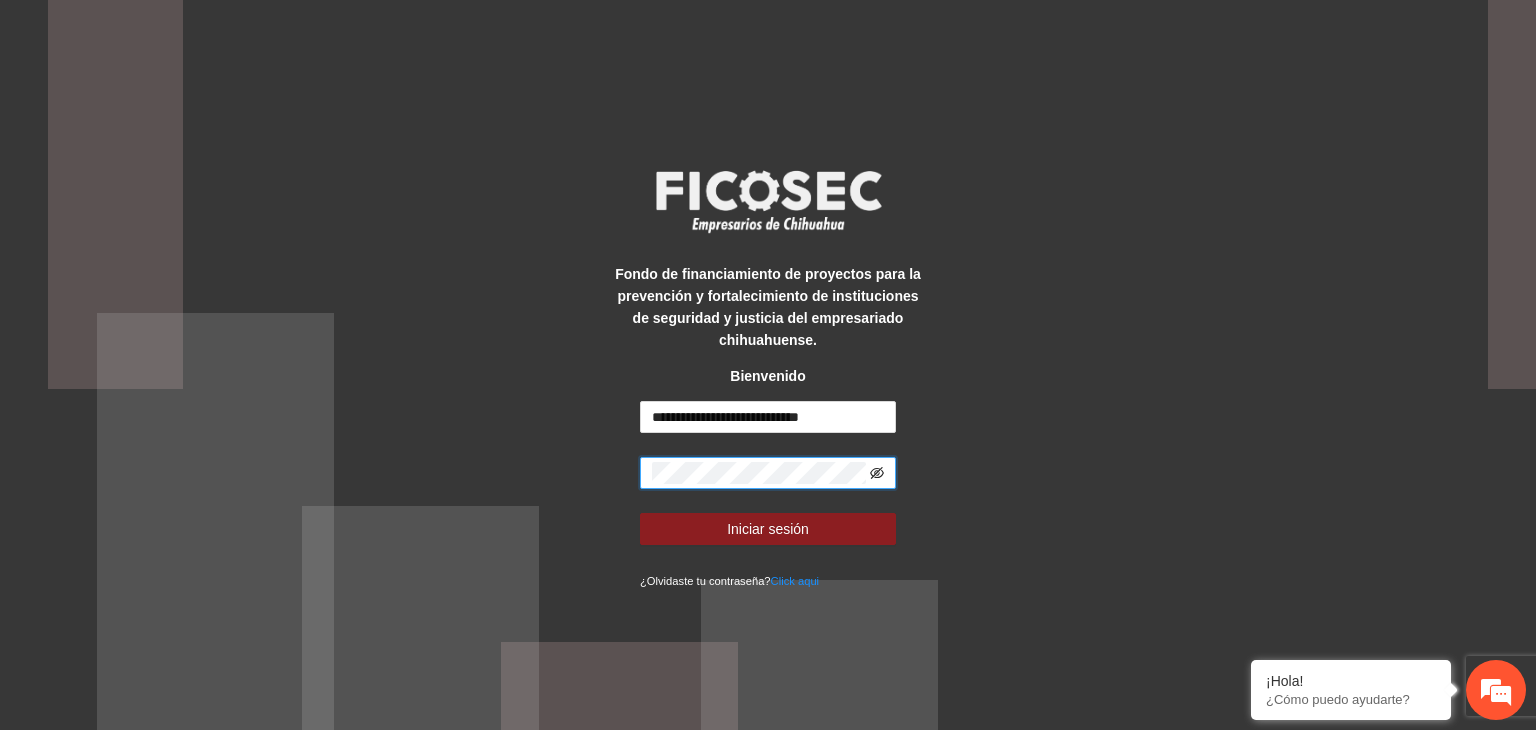click 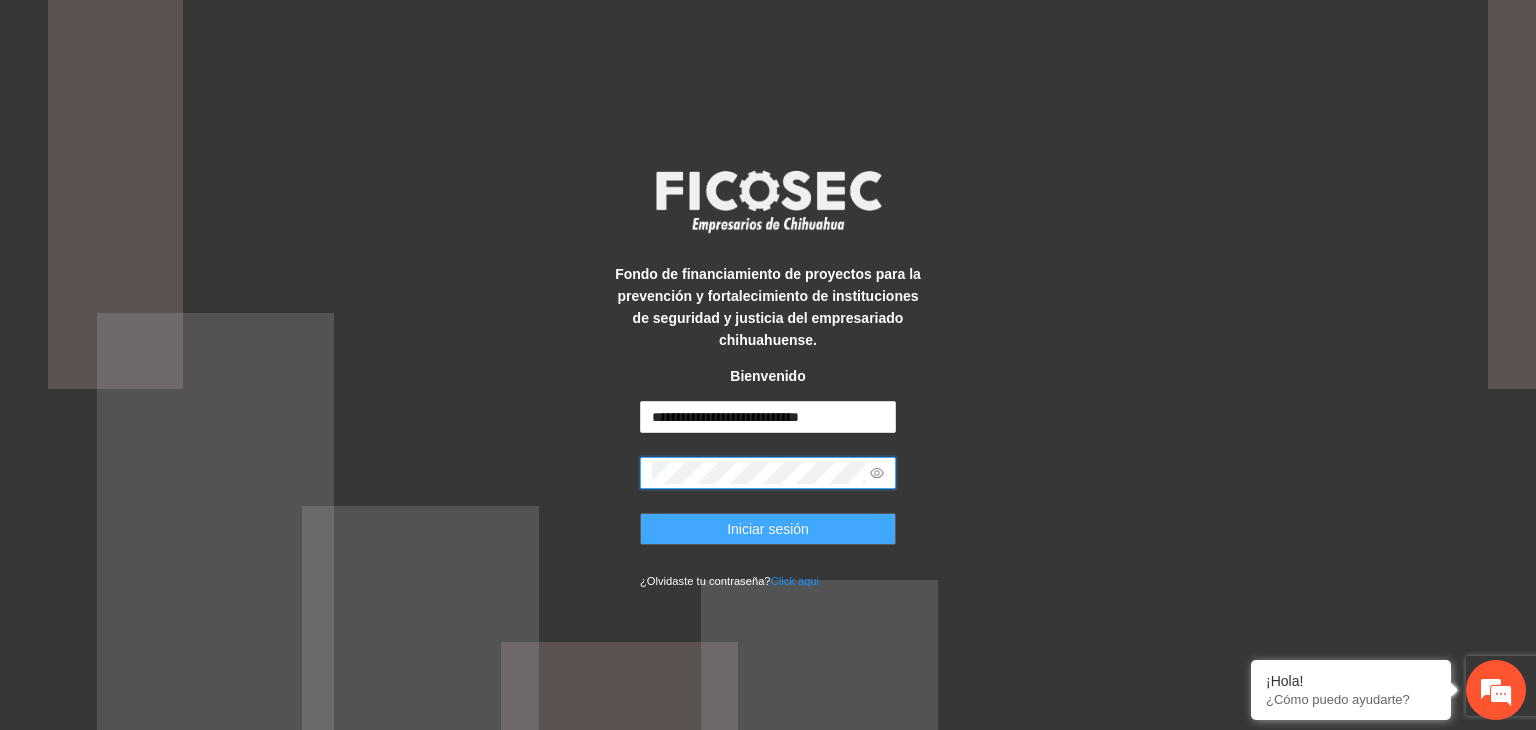 click on "Iniciar sesión" at bounding box center (768, 529) 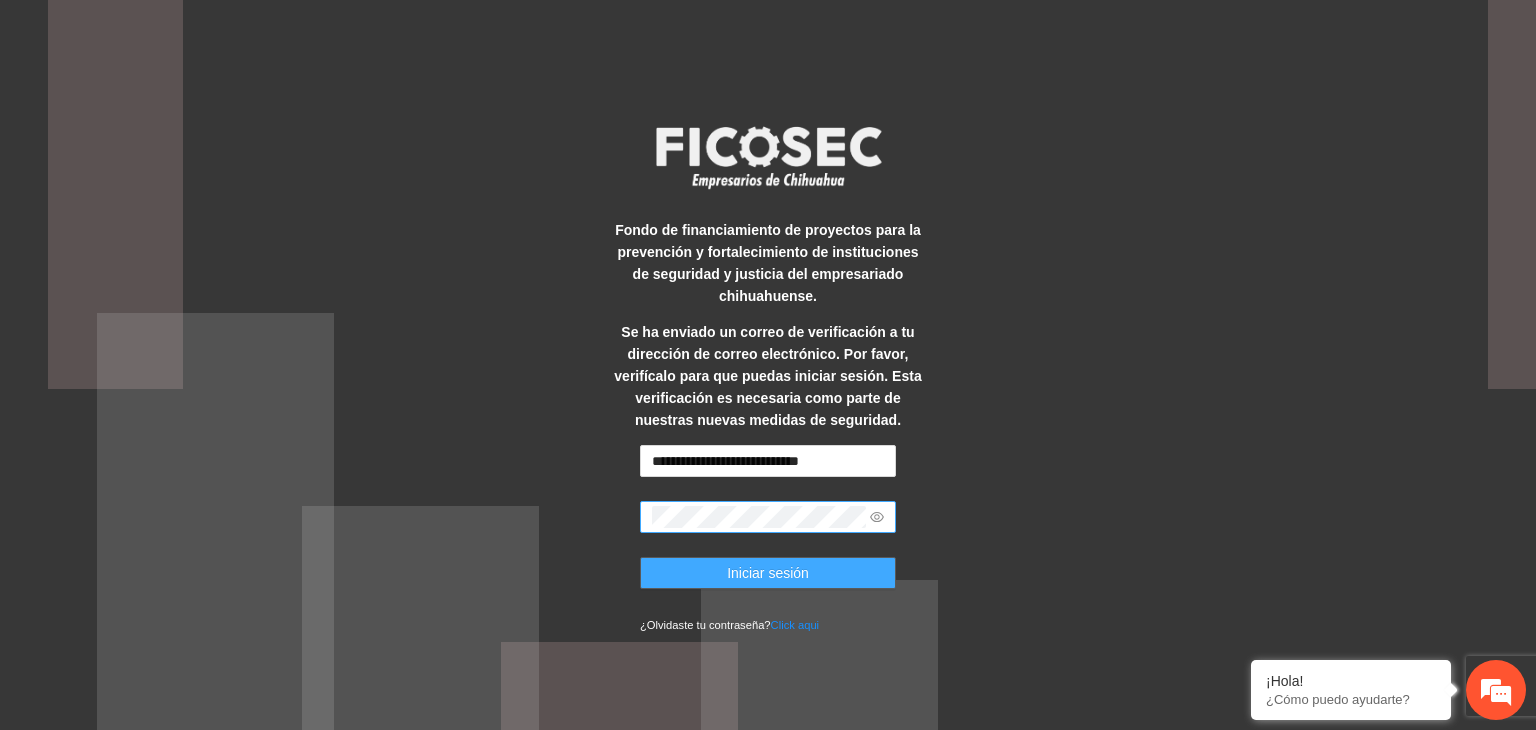 click on "Iniciar sesión" at bounding box center [768, 573] 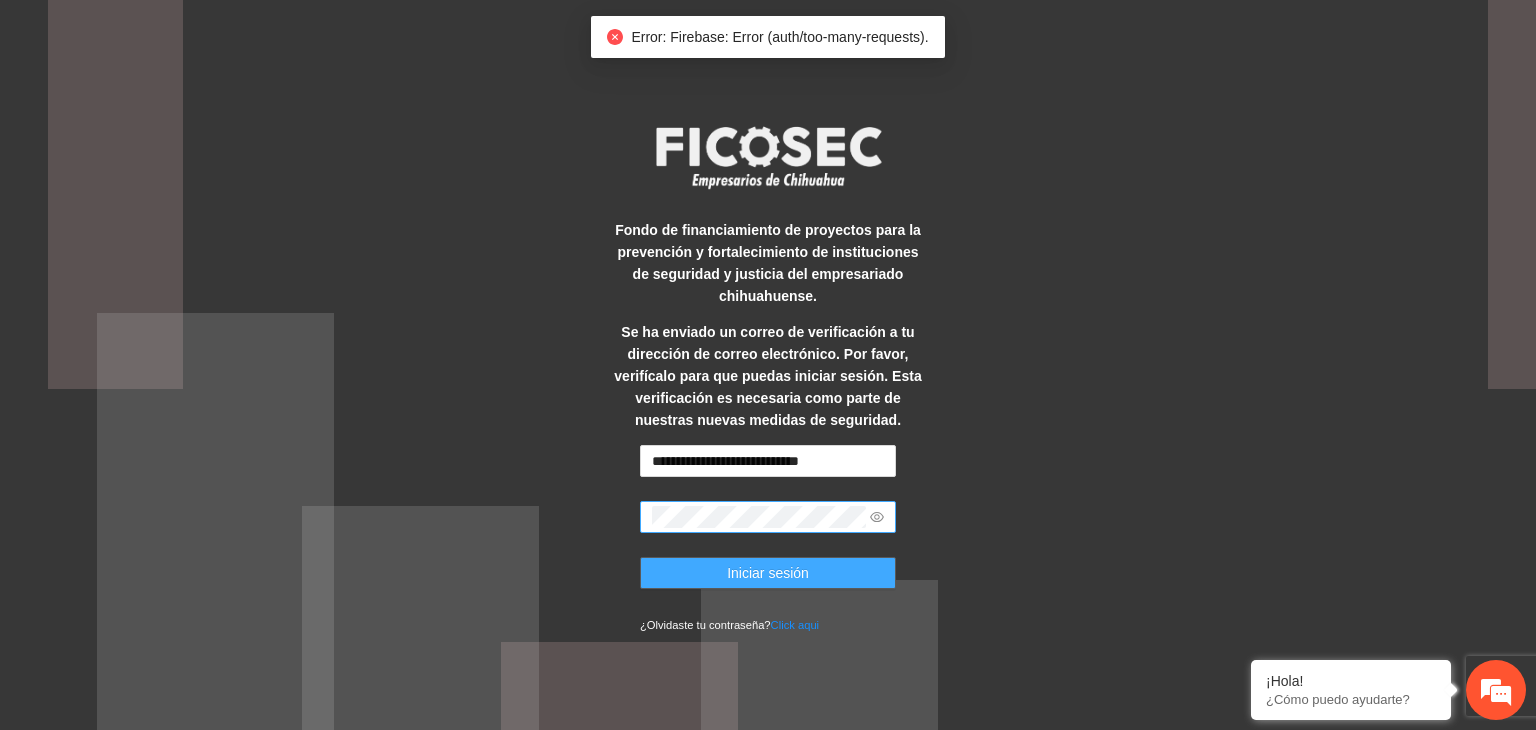 click on "Iniciar sesión" at bounding box center (768, 573) 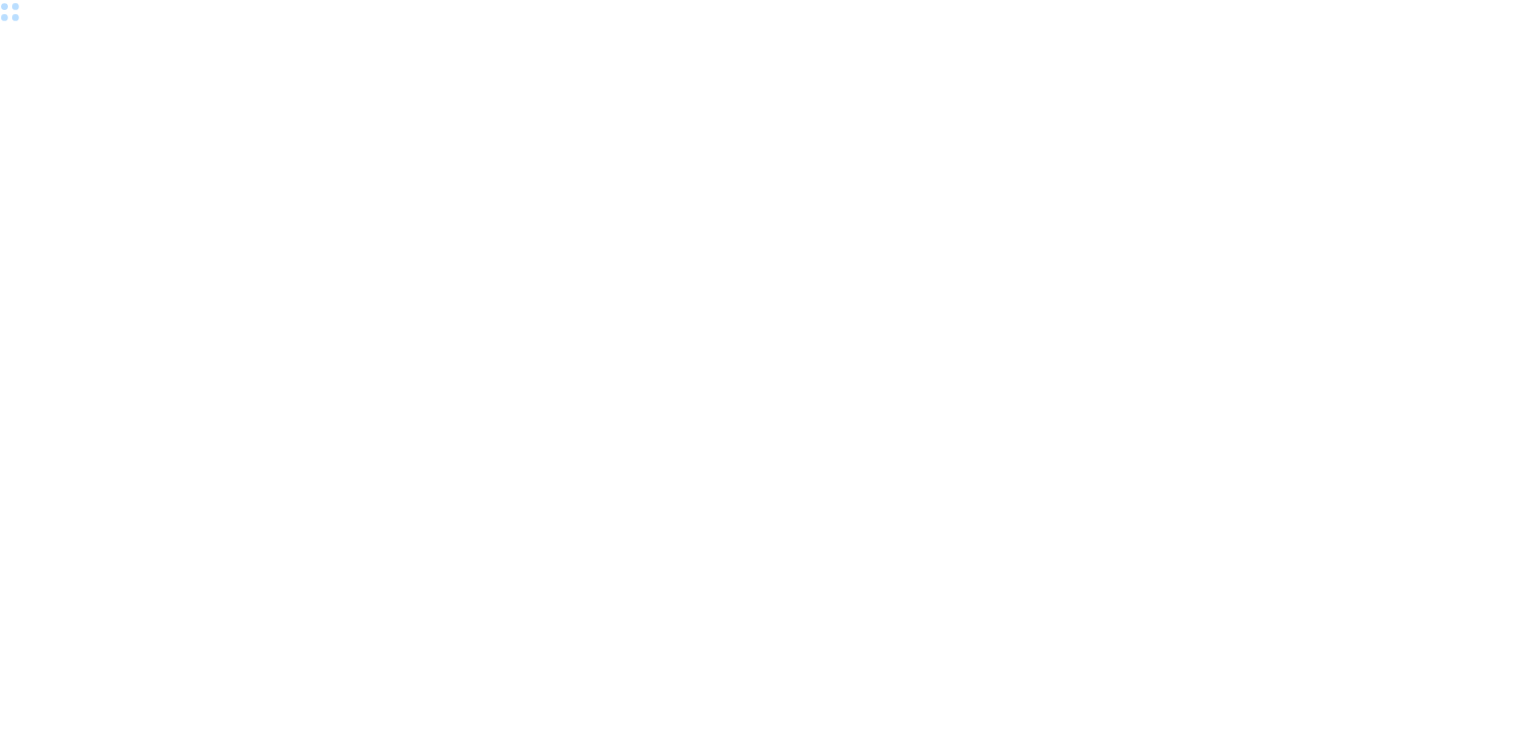 scroll, scrollTop: 0, scrollLeft: 0, axis: both 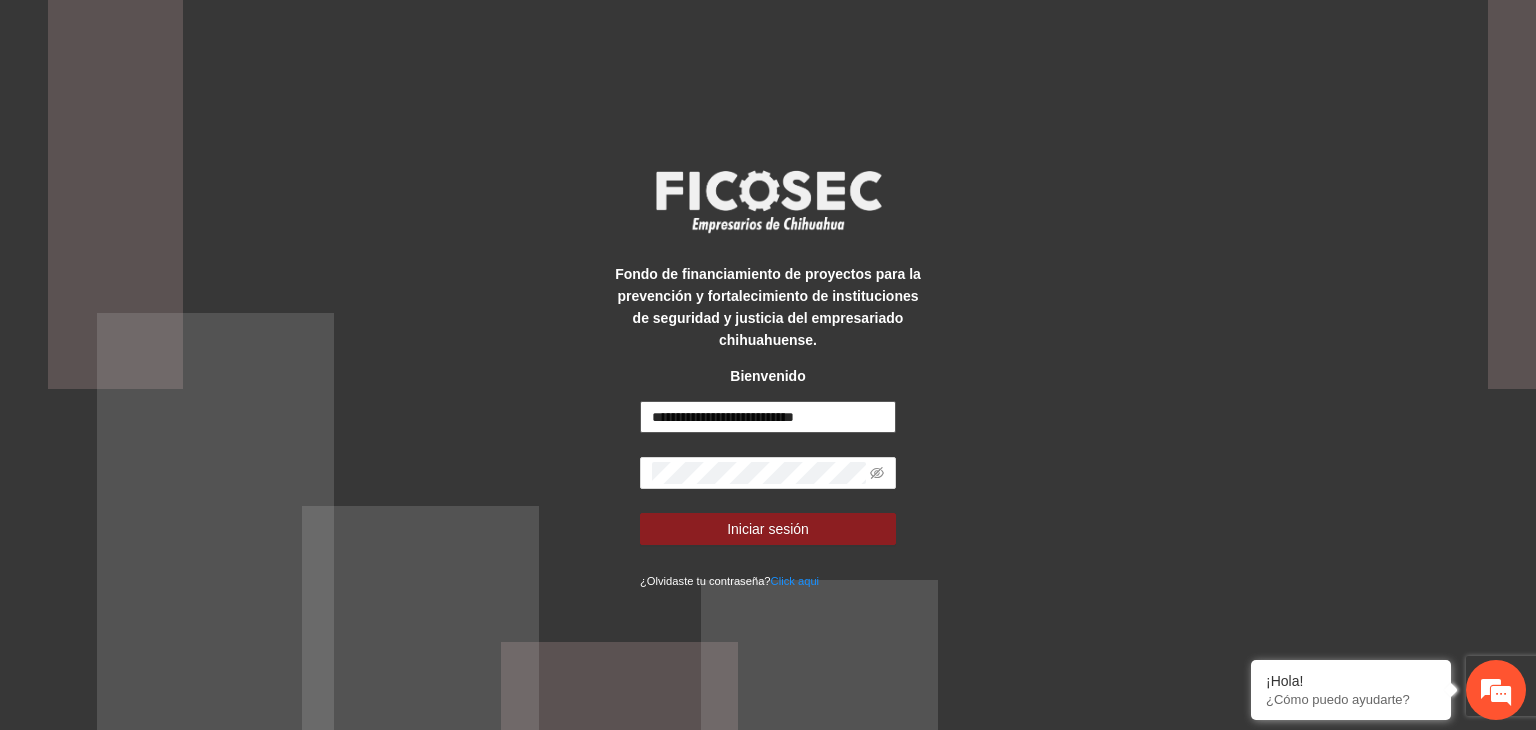 click on "**********" at bounding box center [768, 417] 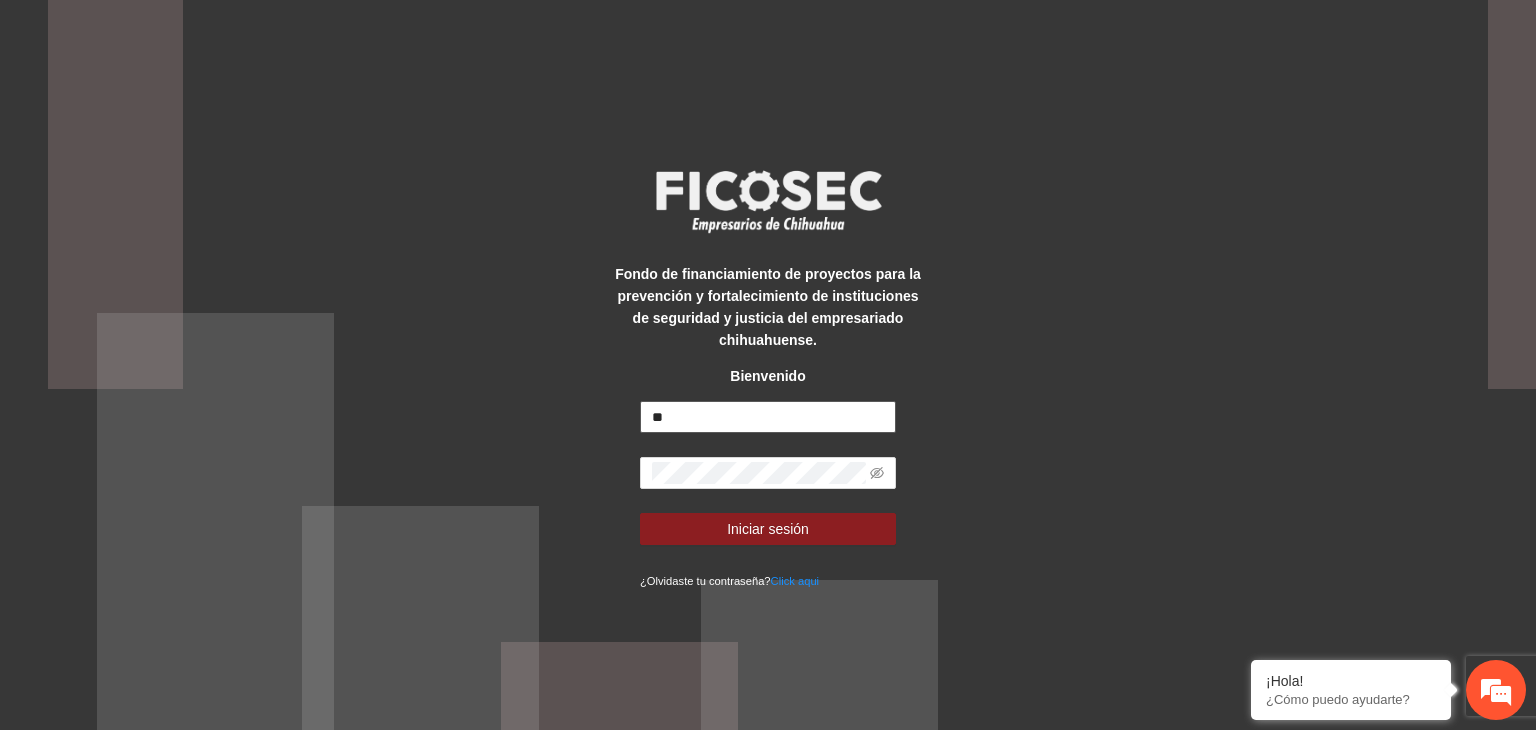 type on "*" 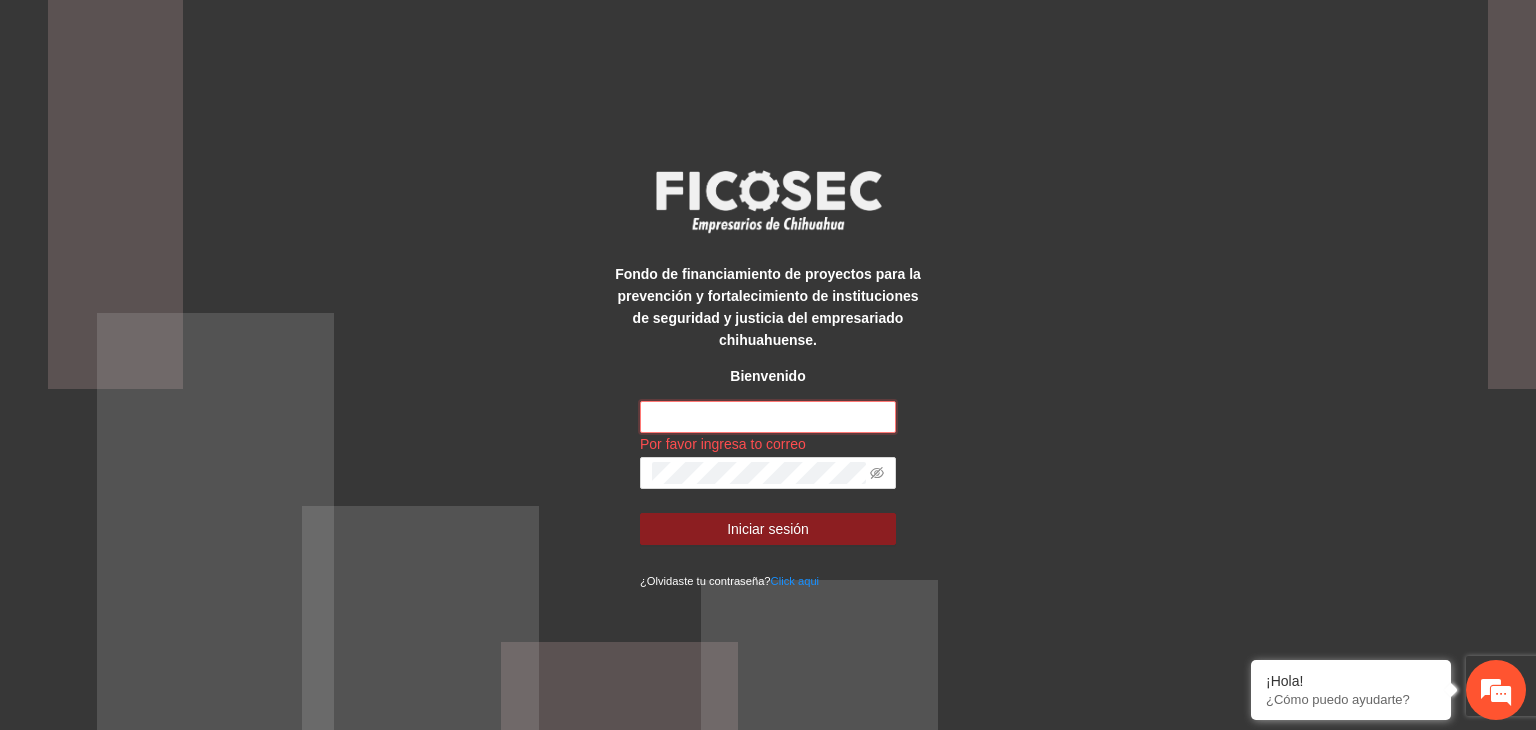 paste on "**********" 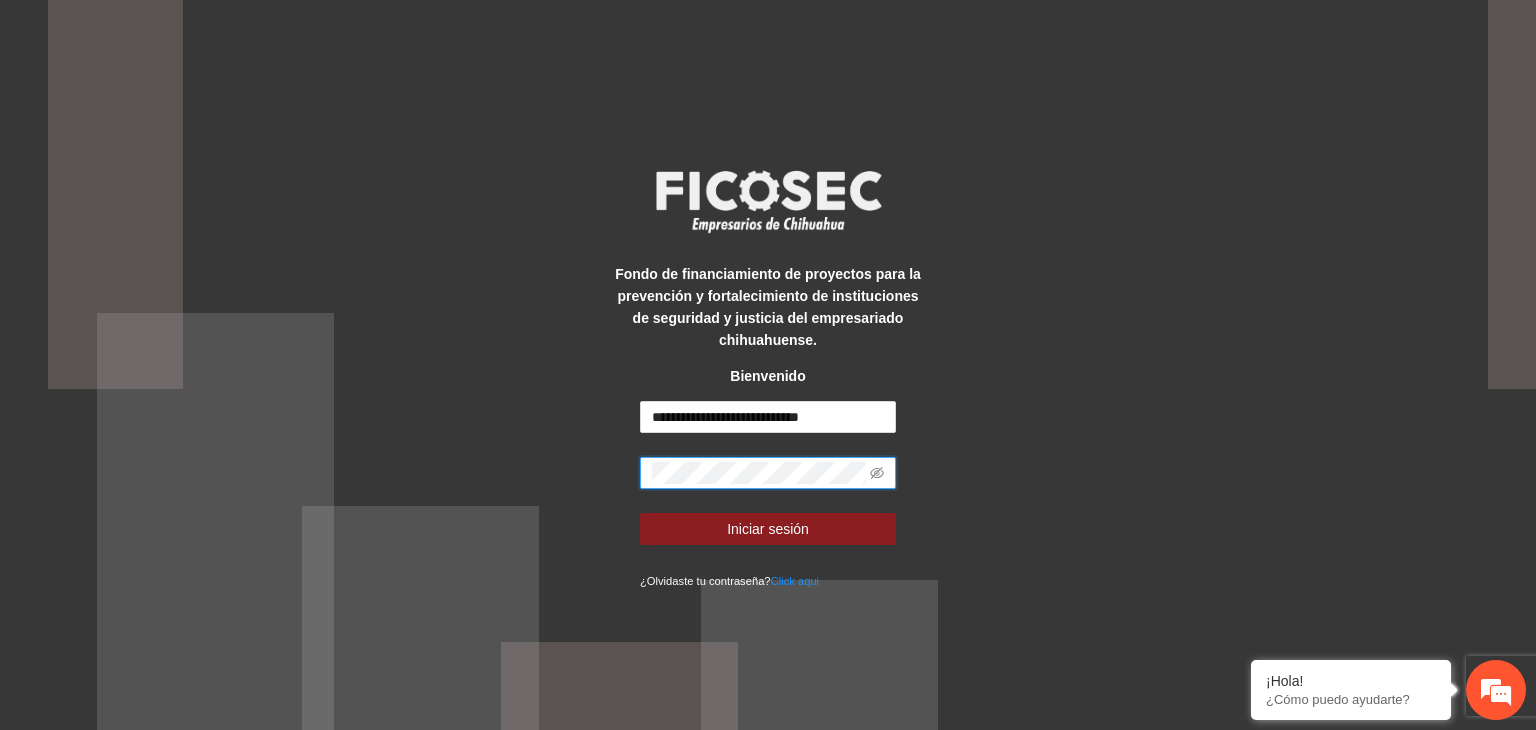 scroll, scrollTop: 0, scrollLeft: 0, axis: both 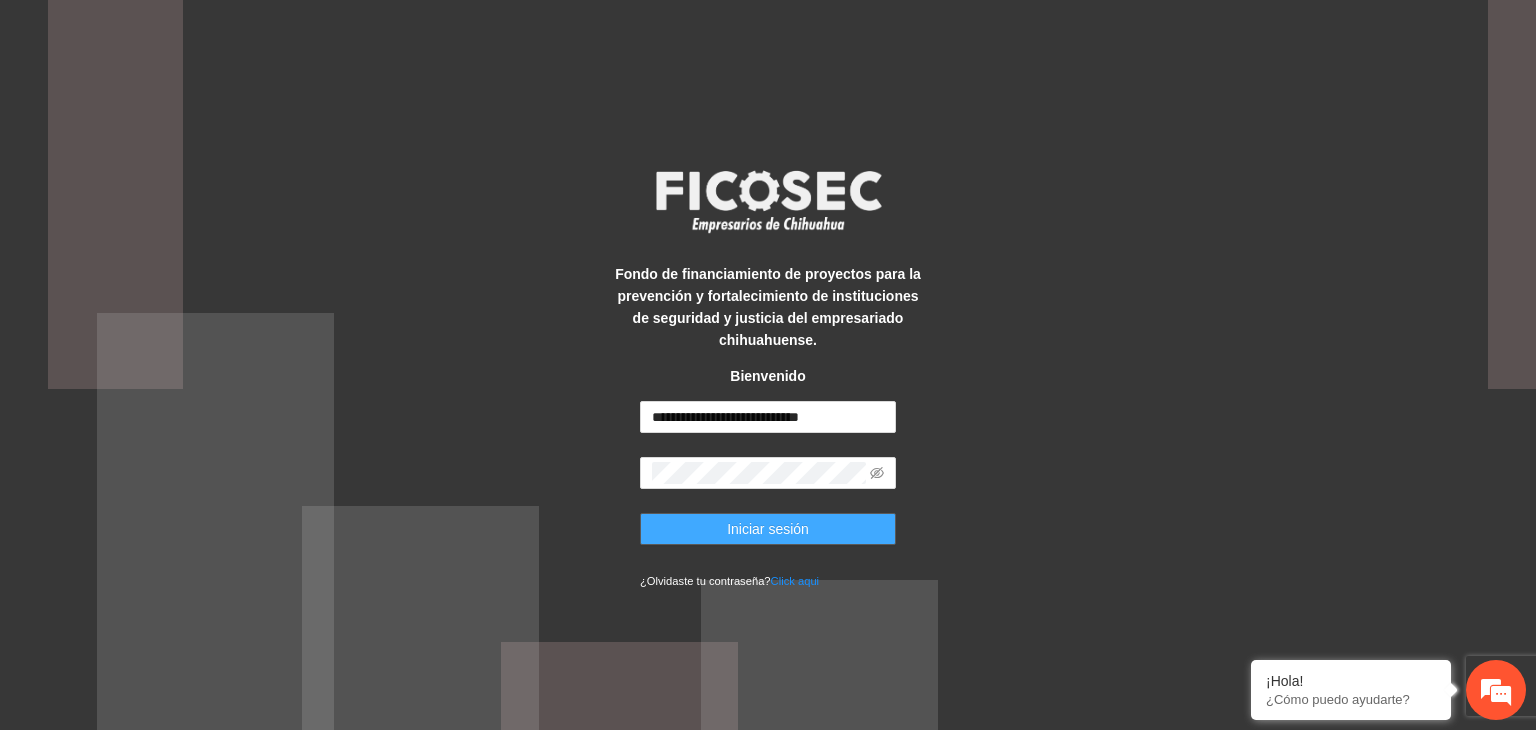 click on "Iniciar sesión" at bounding box center [768, 529] 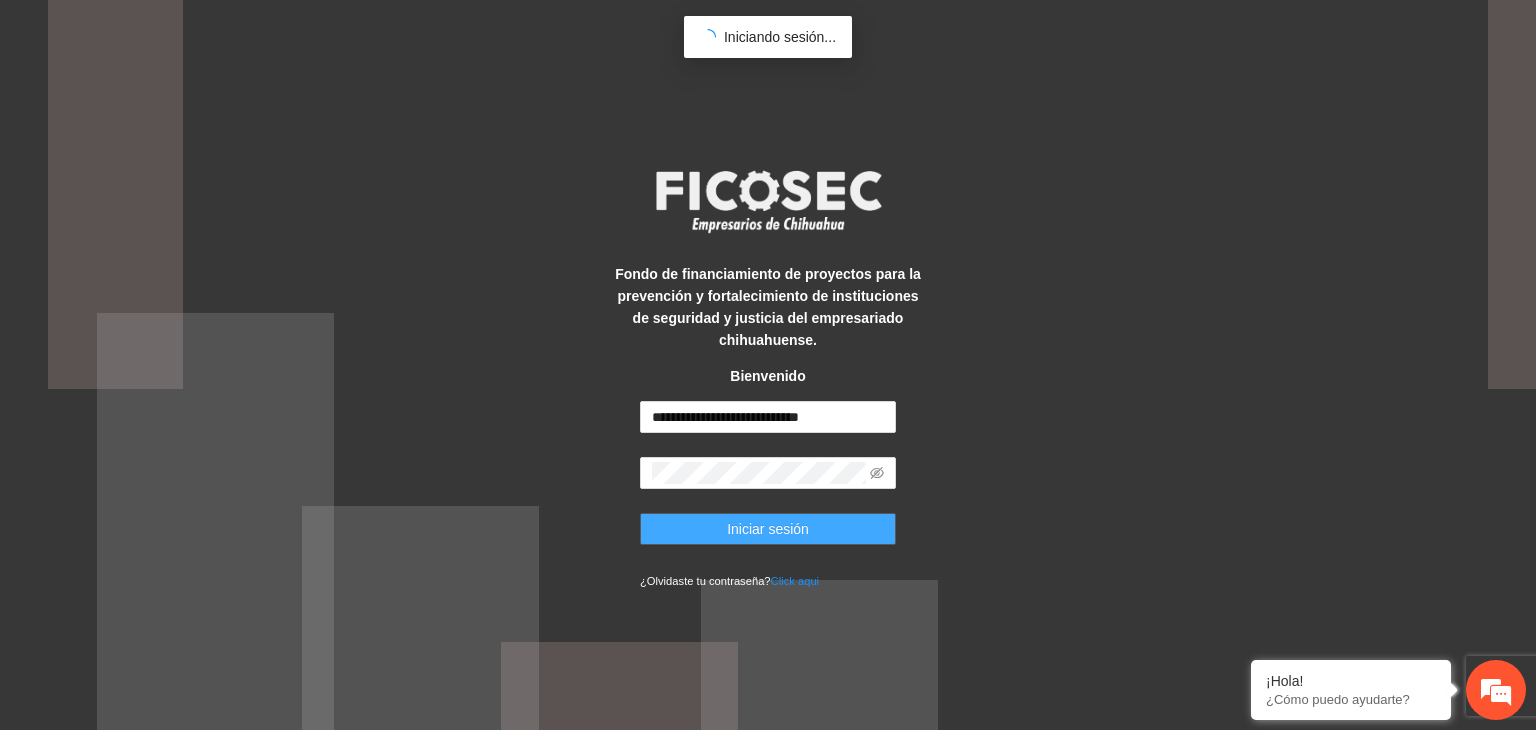 click on "Iniciar sesión" at bounding box center (768, 529) 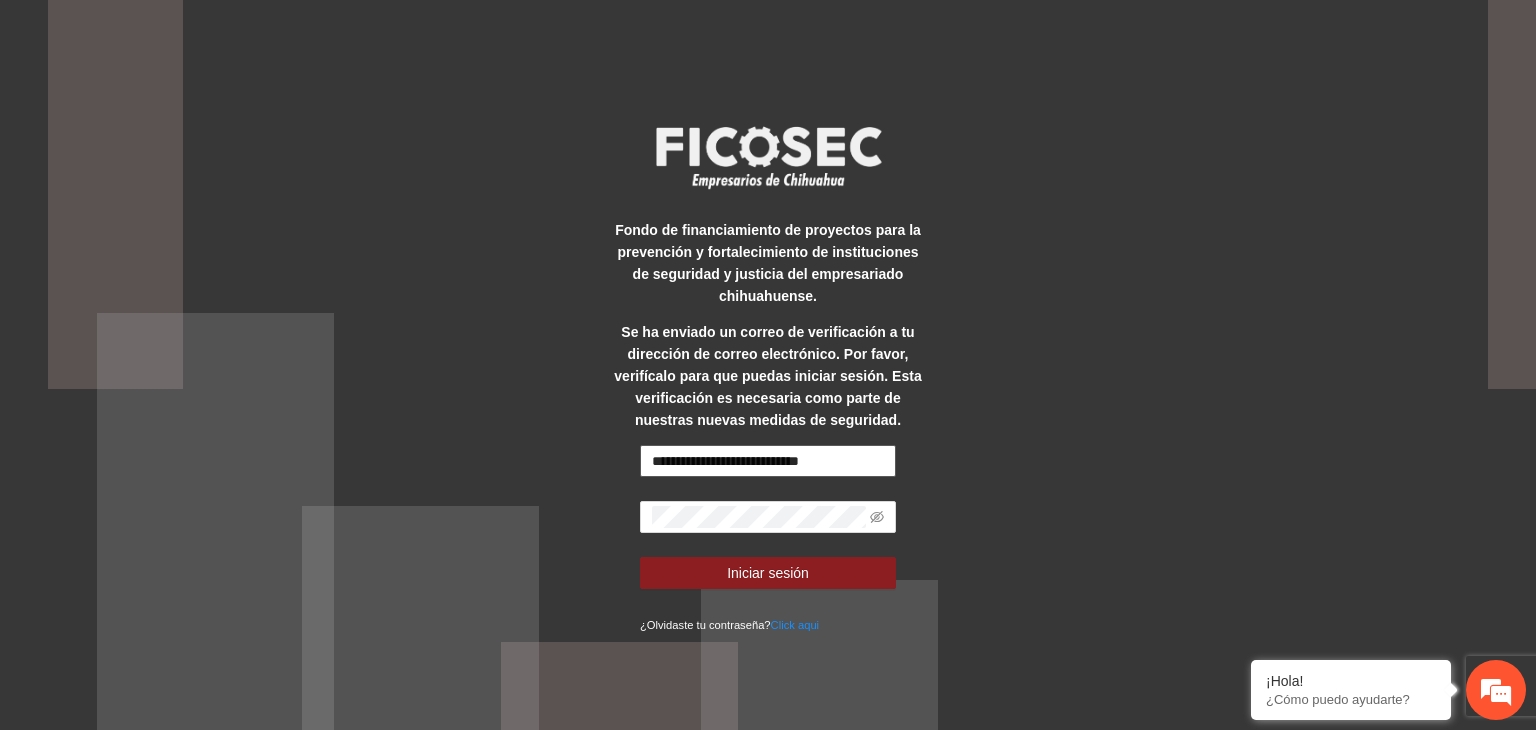 click on "**********" at bounding box center (768, 461) 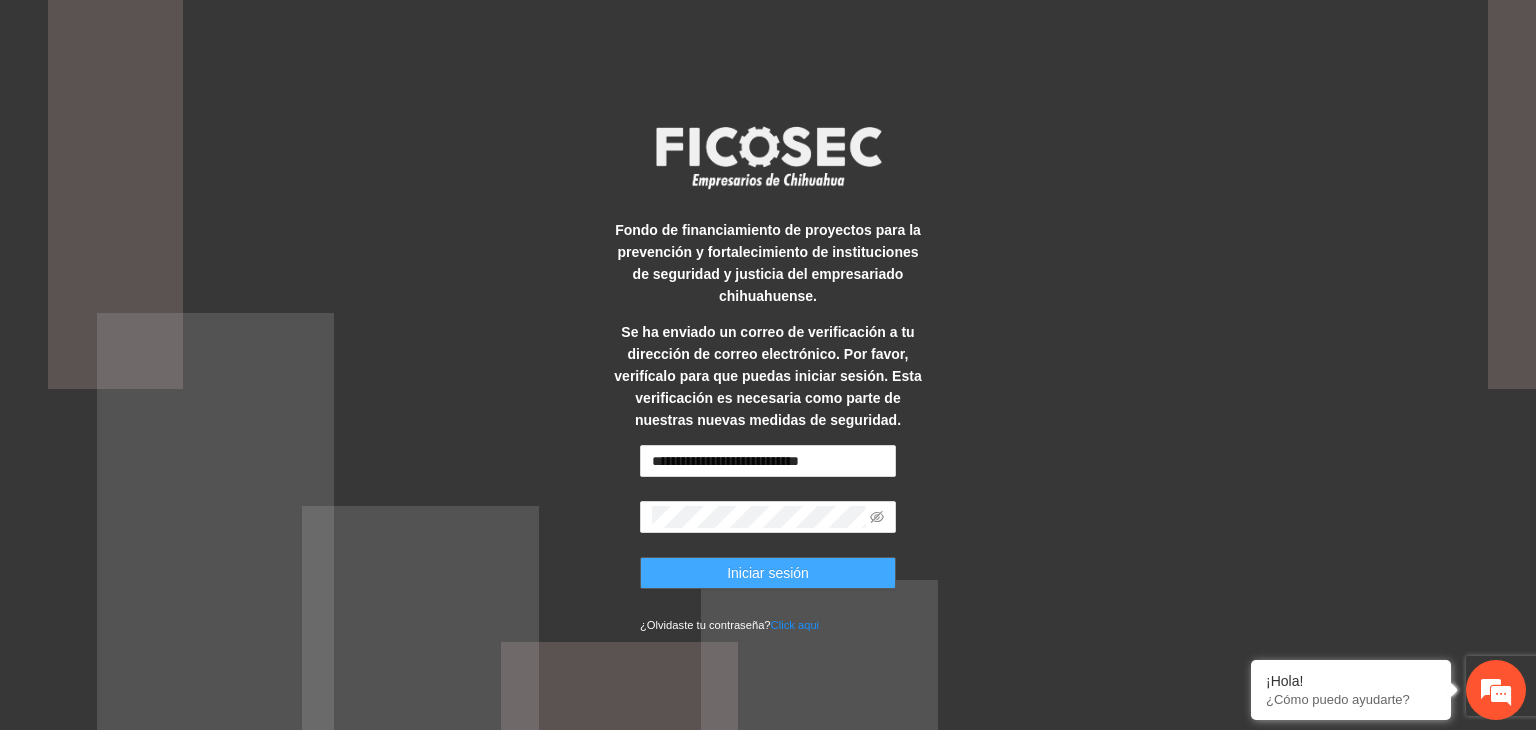 click on "Iniciar sesión" at bounding box center (768, 573) 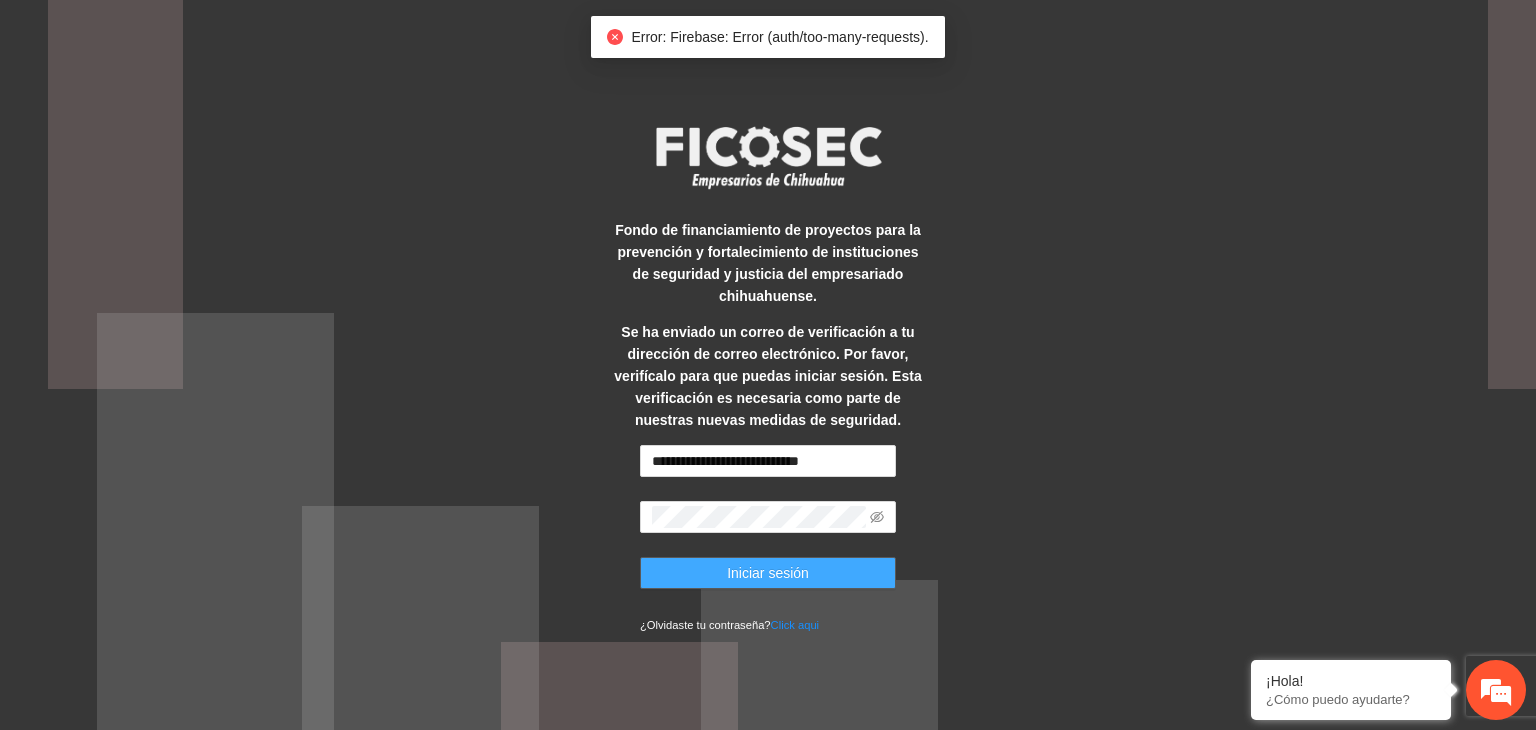 click on "Iniciar sesión" at bounding box center (768, 573) 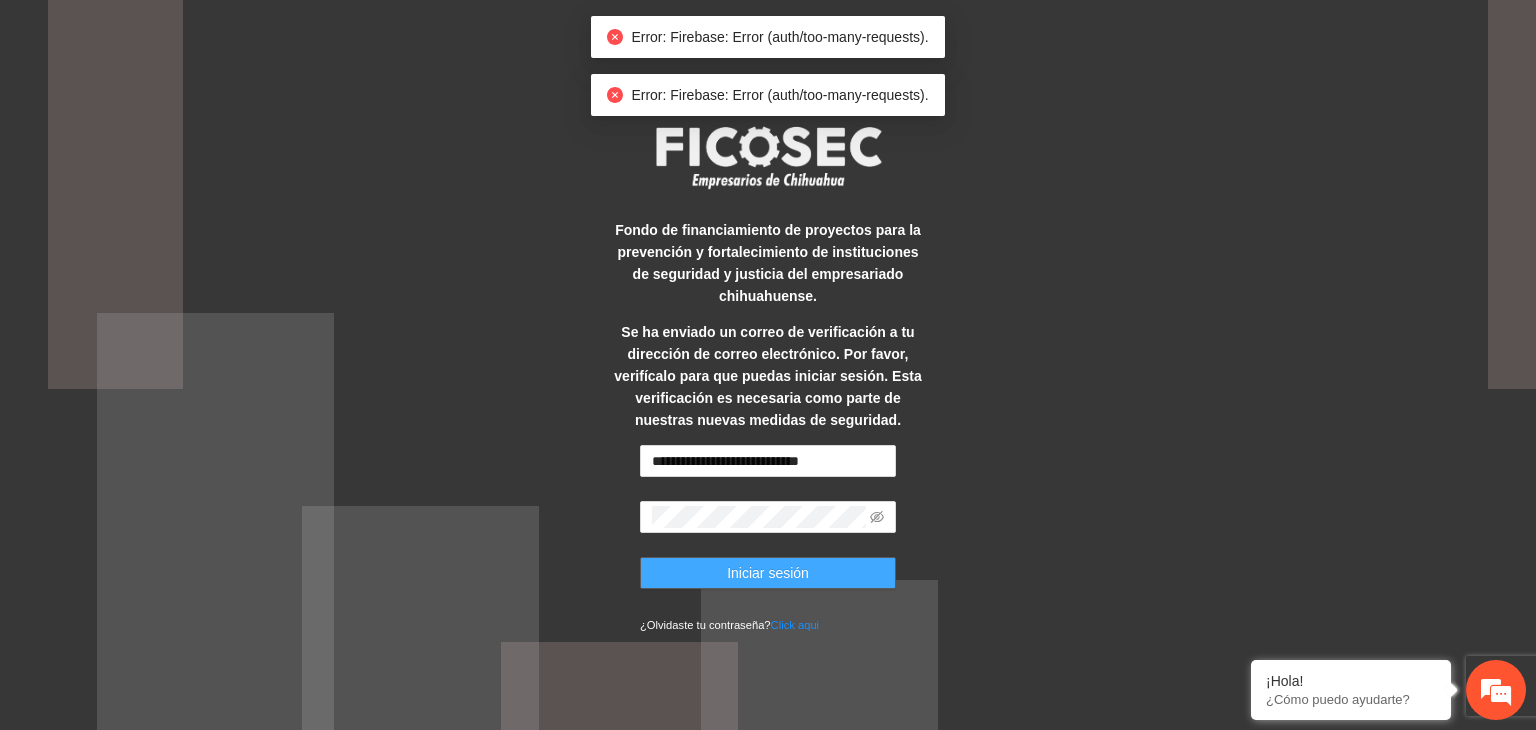 click on "Iniciar sesión" at bounding box center (768, 573) 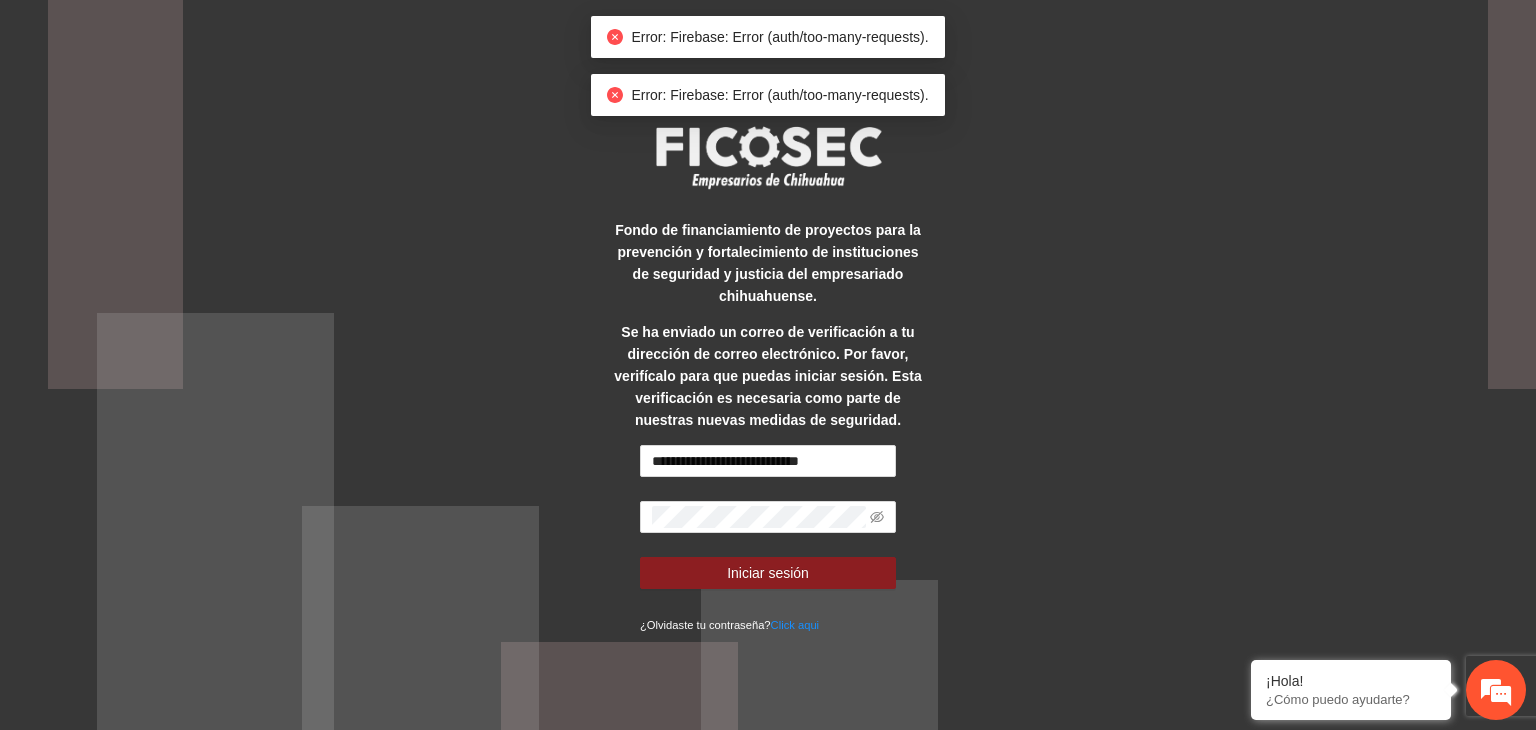 click on "**********" at bounding box center [768, 540] 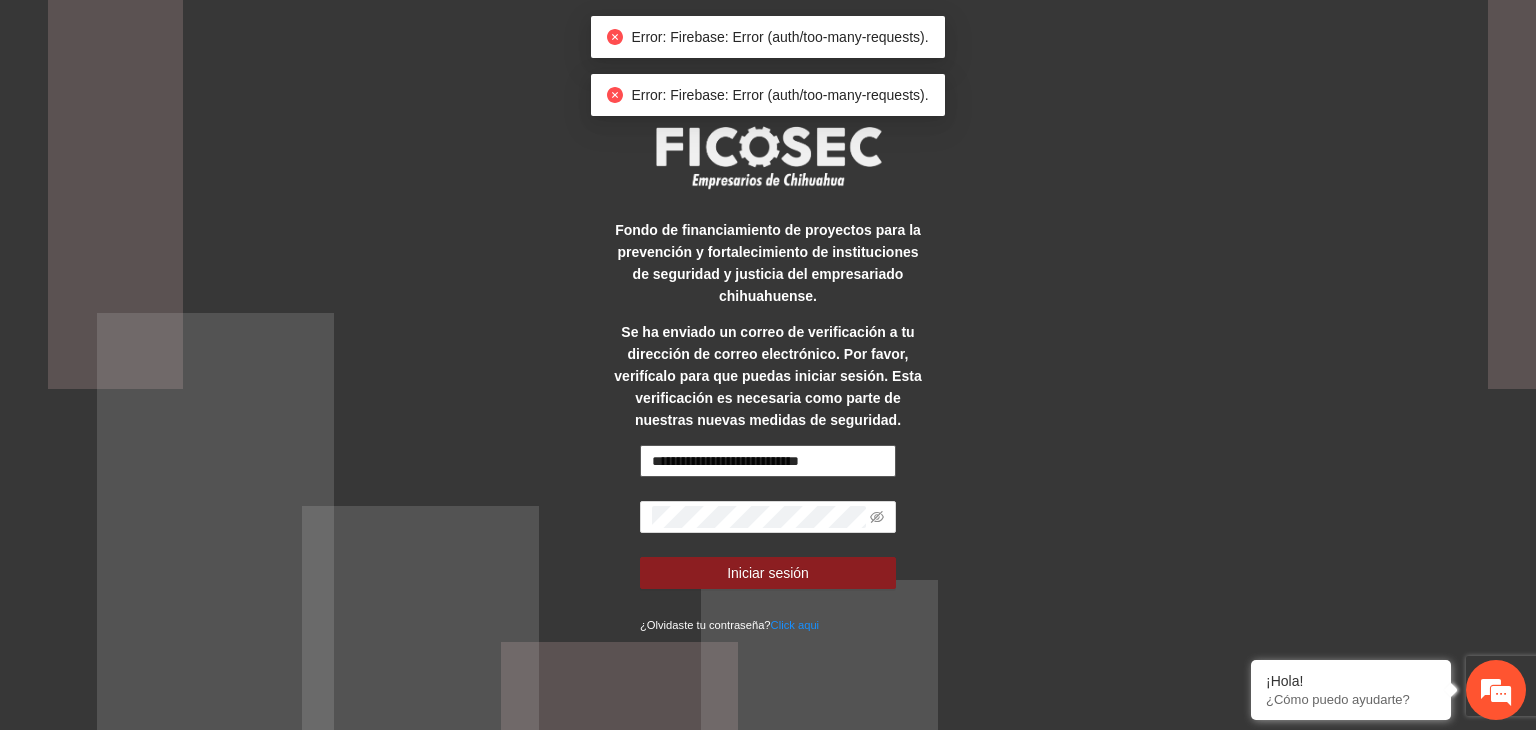 click on "**********" at bounding box center (768, 461) 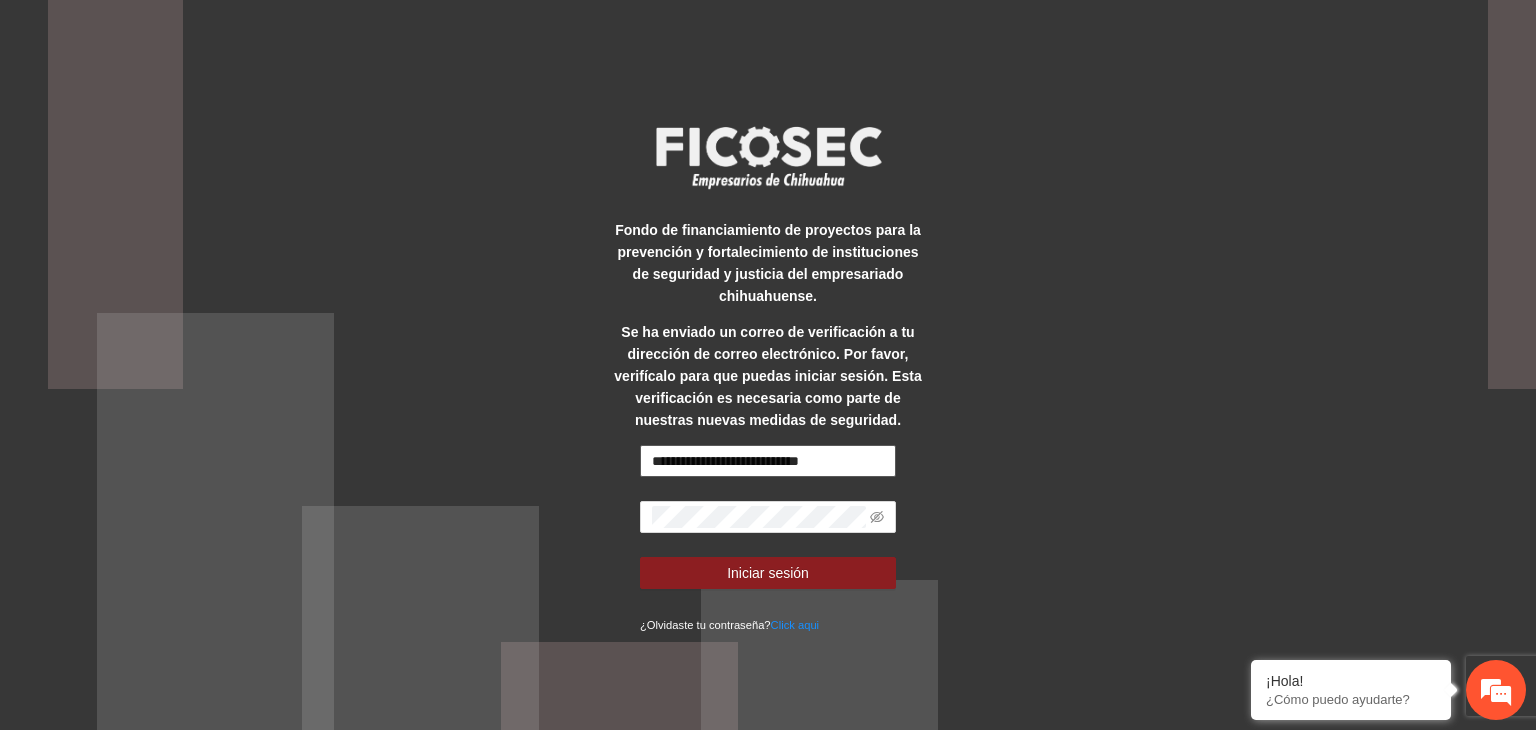 type on "**********" 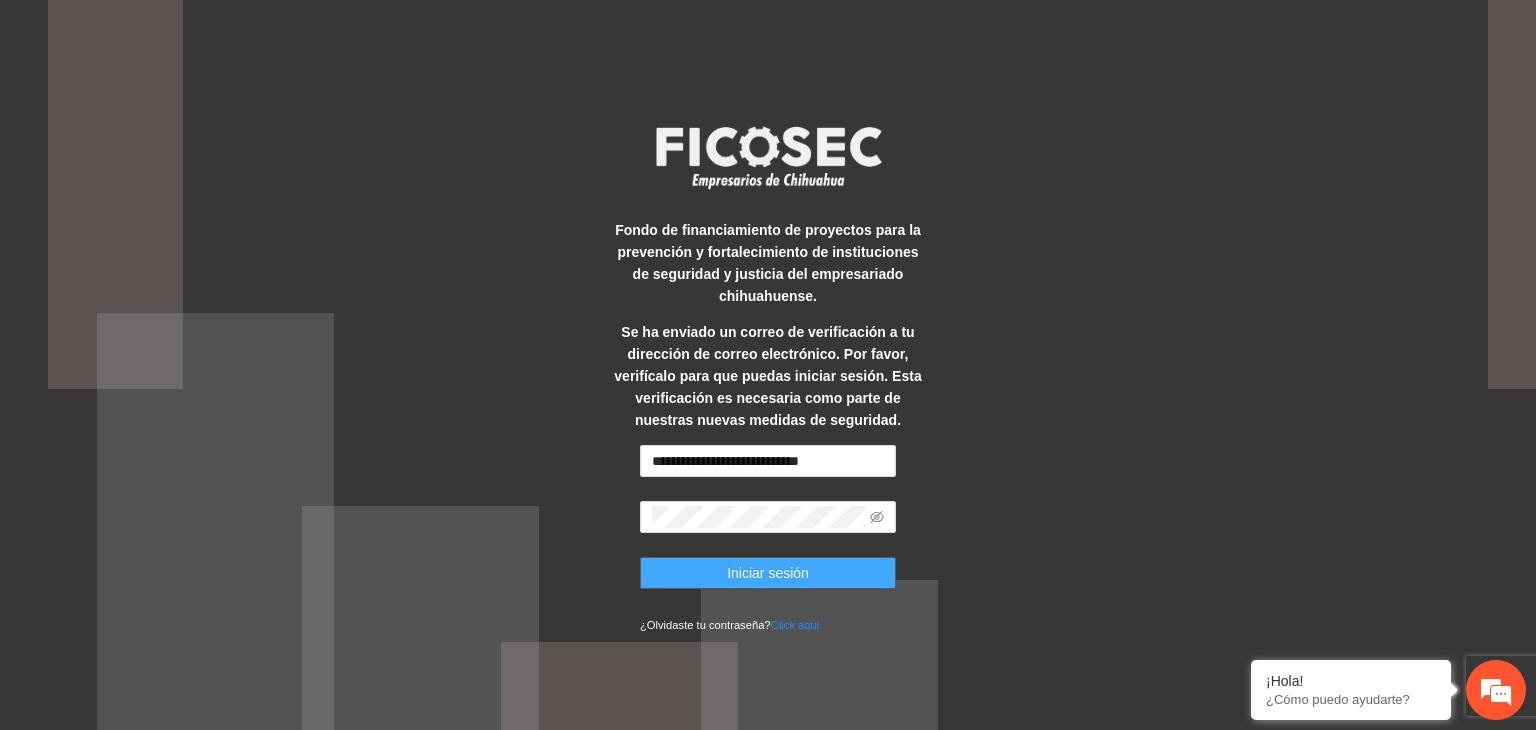 click on "Iniciar sesión" at bounding box center (768, 573) 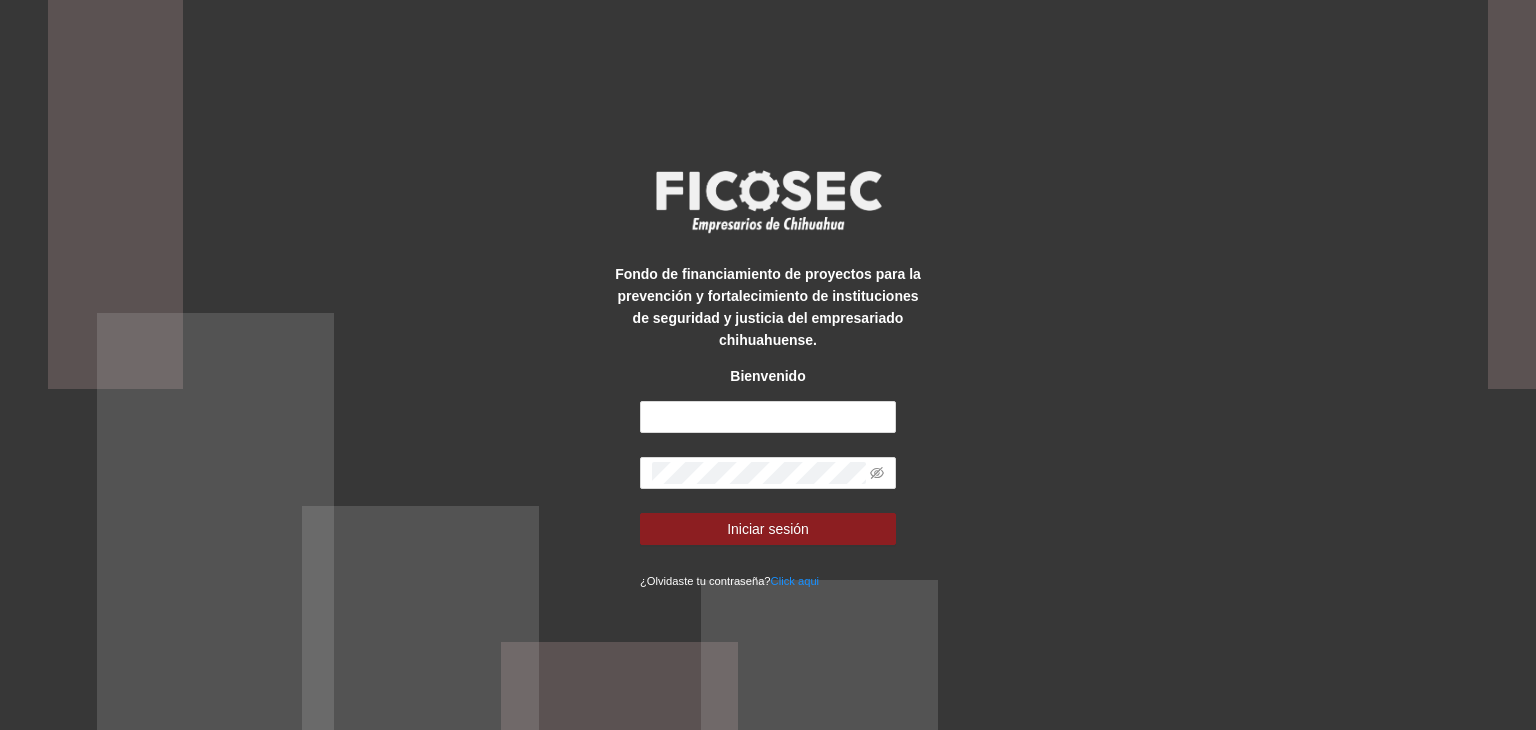 scroll, scrollTop: 0, scrollLeft: 0, axis: both 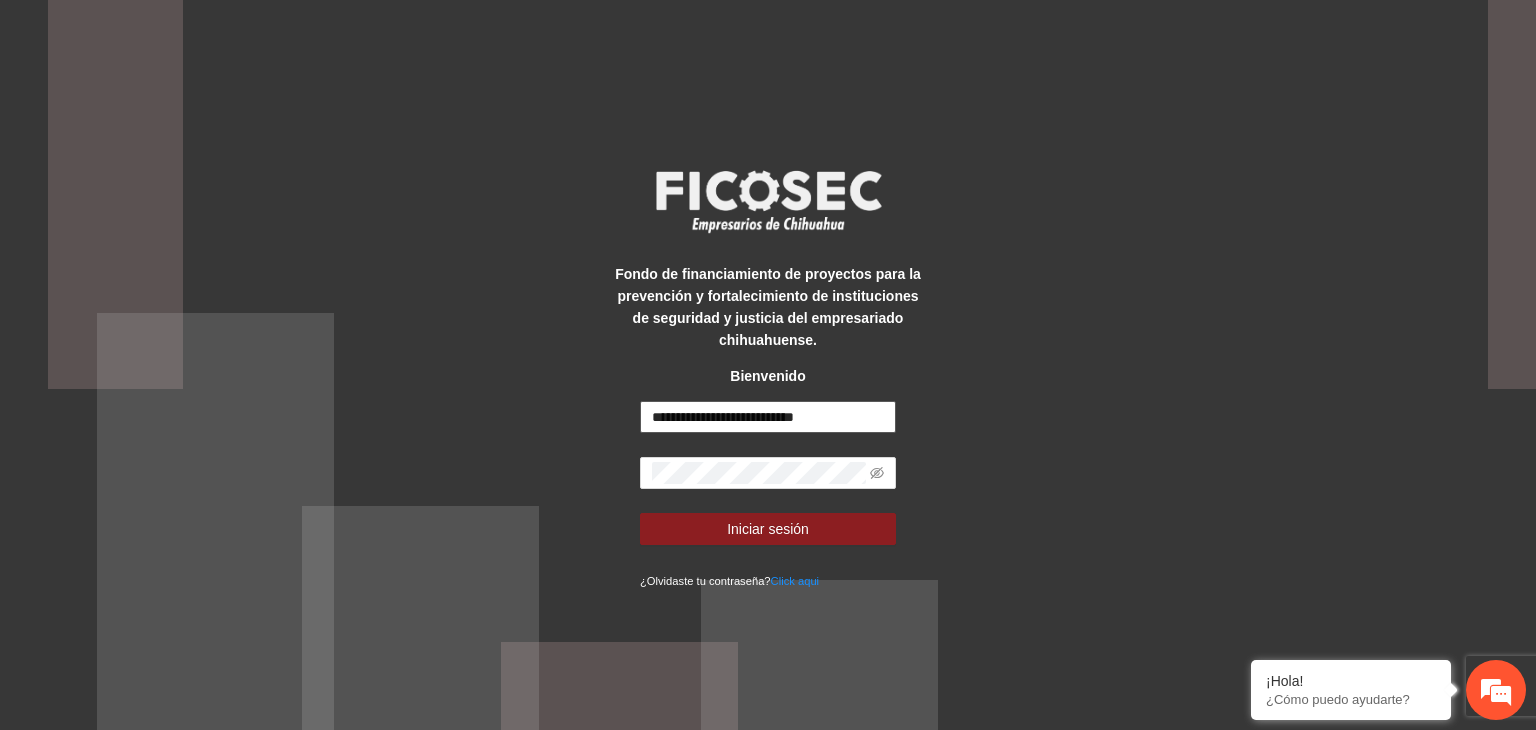 click on "**********" at bounding box center (768, 417) 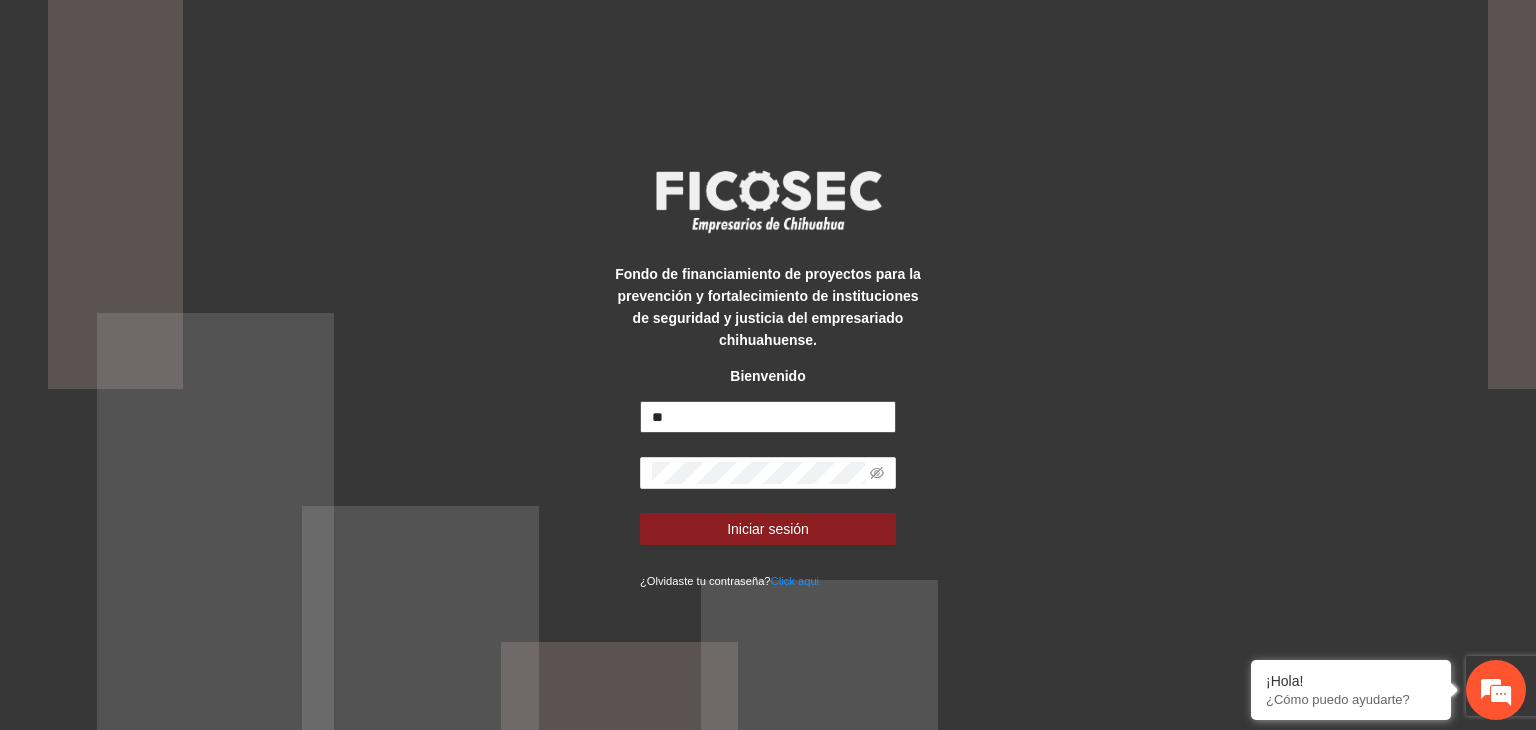 type on "*" 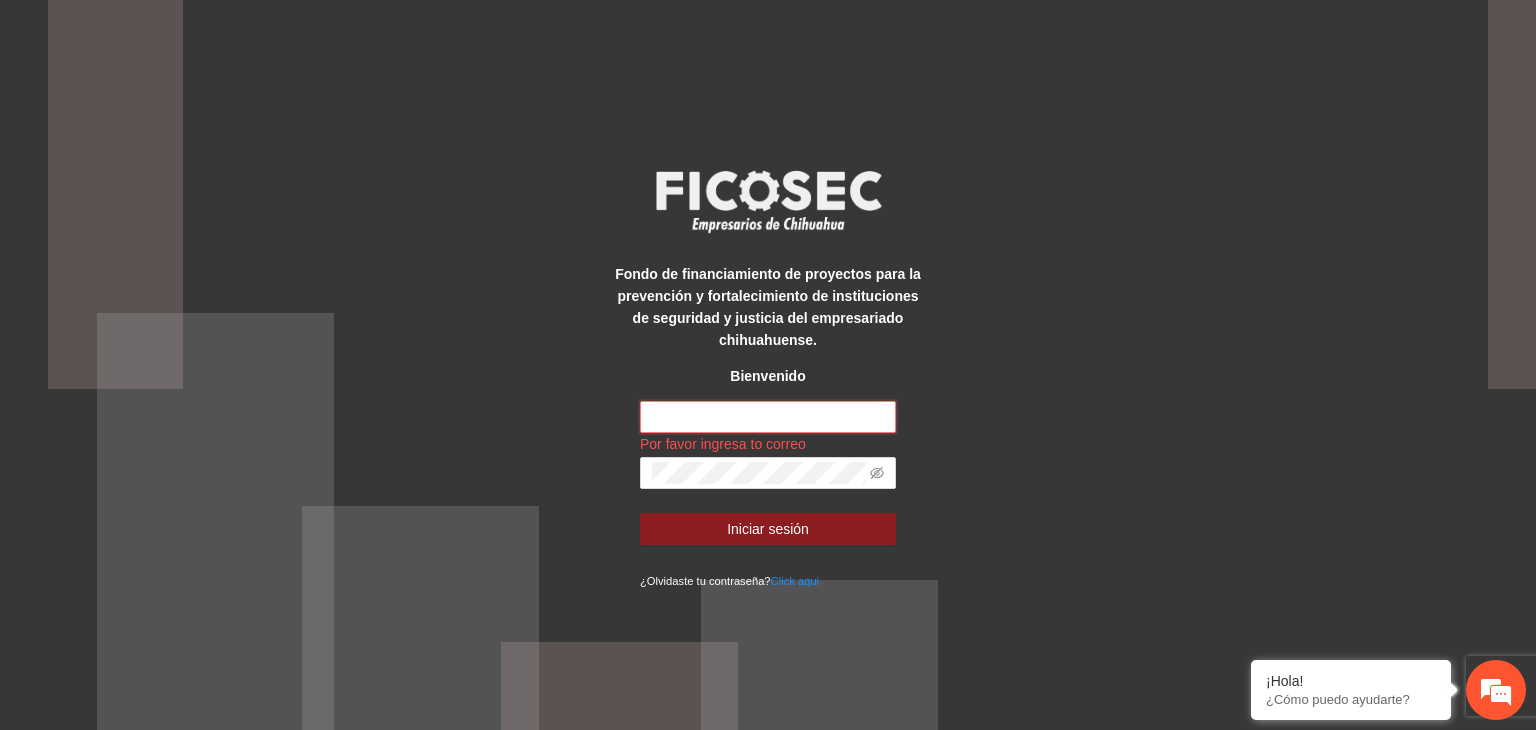 paste on "**********" 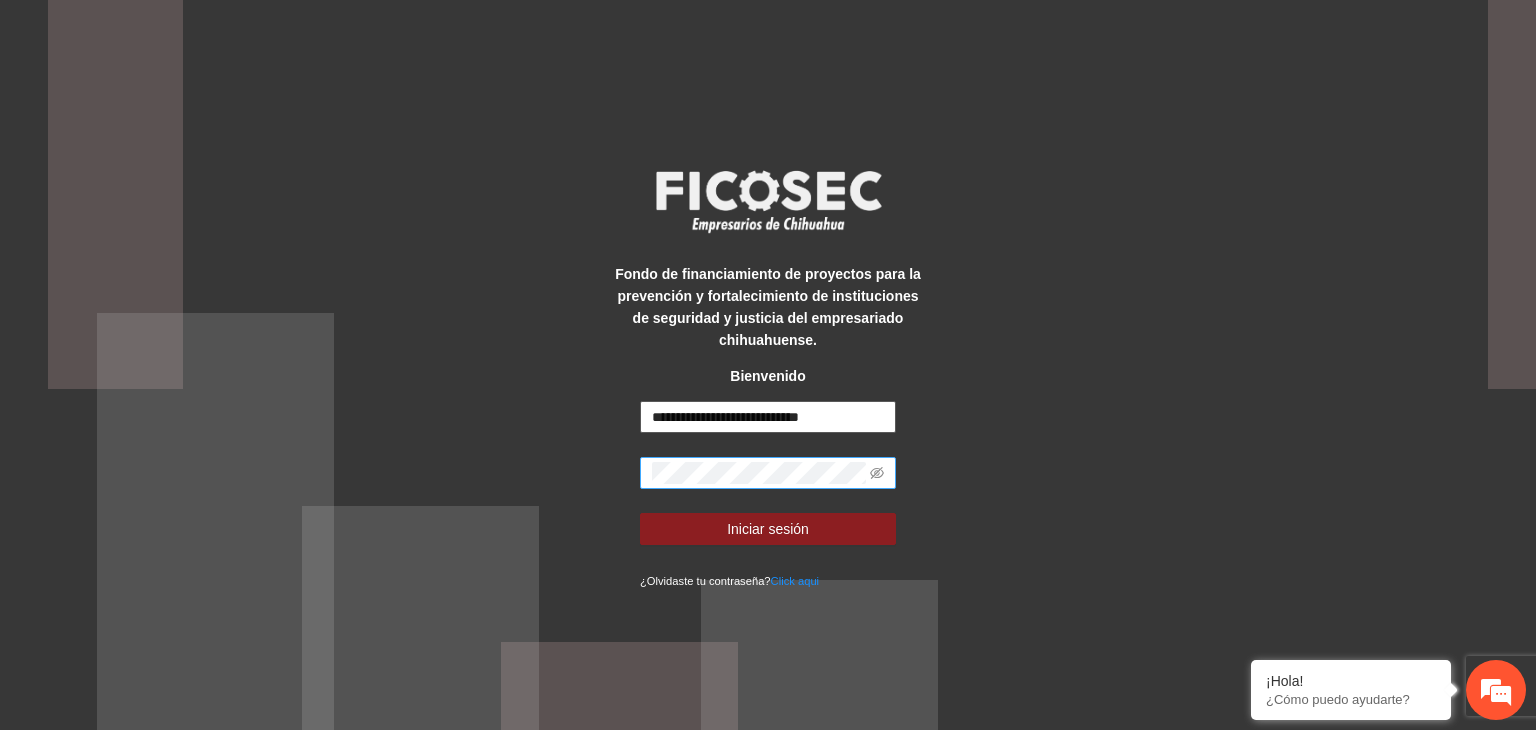 type on "**********" 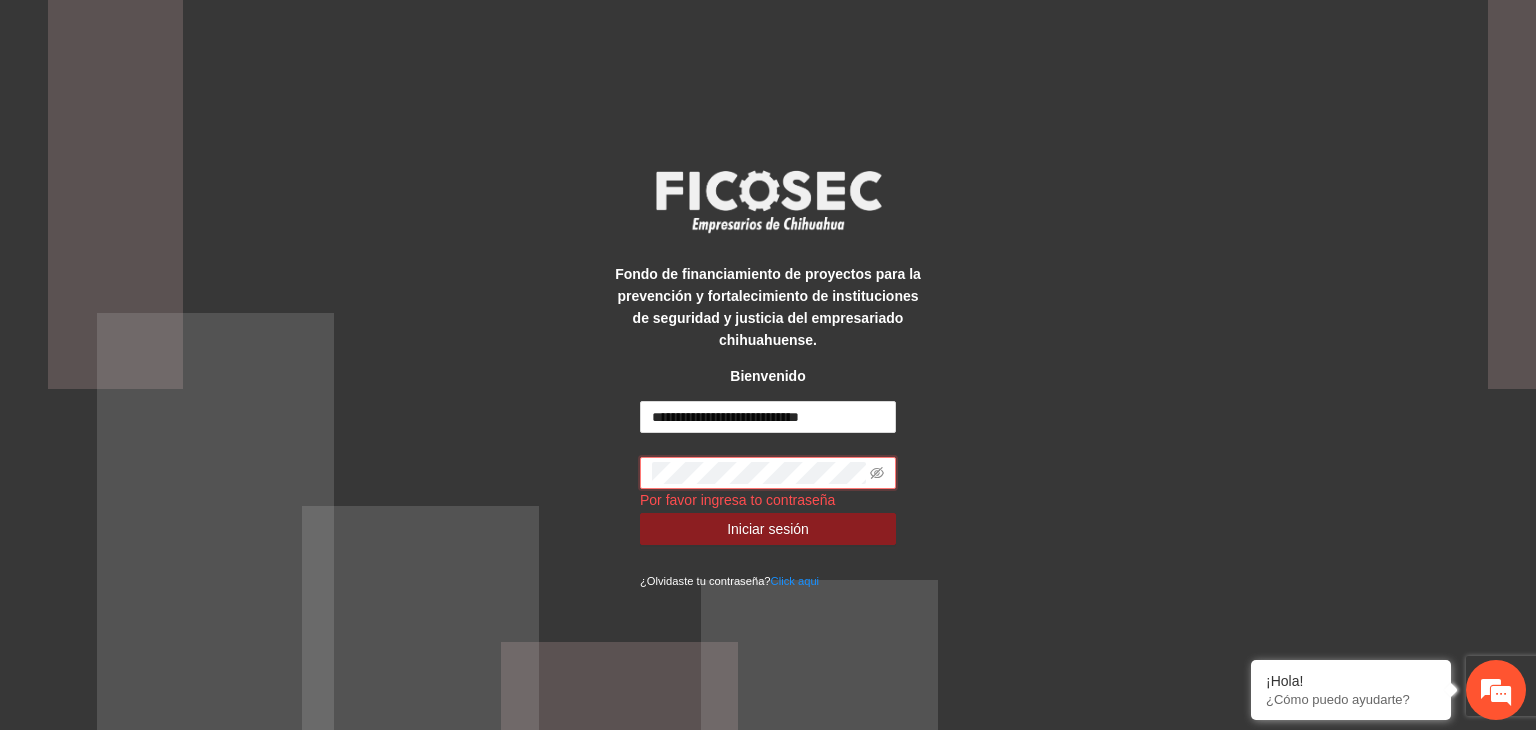 scroll, scrollTop: 0, scrollLeft: 0, axis: both 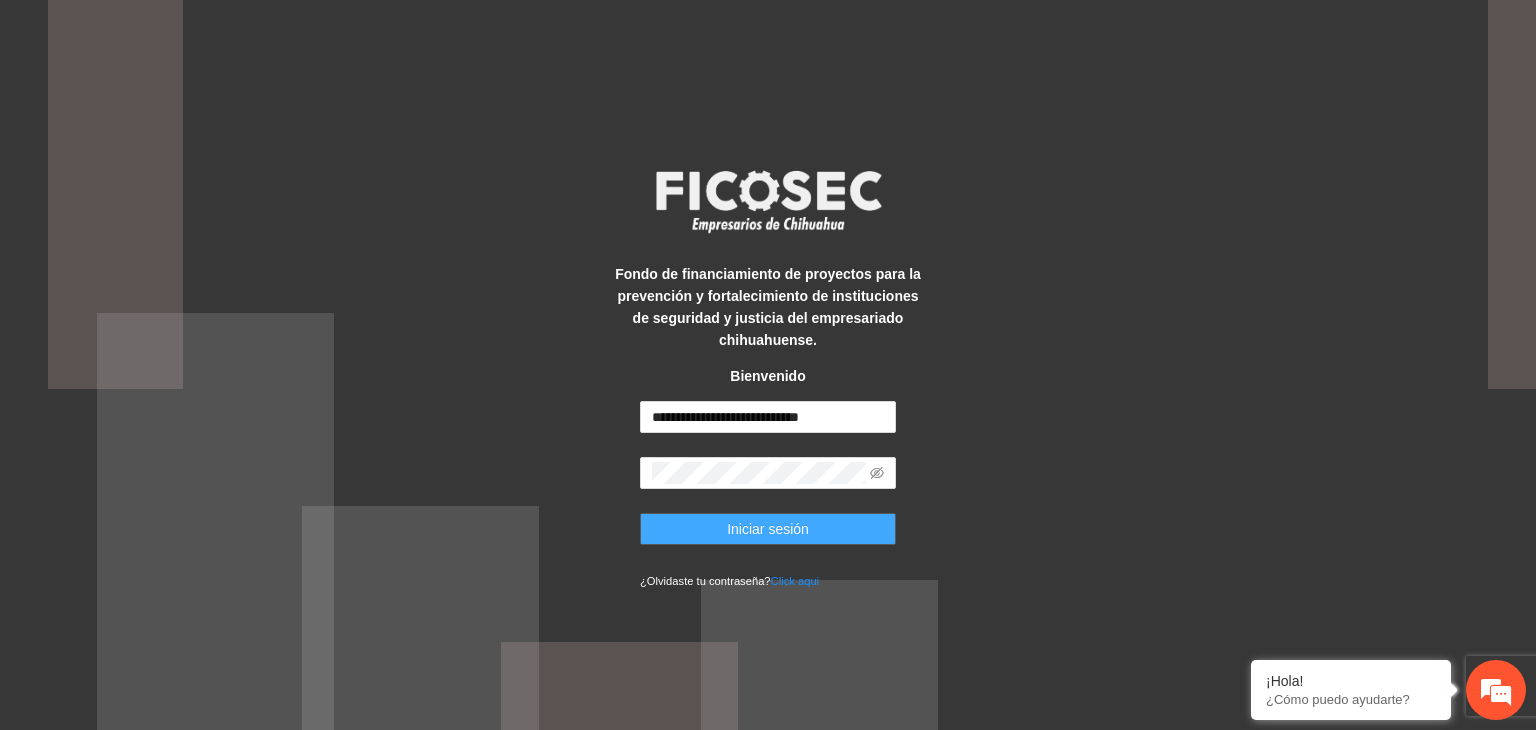 click on "Iniciar sesión" at bounding box center [768, 529] 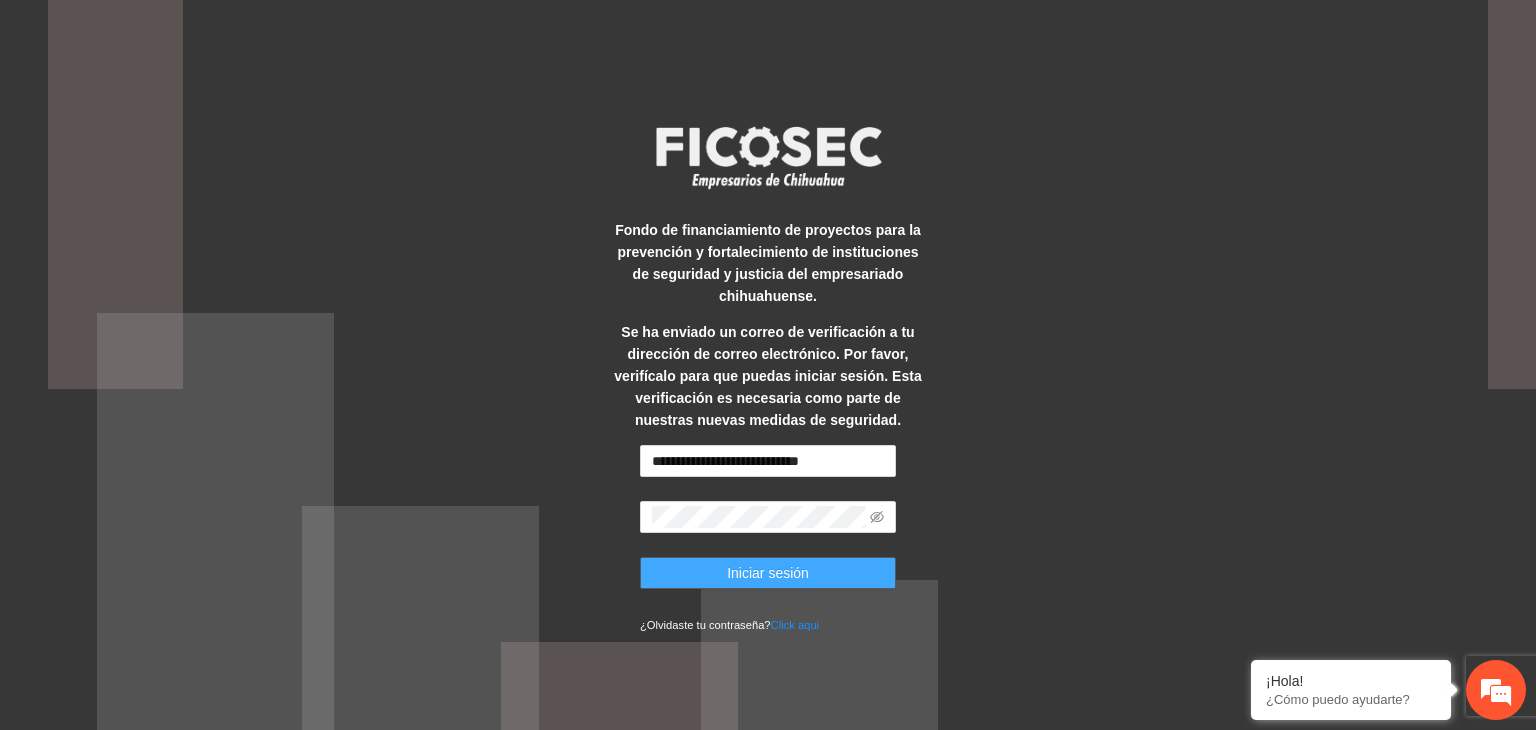 click on "Iniciar sesión" at bounding box center [768, 573] 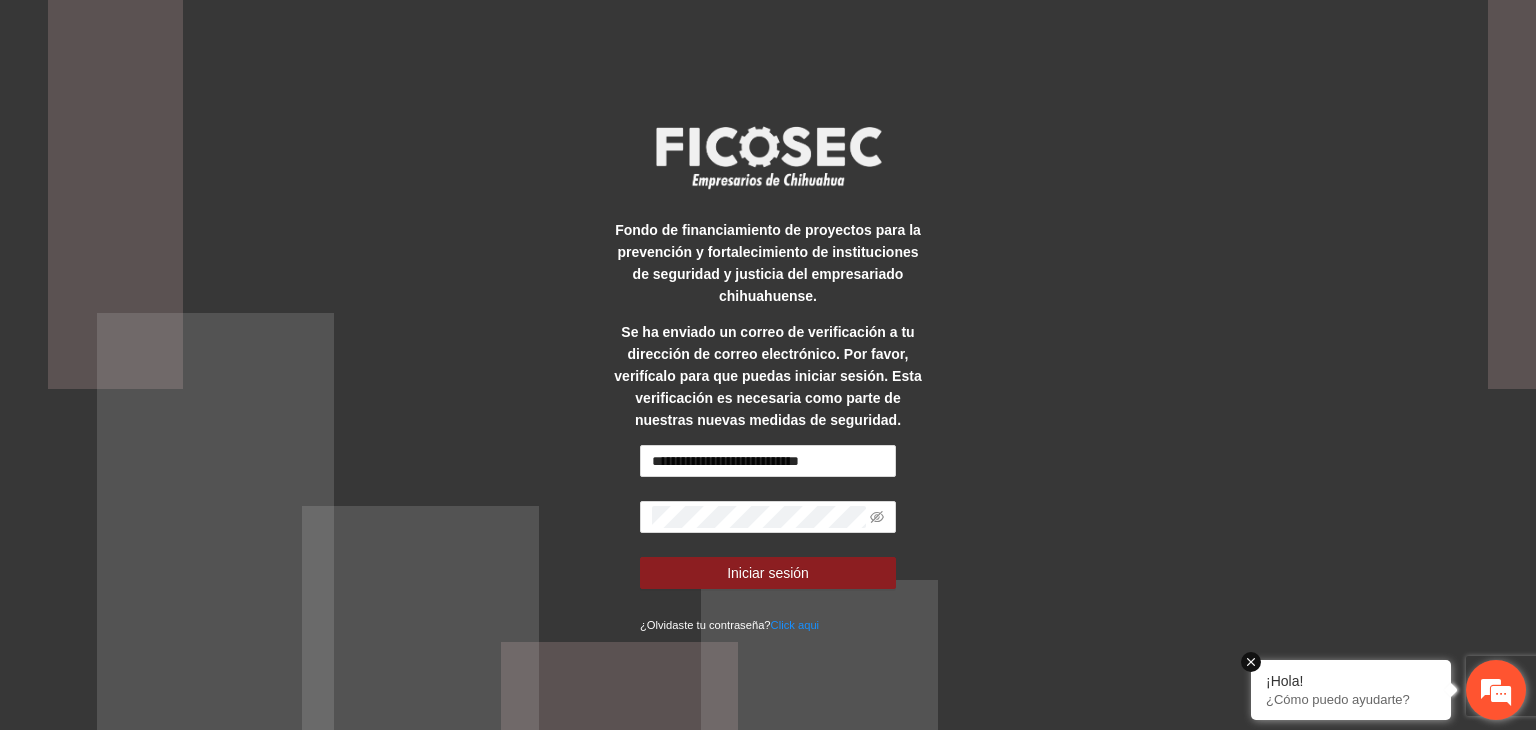 click on "¡Hola!" at bounding box center (1351, 681) 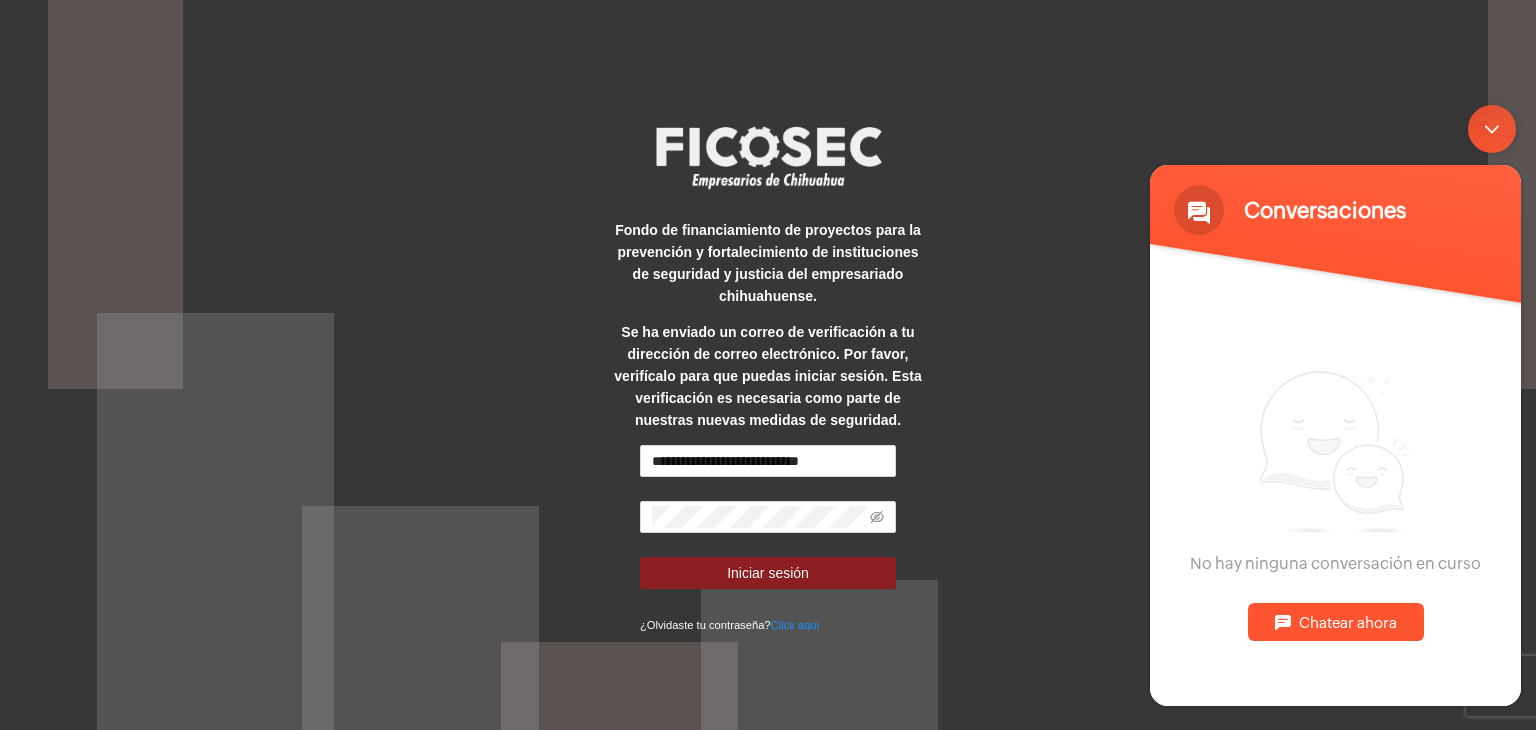 click on "Chatear ahora" at bounding box center [1336, 621] 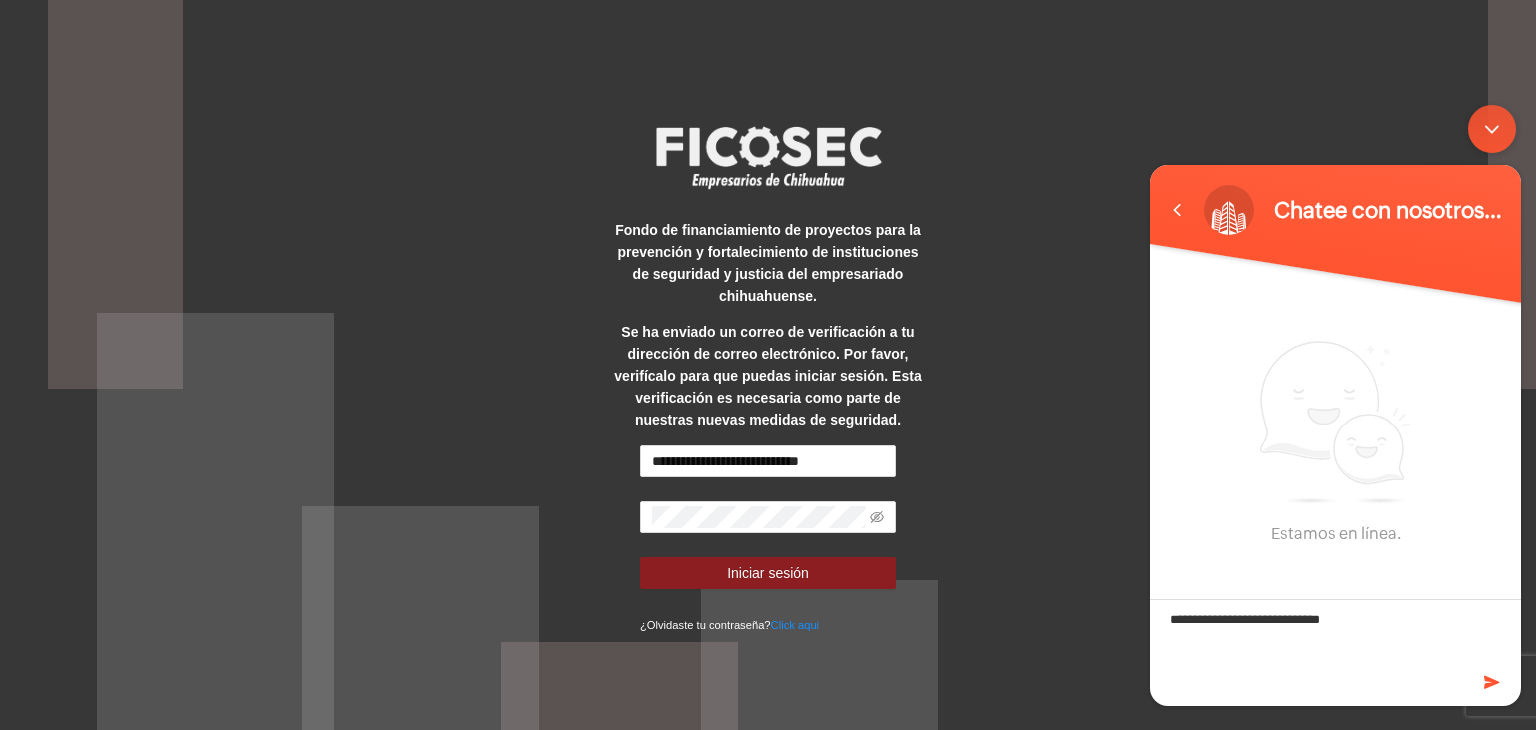 type on "**********" 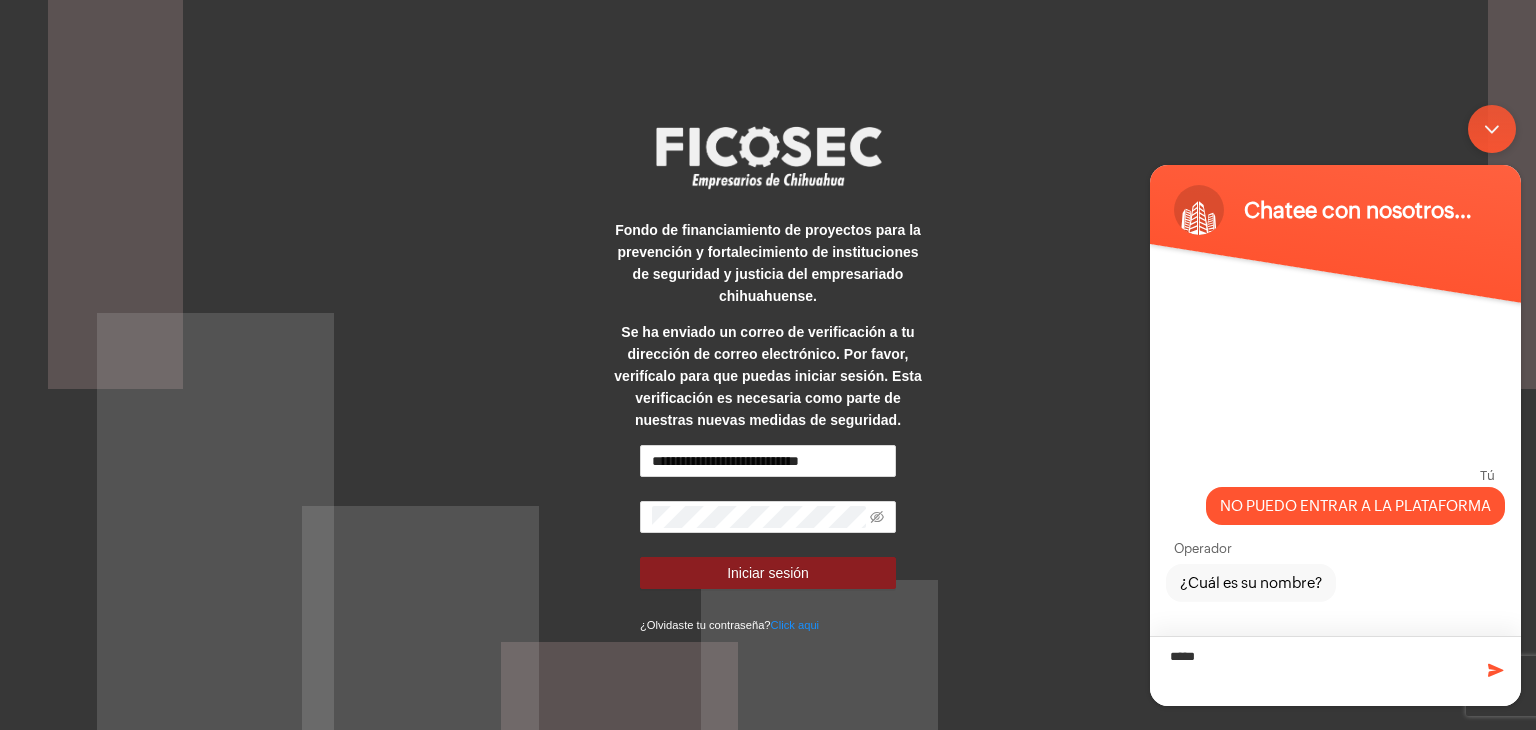 type on "******" 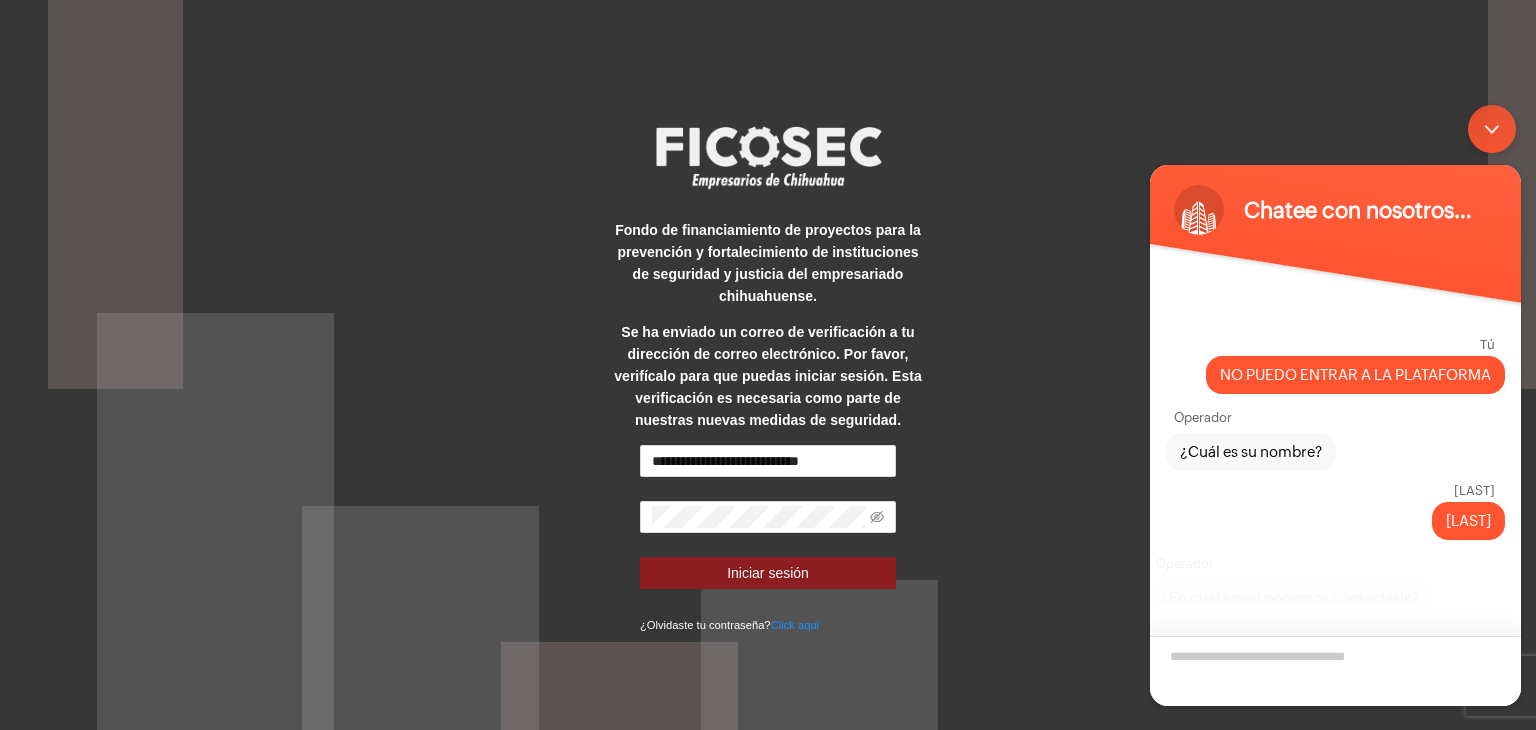 scroll, scrollTop: 16, scrollLeft: 0, axis: vertical 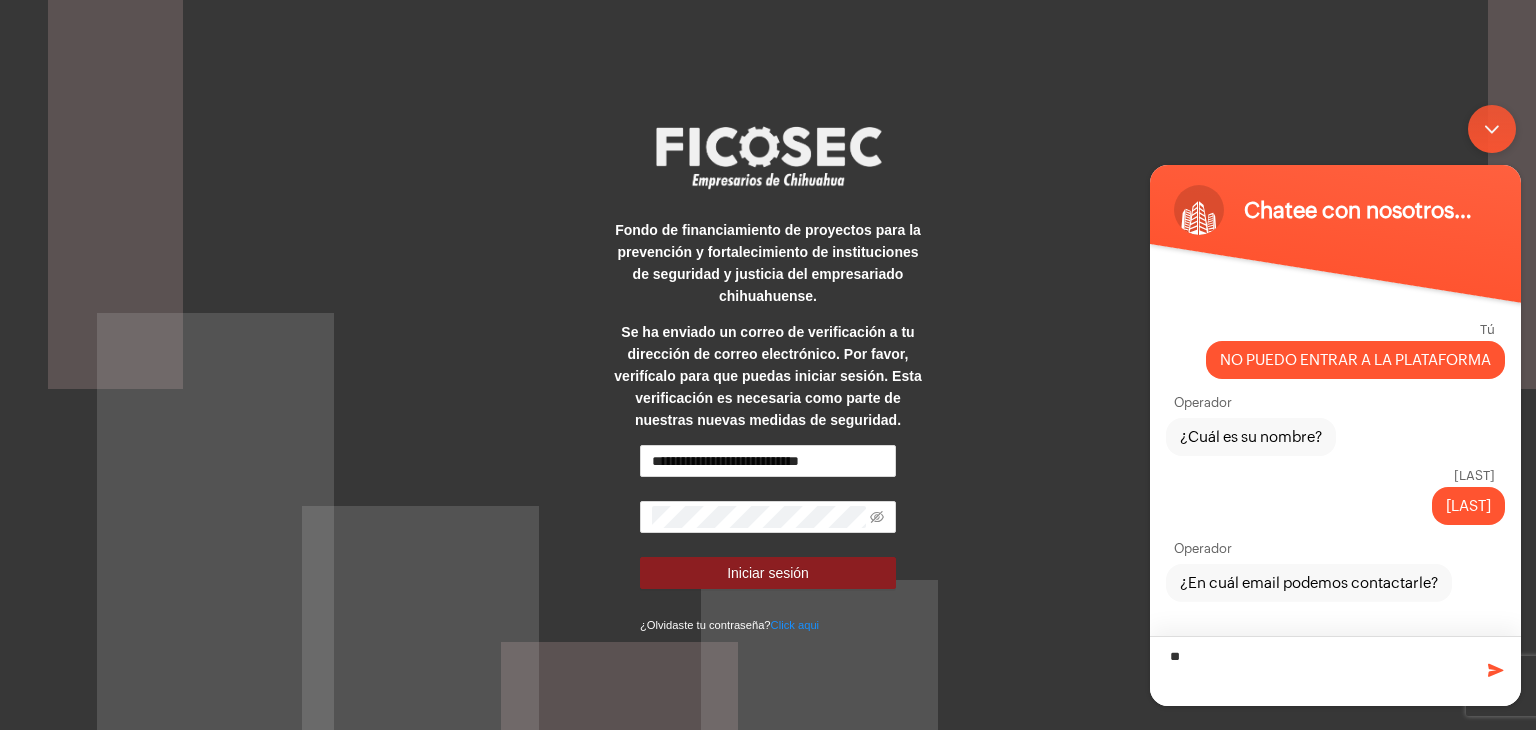 type on "*" 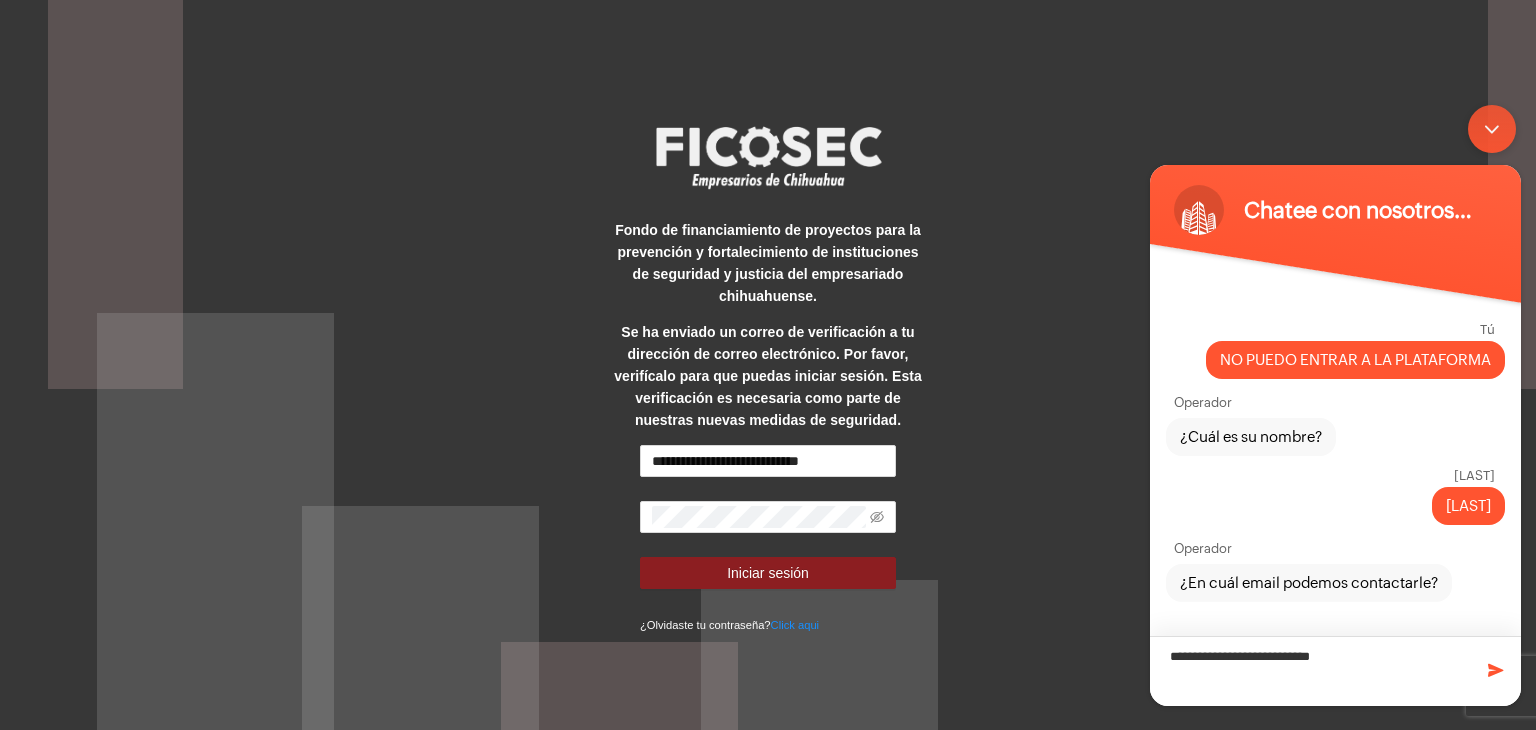 type on "**********" 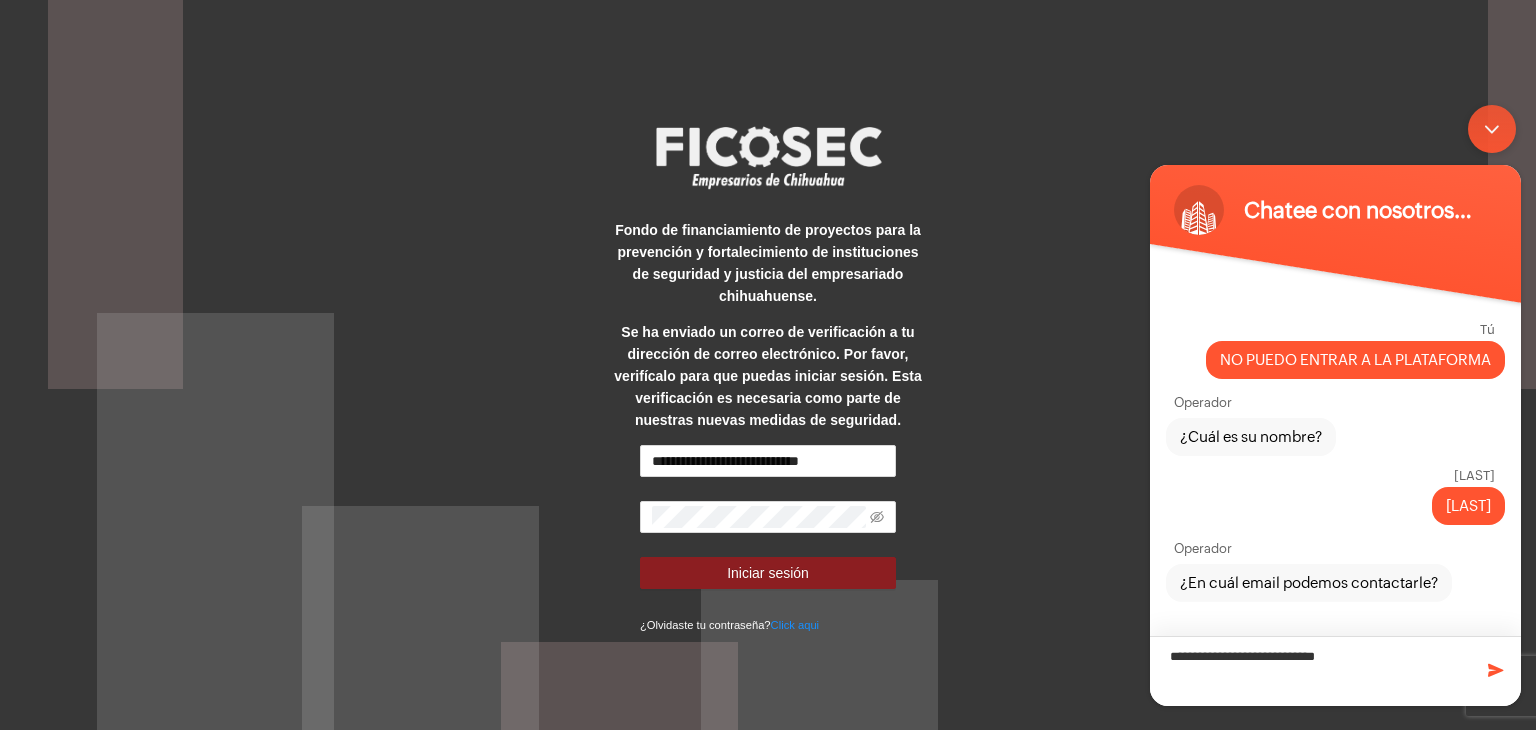 type 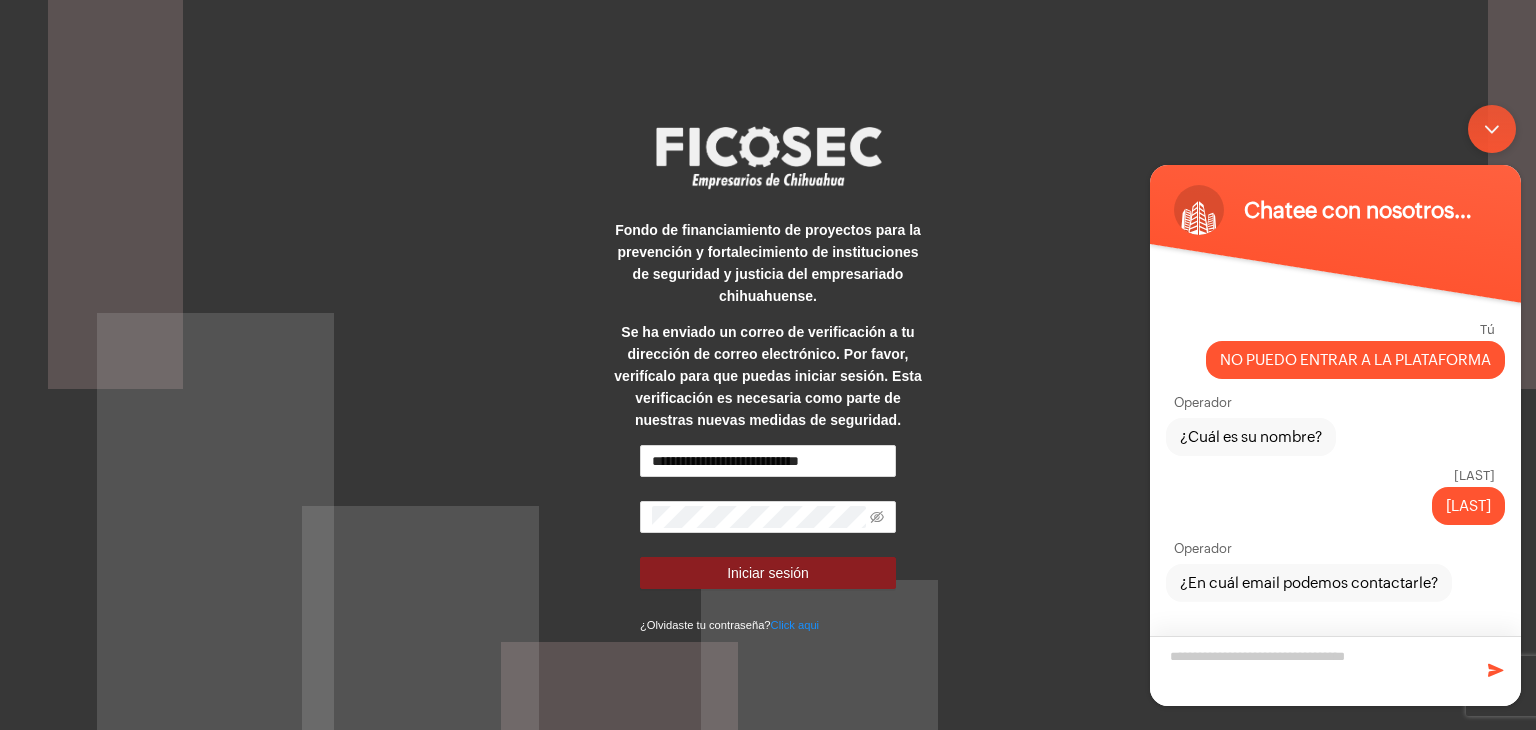 scroll, scrollTop: 85, scrollLeft: 0, axis: vertical 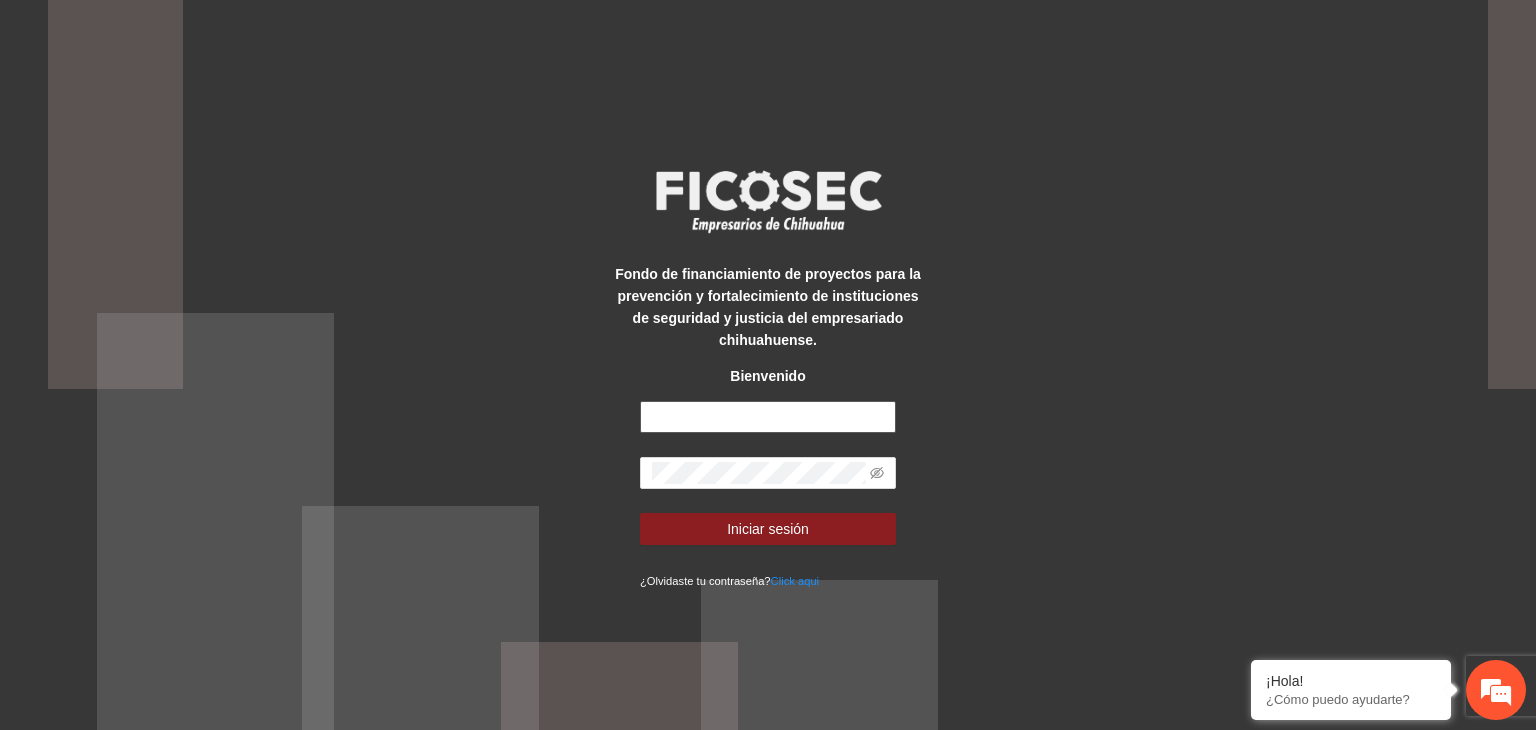 type on "**********" 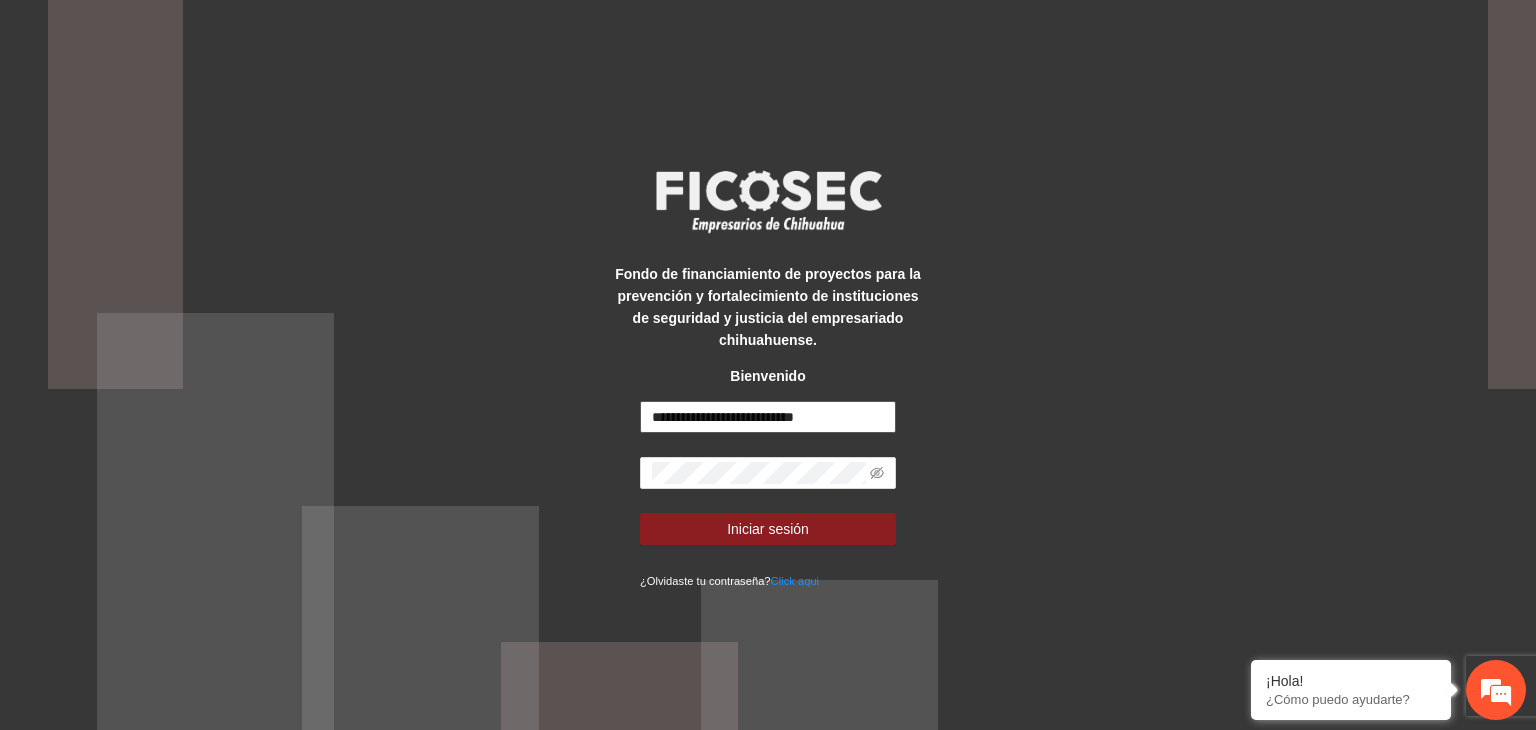 click on "**********" at bounding box center (768, 417) 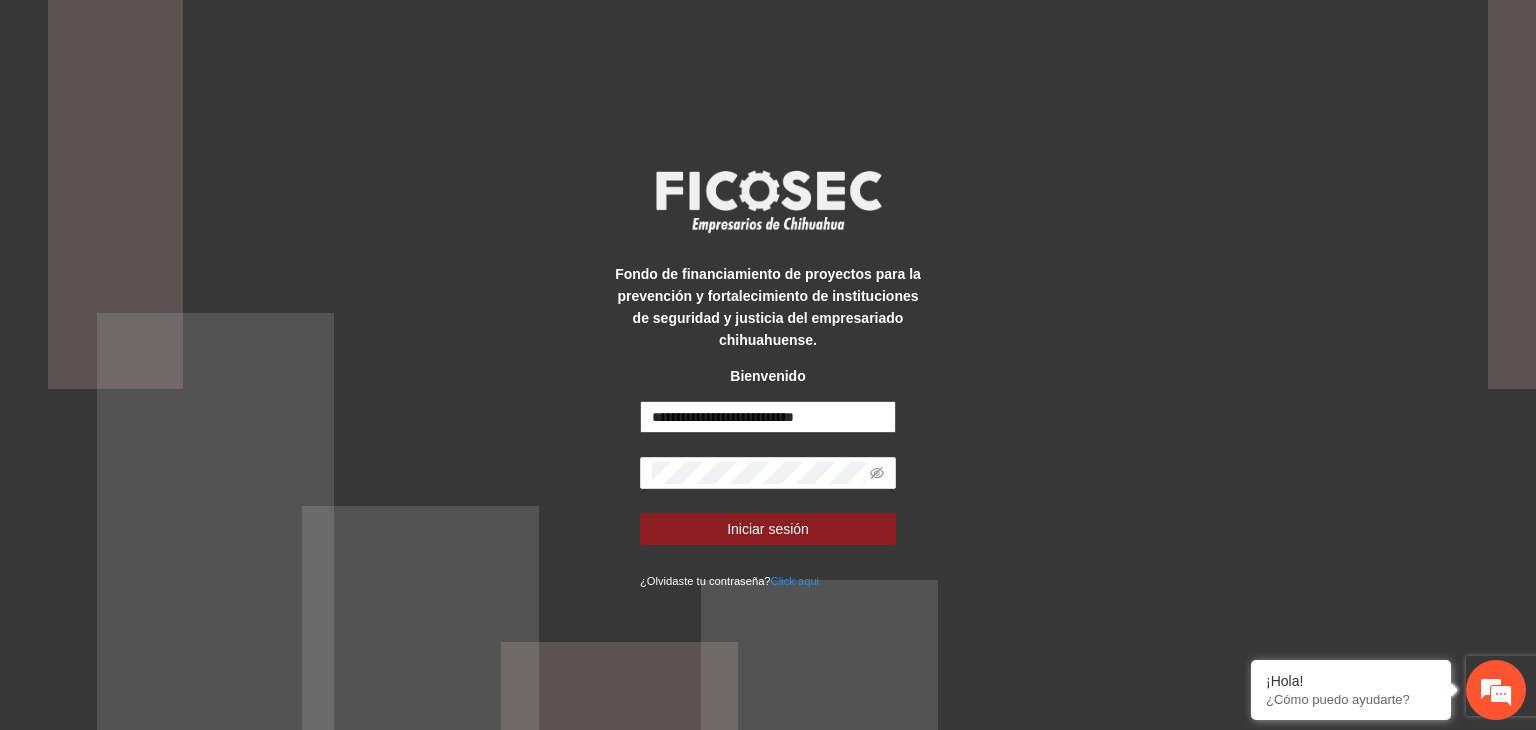 drag, startPoint x: 889, startPoint y: 416, endPoint x: 504, endPoint y: 417, distance: 385.0013 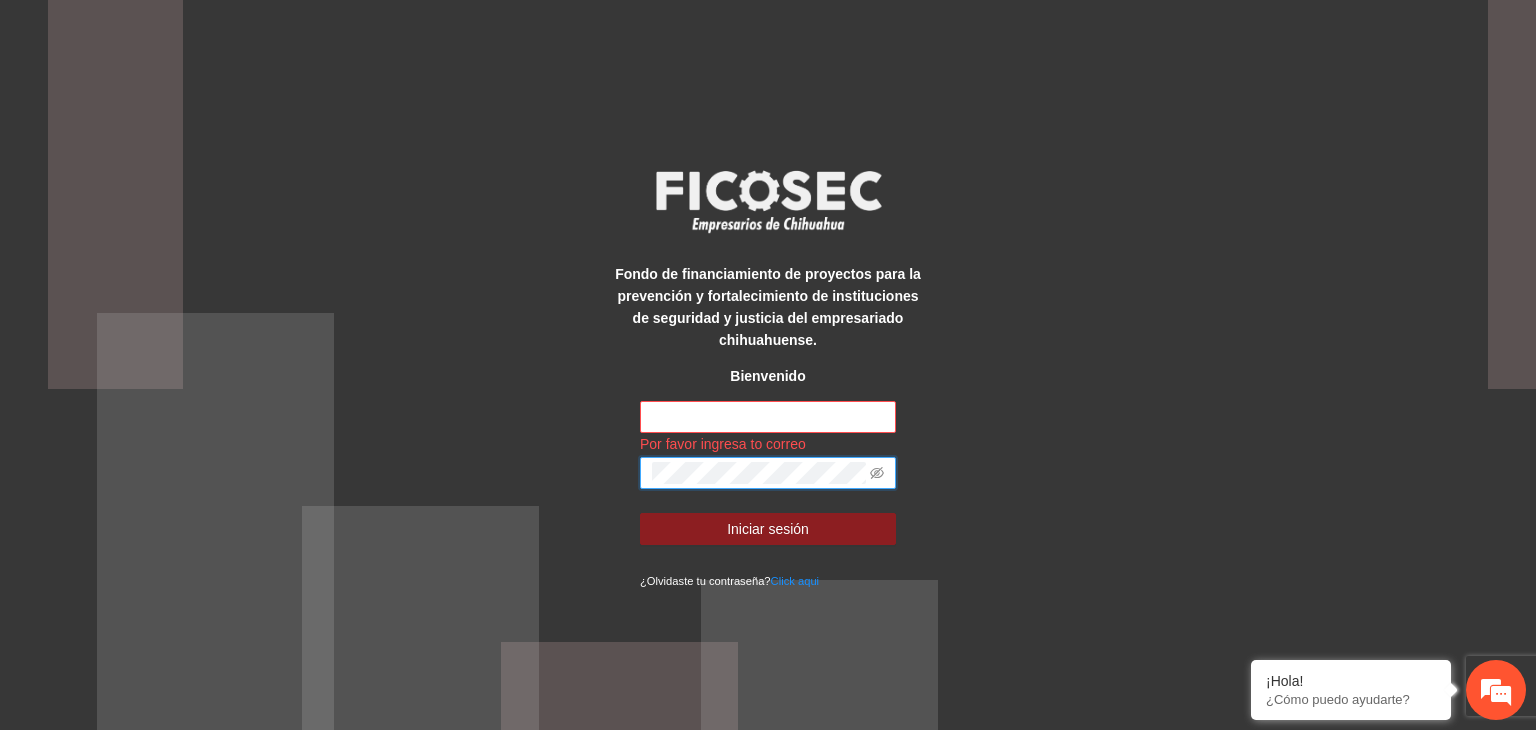 scroll, scrollTop: 0, scrollLeft: 0, axis: both 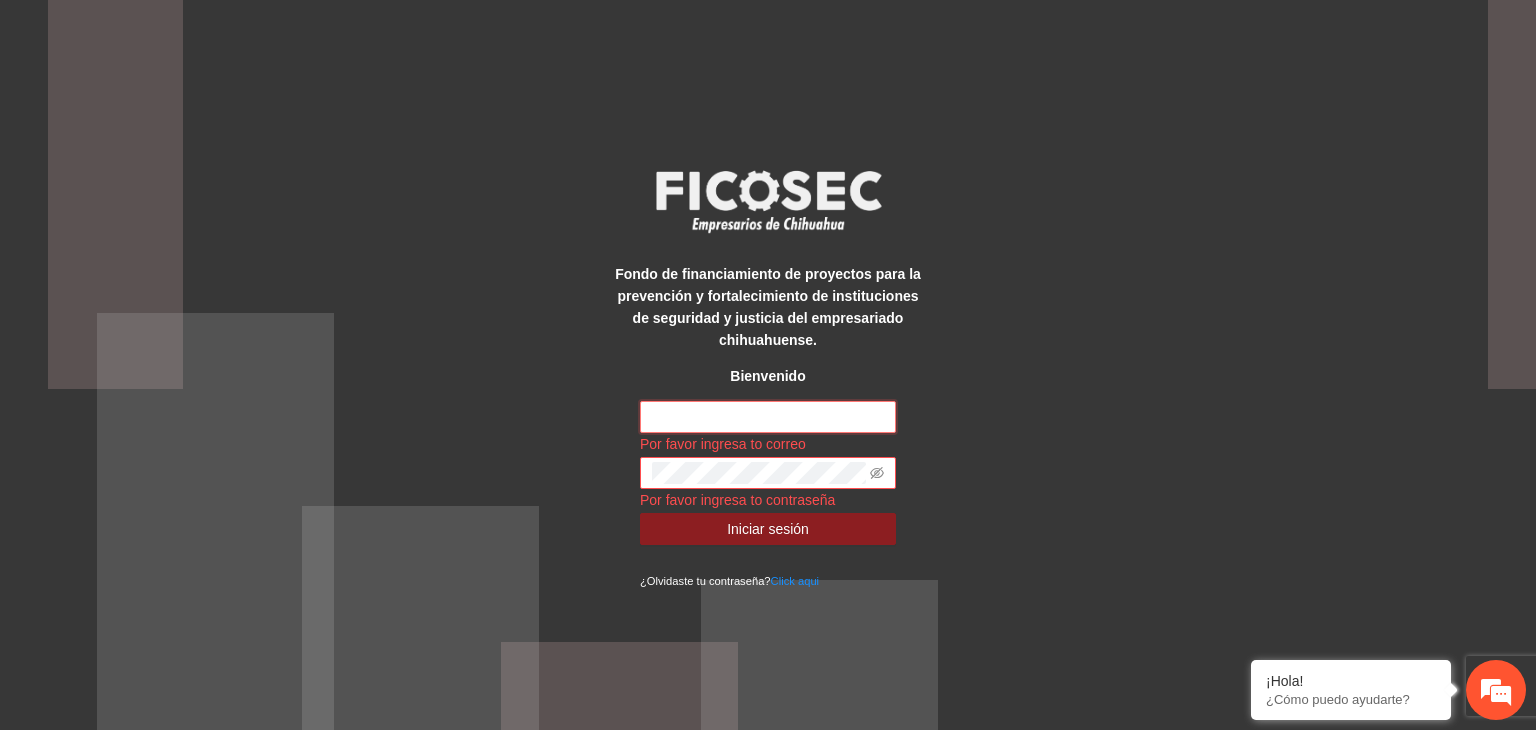 click at bounding box center [768, 417] 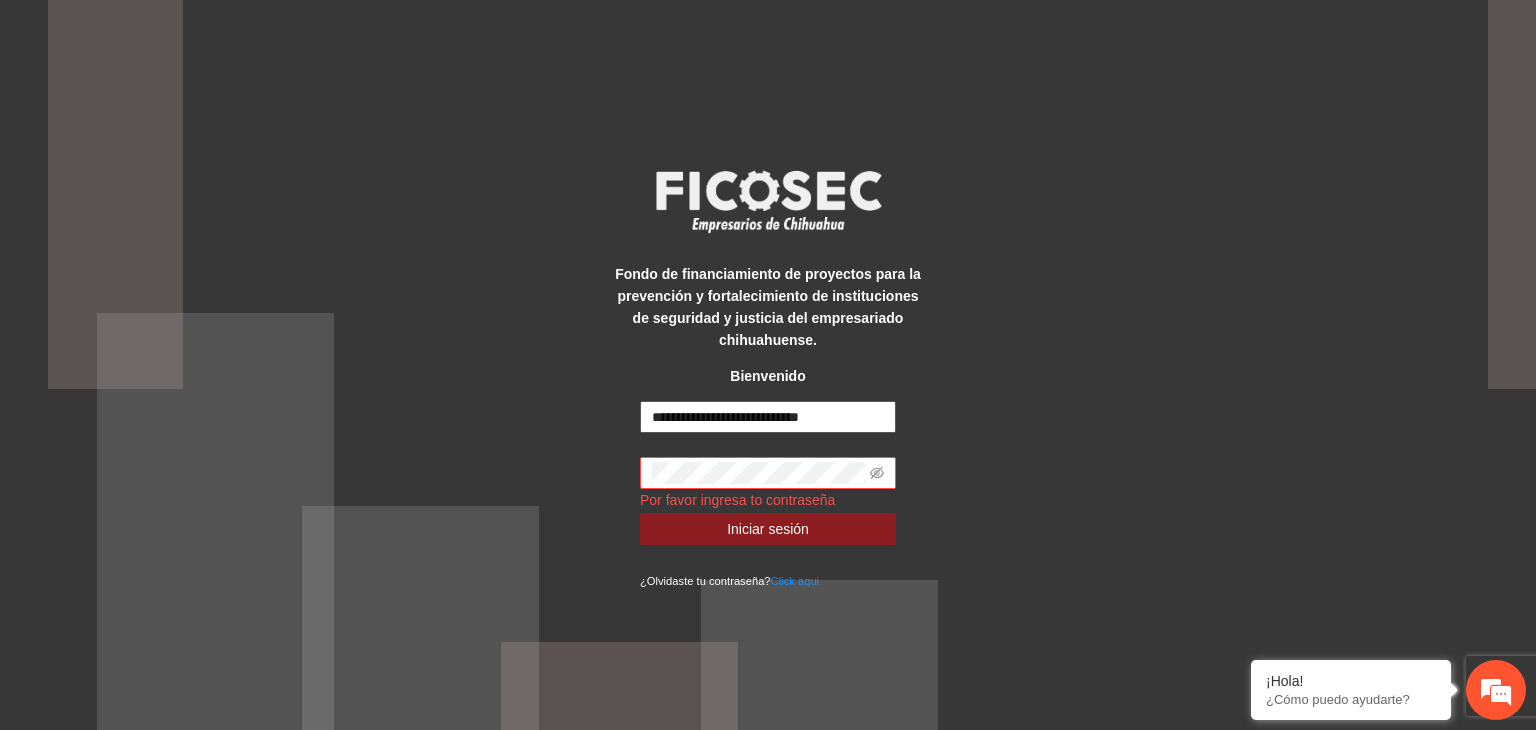 type on "**********" 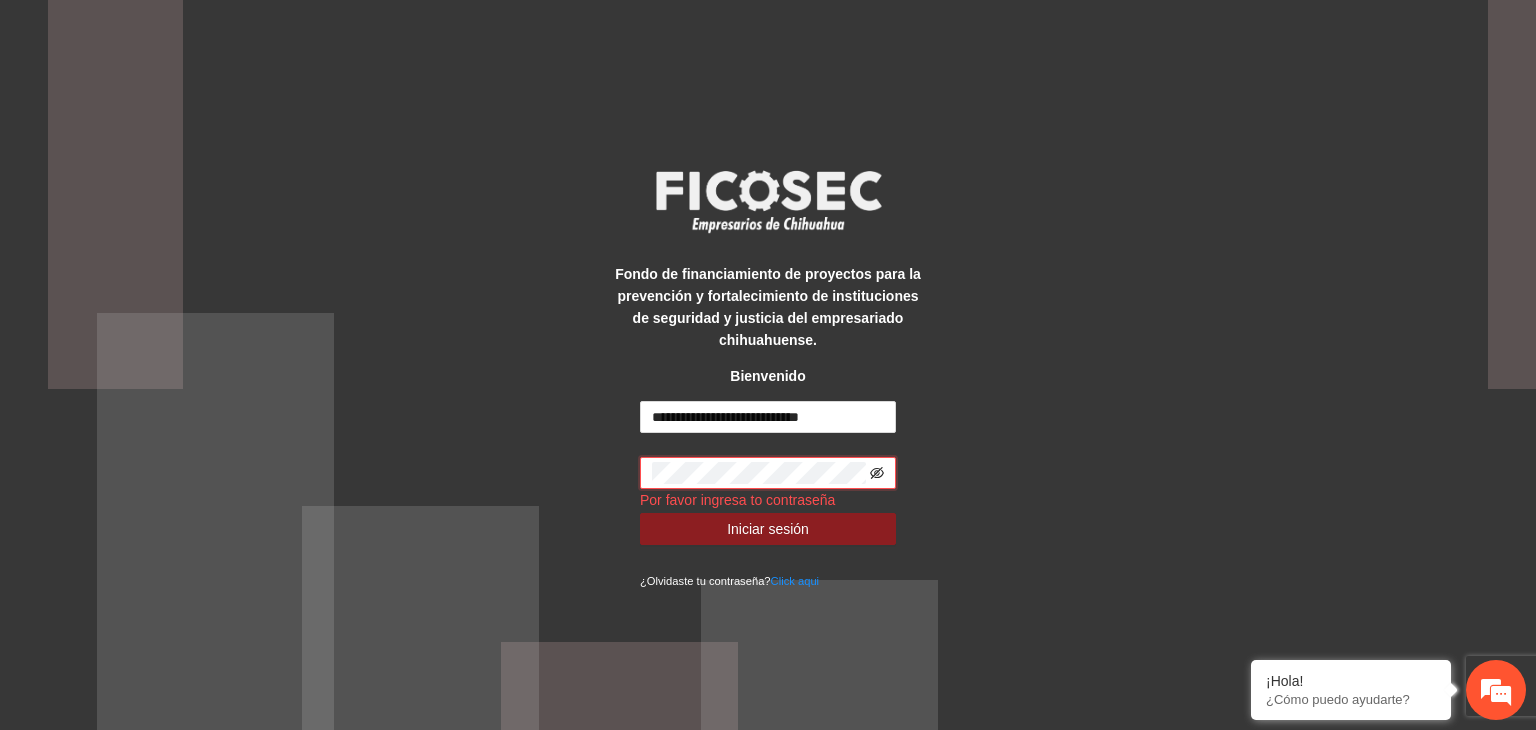 click 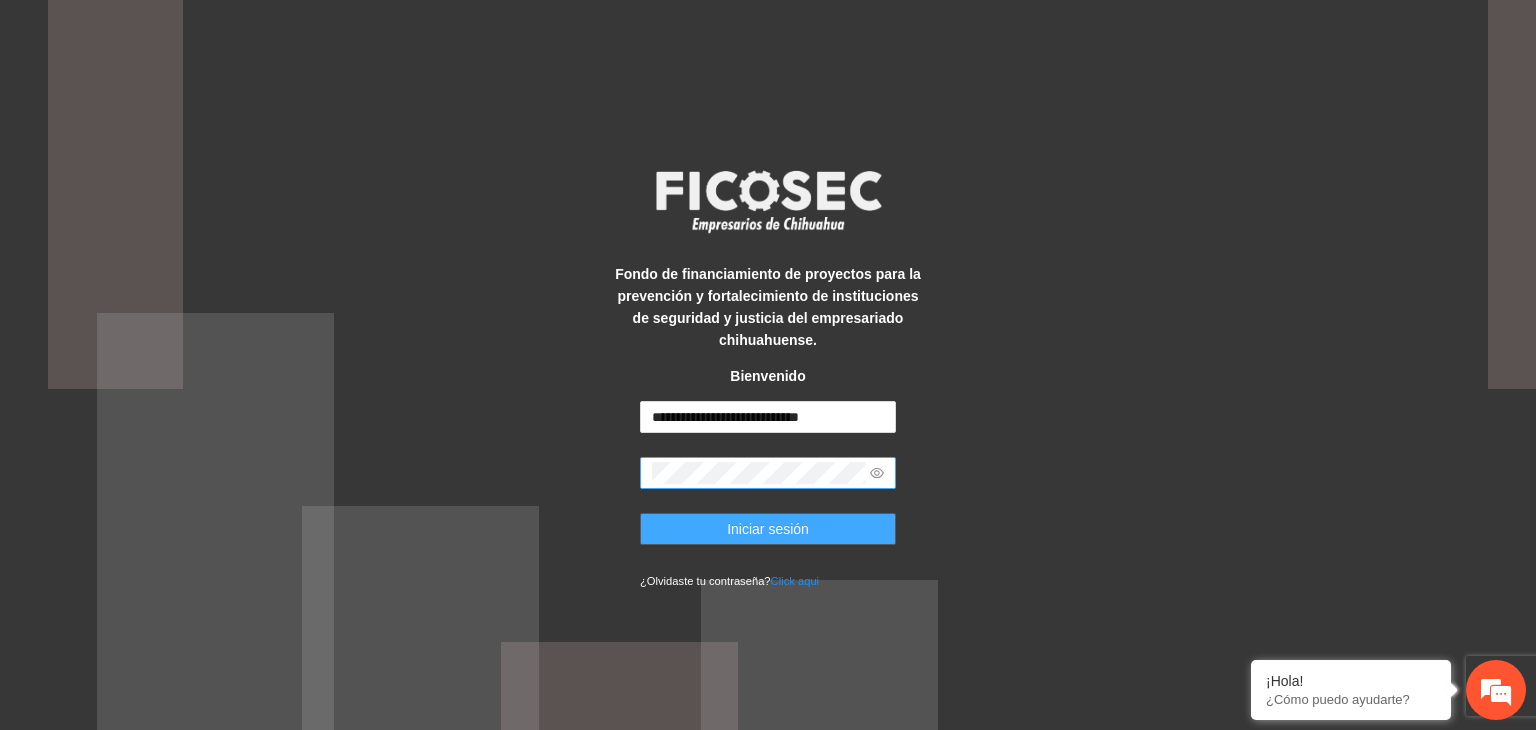 click on "Iniciar sesión" at bounding box center [768, 529] 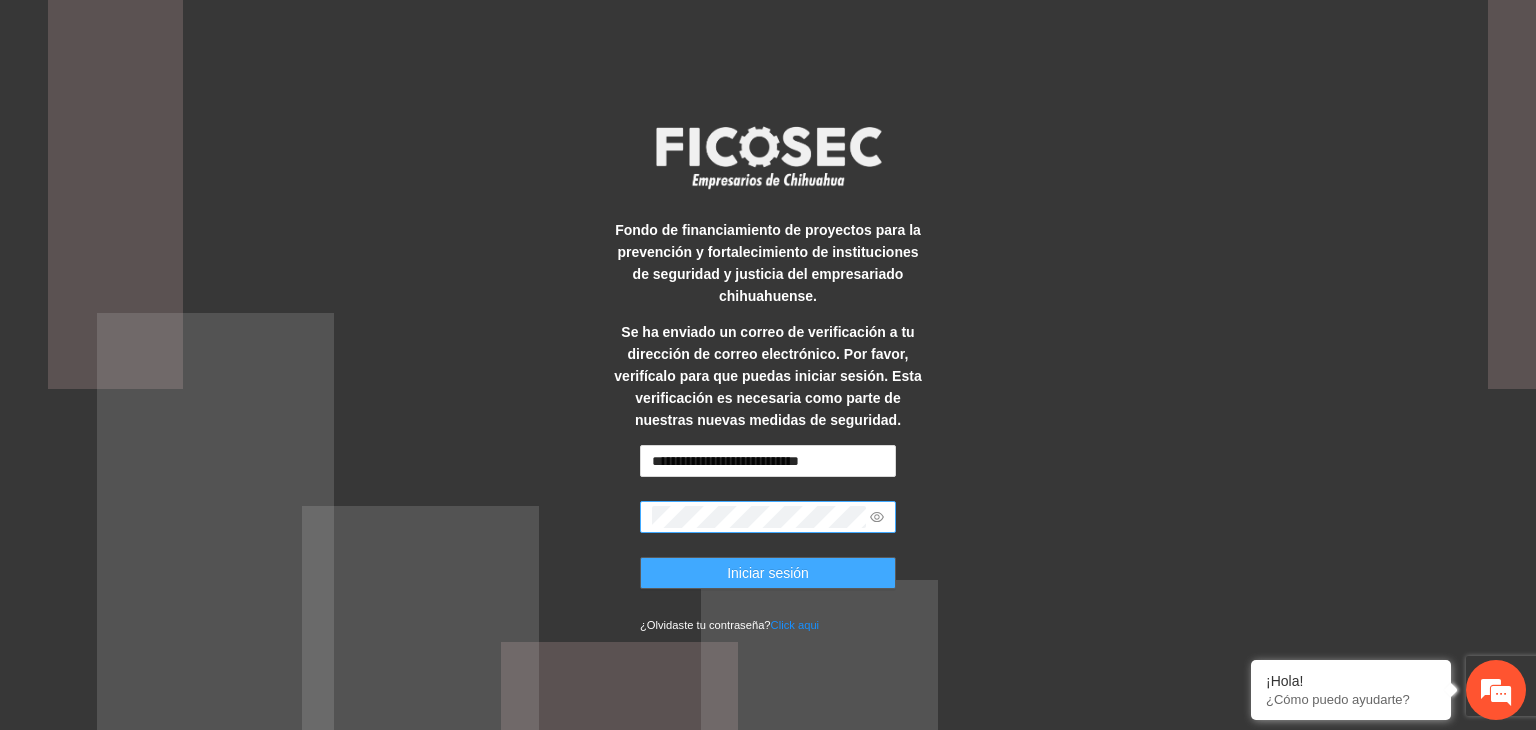 click on "Iniciar sesión" at bounding box center [768, 573] 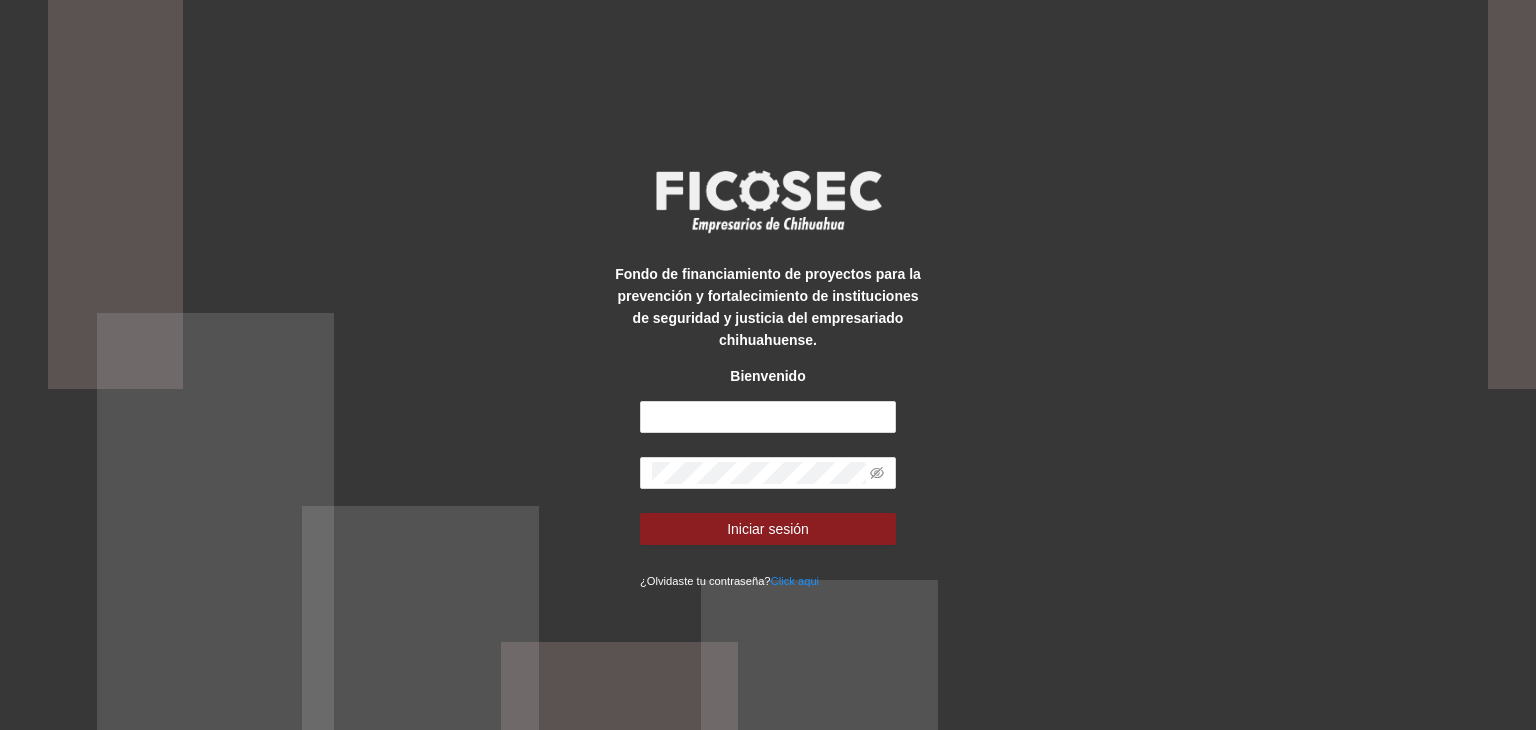 scroll, scrollTop: 0, scrollLeft: 0, axis: both 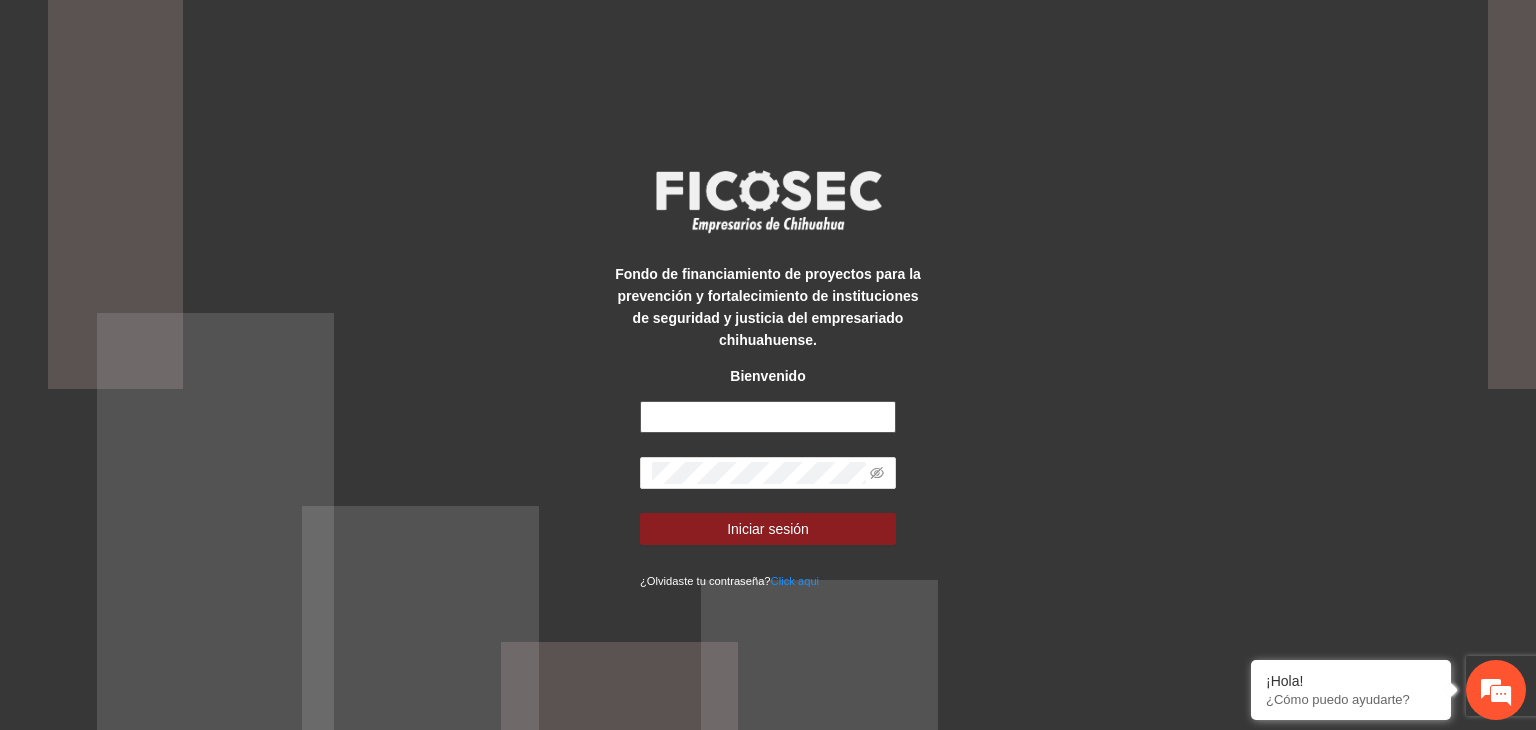 type on "**********" 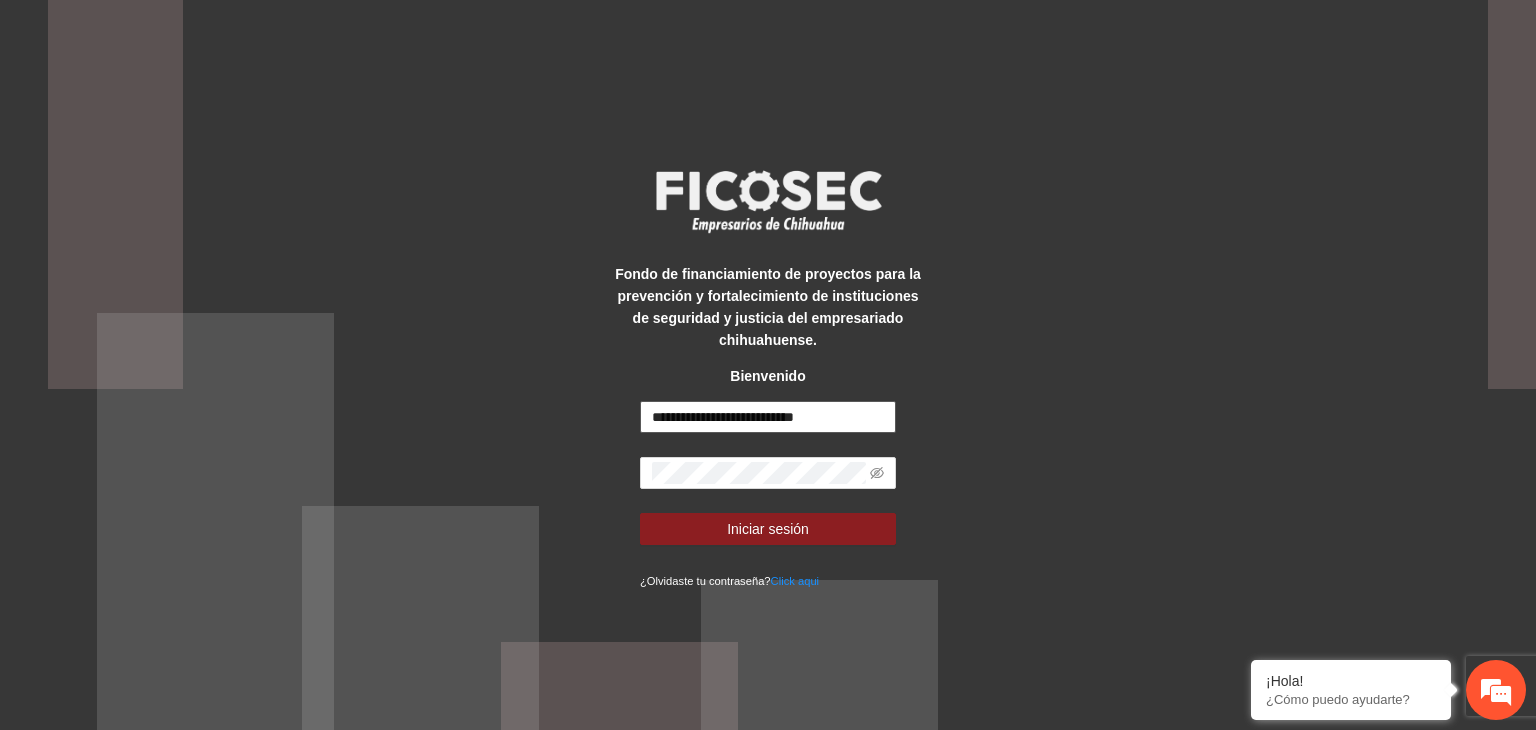 drag, startPoint x: 855, startPoint y: 424, endPoint x: 575, endPoint y: 427, distance: 280.01608 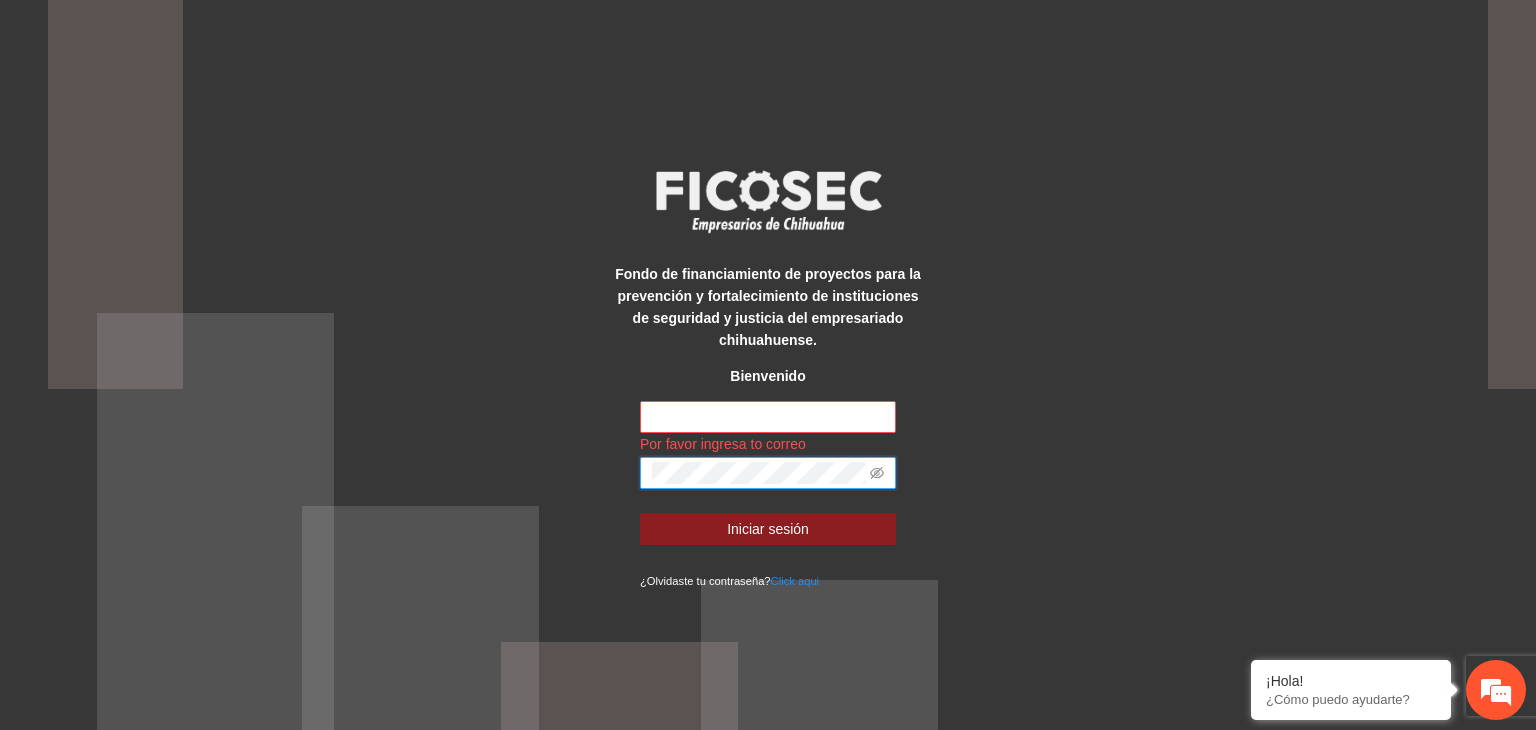 click on "Fondo de financiamiento de proyectos para la prevención y fortalecimiento de instituciones de seguridad y justicia del empresariado chihuahuense. Bienvenido Por favor ingresa to correo Iniciar sesión ¿Olvidaste tu contraseña?   Click aqui" at bounding box center (768, 365) 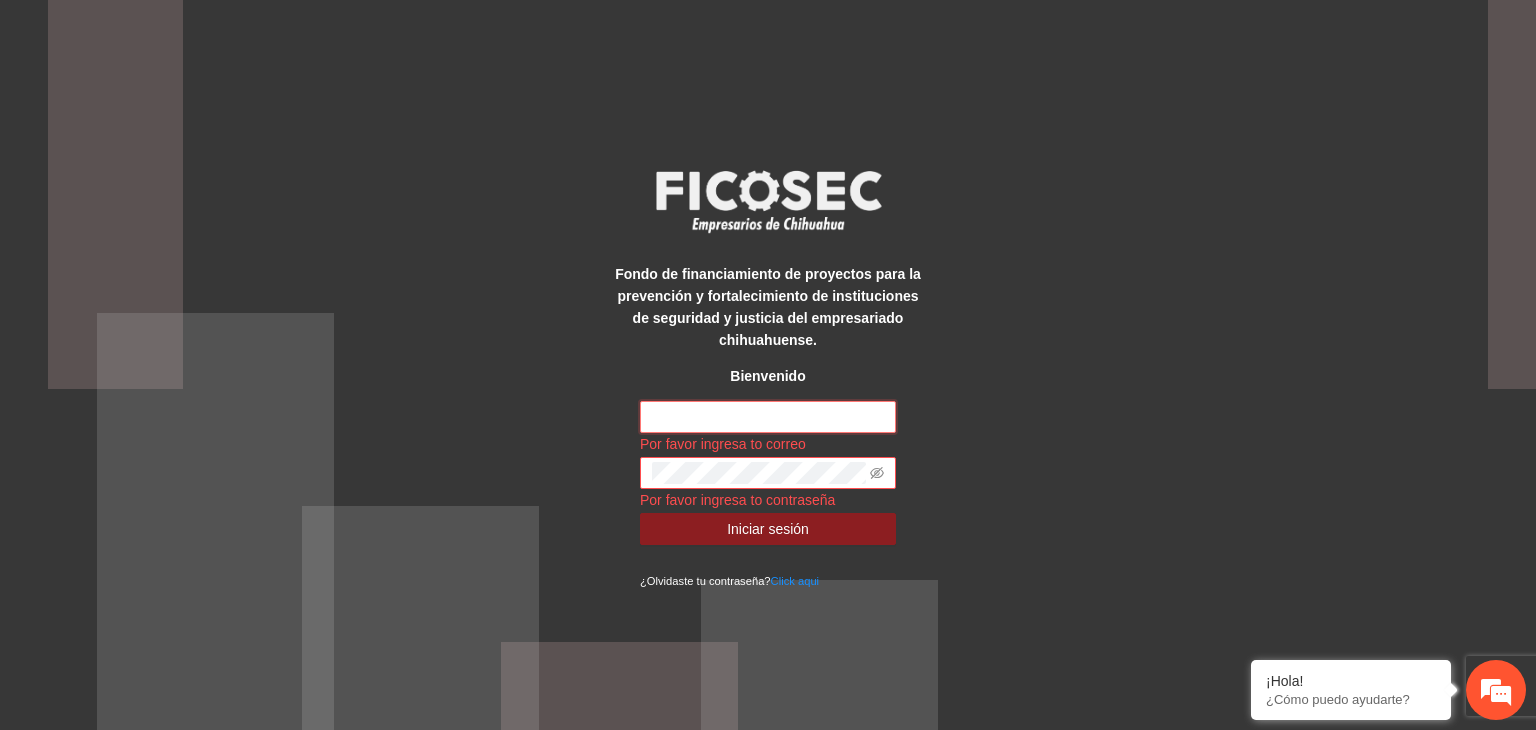 click at bounding box center [768, 417] 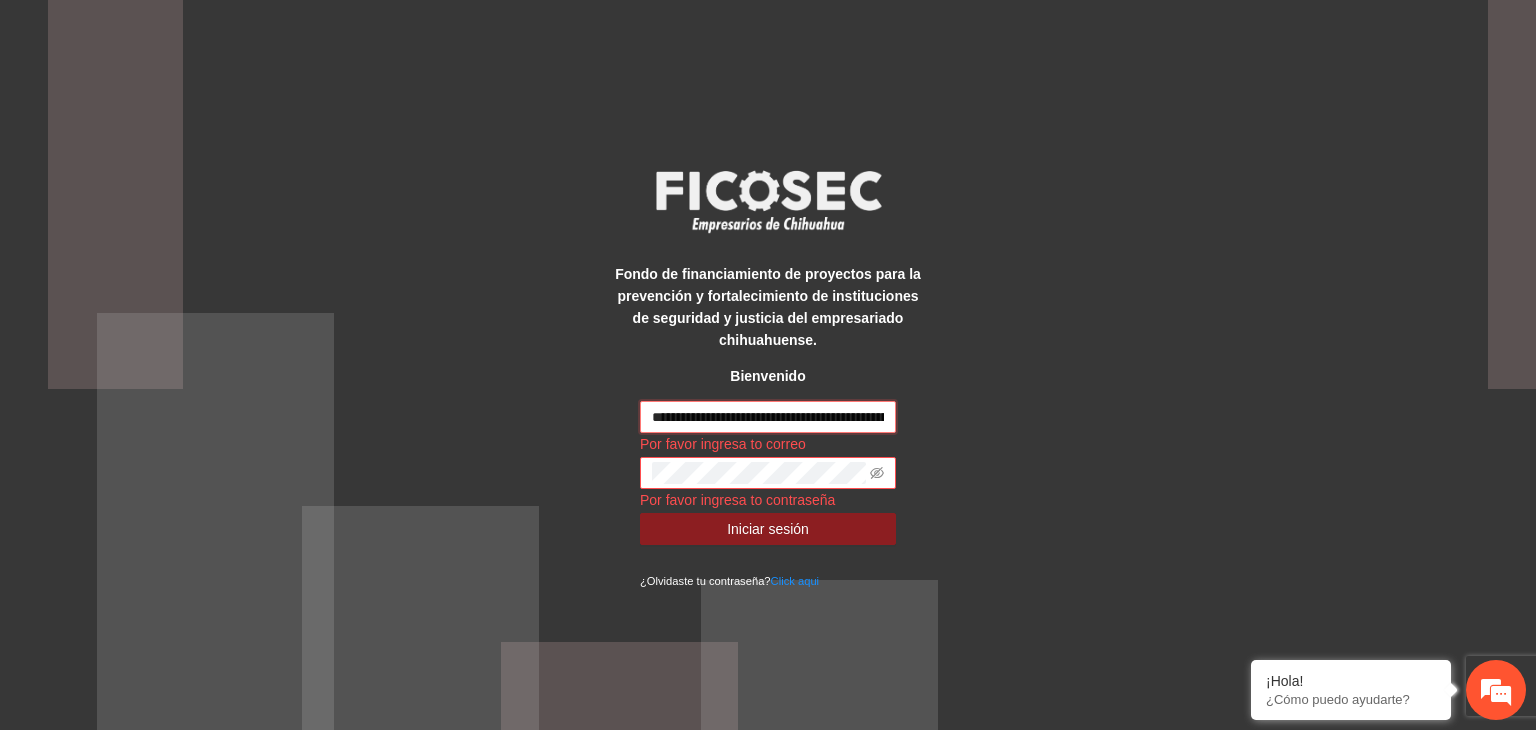 scroll, scrollTop: 0, scrollLeft: 100, axis: horizontal 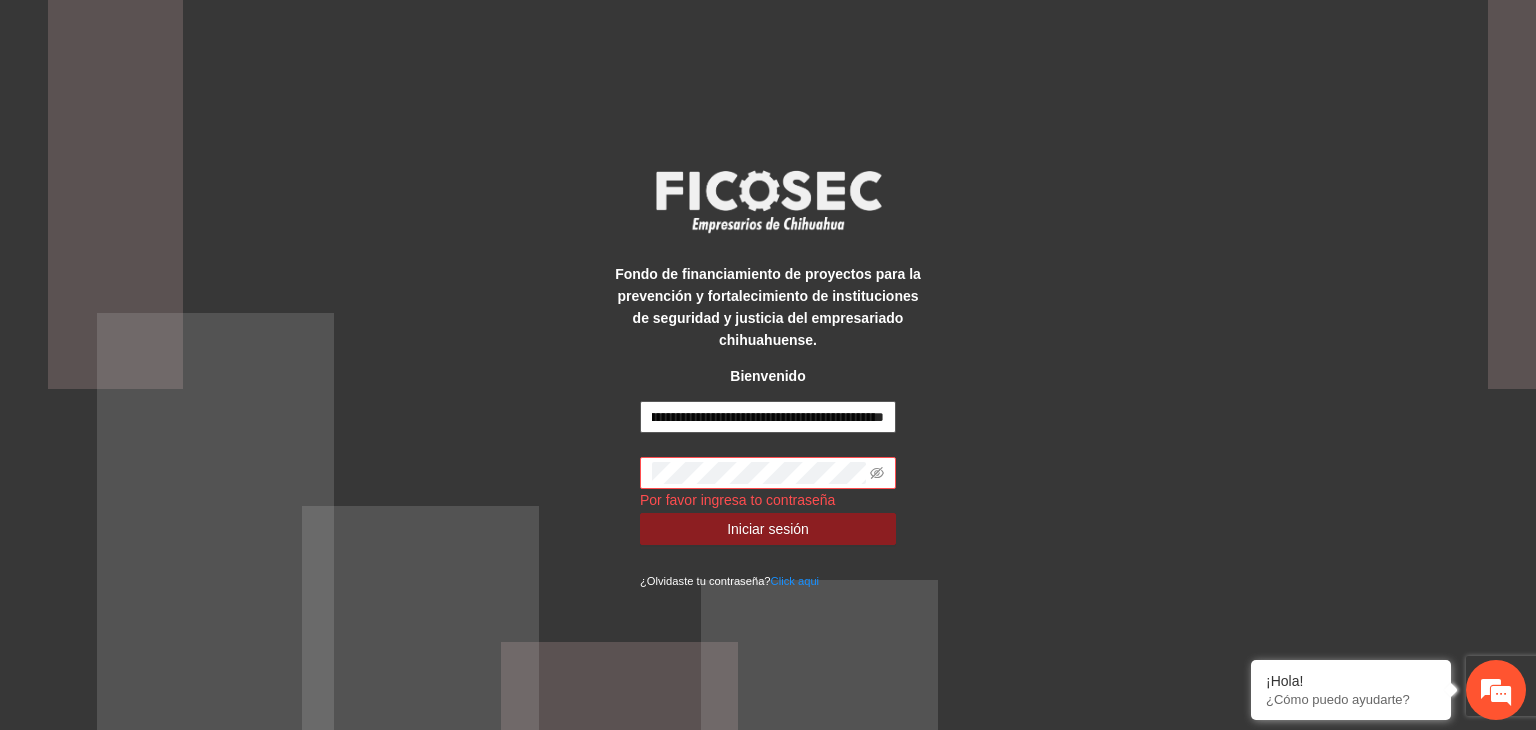 drag, startPoint x: 824, startPoint y: 418, endPoint x: 890, endPoint y: 421, distance: 66.068146 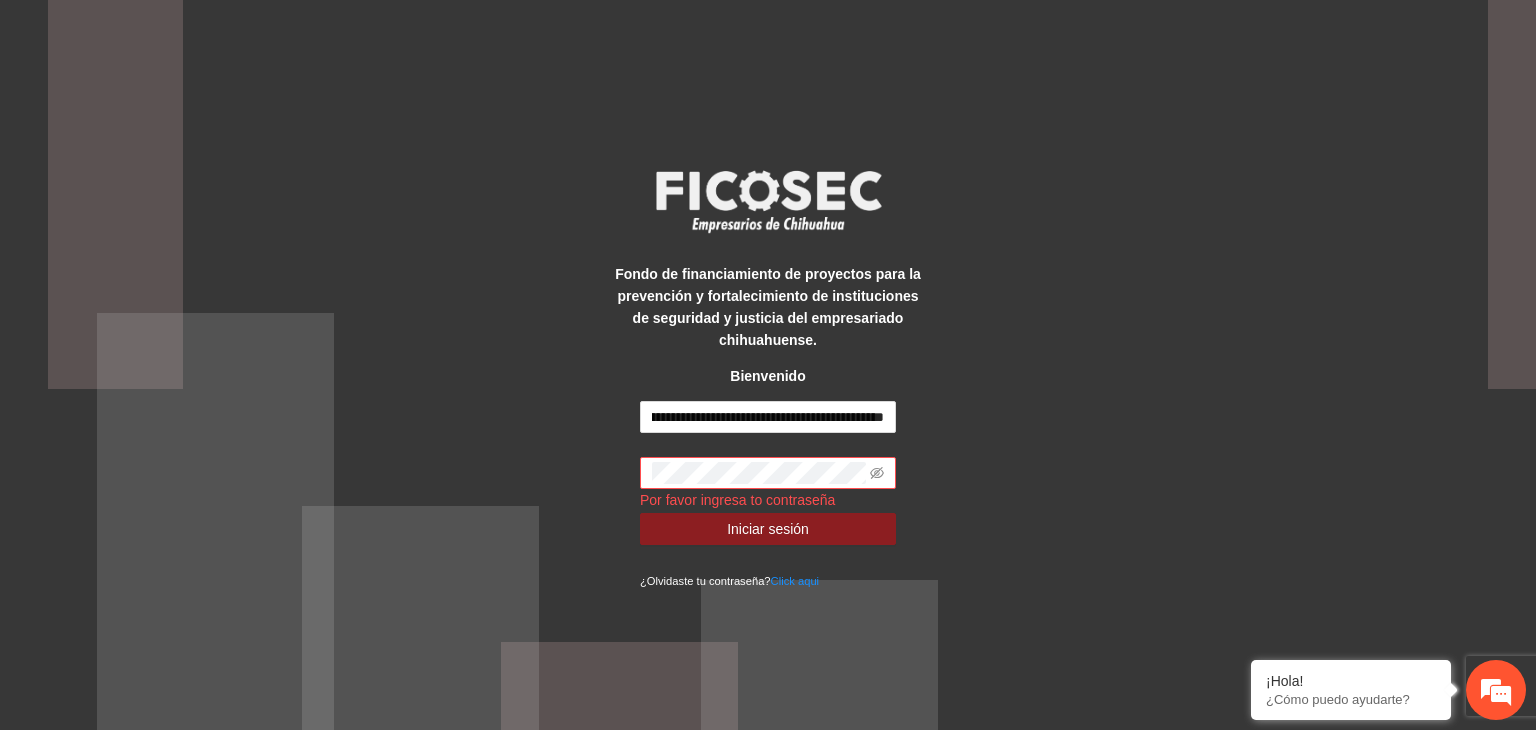 scroll, scrollTop: 0, scrollLeft: 0, axis: both 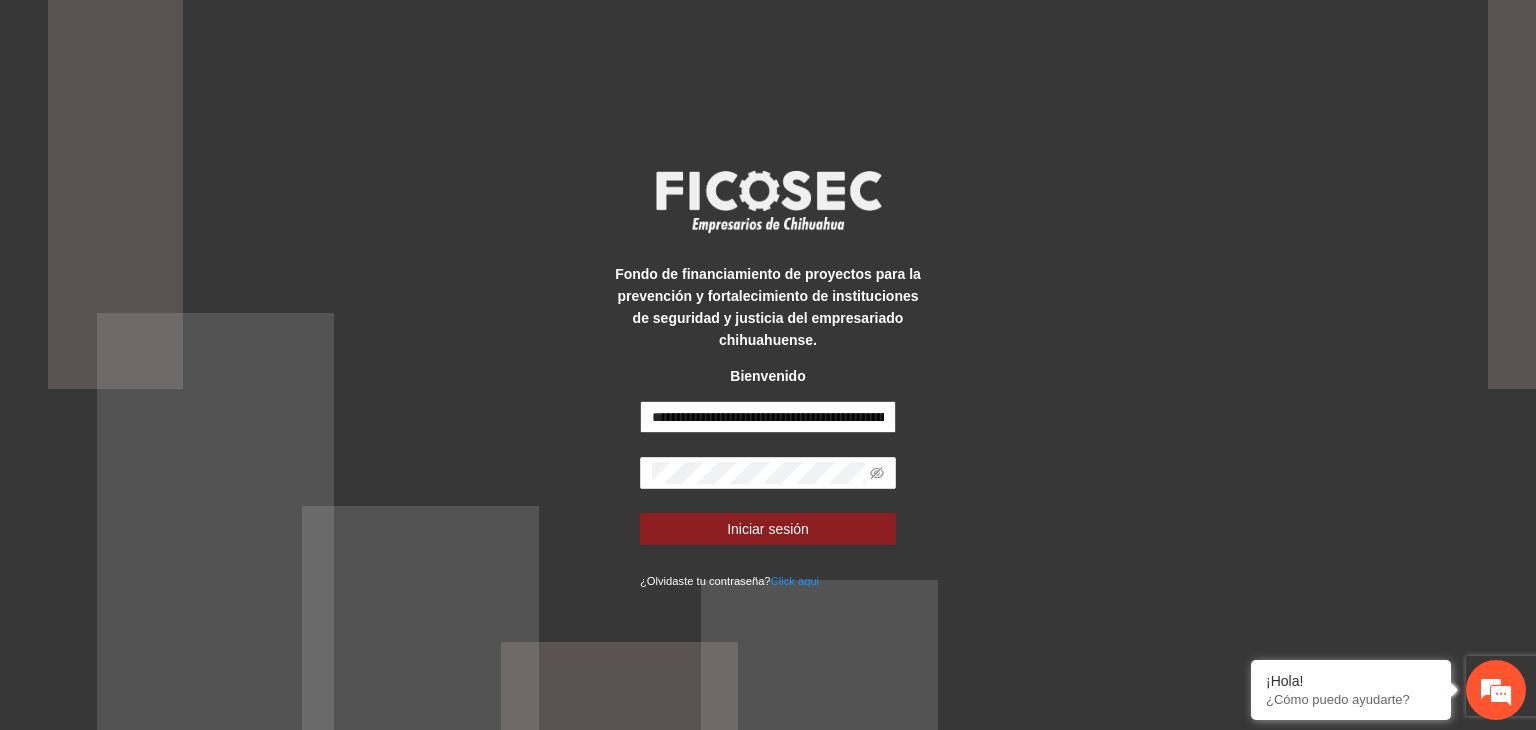 click on "**********" at bounding box center [768, 417] 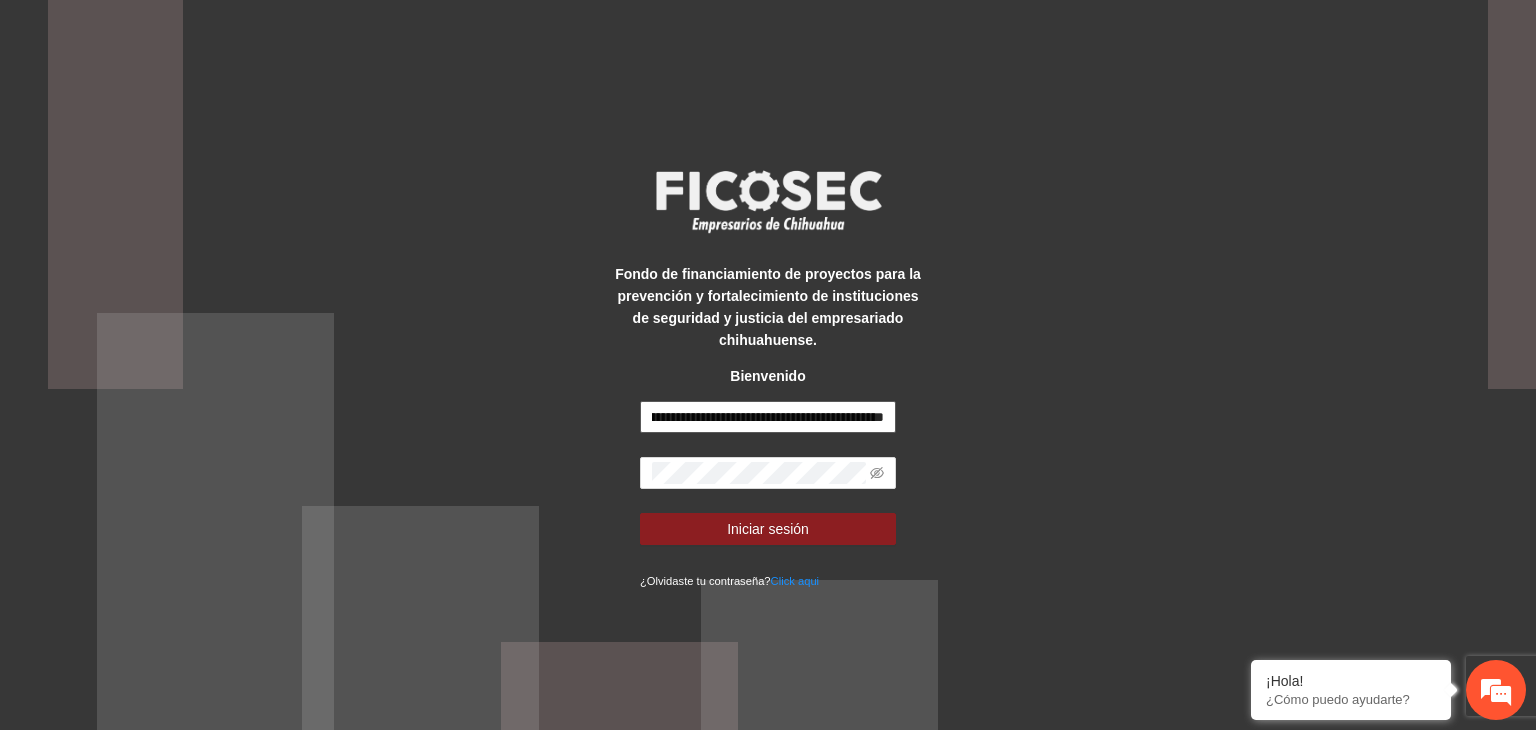 drag, startPoint x: 843, startPoint y: 418, endPoint x: 949, endPoint y: 406, distance: 106.677086 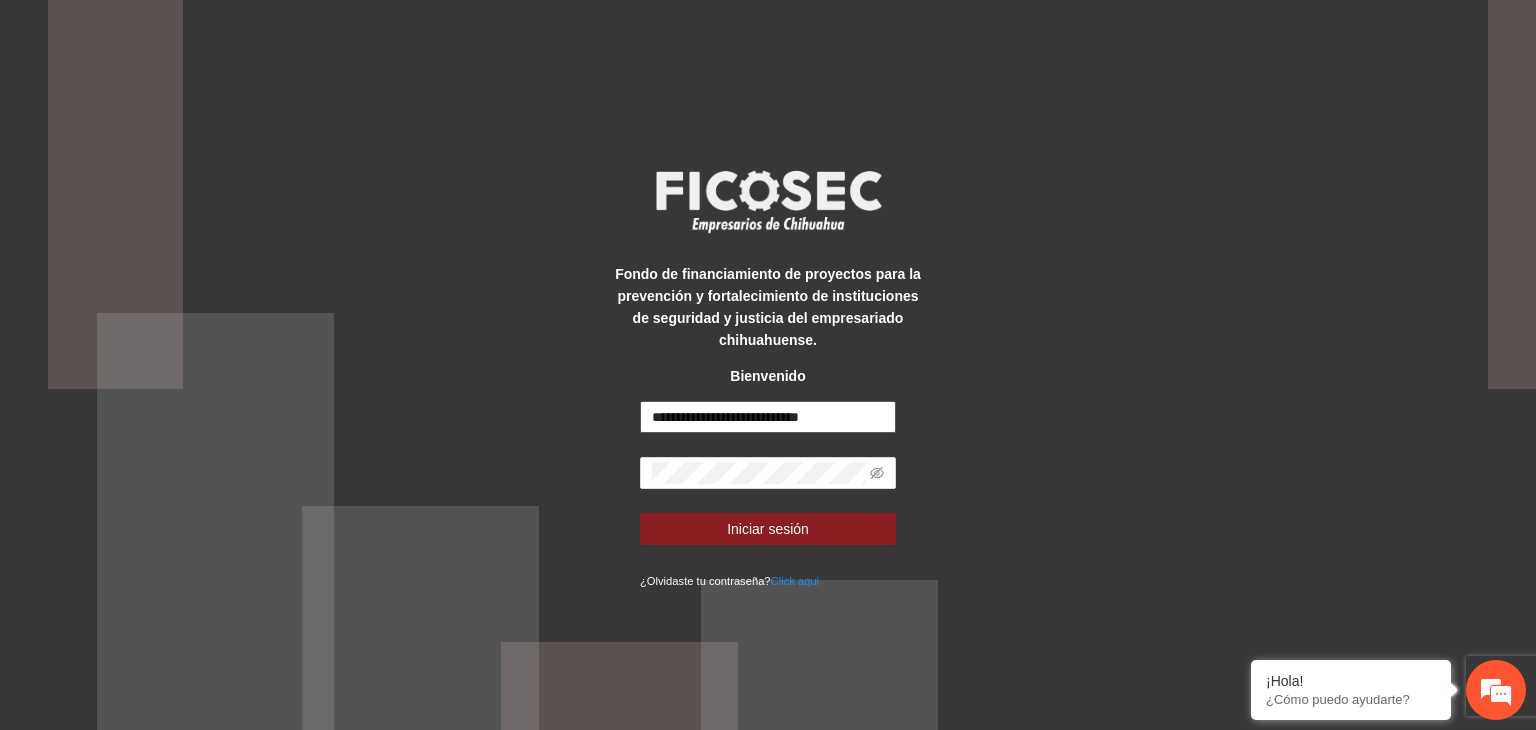 scroll, scrollTop: 0, scrollLeft: 0, axis: both 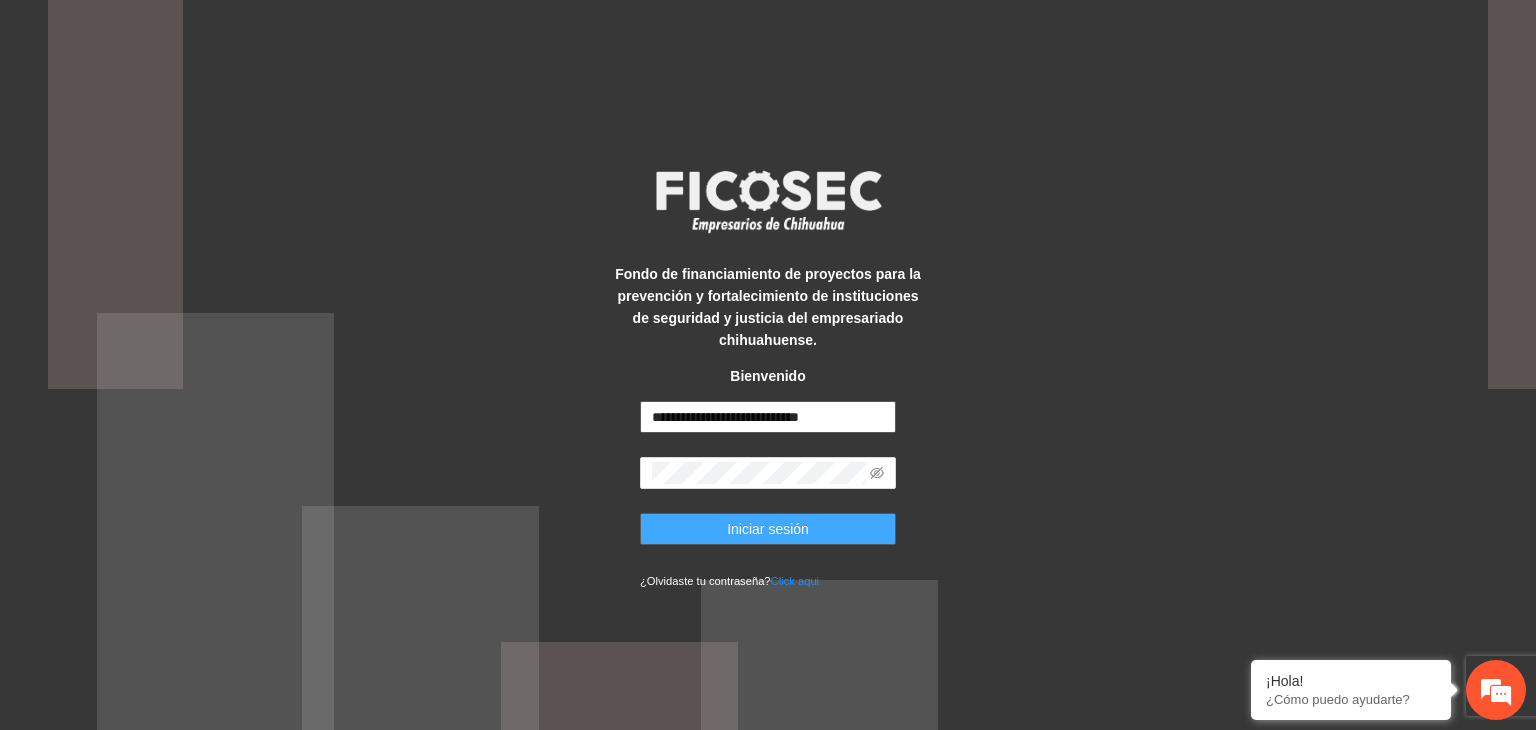 type on "**********" 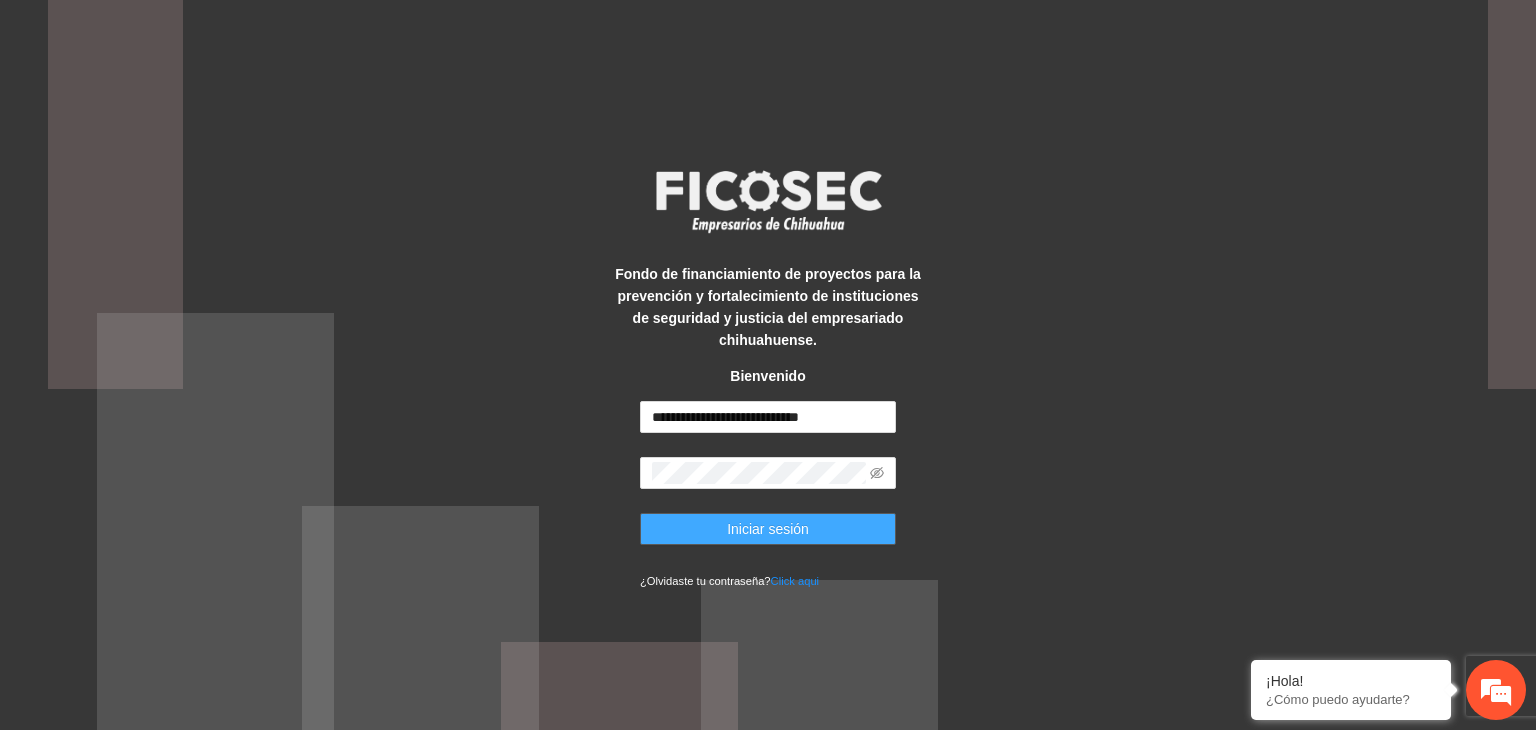 click on "Iniciar sesión" at bounding box center (768, 529) 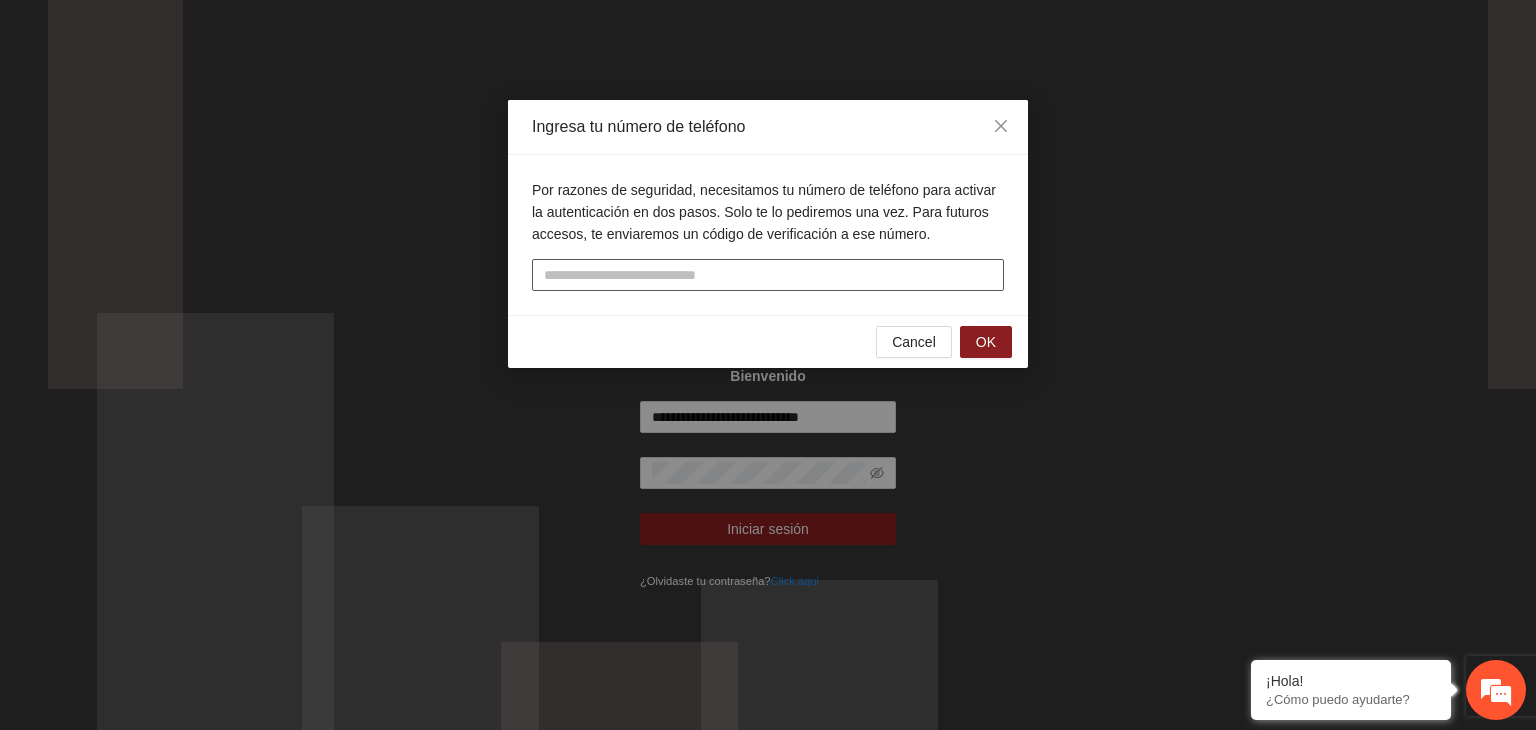 click at bounding box center (768, 275) 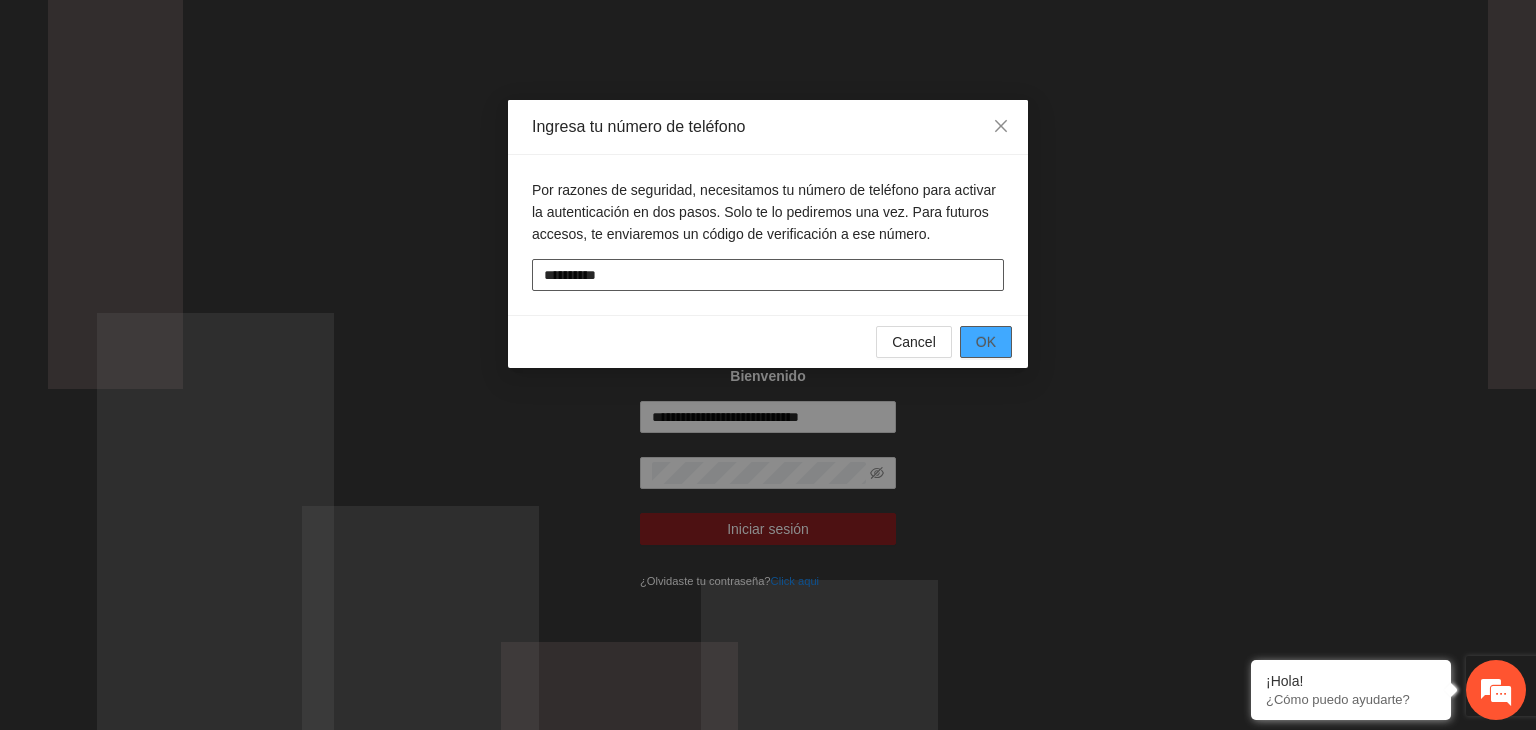 type on "**********" 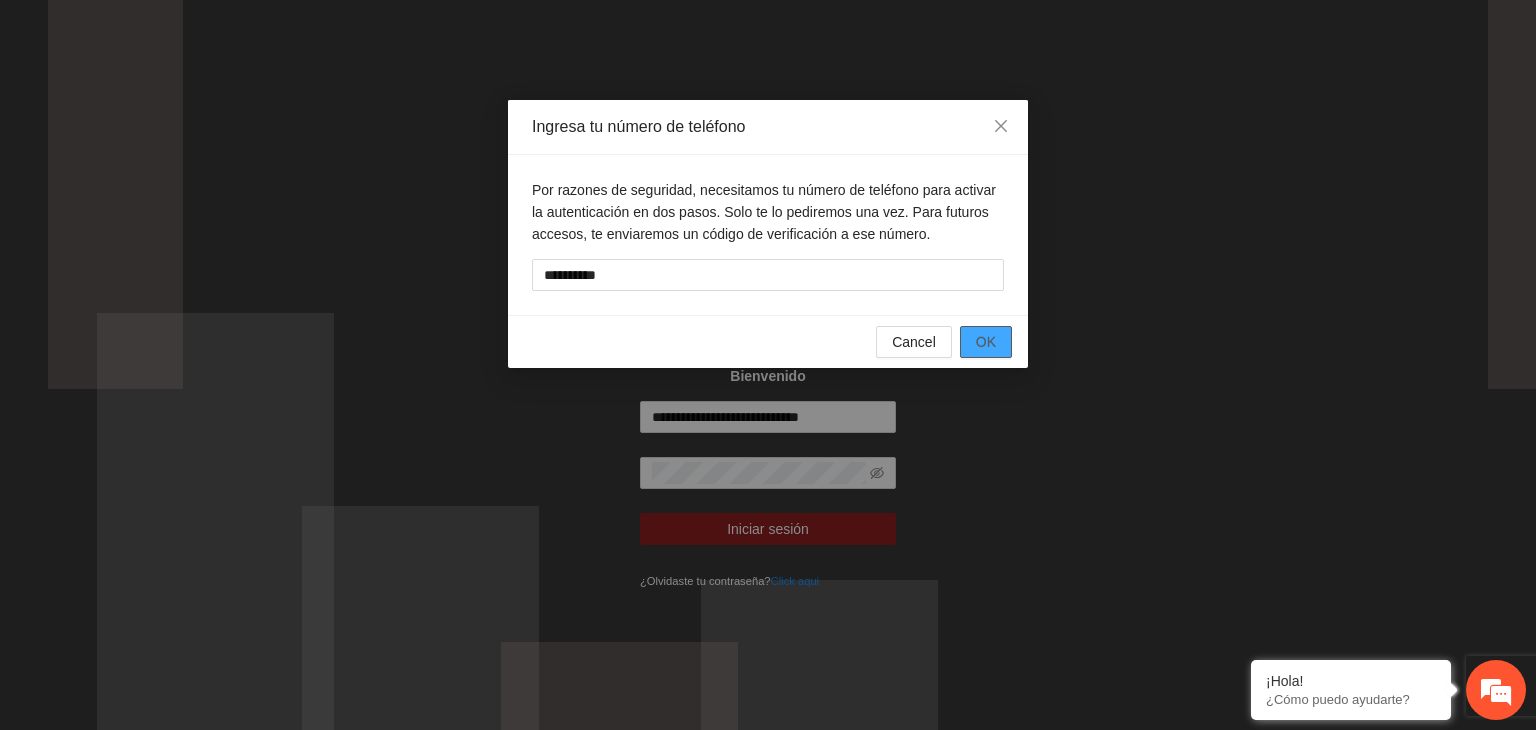 click on "OK" at bounding box center (986, 342) 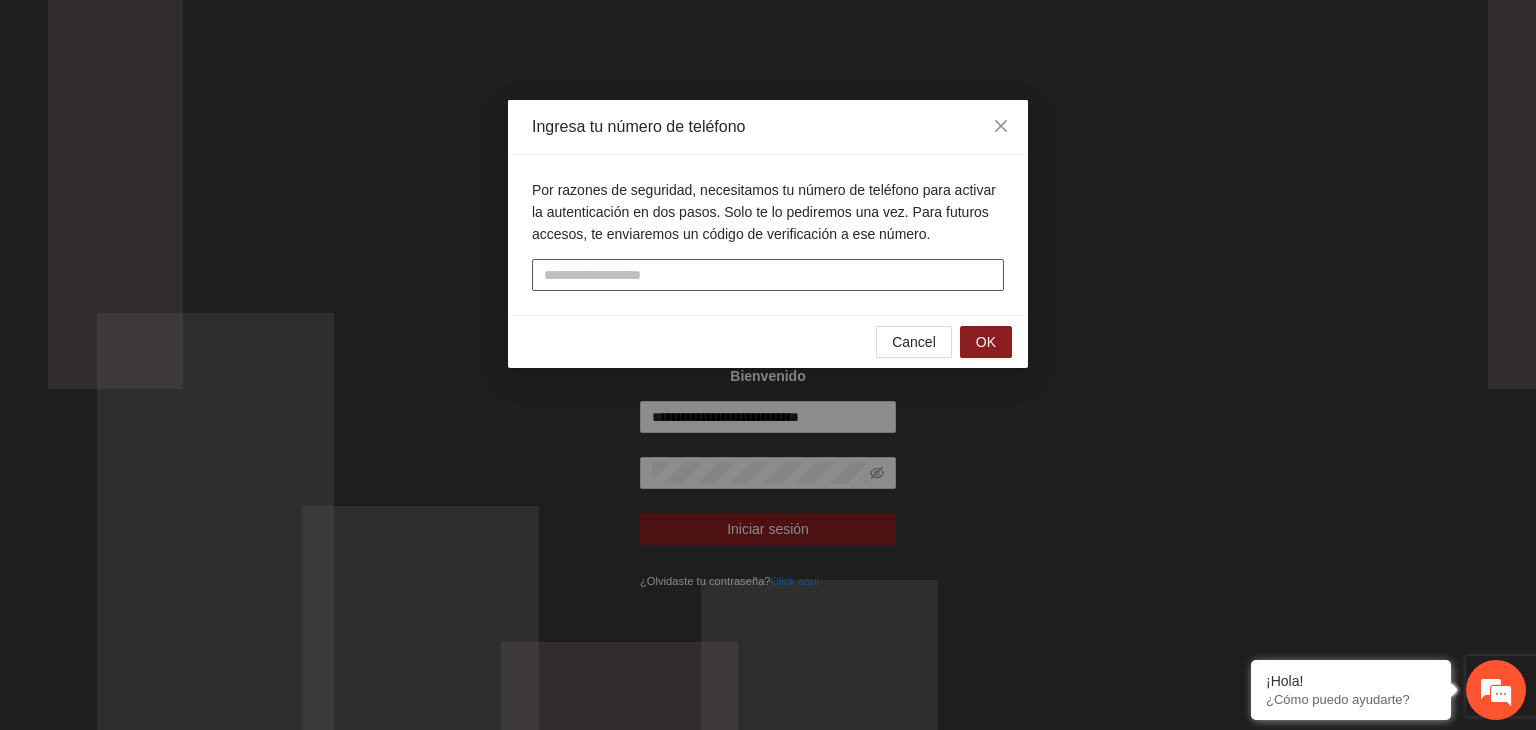 click at bounding box center [768, 275] 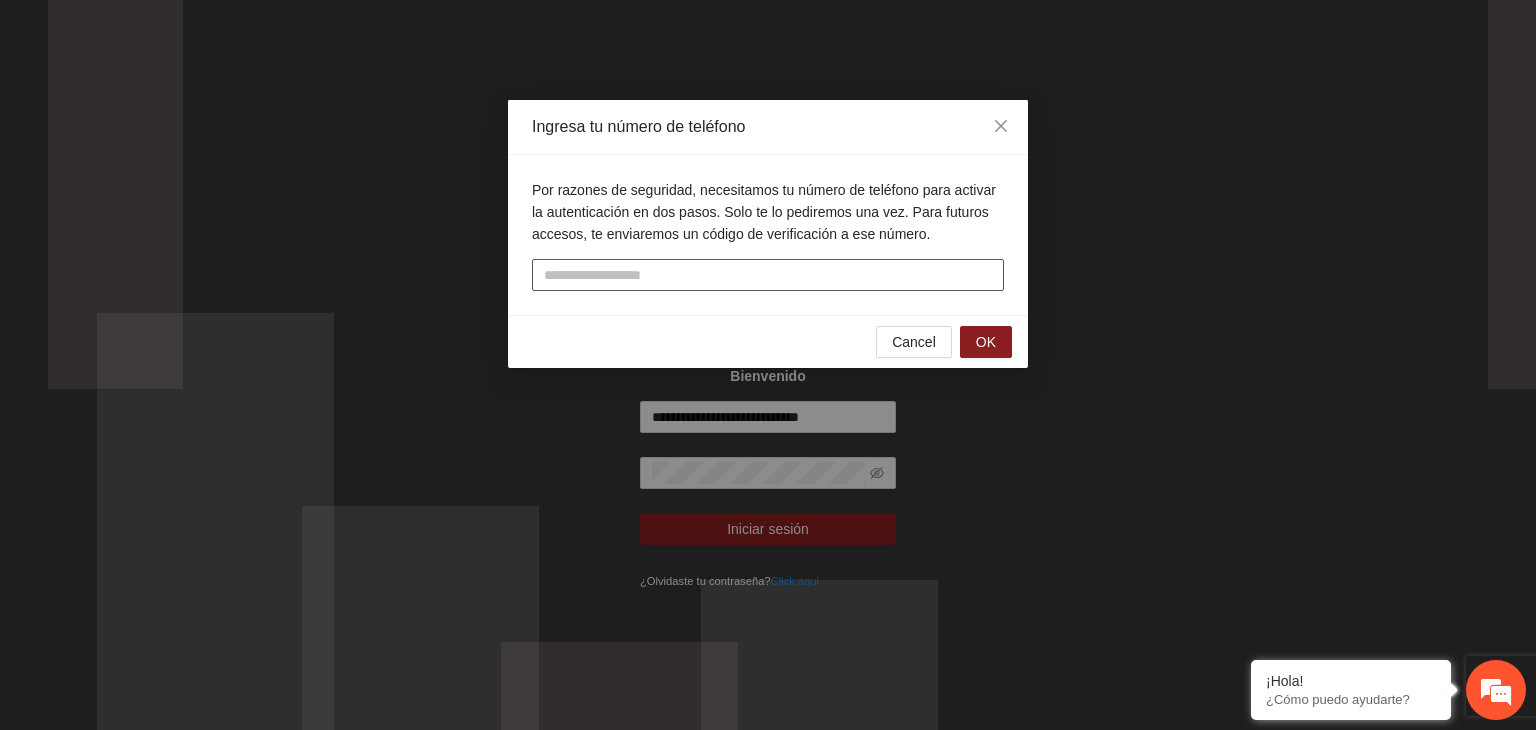 click at bounding box center (768, 275) 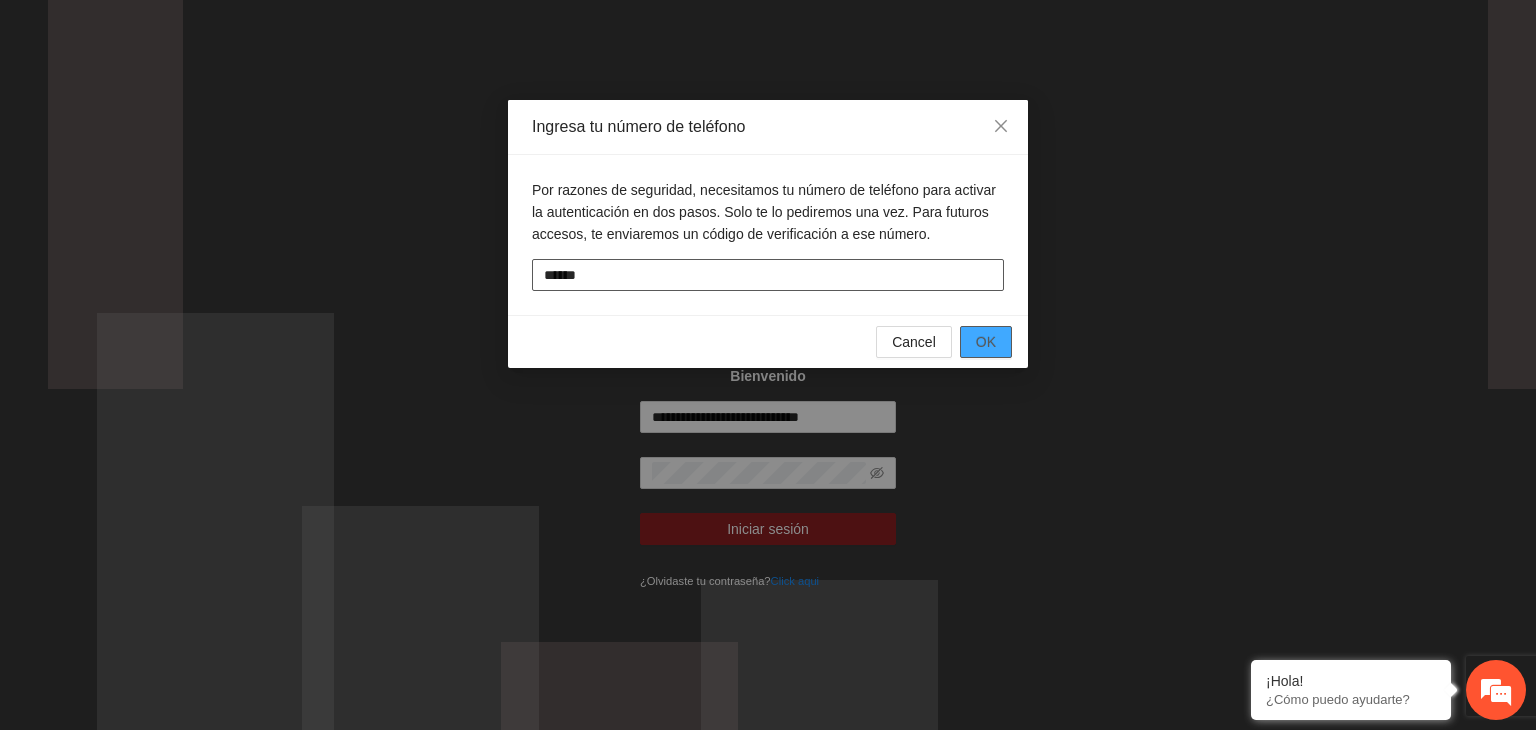 type on "******" 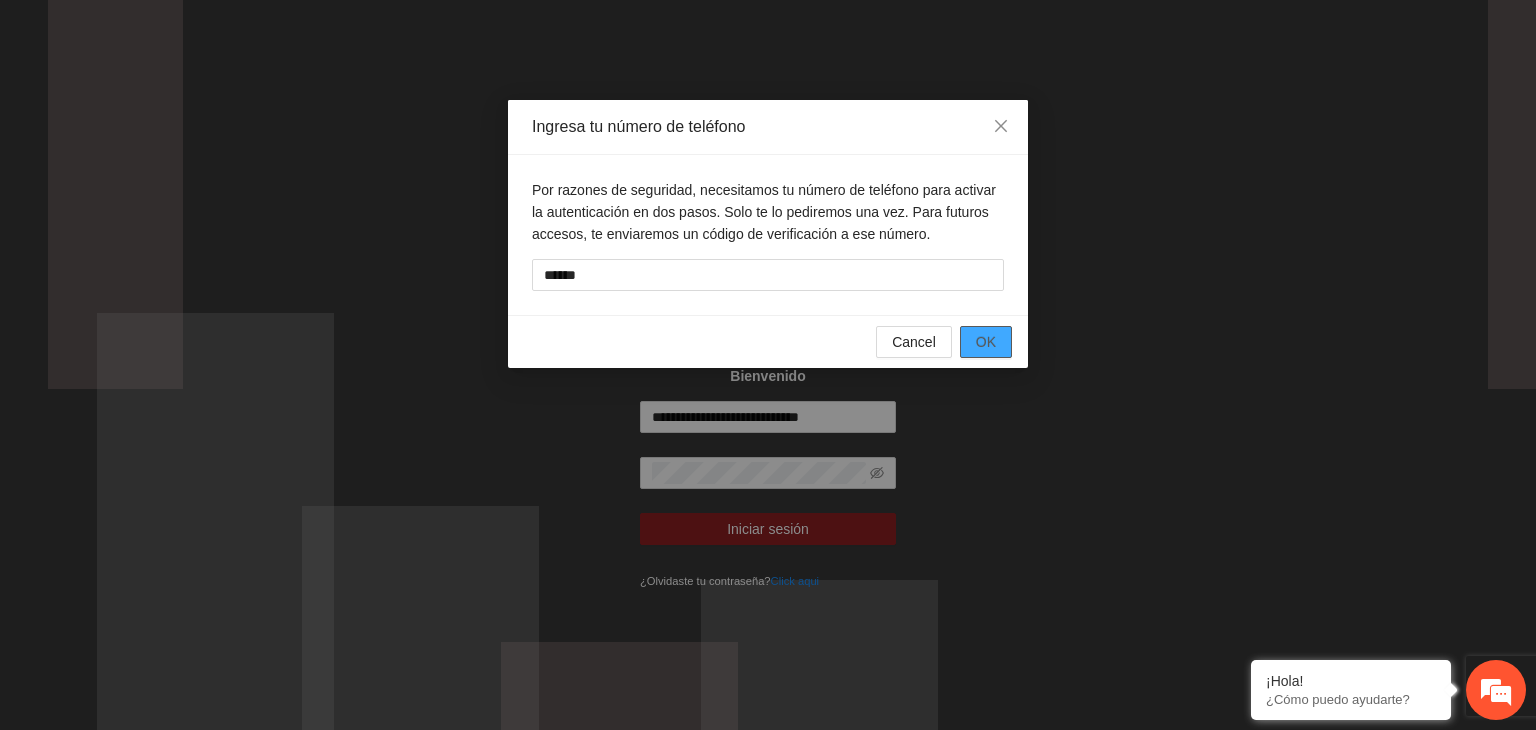 click on "OK" at bounding box center [986, 342] 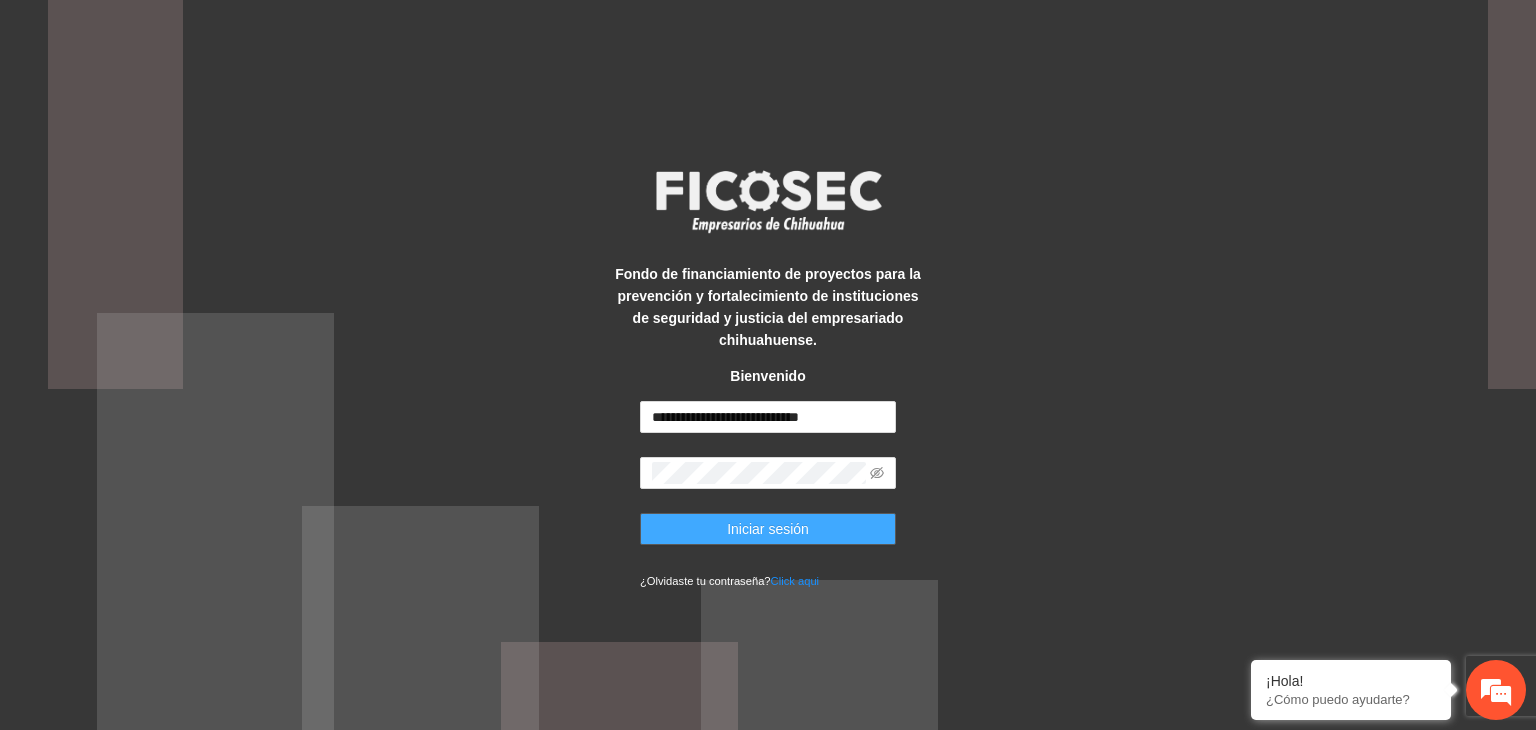 click on "Iniciar sesión" at bounding box center (768, 529) 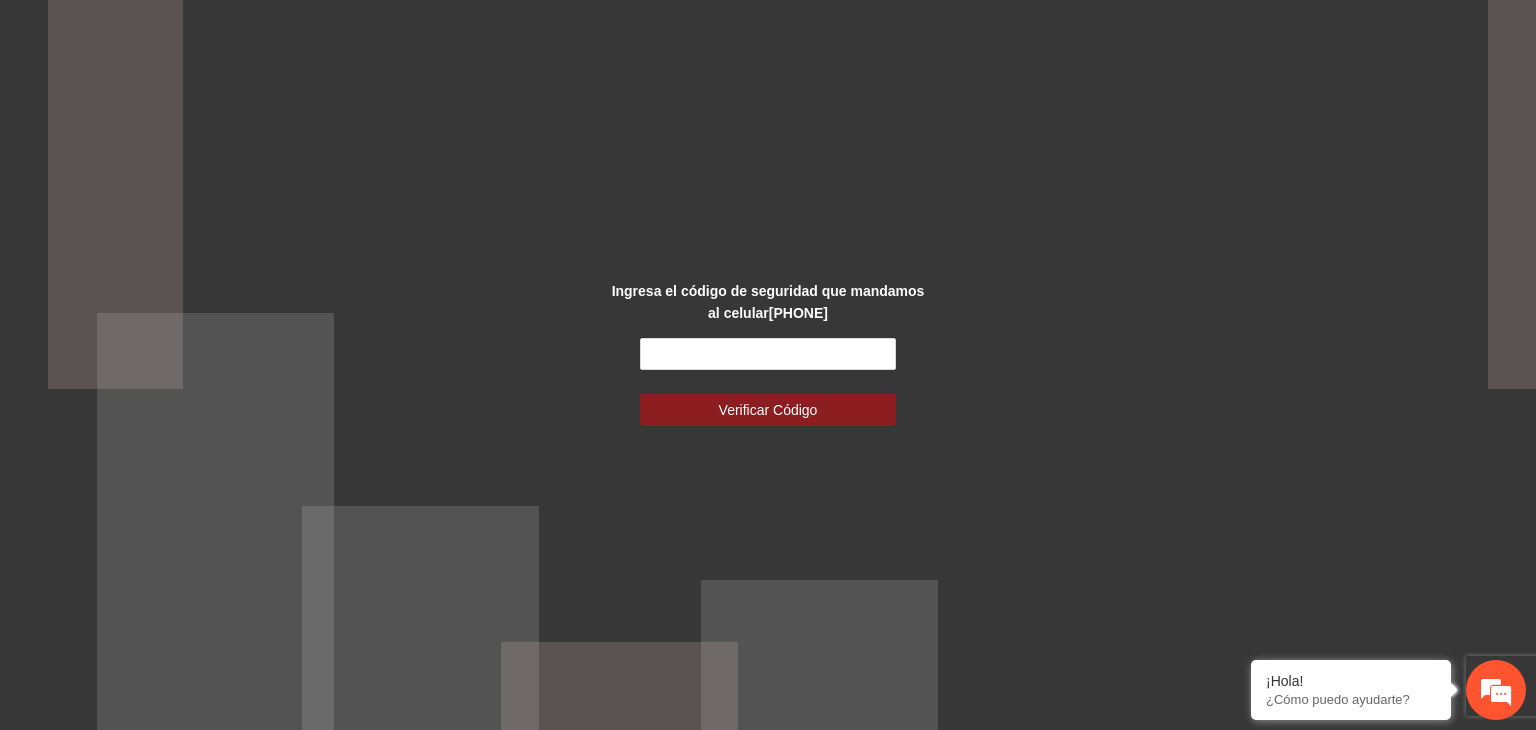 click on "Ingresa el código de seguridad que mandamos al celular  +********5807 Verificar Código" at bounding box center (768, 365) 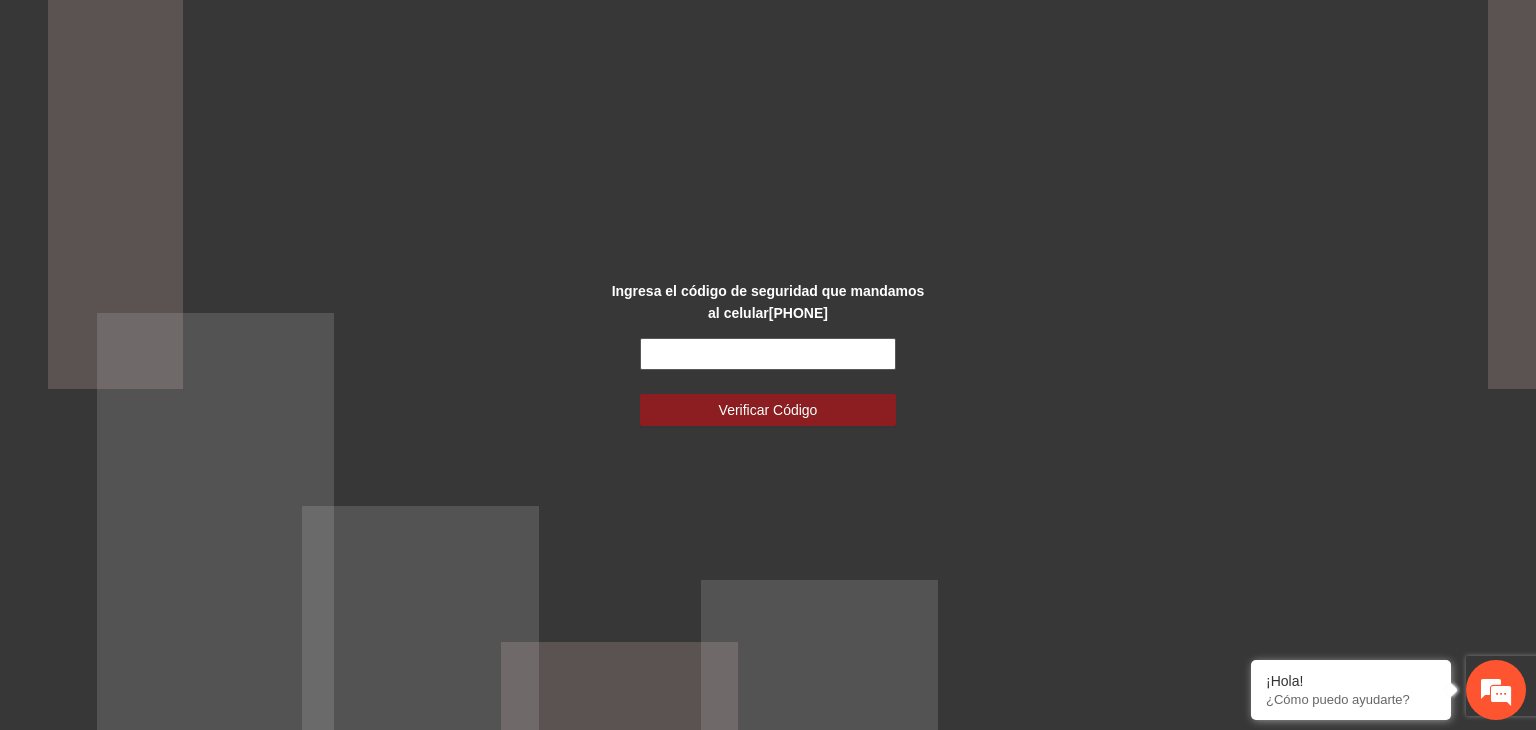click at bounding box center (768, 354) 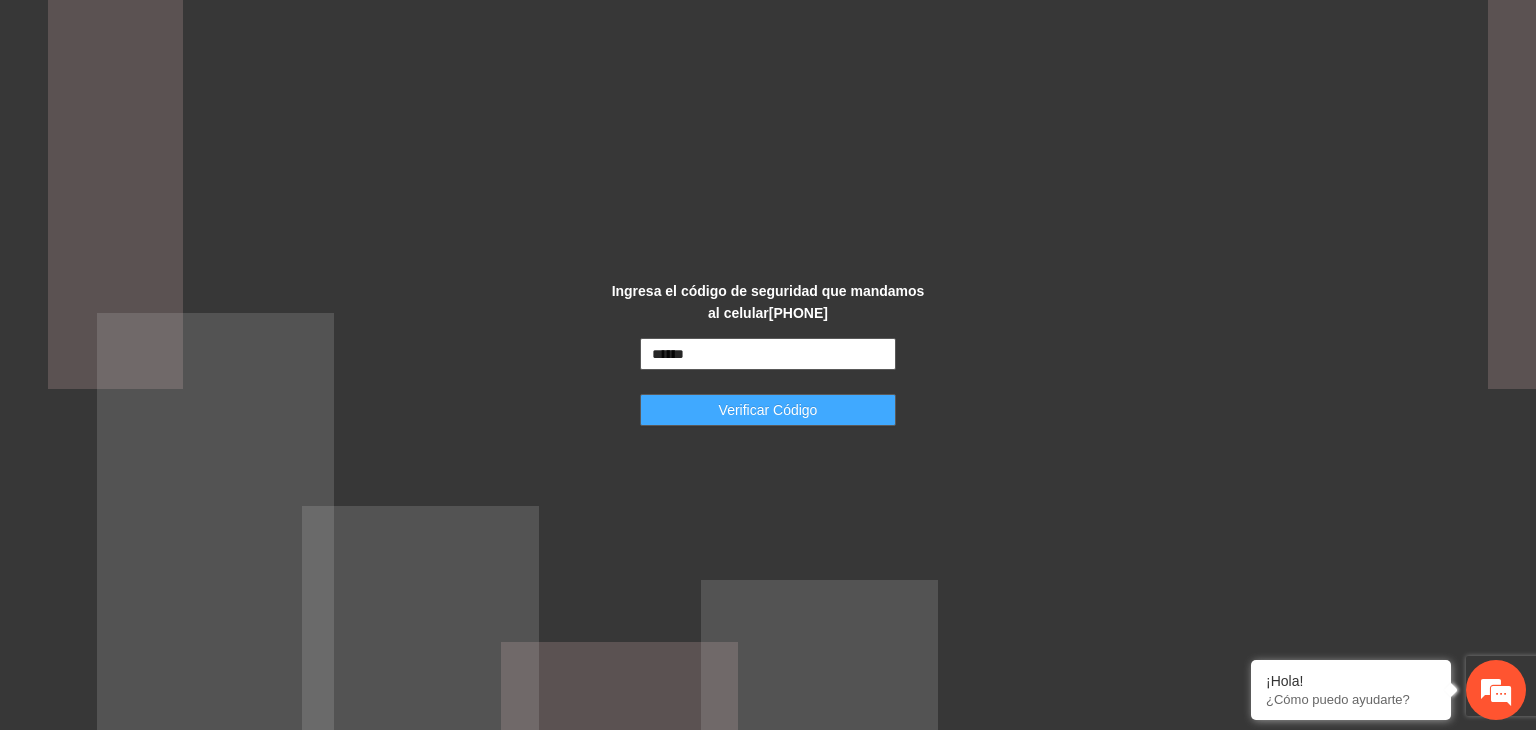 type on "******" 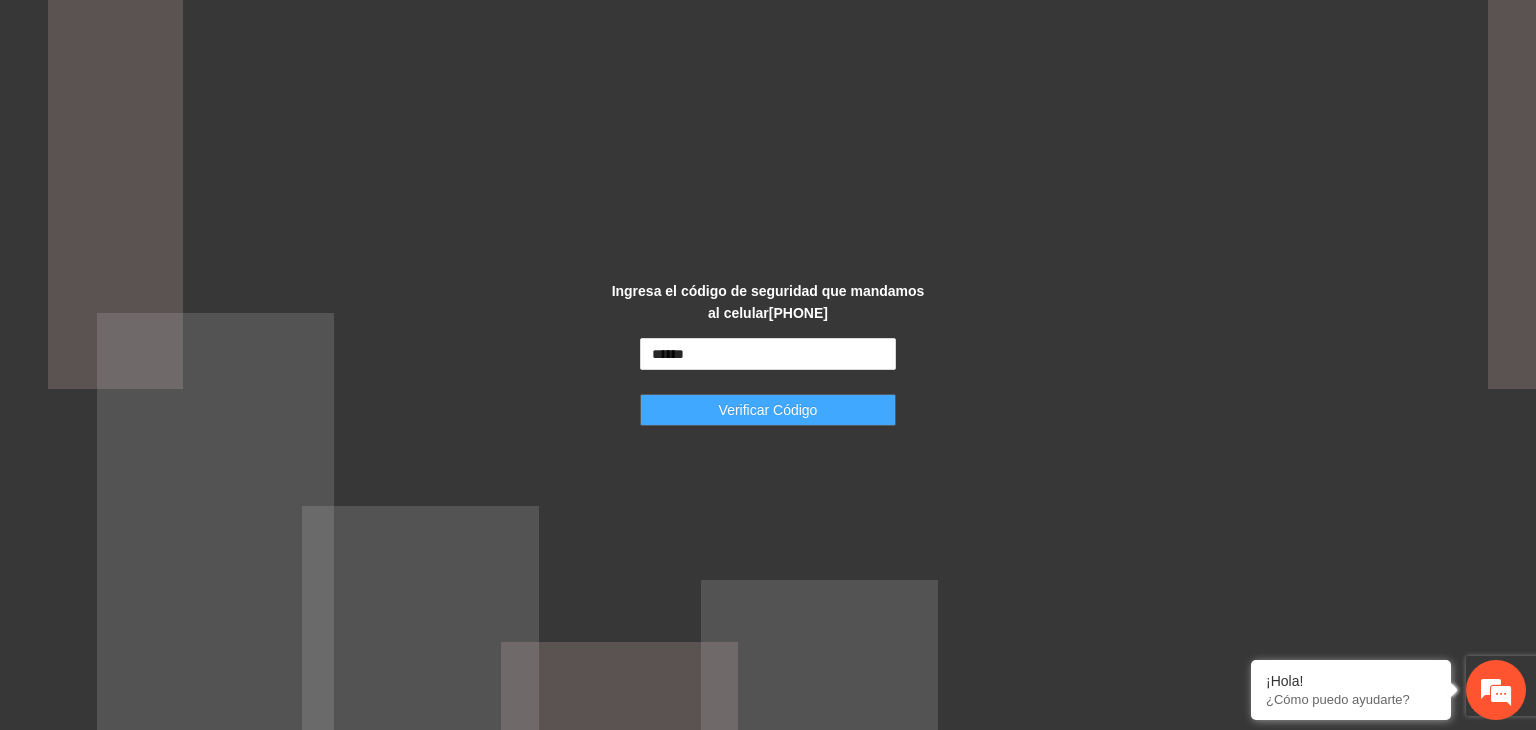 click on "Verificar Código" at bounding box center (768, 410) 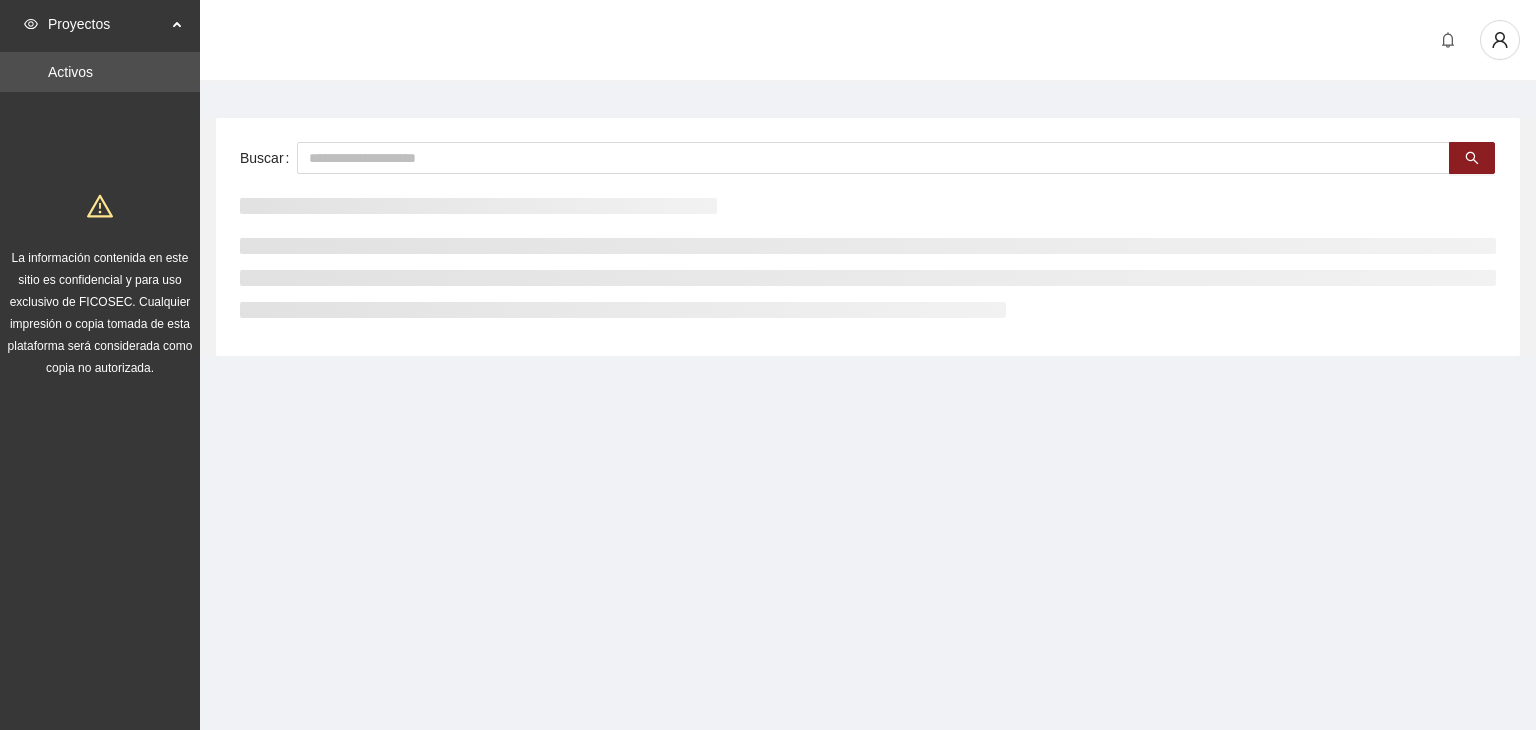 scroll, scrollTop: 0, scrollLeft: 0, axis: both 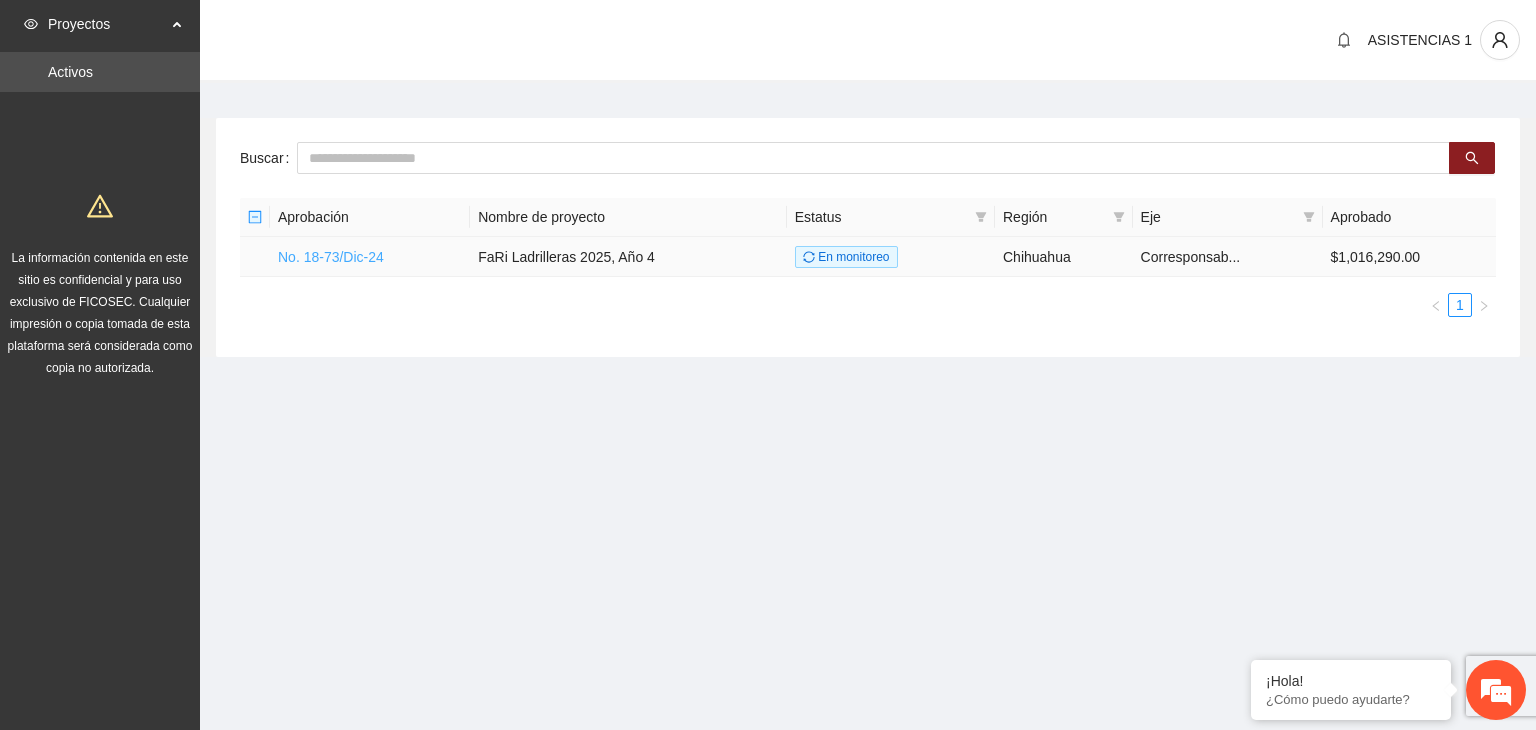 click on "No. 18-73/Dic-24" at bounding box center [331, 257] 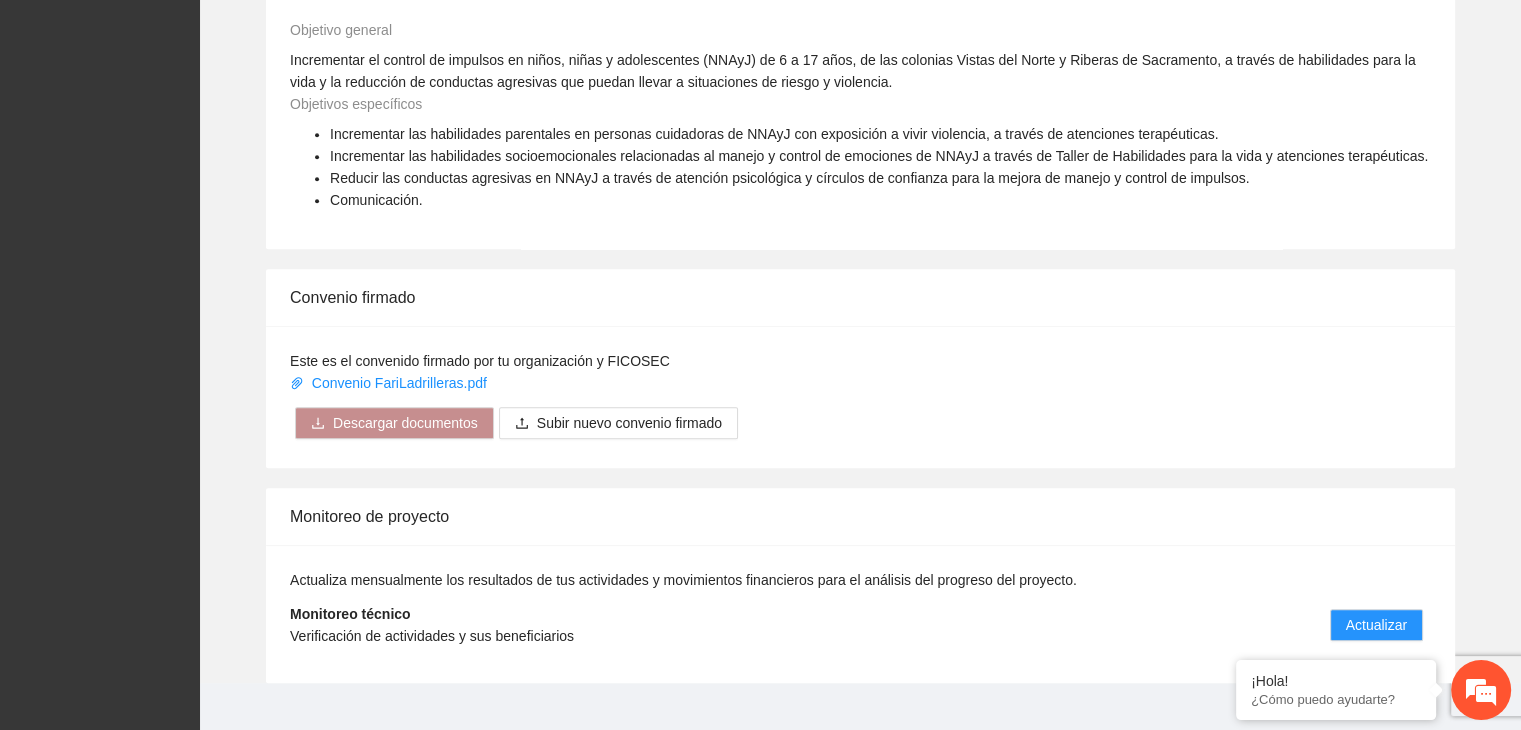 scroll, scrollTop: 1304, scrollLeft: 0, axis: vertical 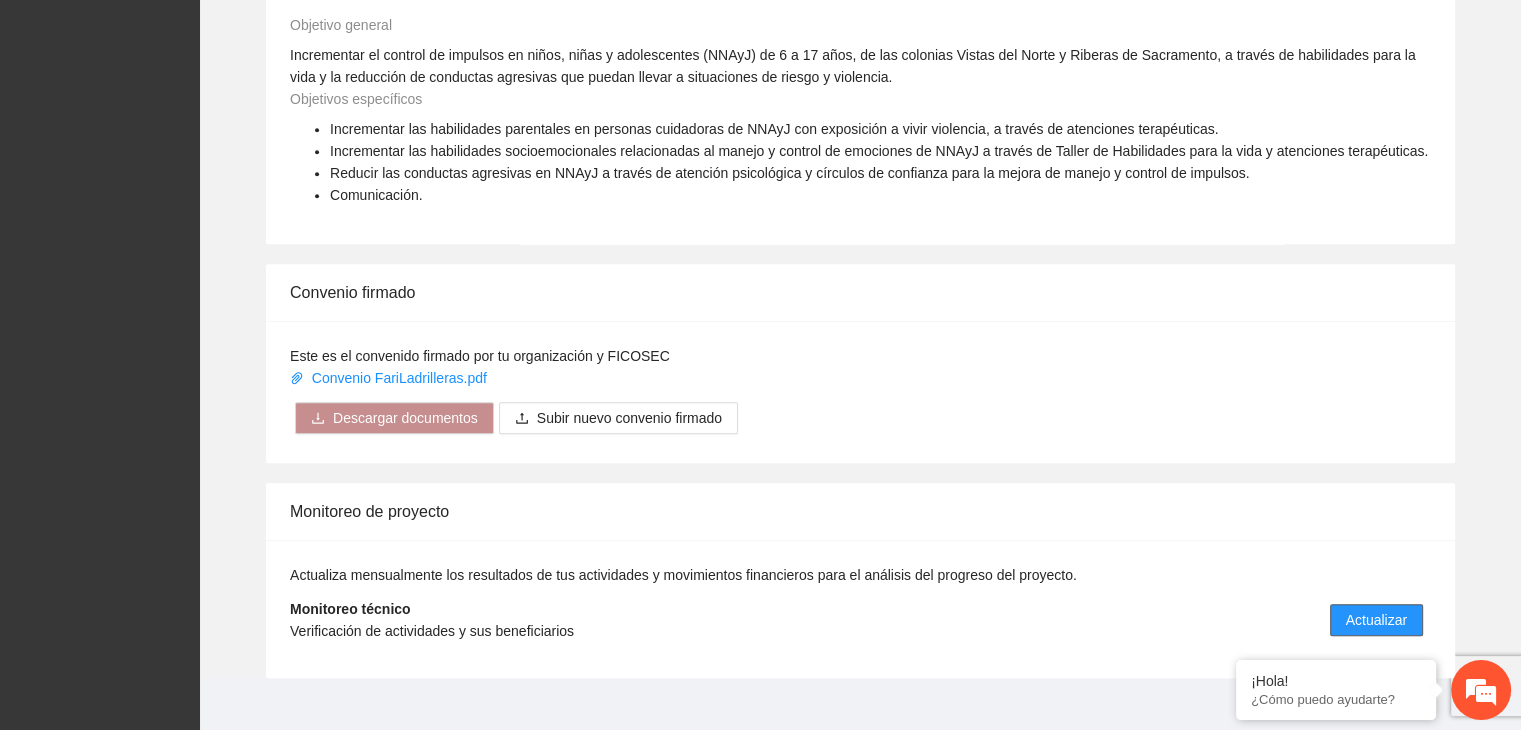click on "Actualizar" at bounding box center [1376, 620] 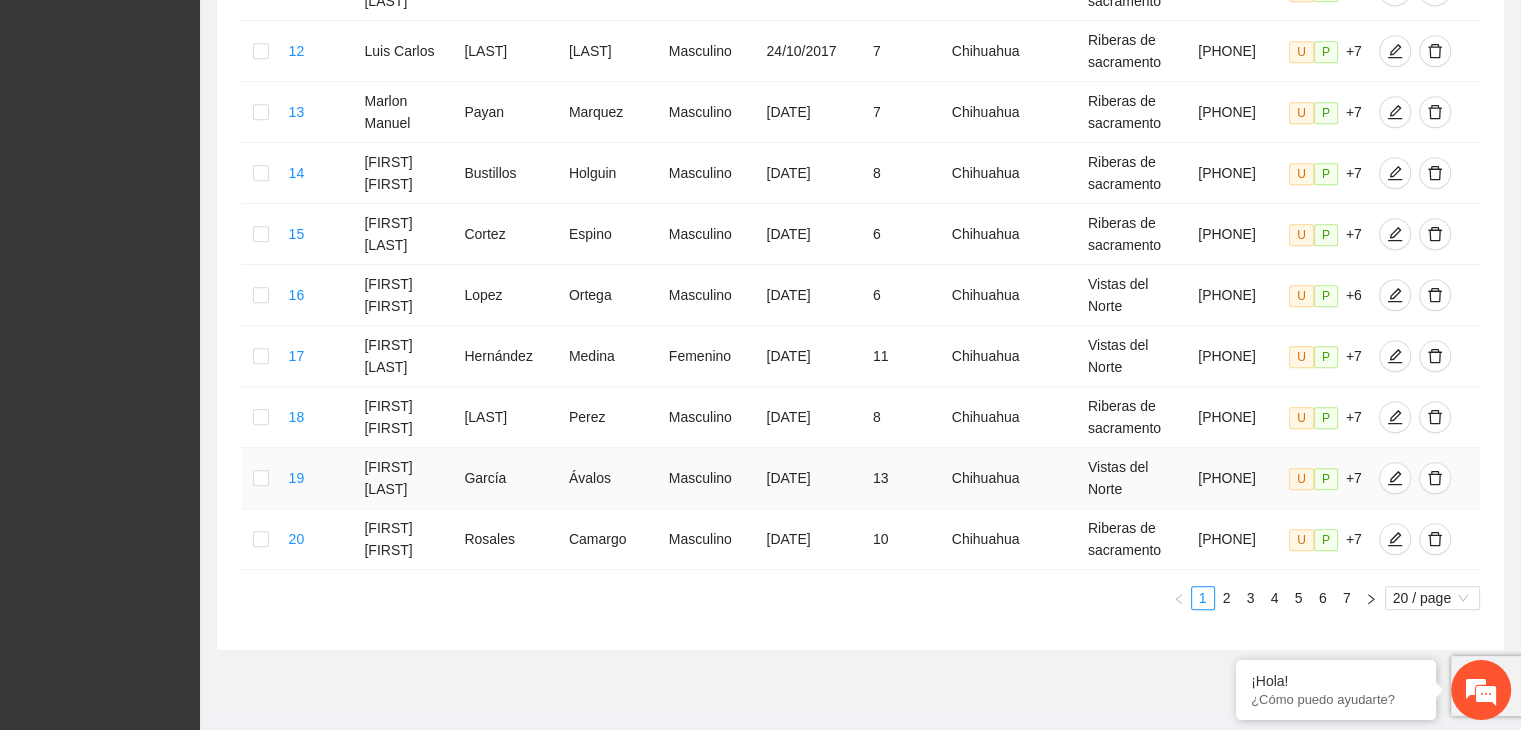 scroll, scrollTop: 1120, scrollLeft: 0, axis: vertical 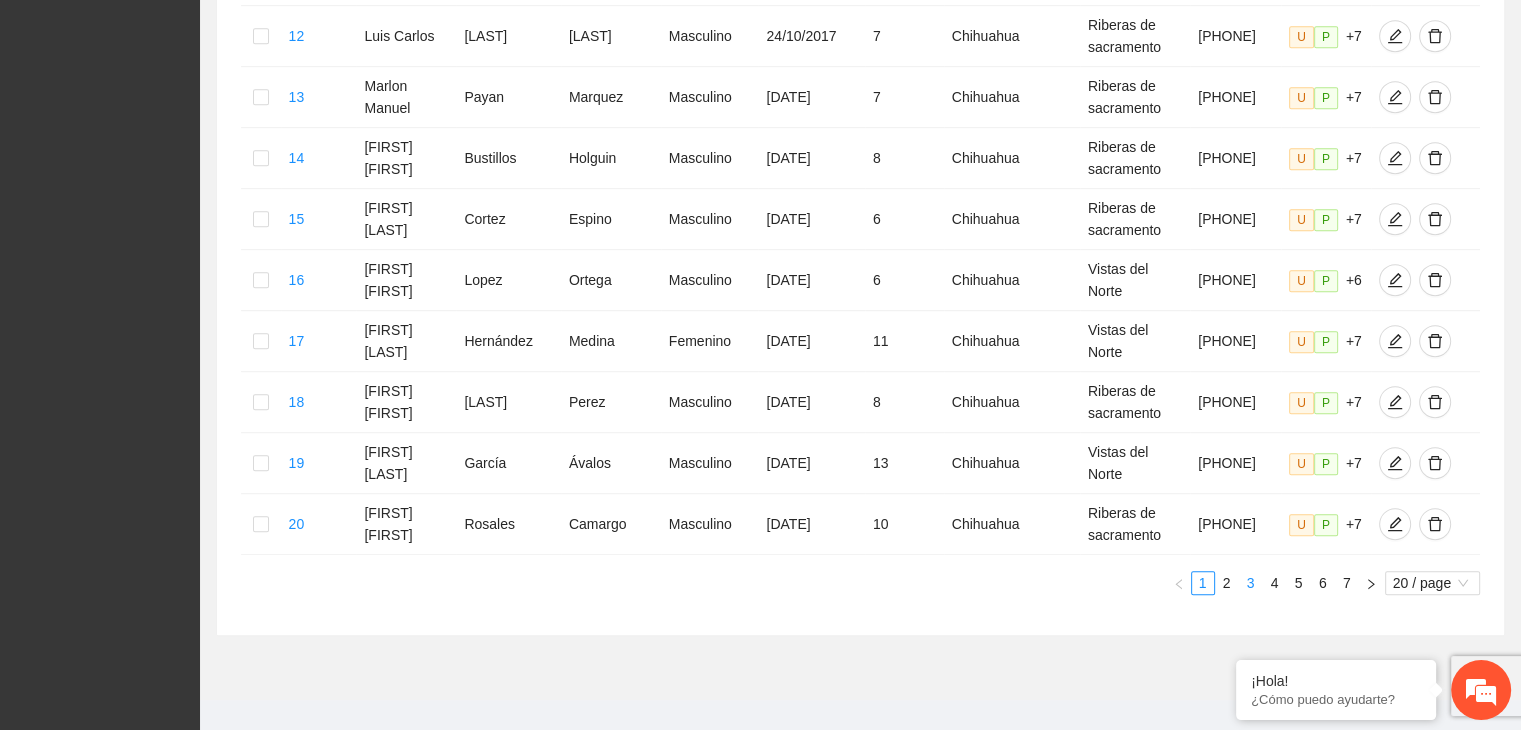click on "3" at bounding box center (1251, 583) 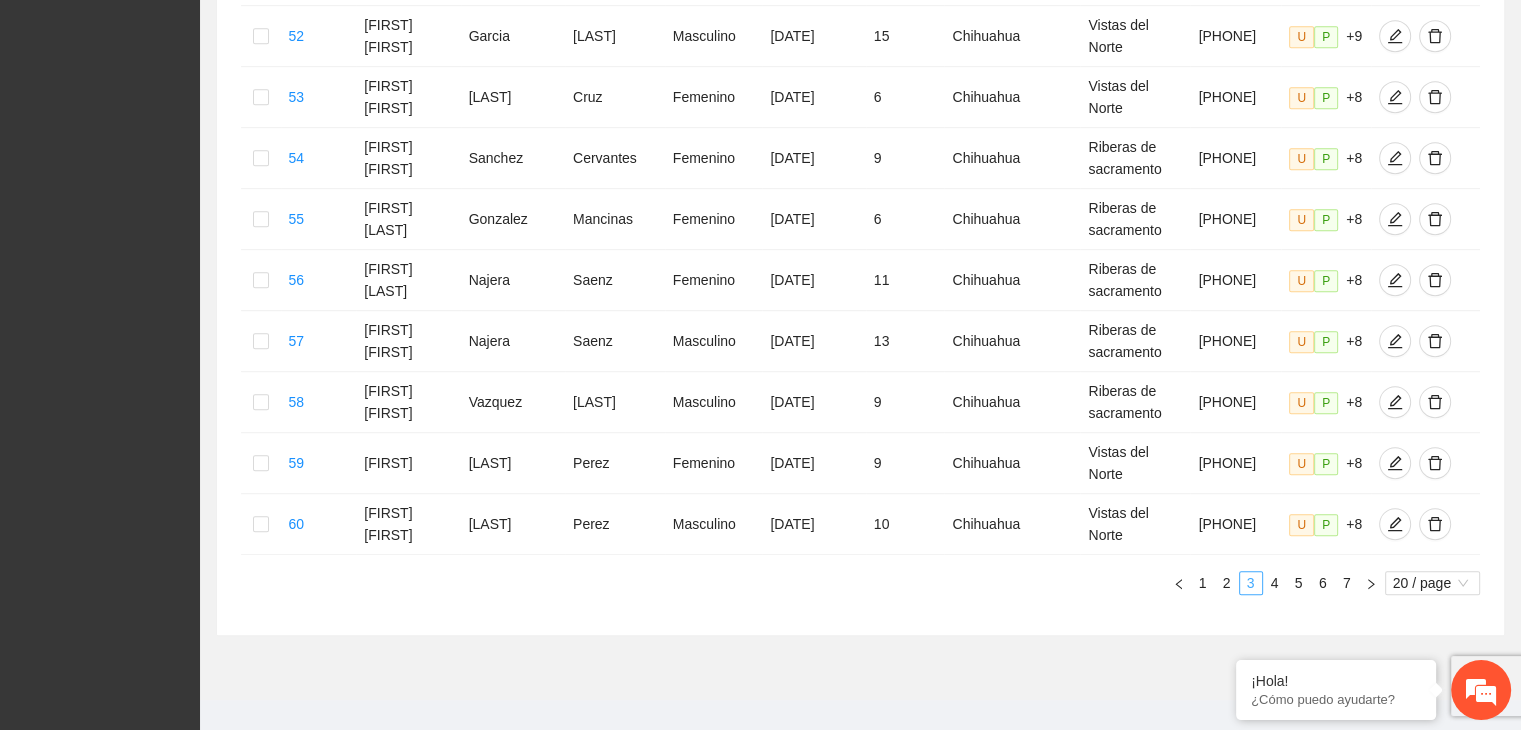type 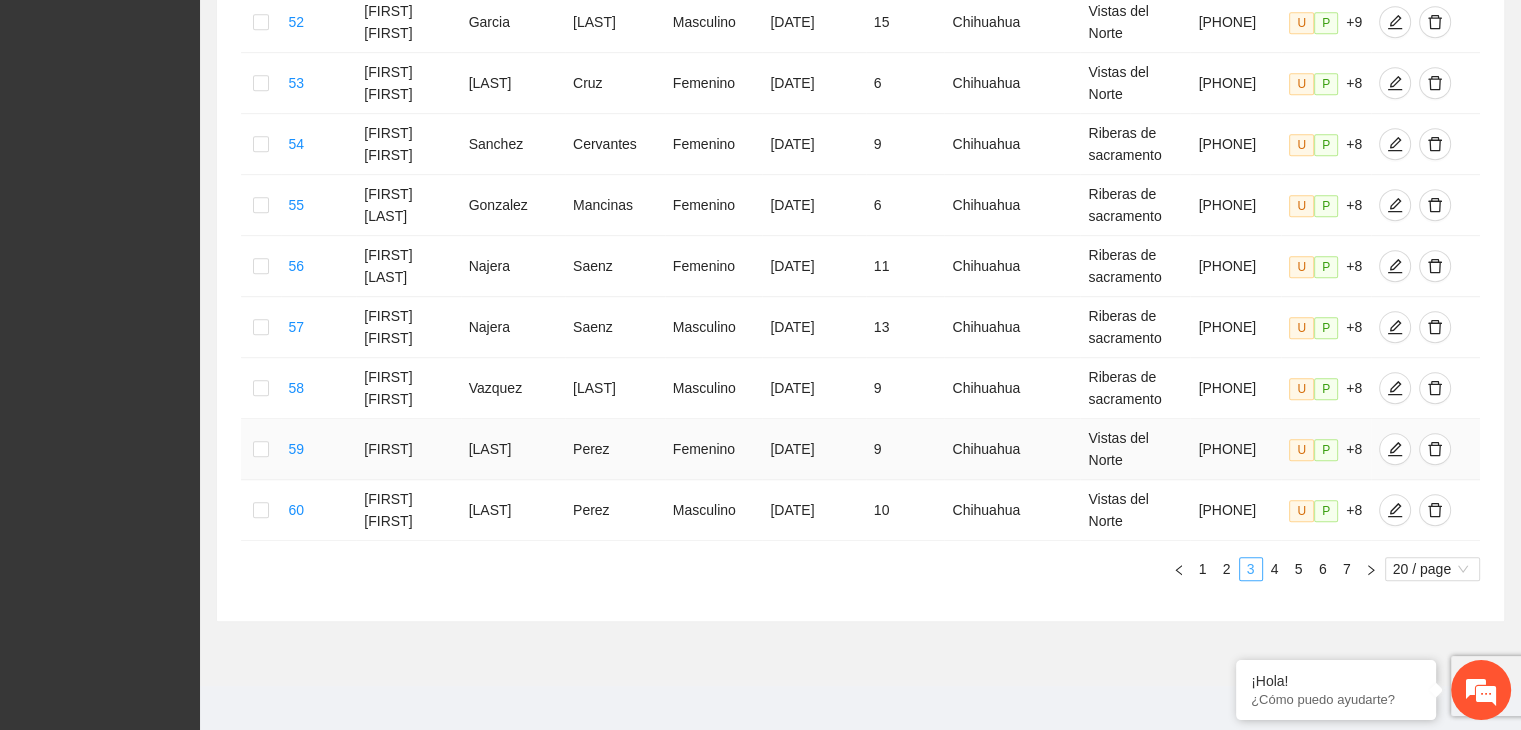 scroll, scrollTop: 1141, scrollLeft: 0, axis: vertical 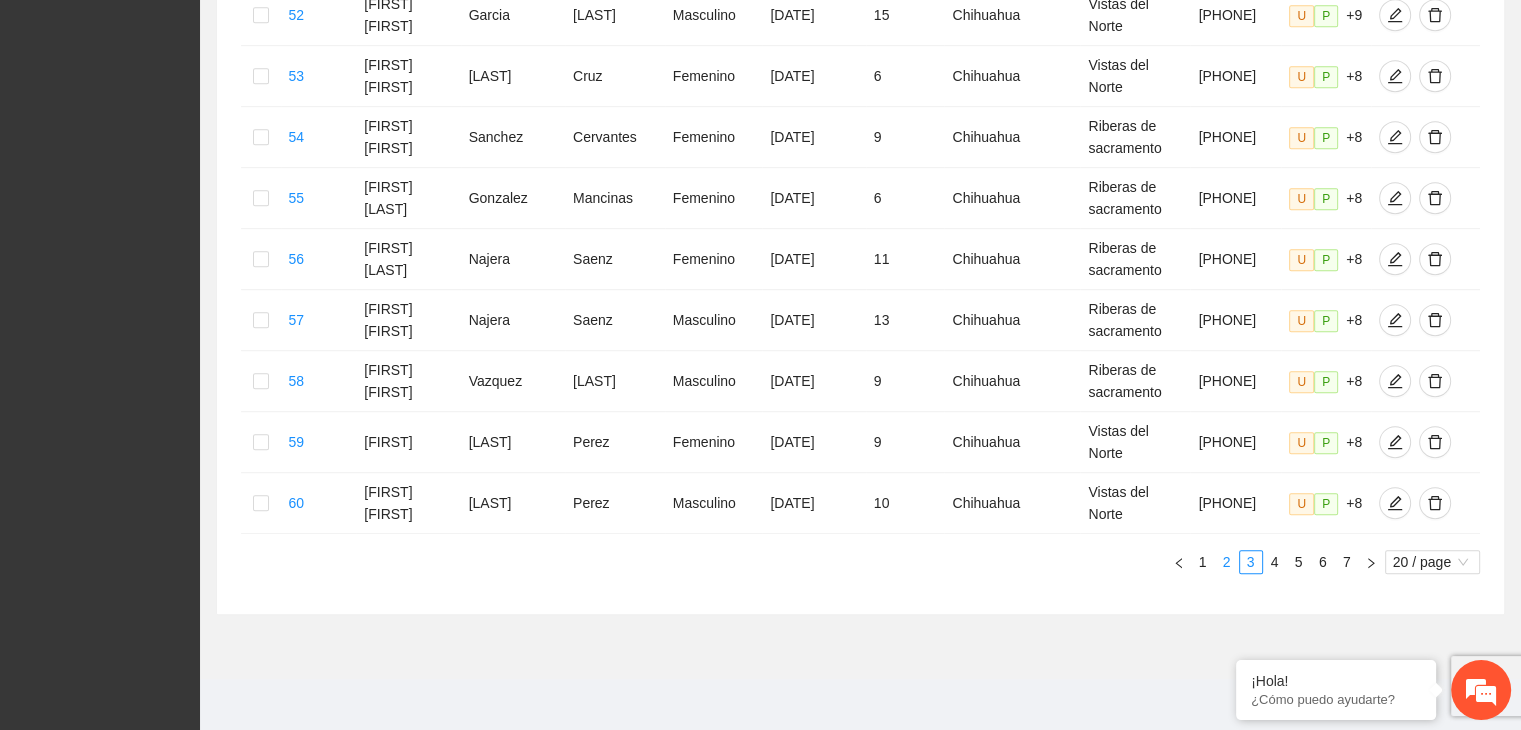click on "2" at bounding box center (1227, 562) 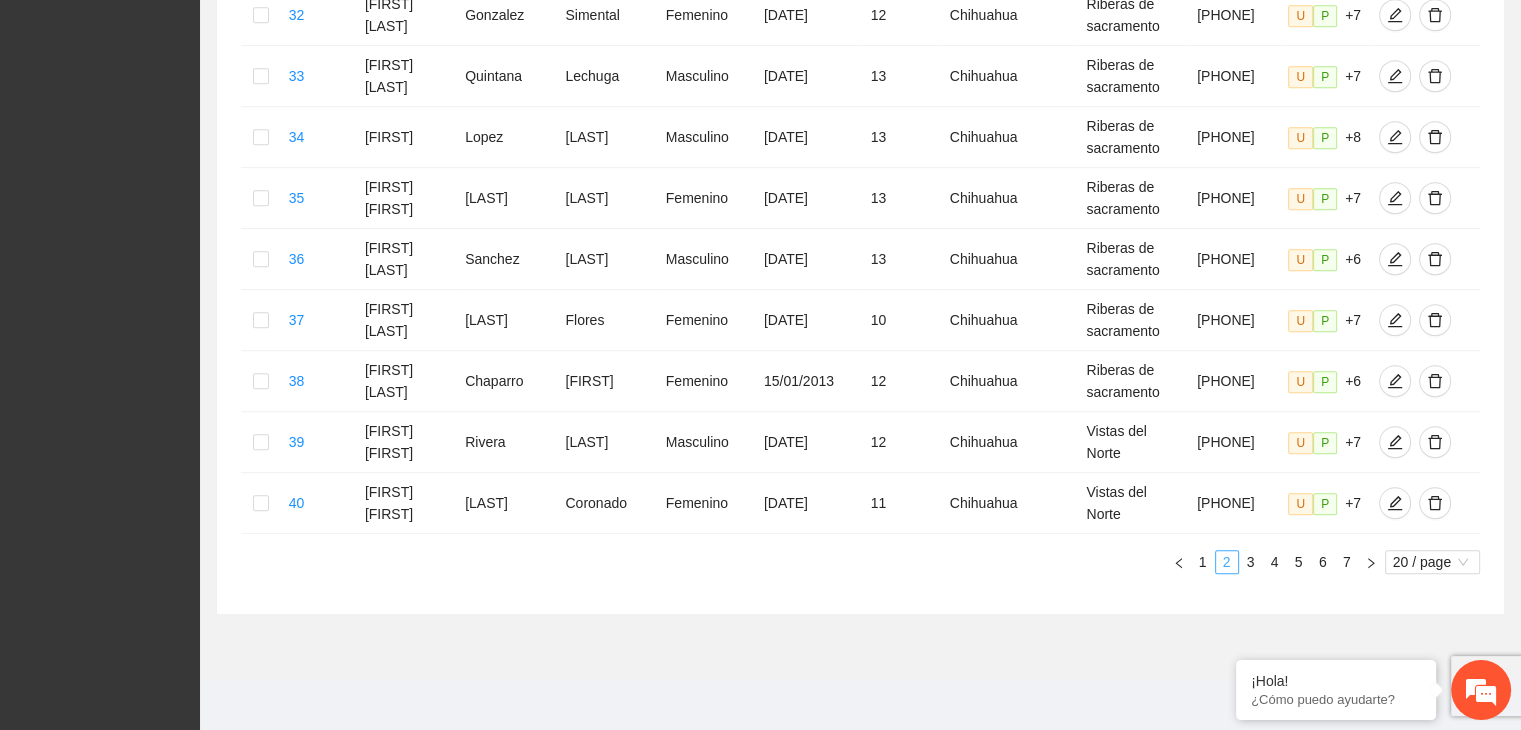 type 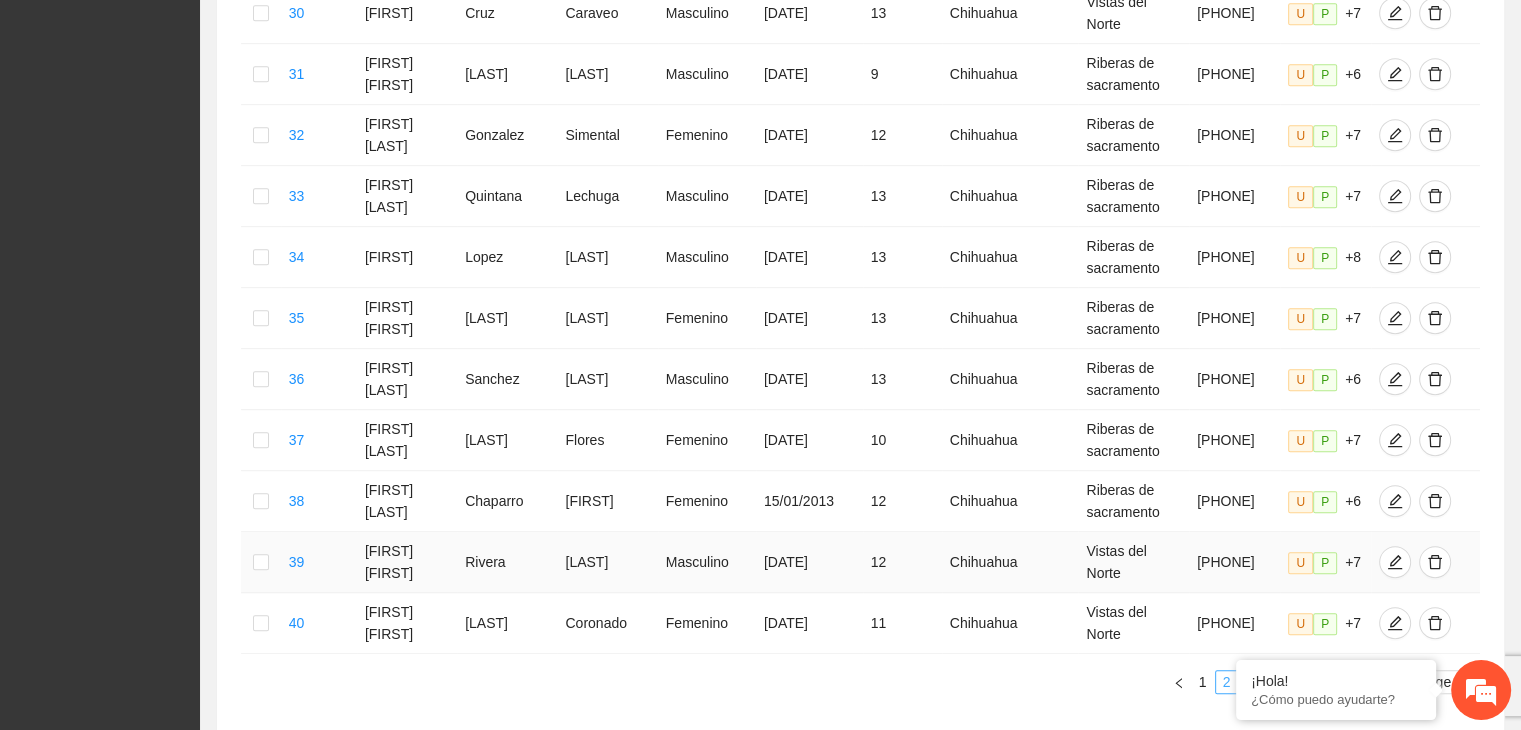 scroll, scrollTop: 1061, scrollLeft: 0, axis: vertical 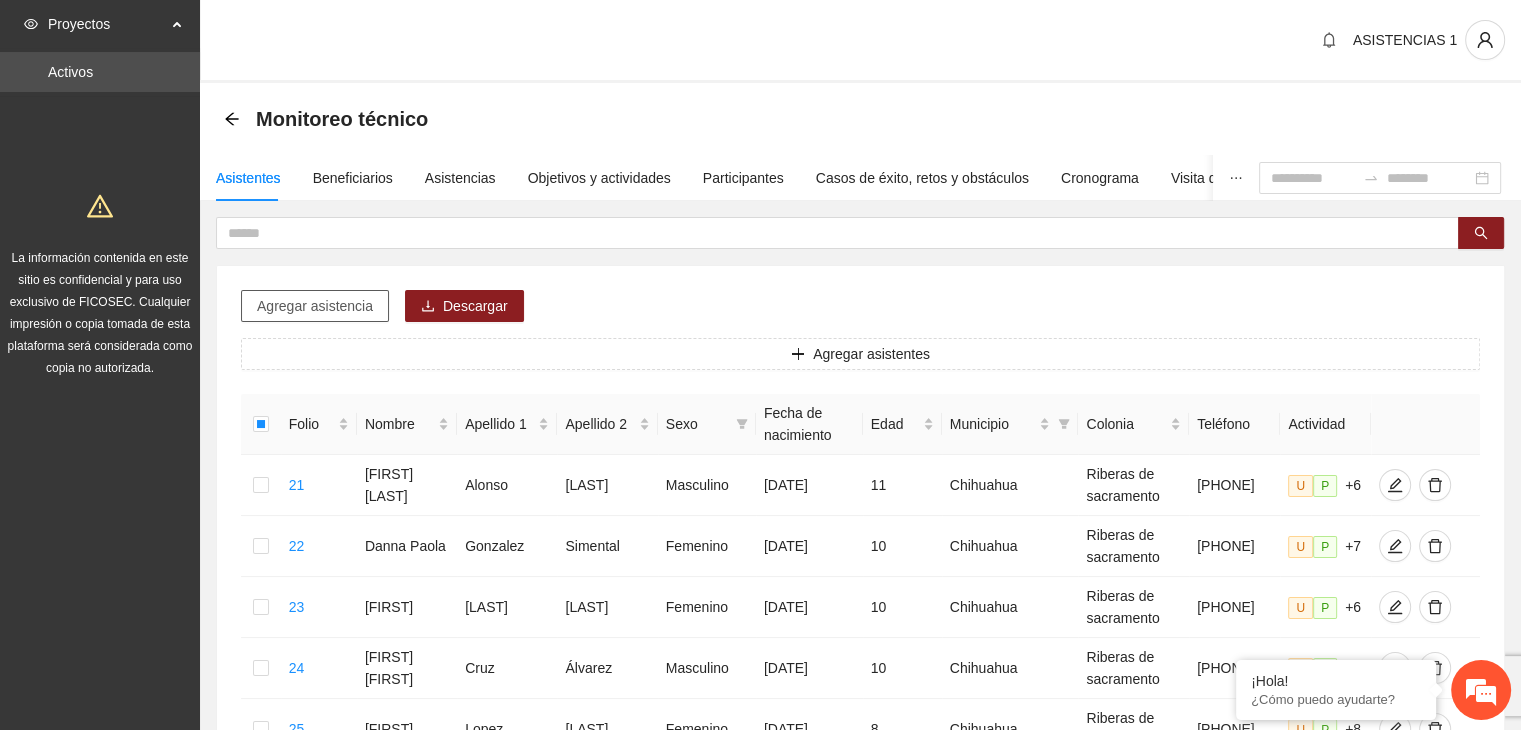 click on "Agregar asistencia" at bounding box center [315, 306] 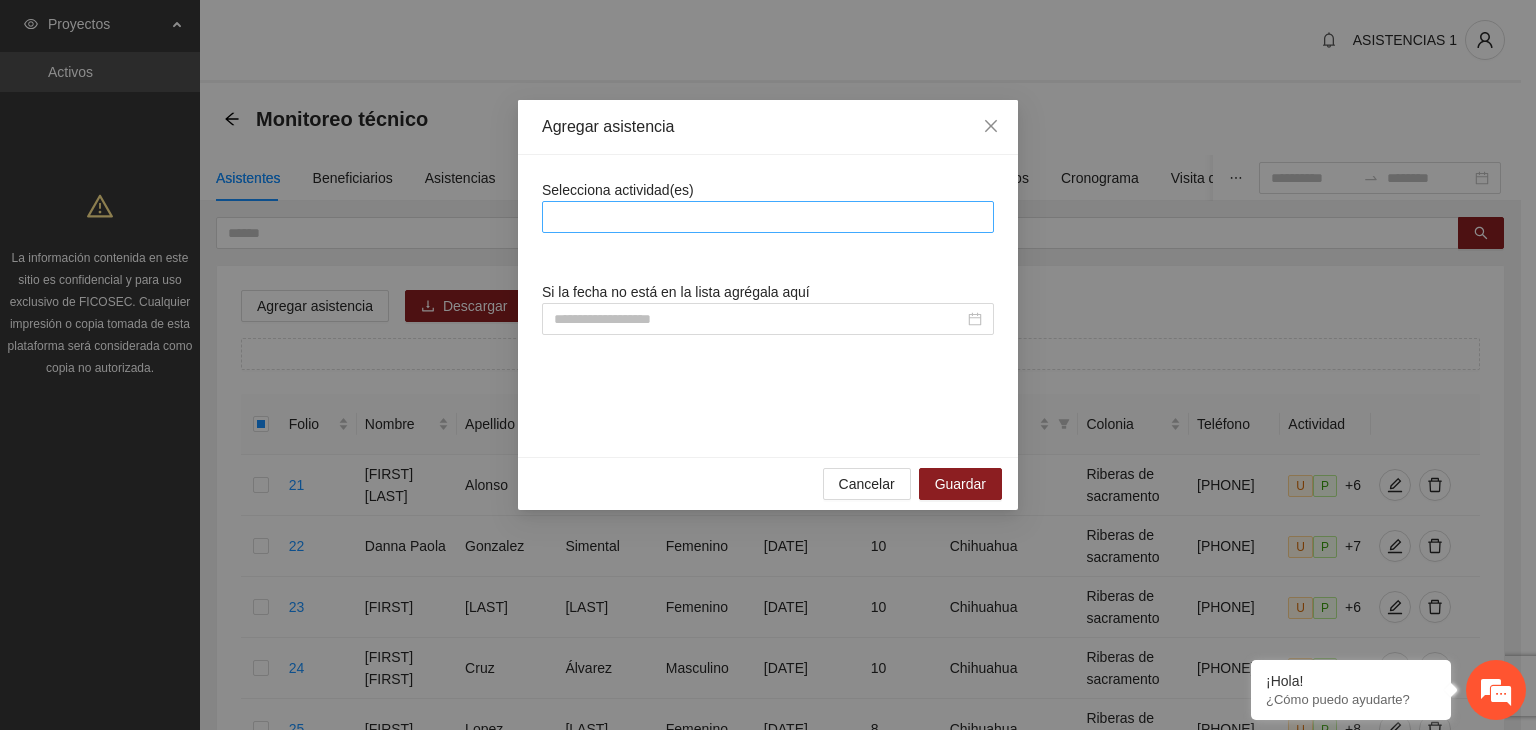 click at bounding box center [768, 217] 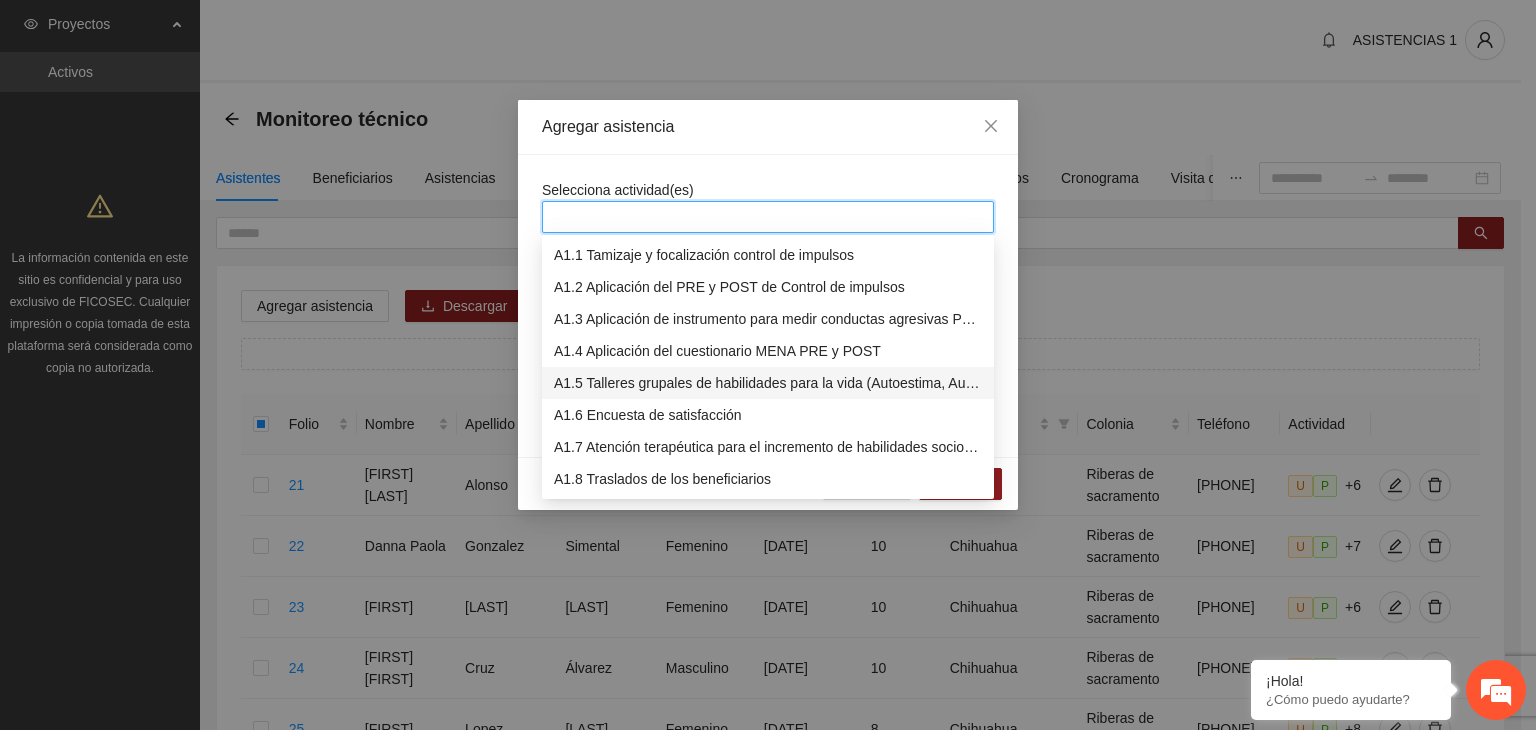 click on "A1.5 Talleres grupales de habilidades para la vida (Autoestima, Autoconocimiento, Manejo de emociones, Relaciones interpersonales, Toma de decisiones y Resolución de conflictos)." at bounding box center [768, 383] 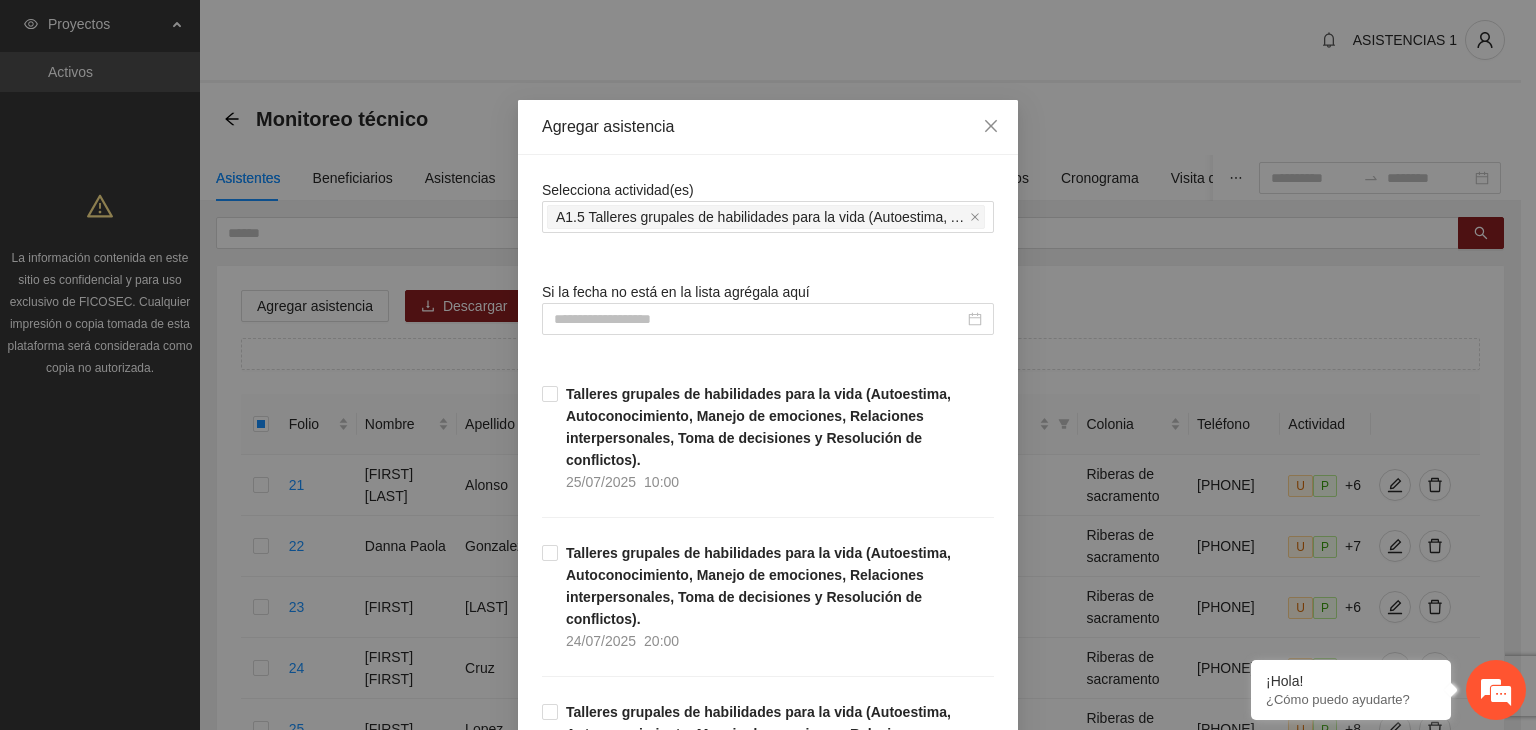 click on "Agregar asistencia" at bounding box center (768, 127) 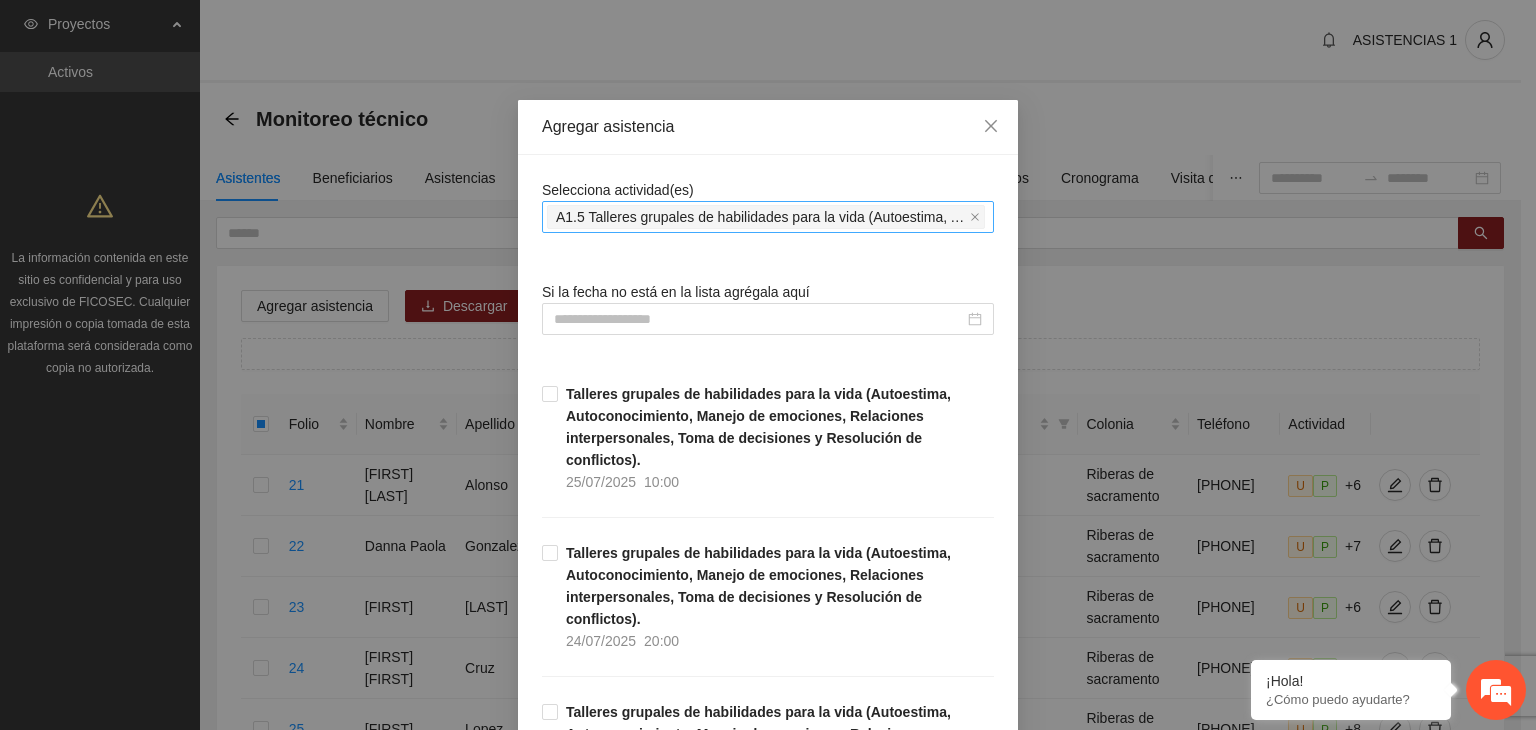 click on "A1.5 Talleres grupales de habilidades para la vida (Autoestima, Autoconocimiento, Manejo de emociones, Relaciones interpersonales, Toma de decisiones y Resolución de conflictos)." at bounding box center (761, 217) 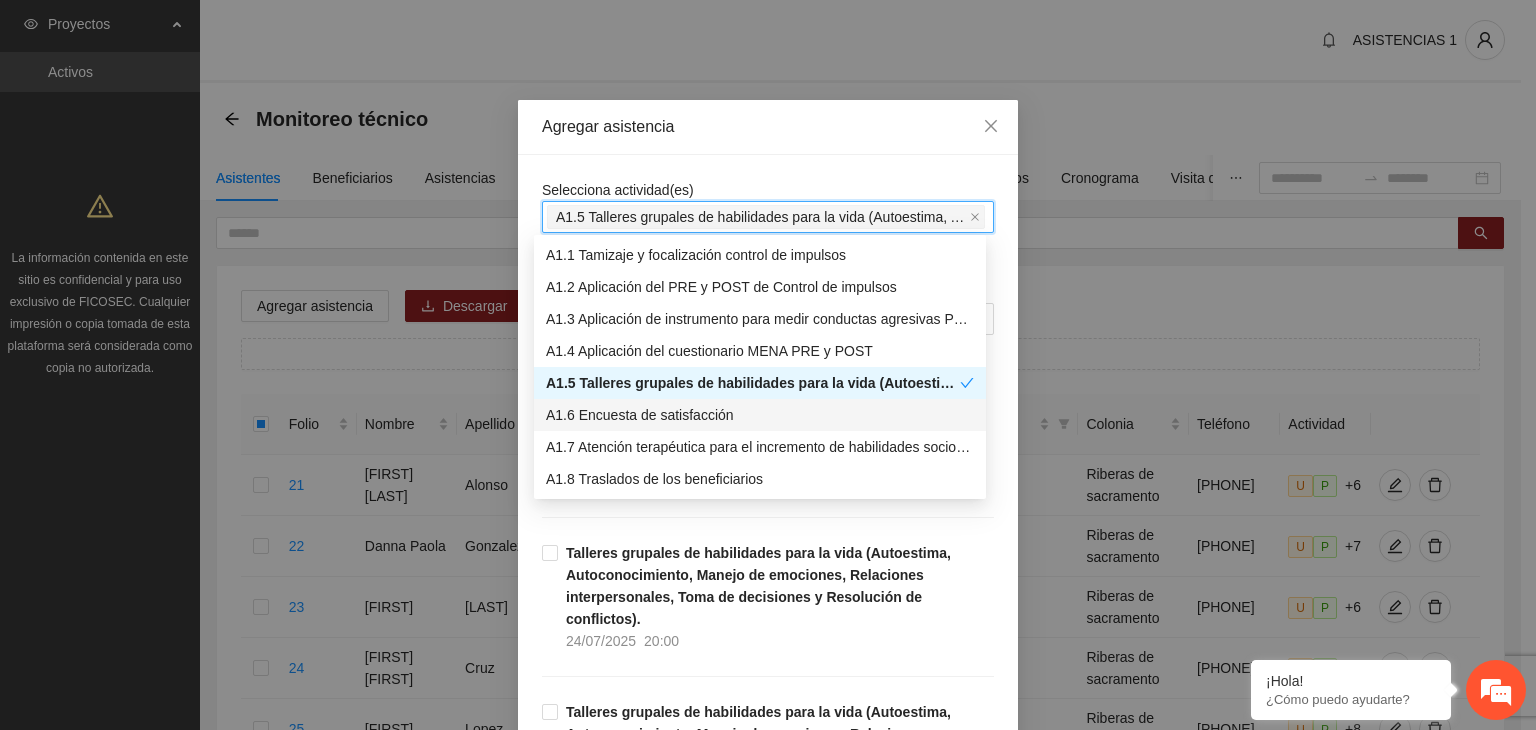 click on "A1.6 Encuesta de satisfacción" at bounding box center [760, 415] 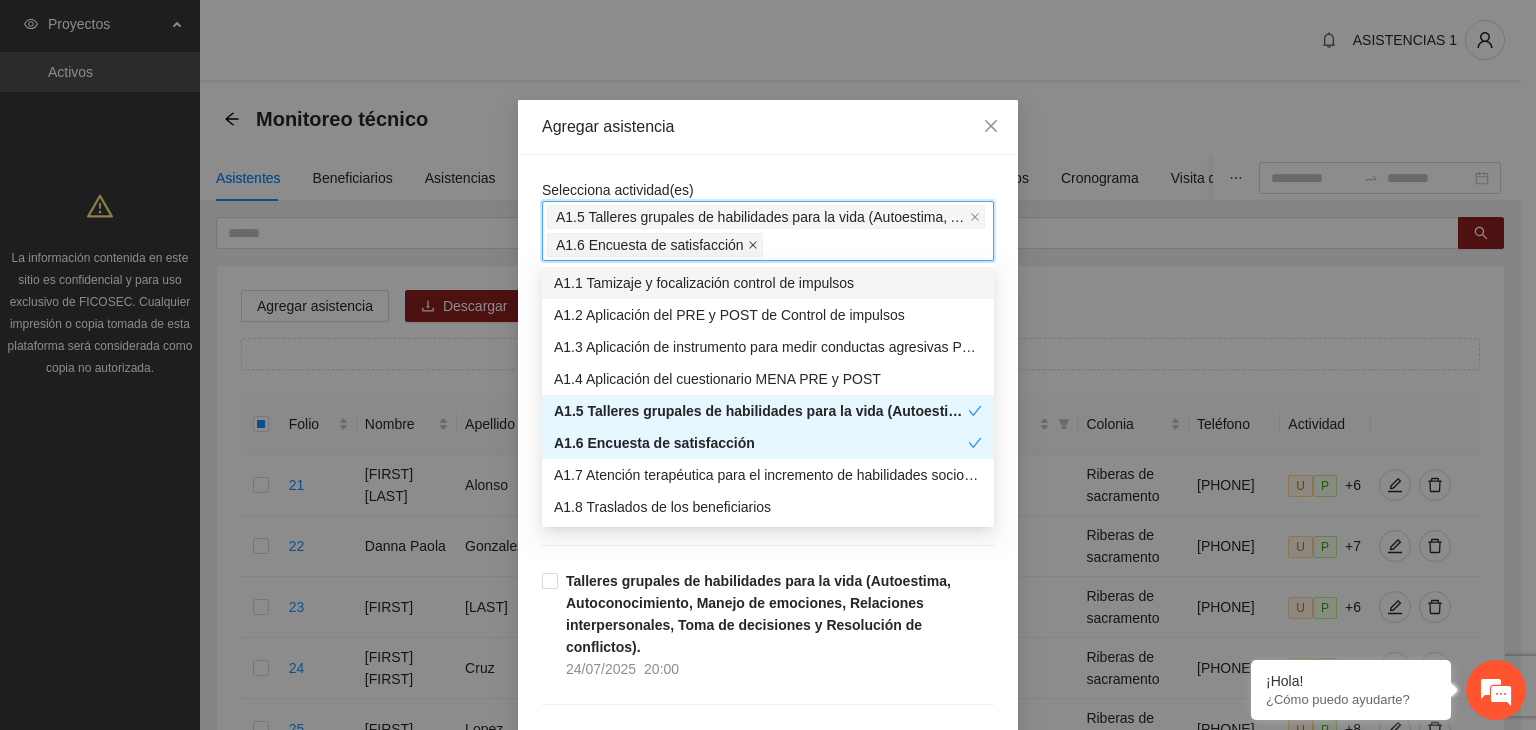 click 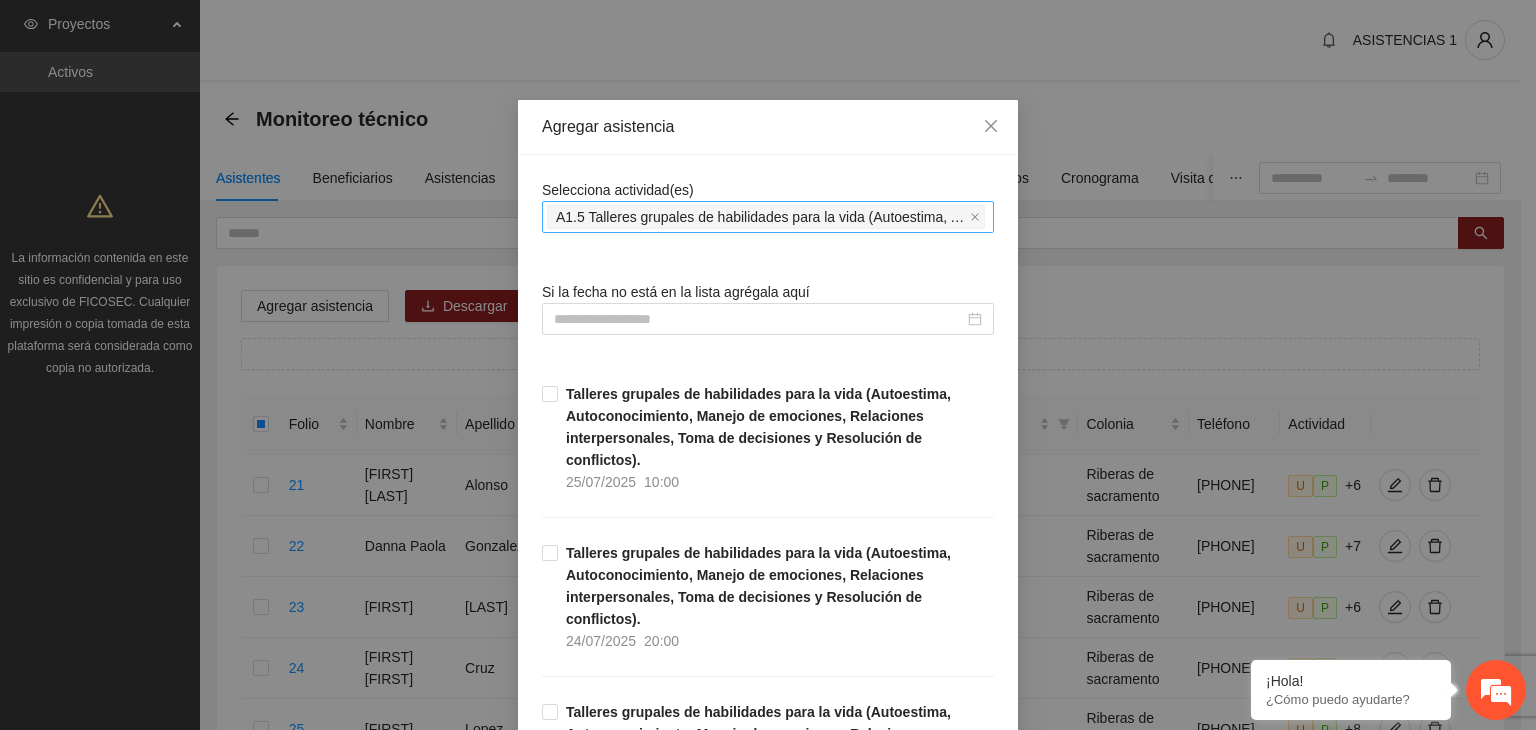 click on "Agregar asistencia" at bounding box center (768, 127) 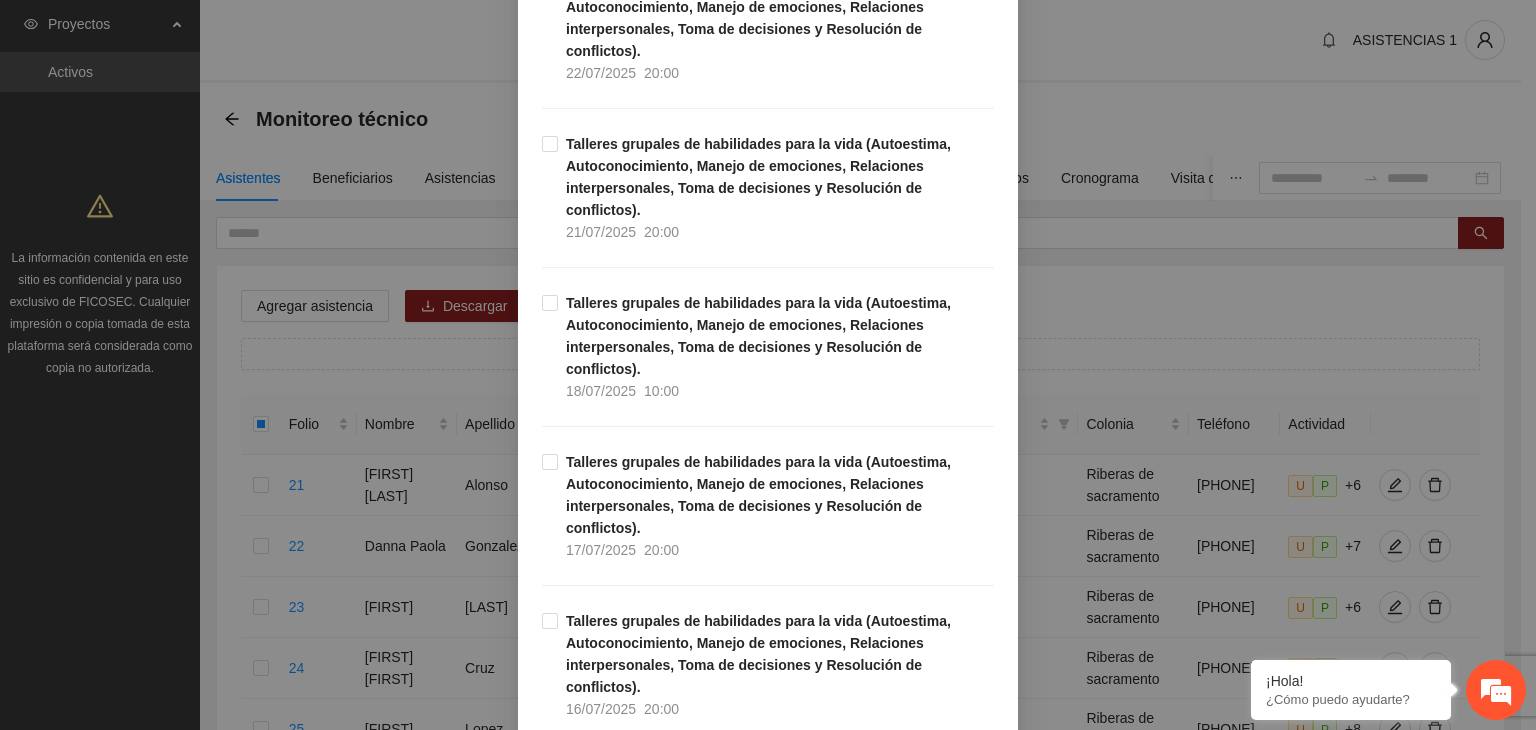 scroll, scrollTop: 920, scrollLeft: 0, axis: vertical 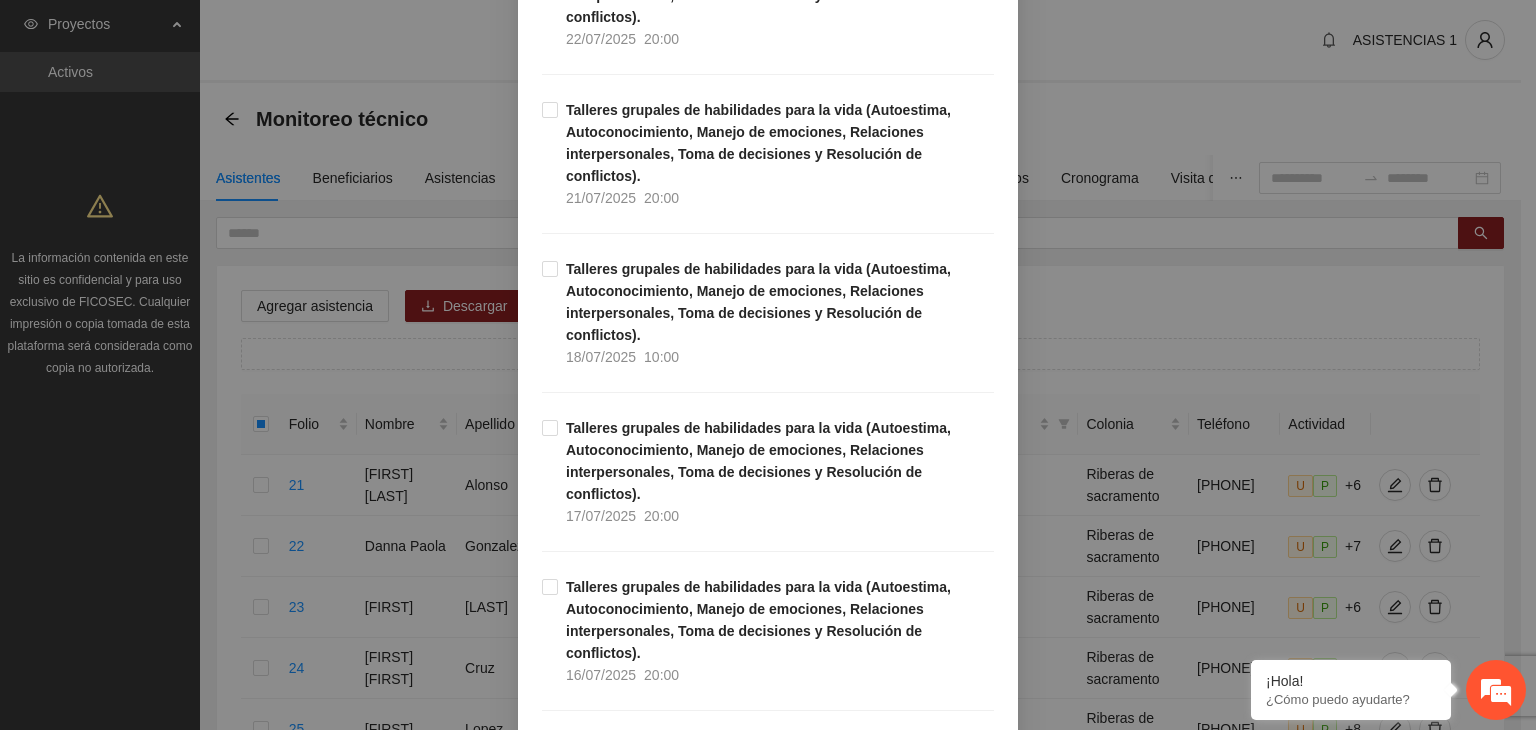 click on "Talleres grupales de habilidades para la vida (Autoestima, Autoconocimiento, Manejo de emociones, Relaciones interpersonales, Toma de decisiones y Resolución de conflictos). [DATE] [TIME]" at bounding box center (768, 496) 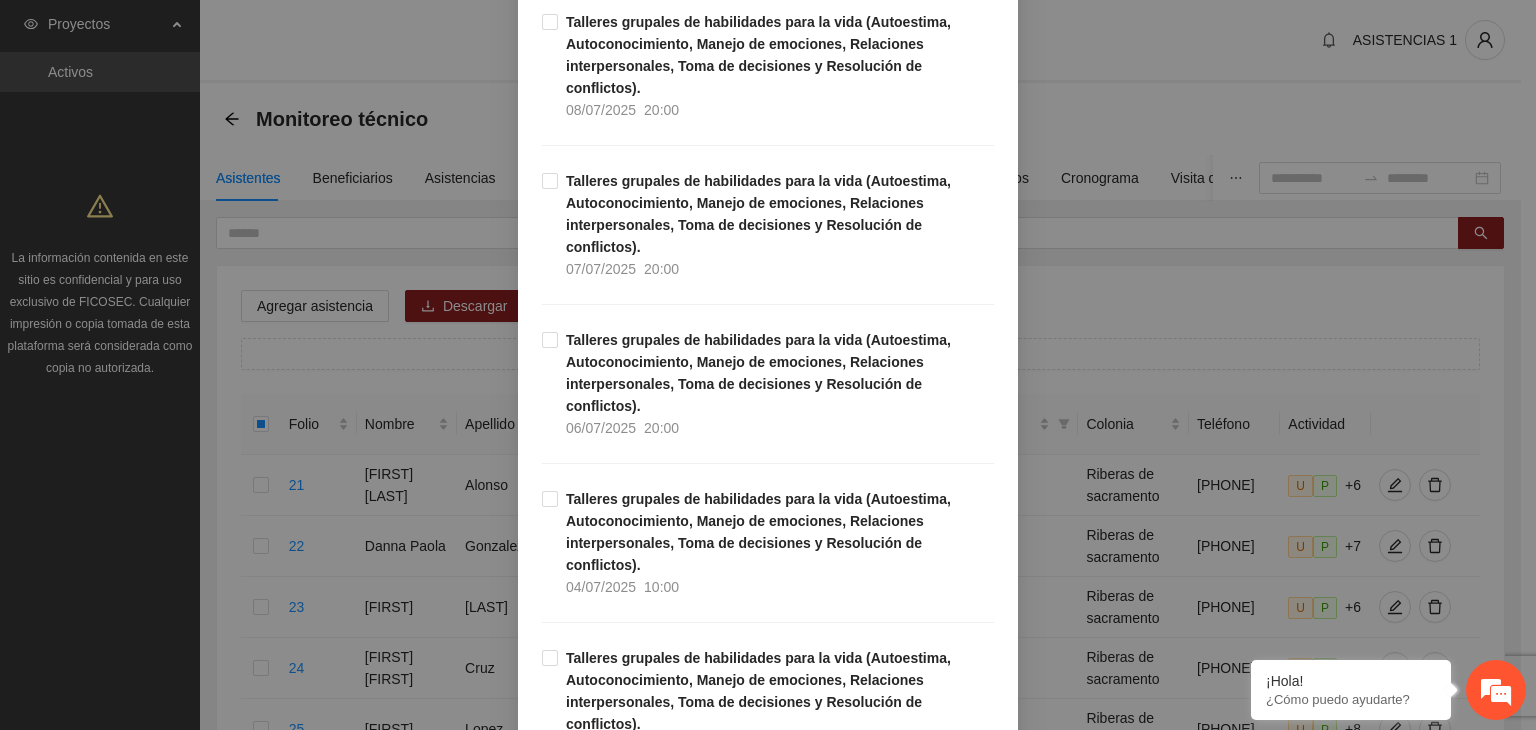 scroll, scrollTop: 2600, scrollLeft: 0, axis: vertical 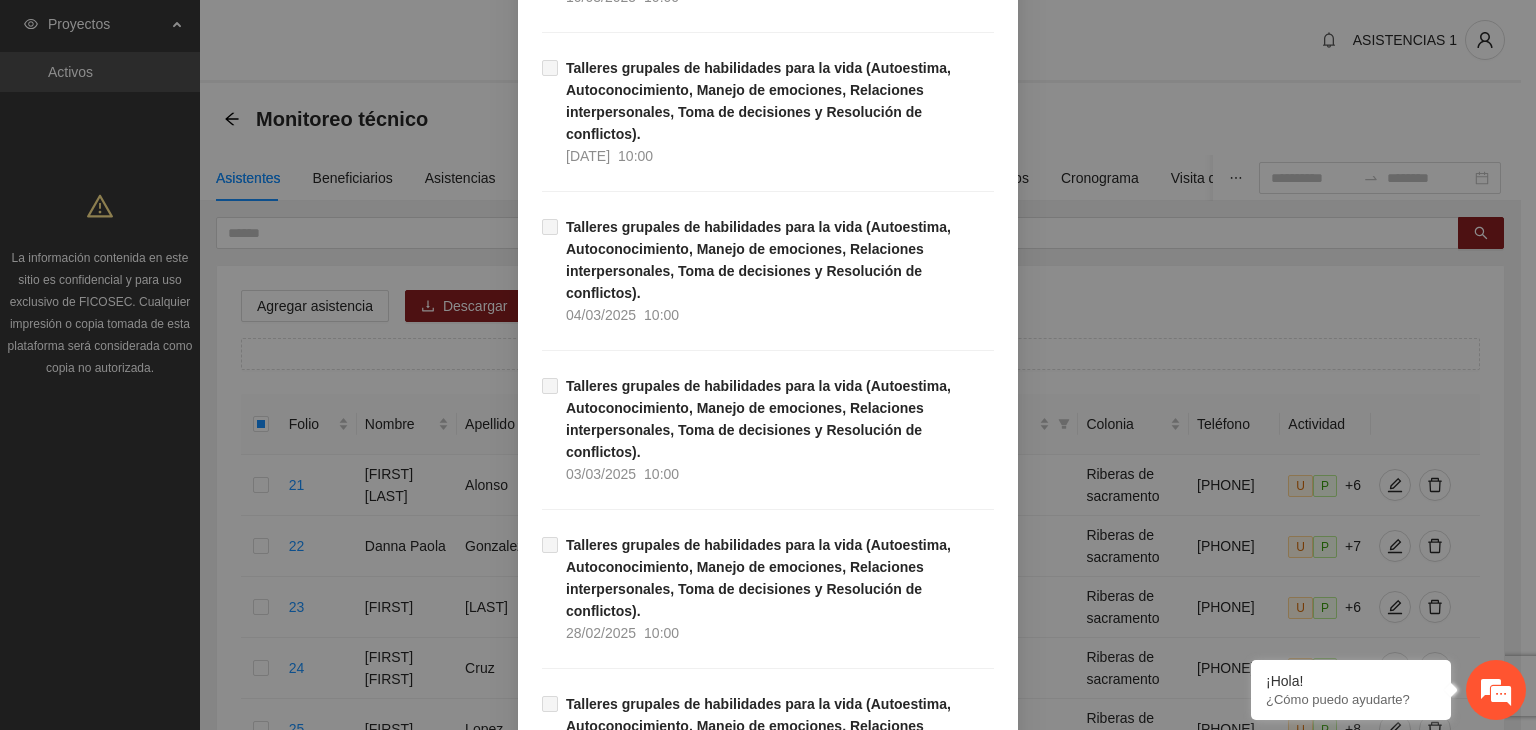 click on "Guardar" at bounding box center [960, 2701] 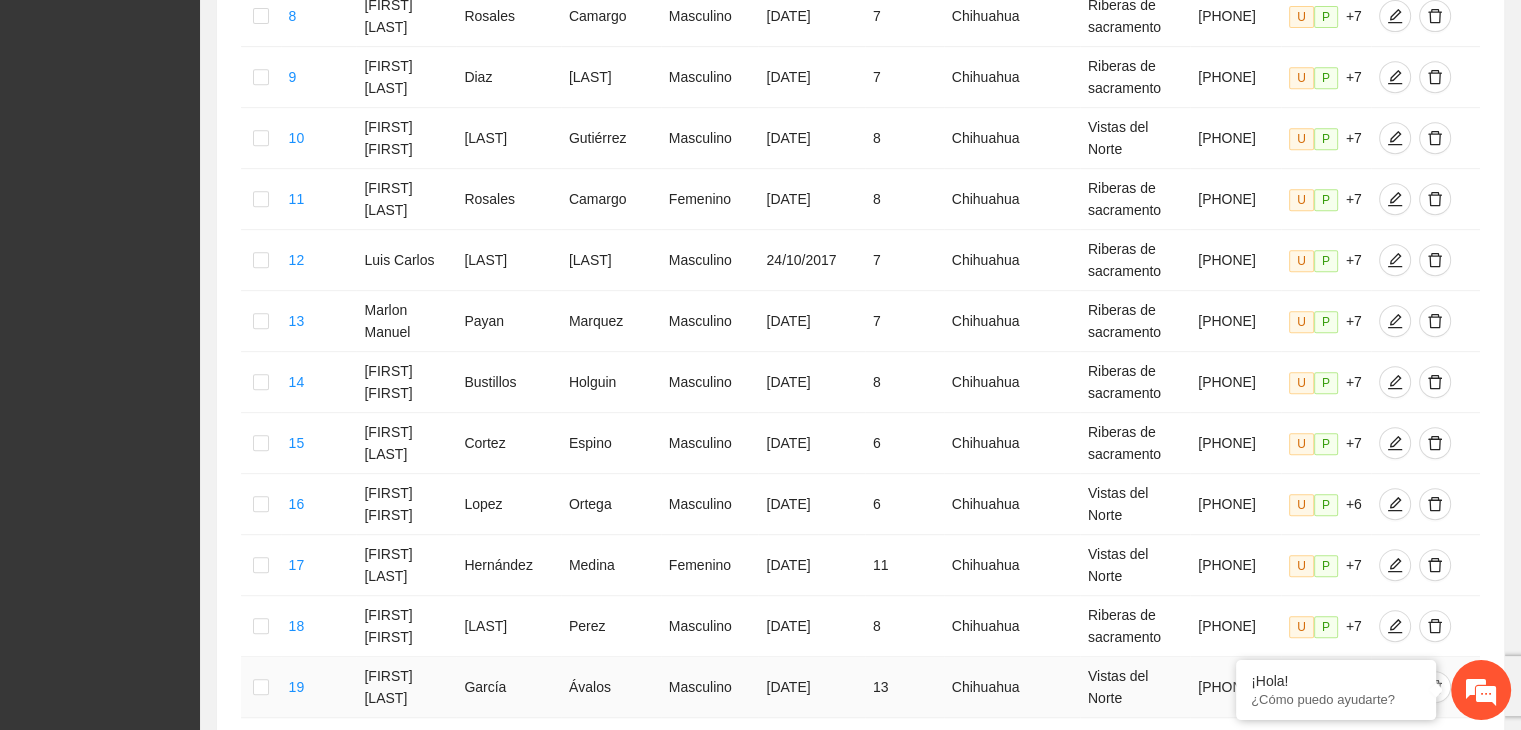 scroll, scrollTop: 1141, scrollLeft: 0, axis: vertical 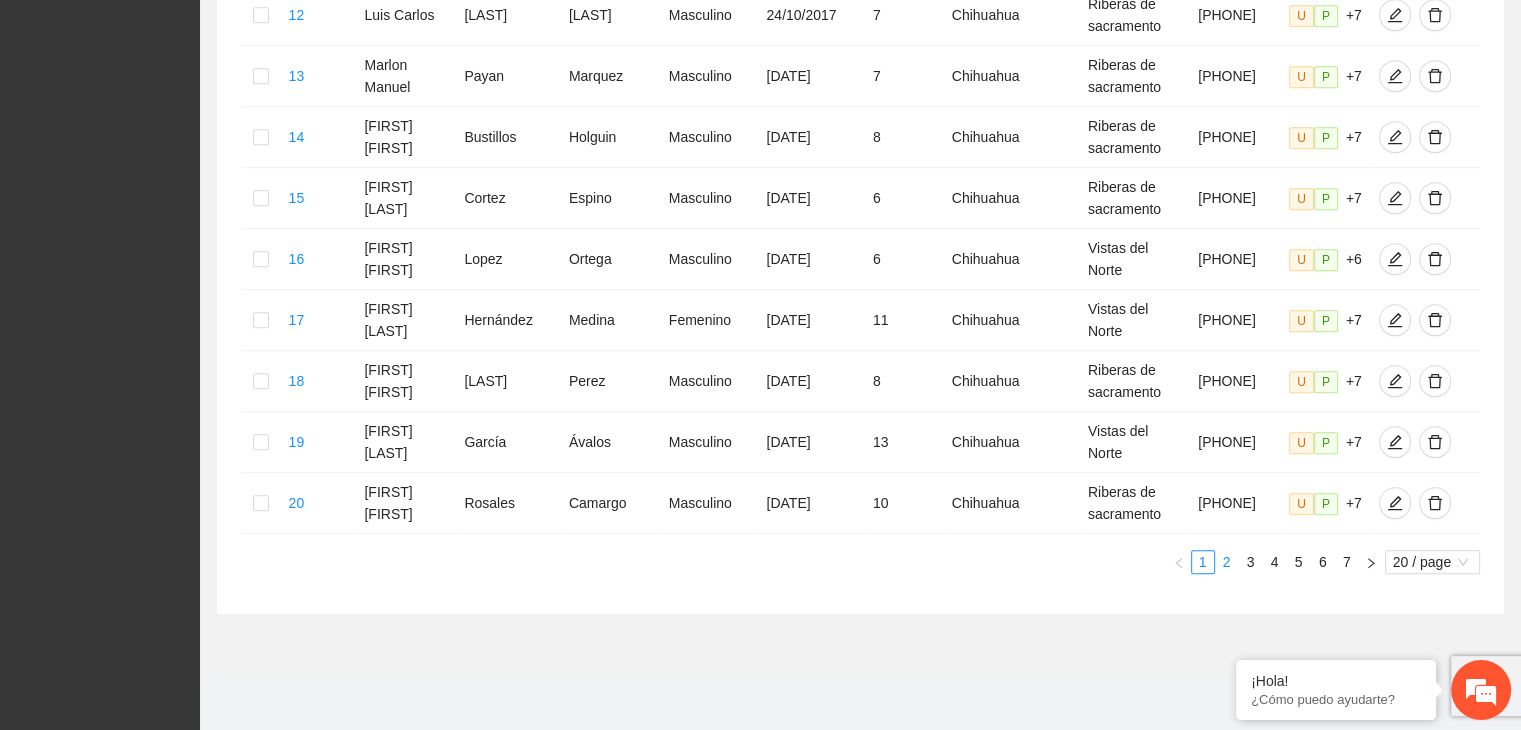 click on "2" at bounding box center [1227, 562] 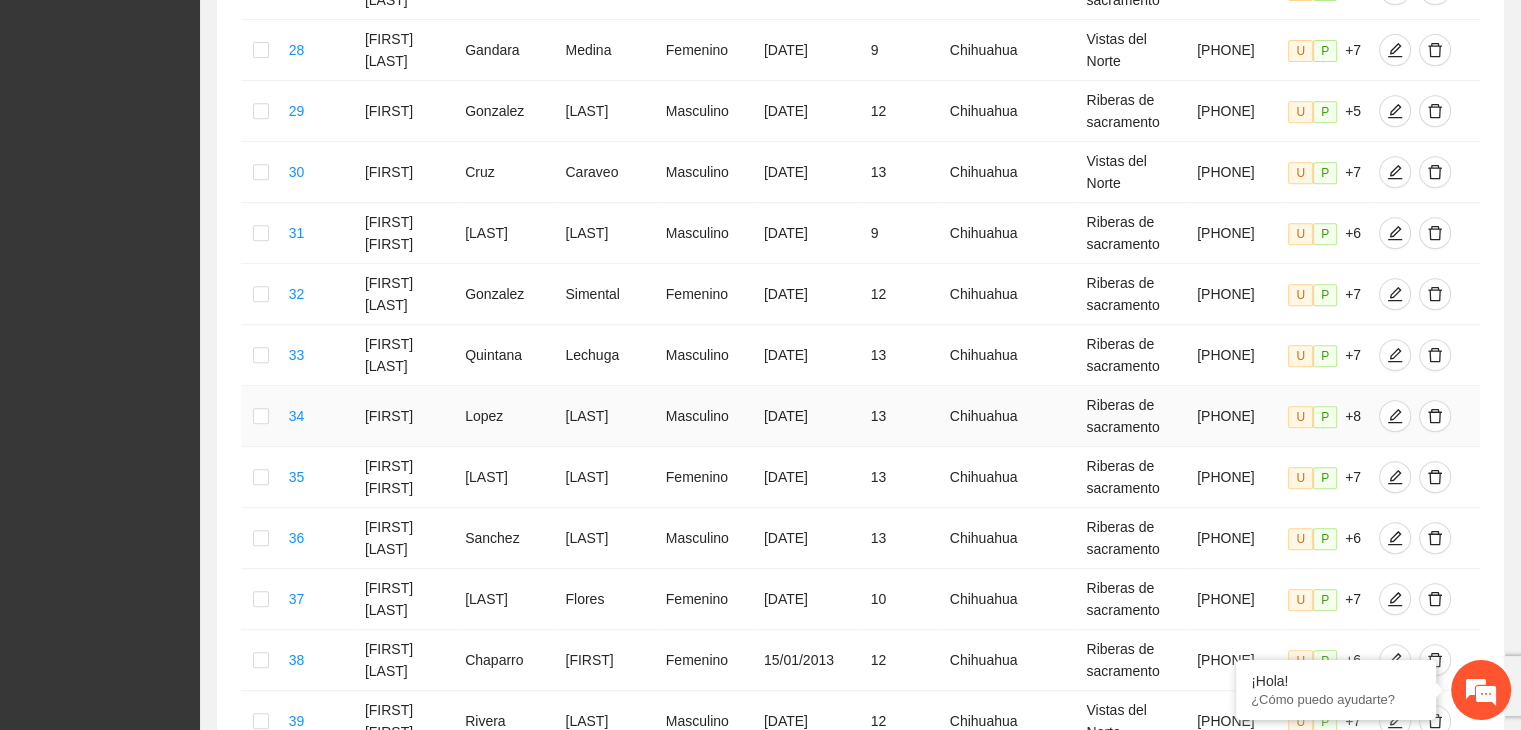 scroll, scrollTop: 861, scrollLeft: 0, axis: vertical 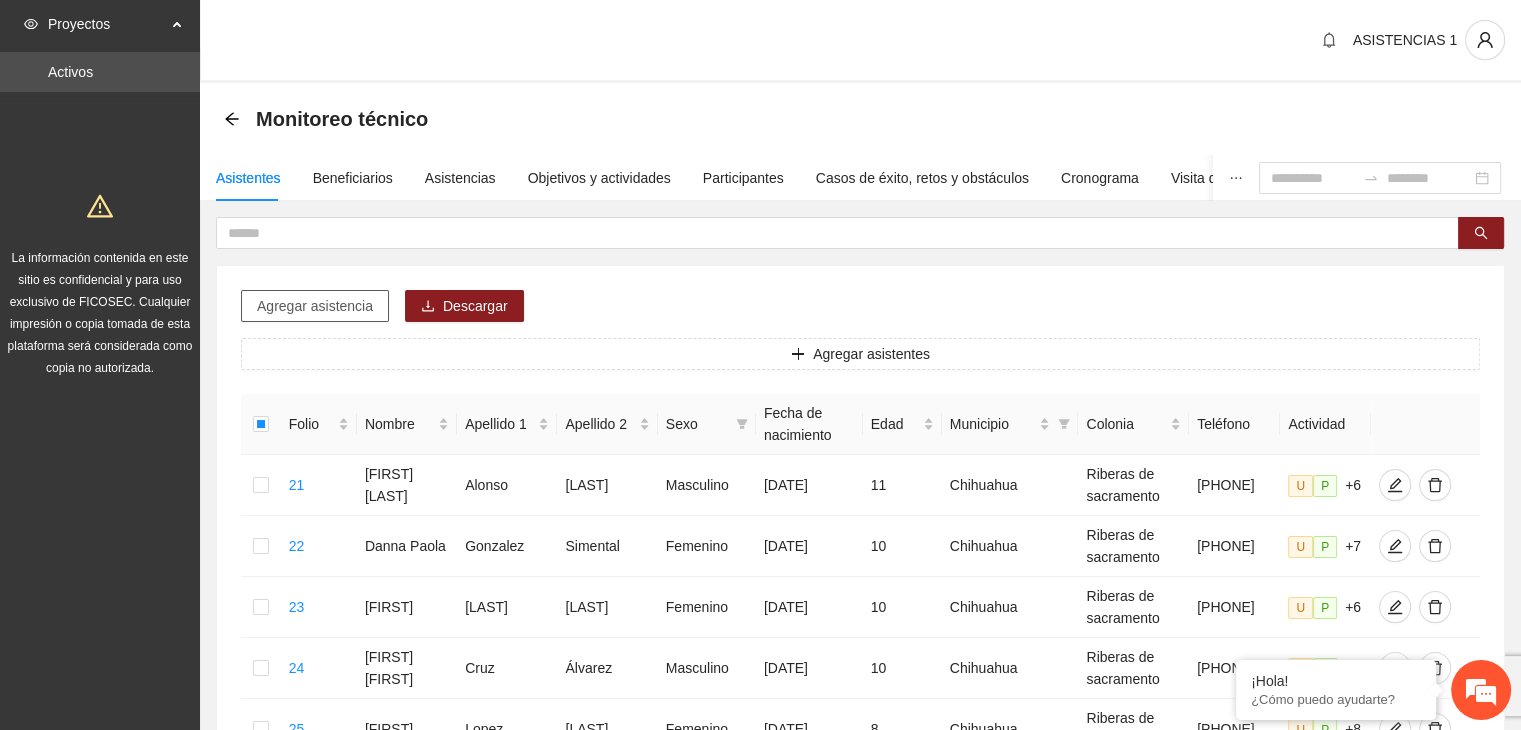click on "Agregar asistencia" at bounding box center (315, 306) 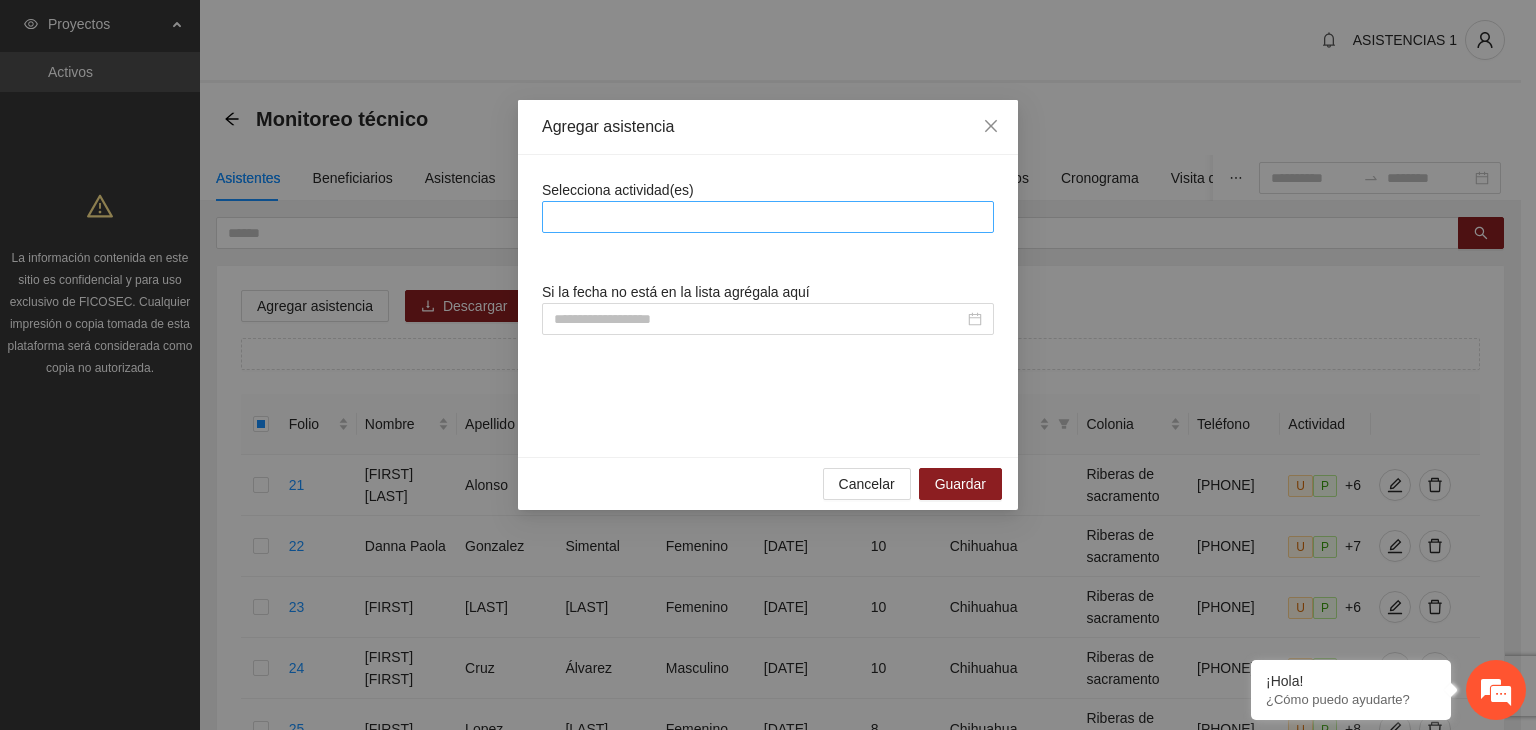 click at bounding box center (768, 217) 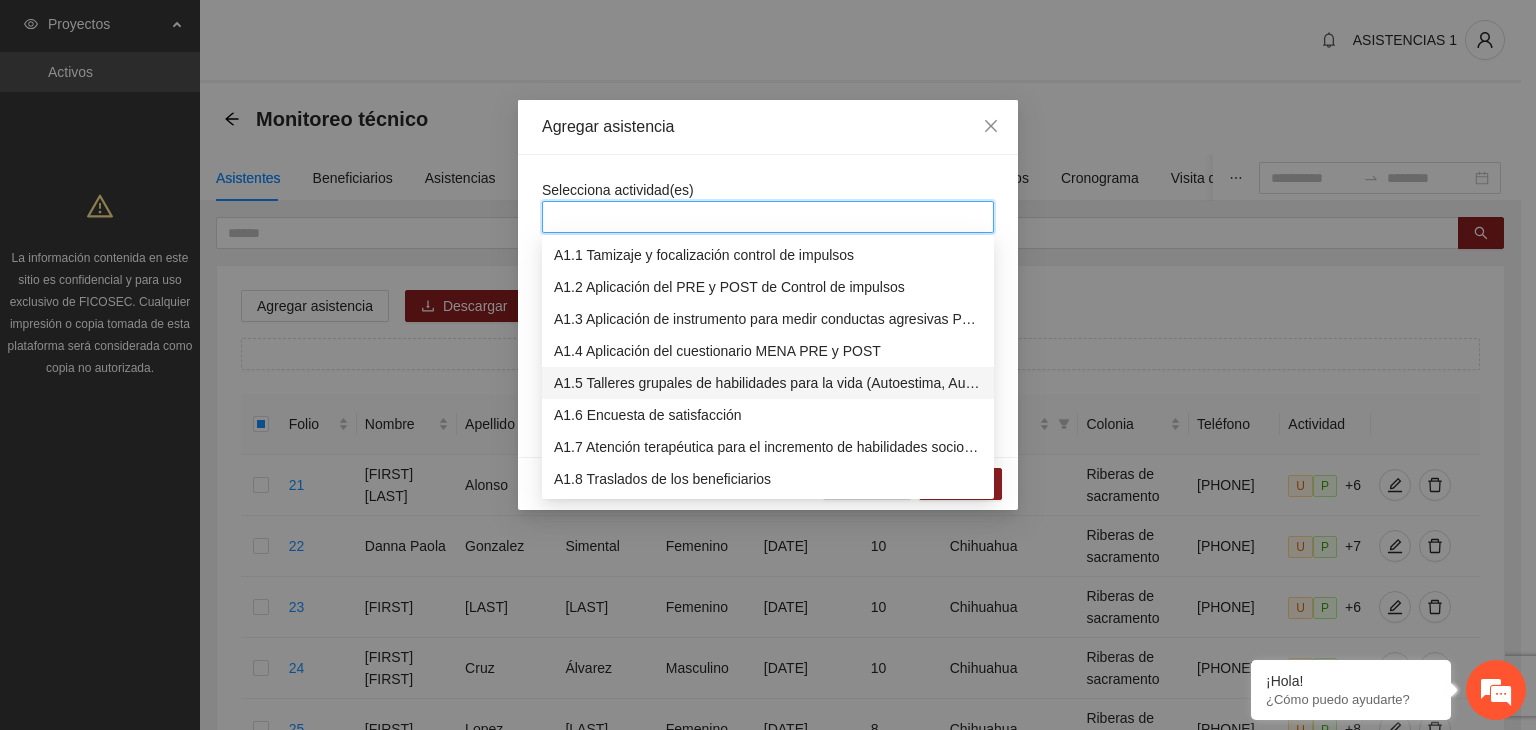 click on "A1.5 Talleres grupales de habilidades para la vida (Autoestima, Autoconocimiento, Manejo de emociones, Relaciones interpersonales, Toma de decisiones y Resolución de conflictos)." at bounding box center (768, 383) 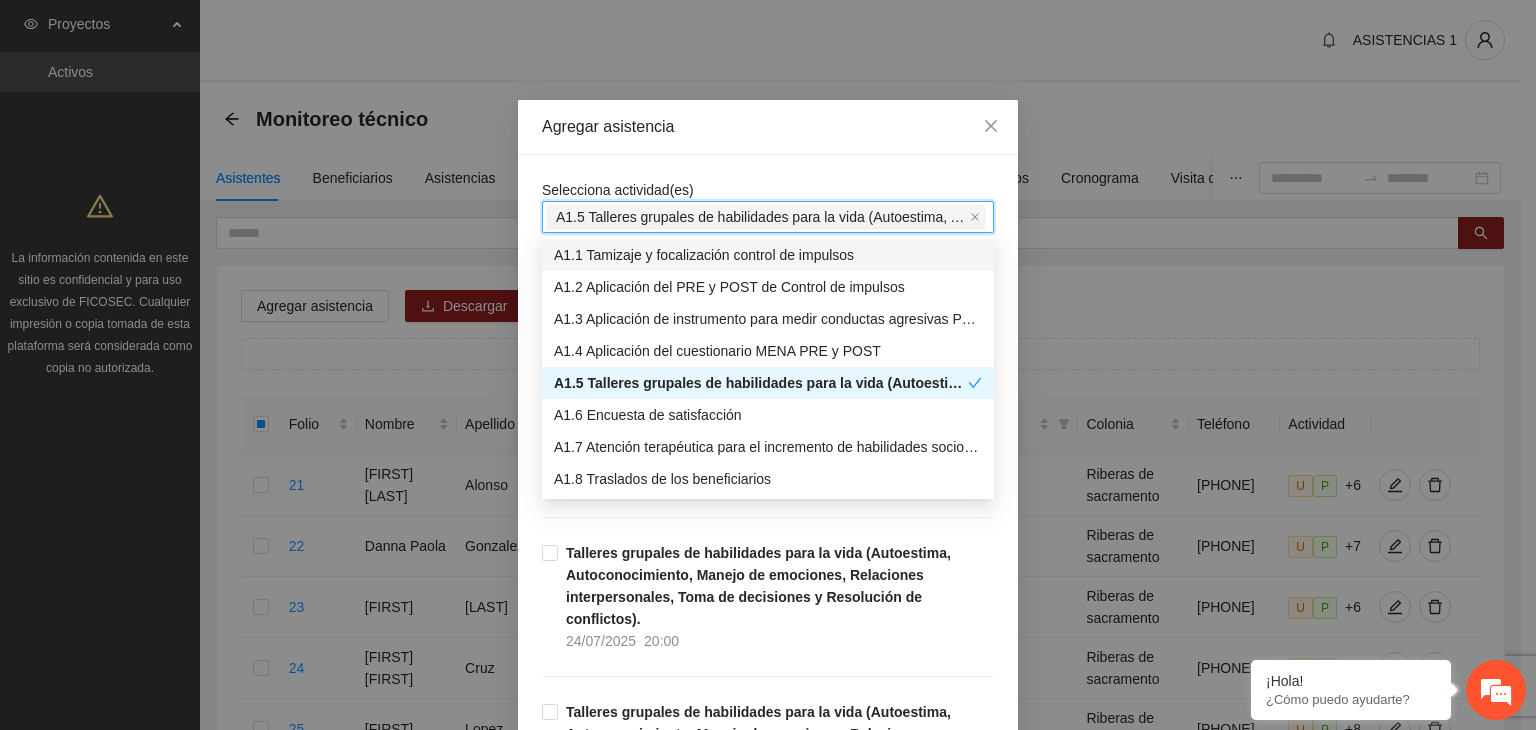 click on "Agregar asistencia" at bounding box center (768, 127) 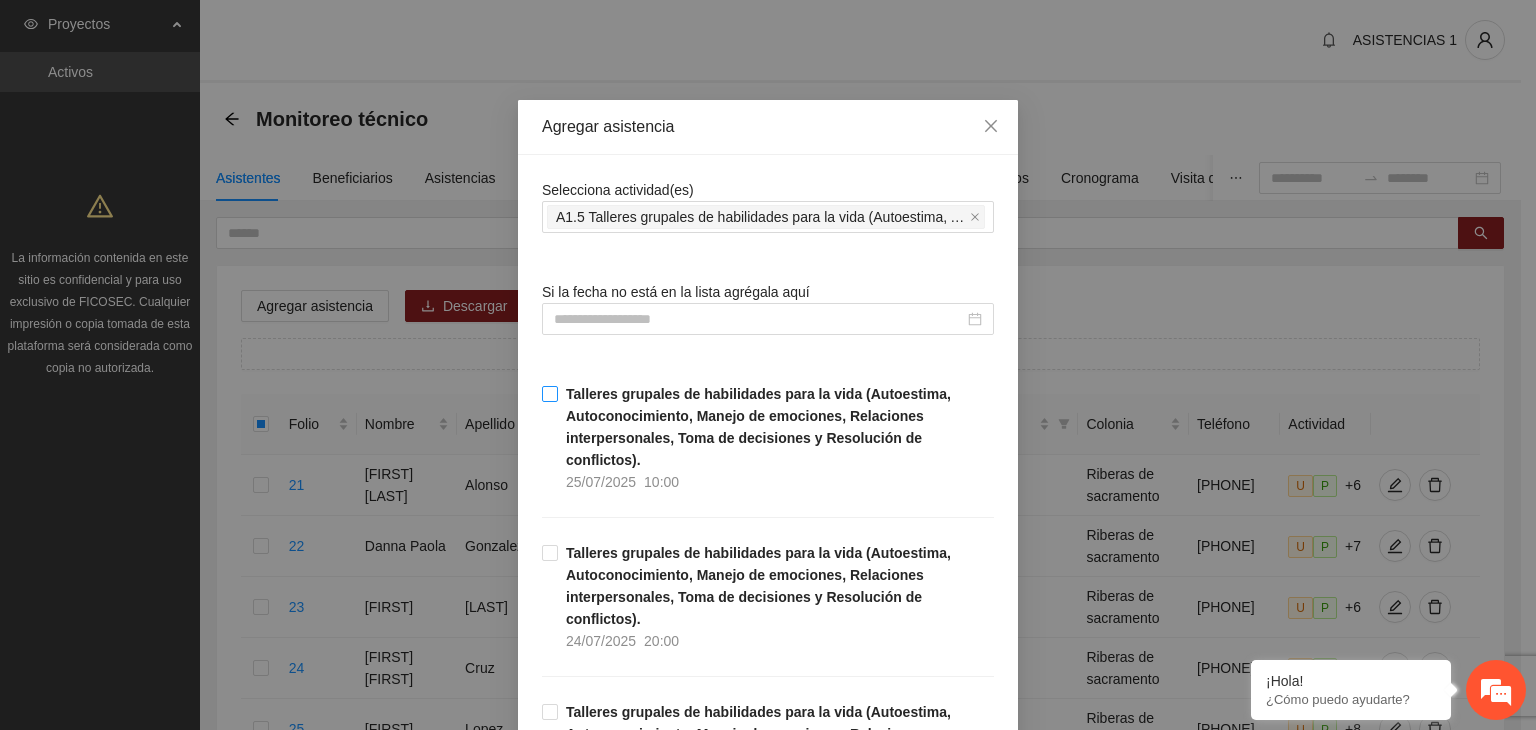 click on "Talleres grupales de habilidades para la vida (Autoestima, Autoconocimiento, Manejo de emociones, Relaciones interpersonales, Toma de decisiones y Resolución de conflictos). [DATE] [TIME]" at bounding box center [776, 438] 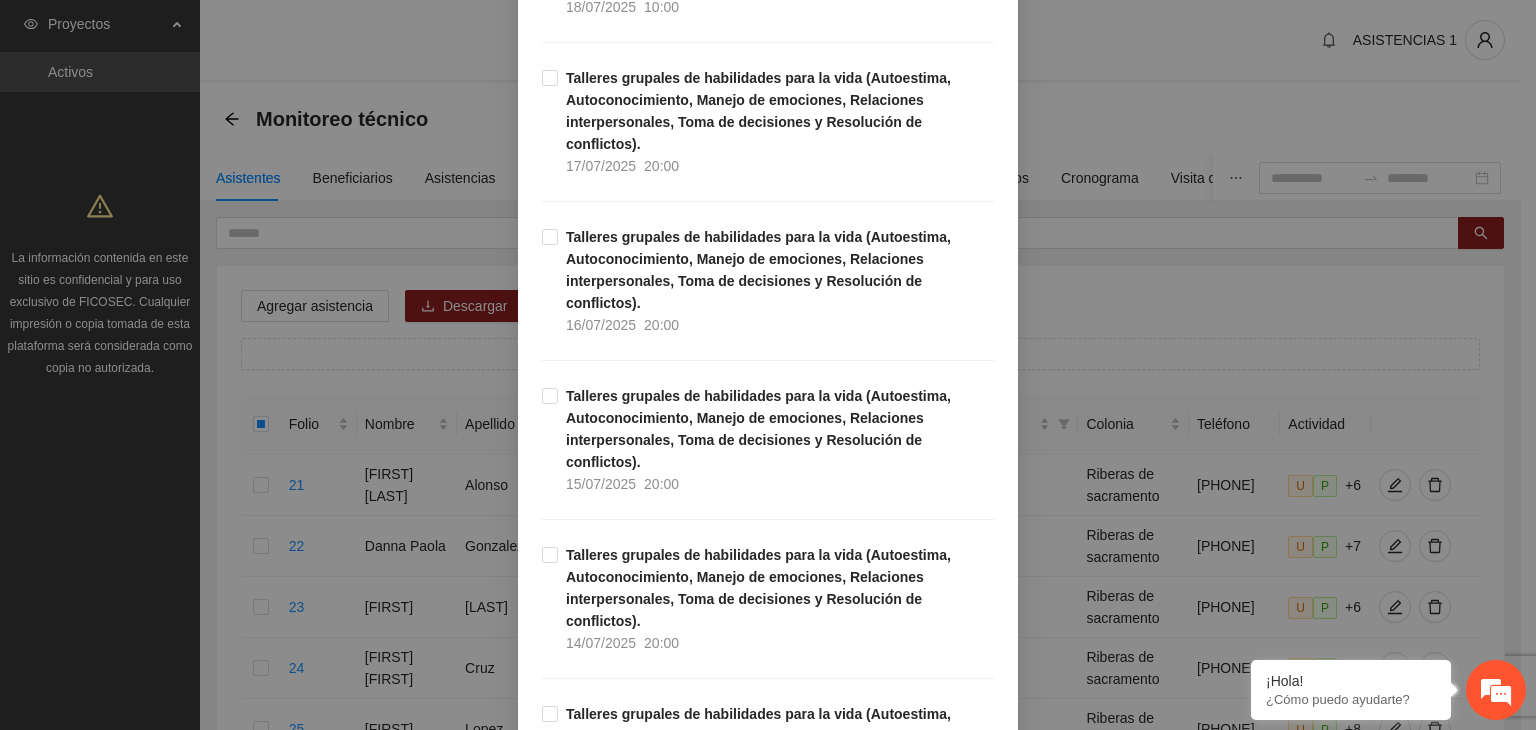 scroll, scrollTop: 1320, scrollLeft: 0, axis: vertical 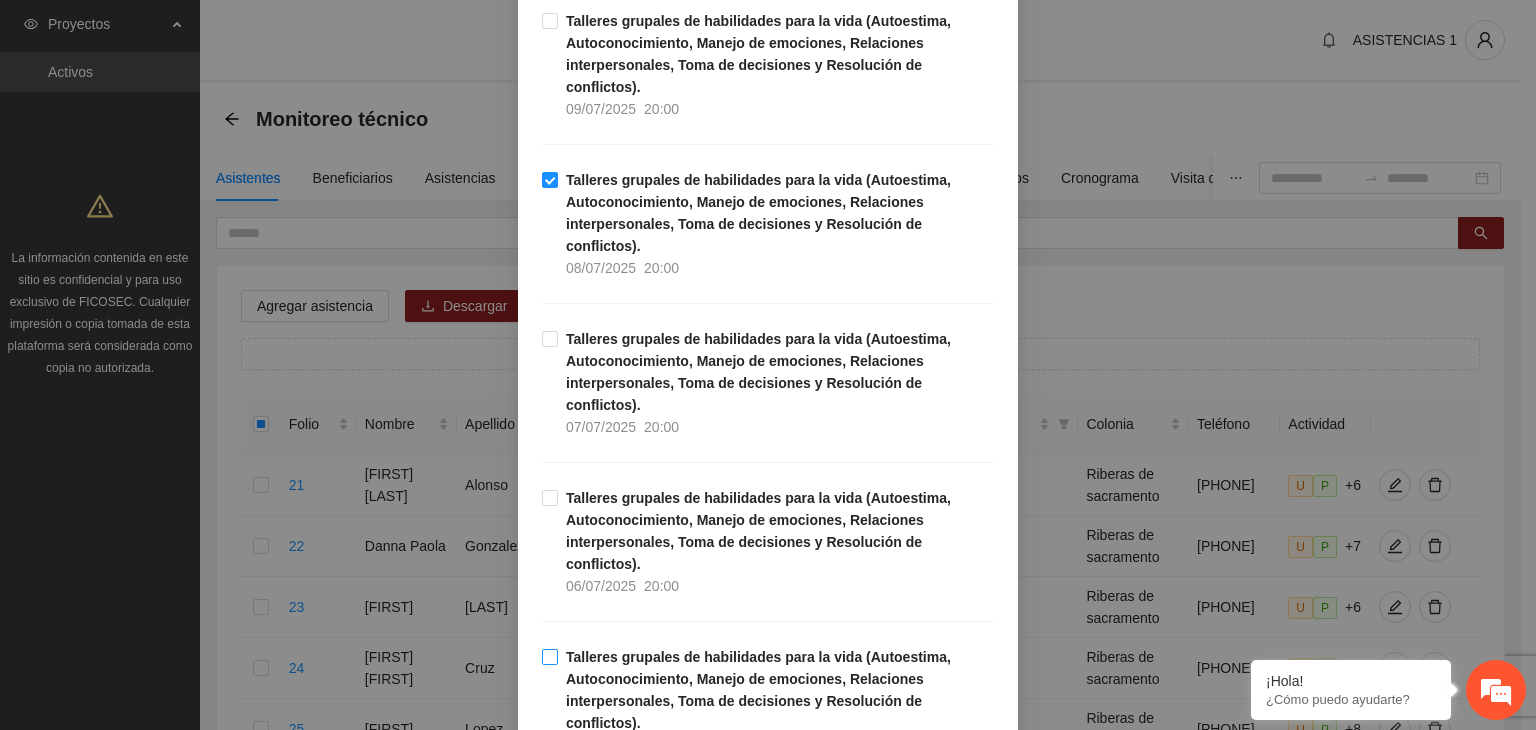click on "Talleres grupales de habilidades para la vida (Autoestima, Autoconocimiento, Manejo de emociones, Relaciones interpersonales, Toma de decisiones y Resolución de conflictos). [DATE] [TIME]" at bounding box center [768, 701] 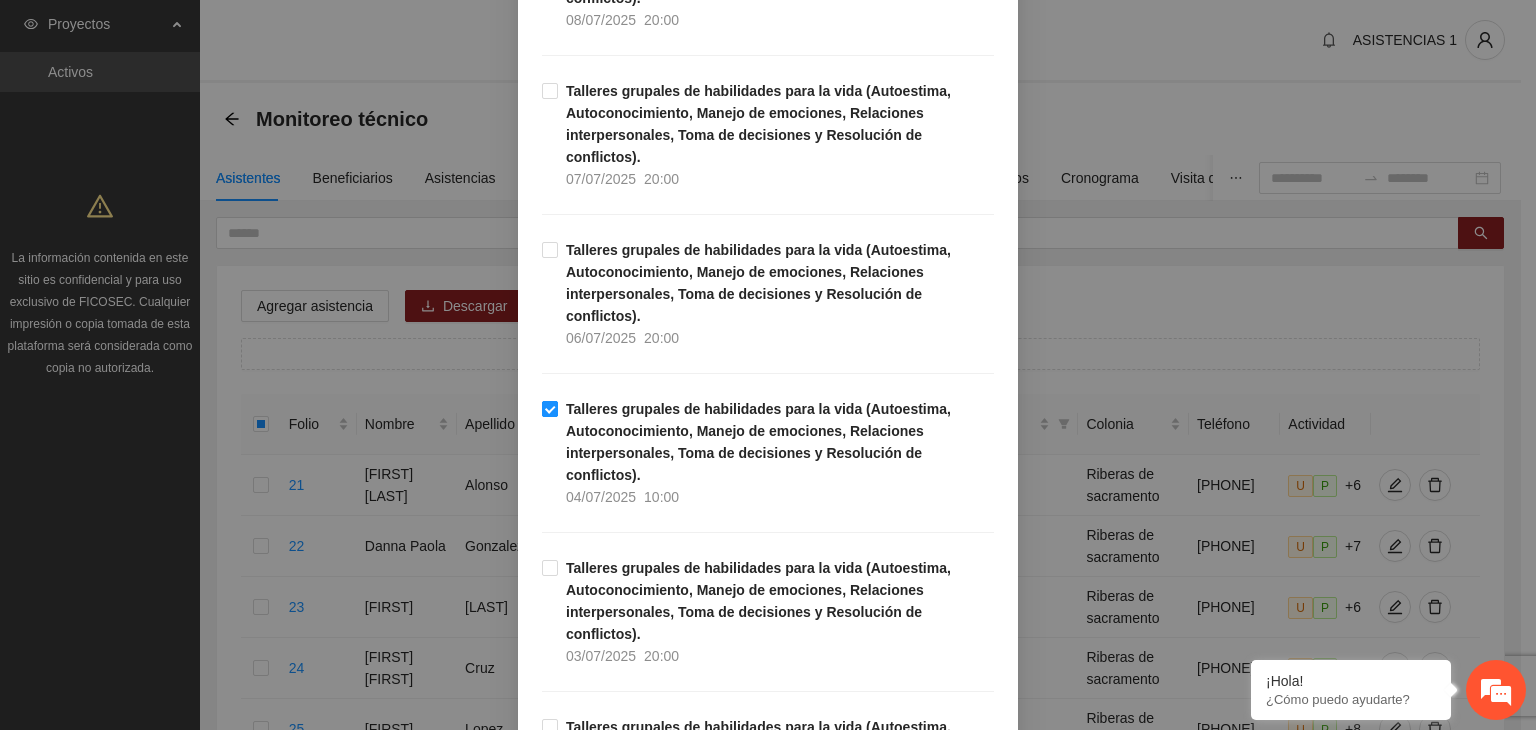 scroll, scrollTop: 2920, scrollLeft: 0, axis: vertical 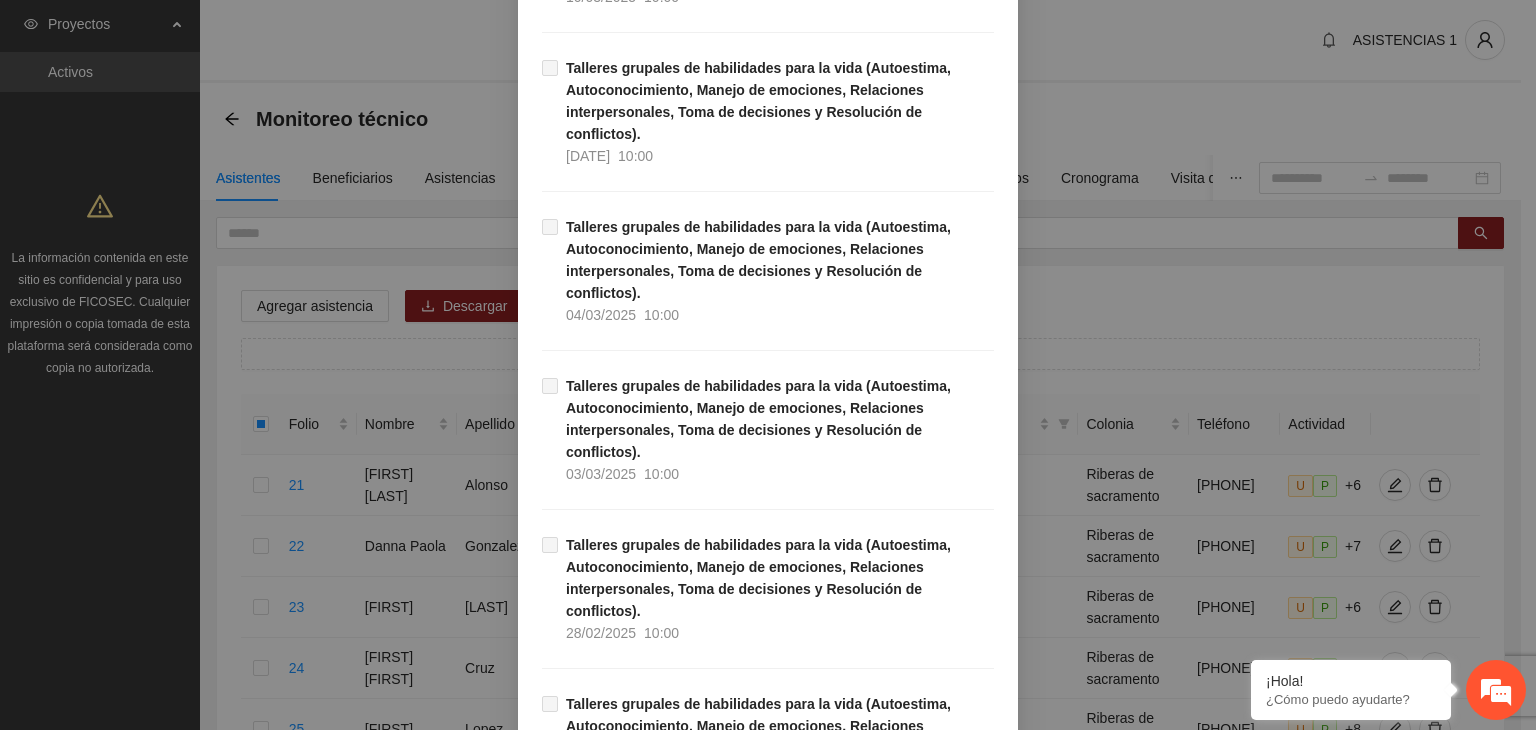 click on "Guardar" at bounding box center (960, 2701) 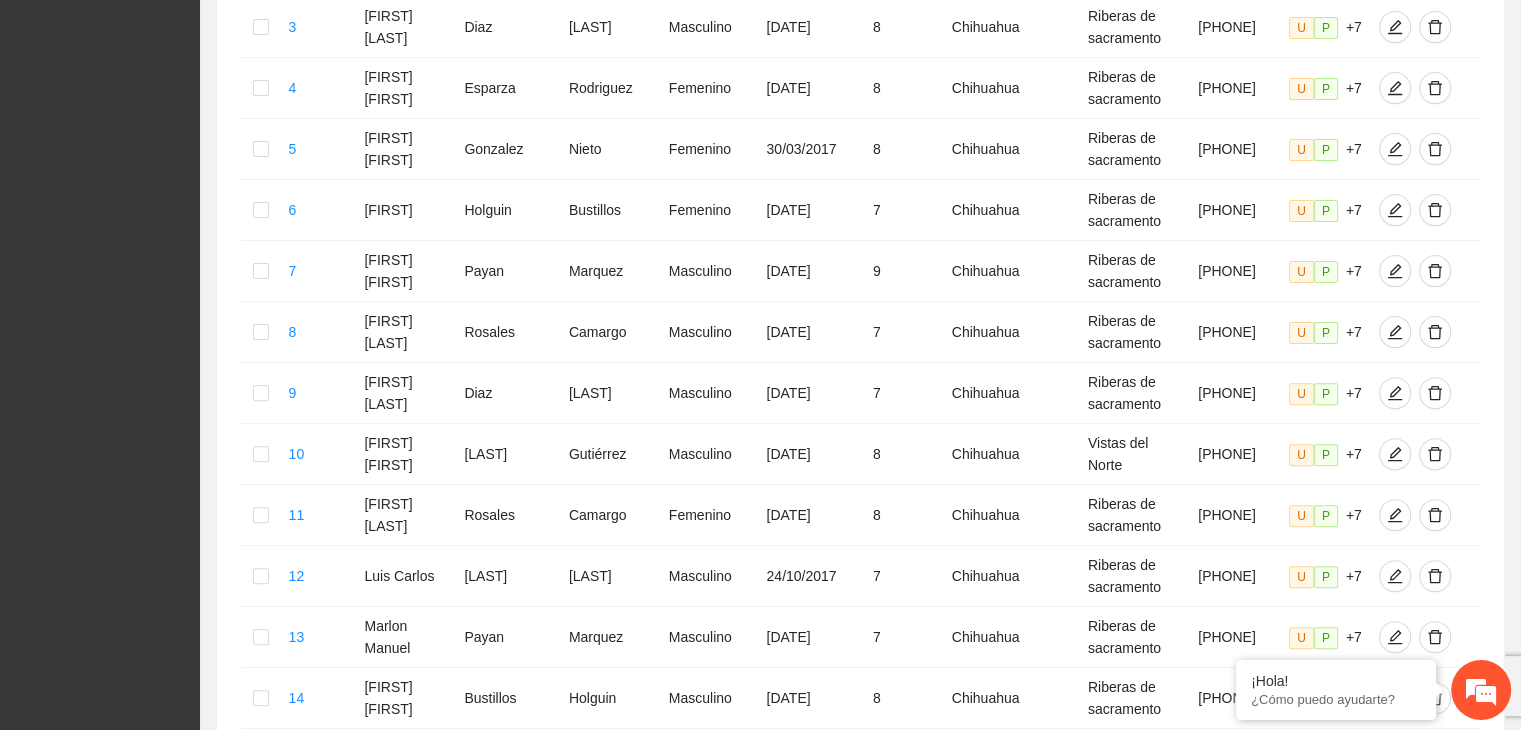 scroll, scrollTop: 1141, scrollLeft: 0, axis: vertical 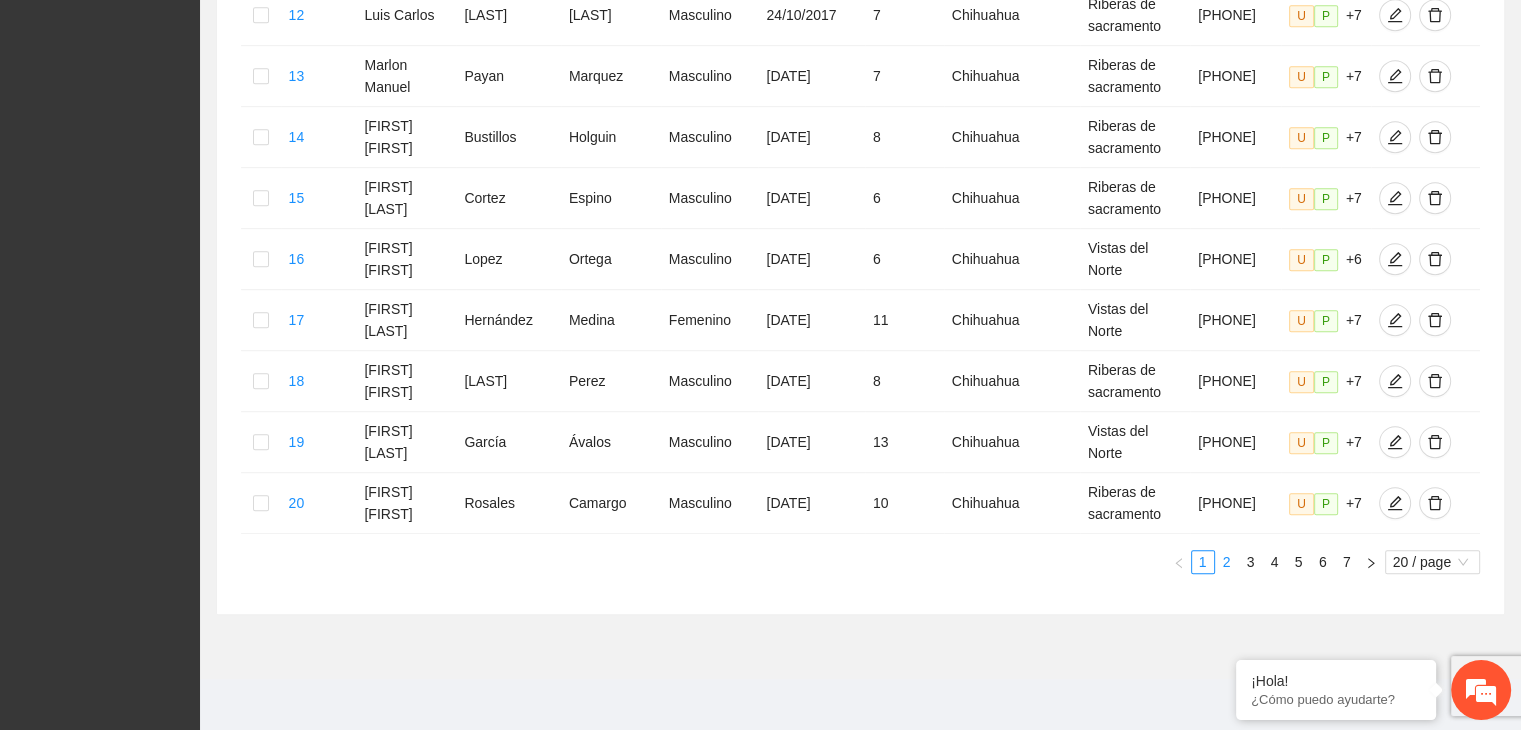 click on "2" at bounding box center (1227, 562) 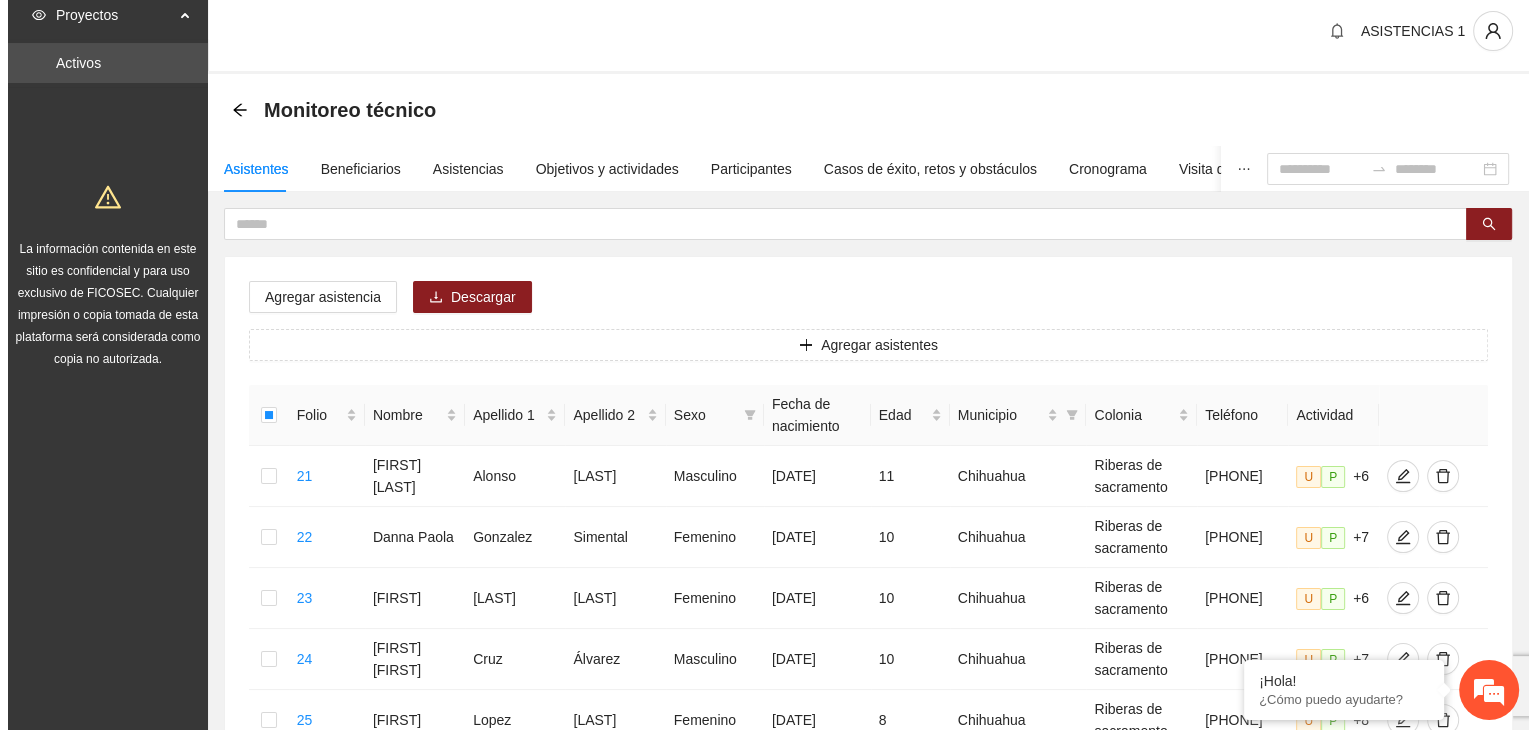 scroll, scrollTop: 0, scrollLeft: 0, axis: both 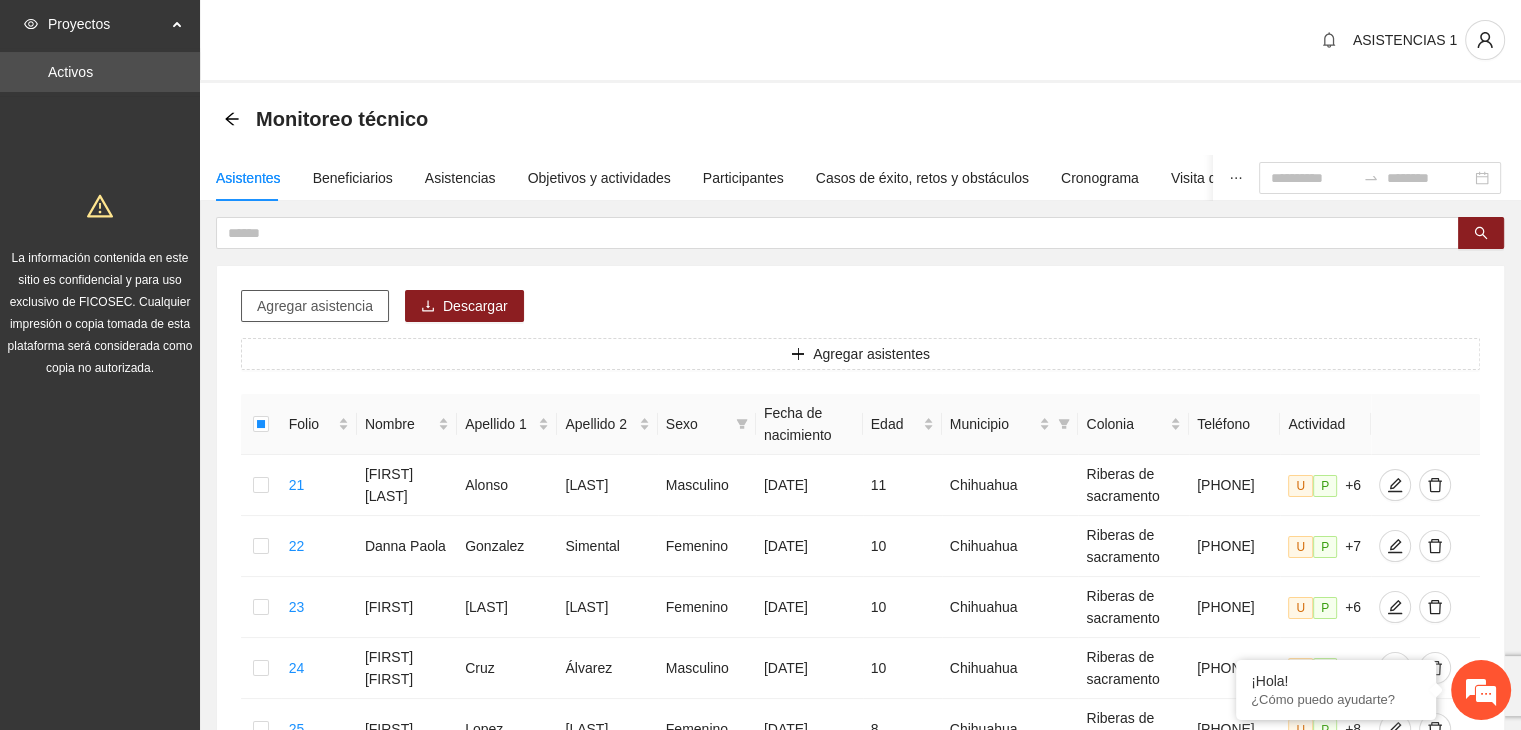 click on "Agregar asistencia" at bounding box center (315, 306) 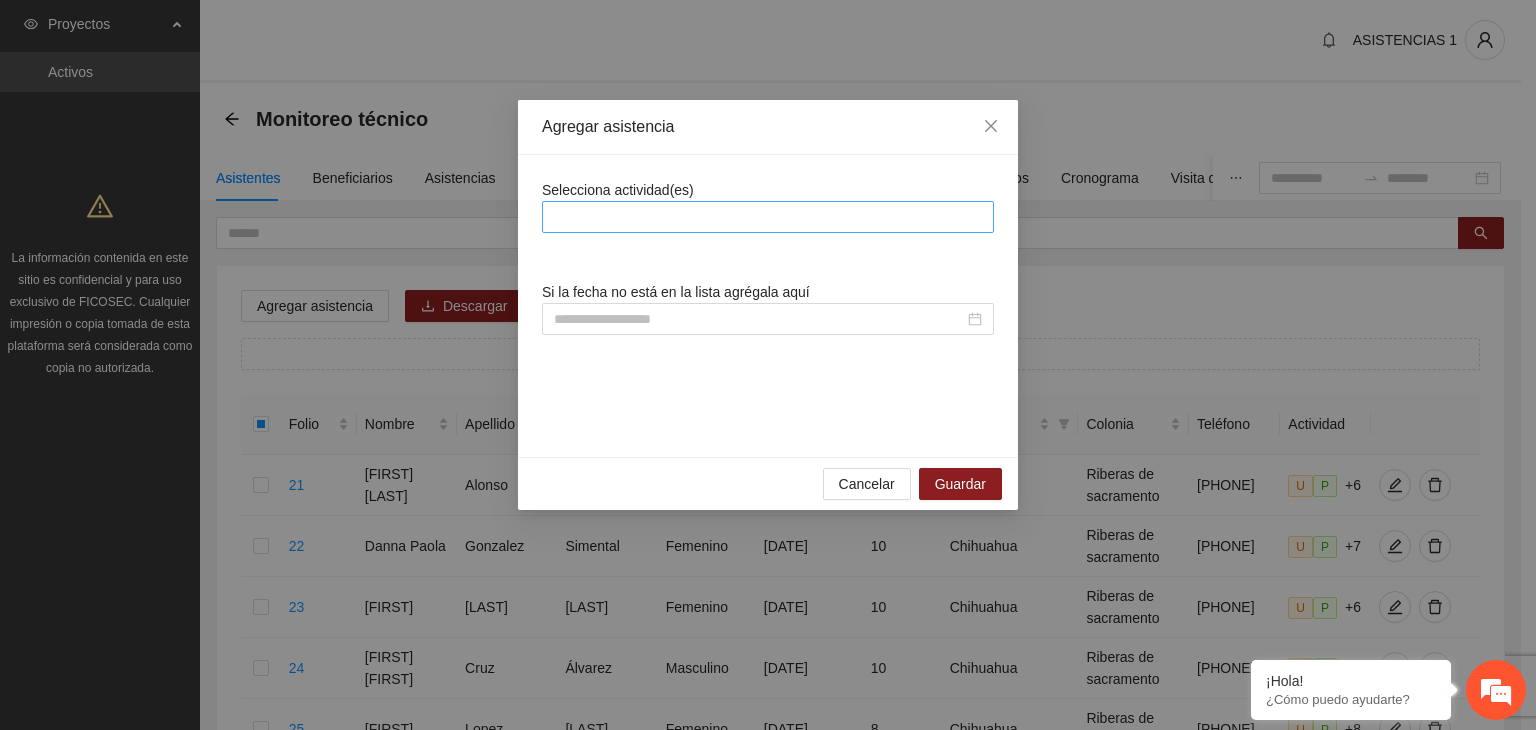 click at bounding box center [768, 217] 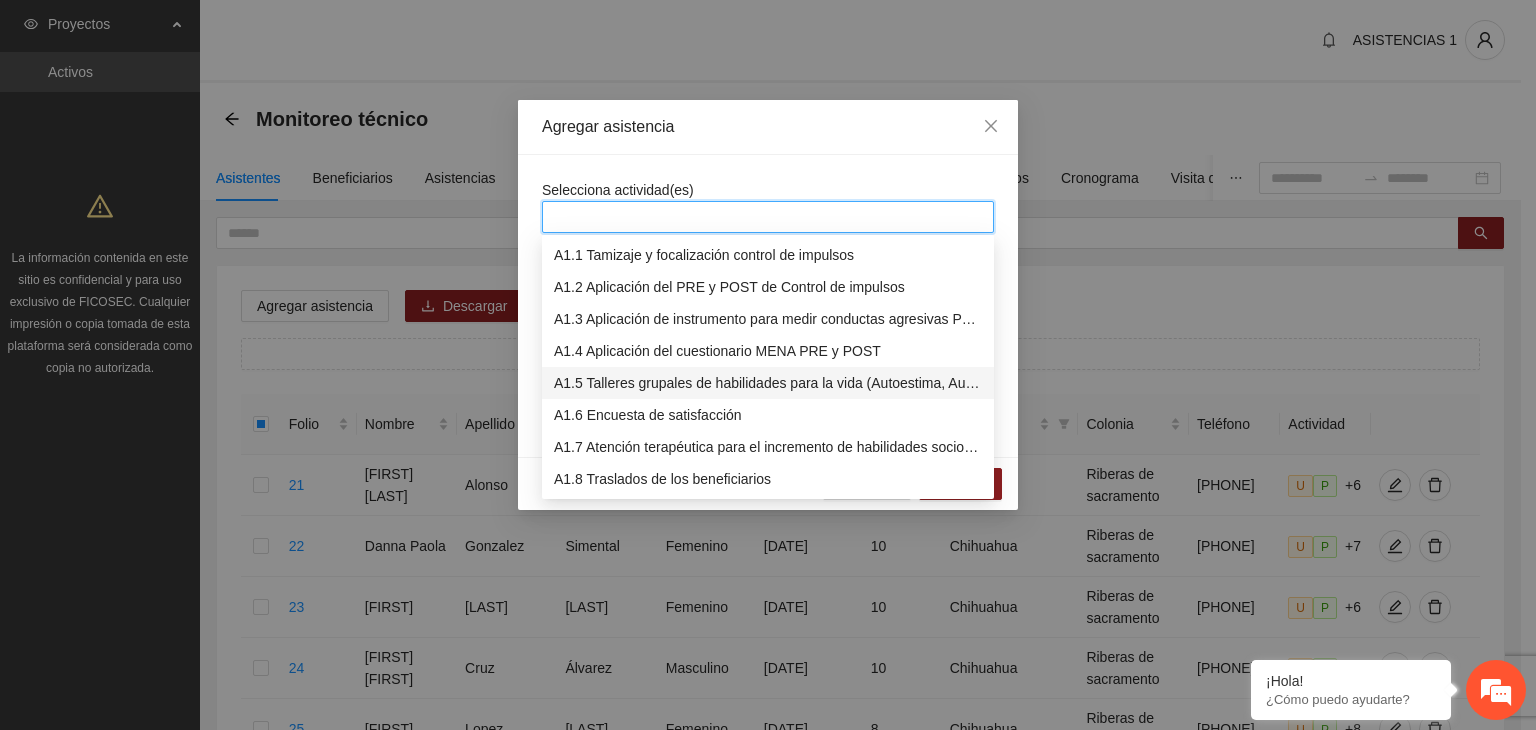 click on "A1.5 Talleres grupales de habilidades para la vida (Autoestima, Autoconocimiento, Manejo de emociones, Relaciones interpersonales, Toma de decisiones y Resolución de conflictos)." at bounding box center (768, 383) 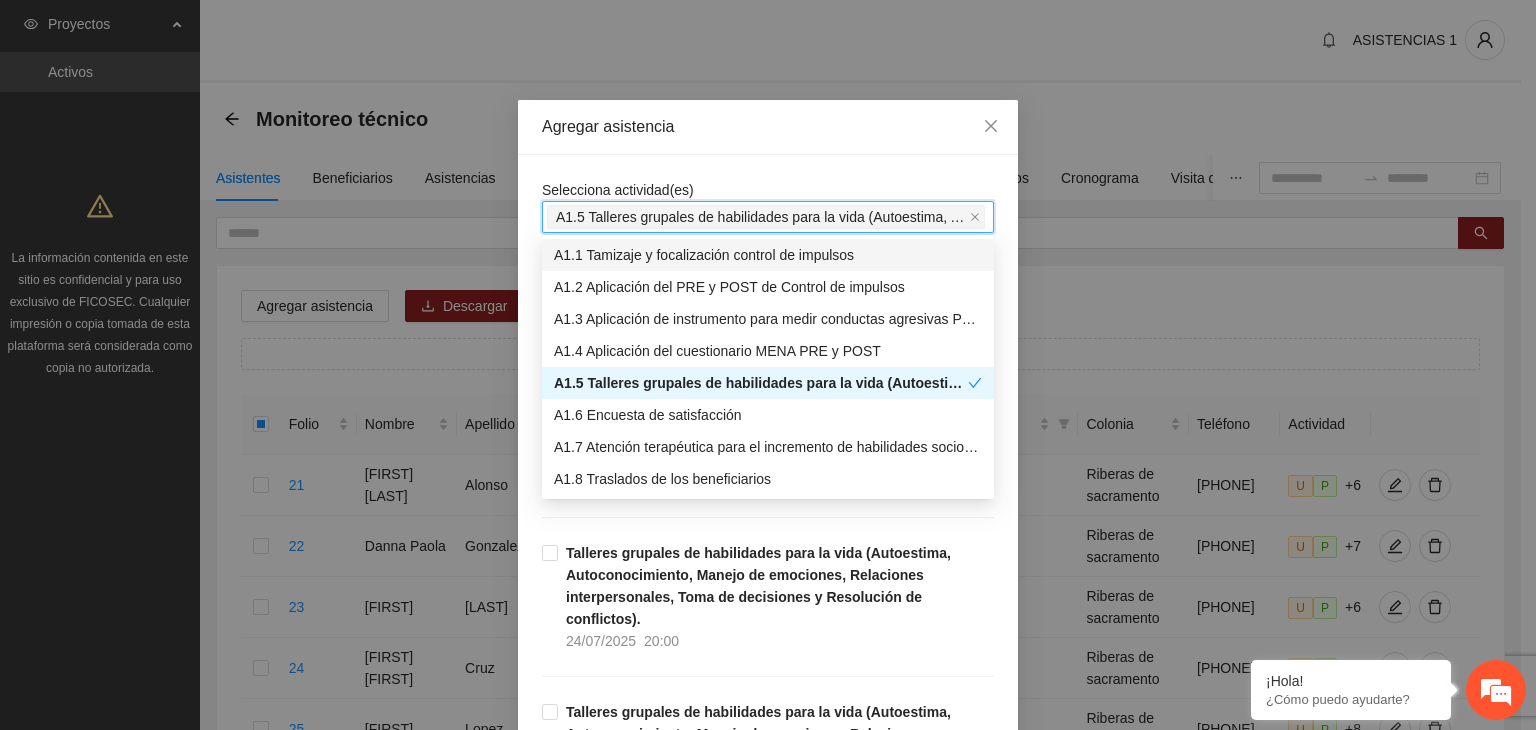 click on "Agregar asistencia" at bounding box center [768, 127] 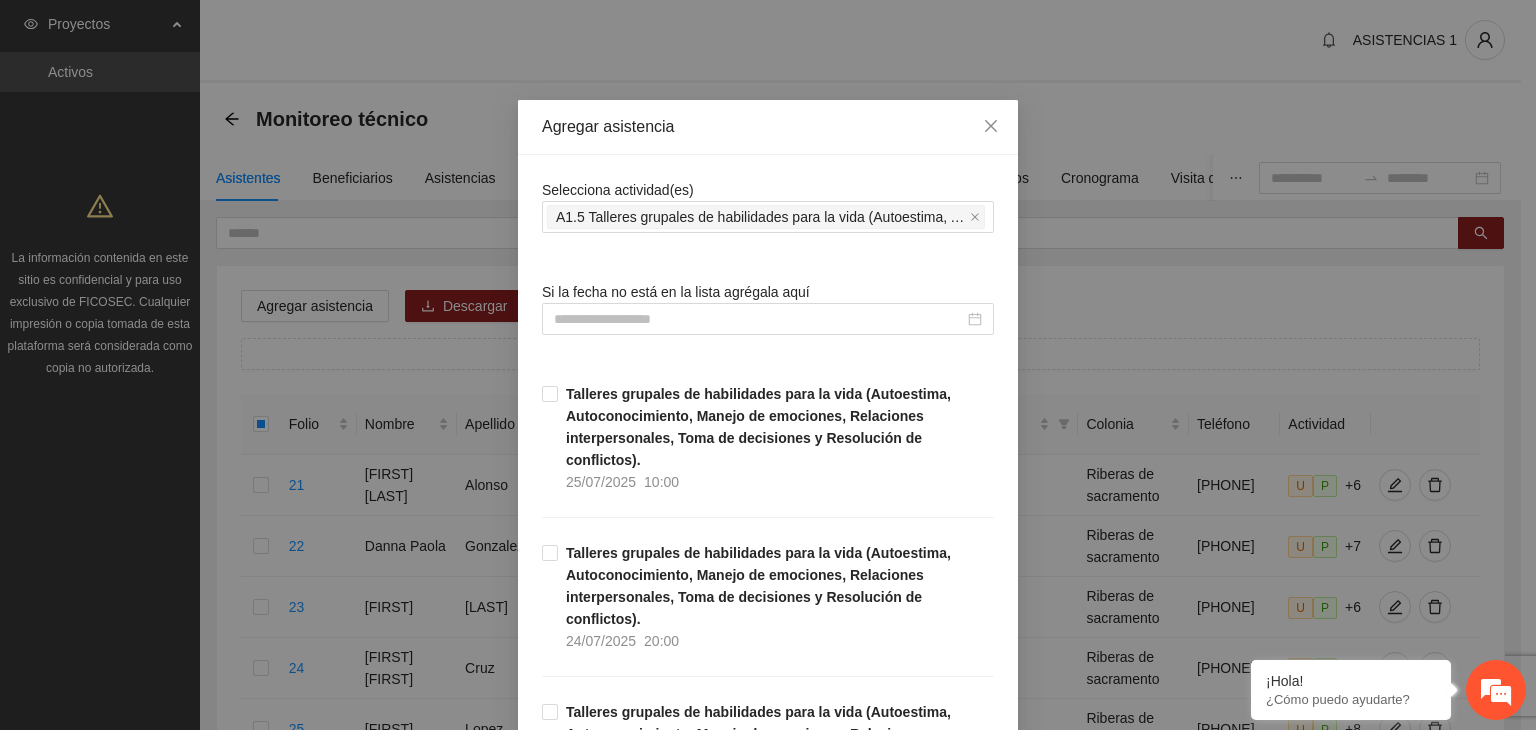 click on "Selecciona actividad(es) A1.5 Talleres grupales de habilidades para la vida (Autoestima, Autoconocimiento, Manejo de emociones, Relaciones interpersonales, Toma de decisiones y Resolución de conflictos).   Si la fecha no está en la lista agrégala aquí Talleres grupales de habilidades para la vida (Autoestima, Autoconocimiento, Manejo de emociones, Relaciones interpersonales, Toma de decisiones y Resolución de conflictos). [DATE] [TIME] Talleres grupales de habilidades para la vida (Autoestima, Autoconocimiento, Manejo de emociones, Relaciones interpersonales, Toma de decisiones y Resolución de conflictos). [DATE] [TIME] Talleres grupales de habilidades para la vida (Autoestima, Autoconocimiento, Manejo de emociones, Relaciones interpersonales, Toma de decisiones y Resolución de conflictos). [DATE] [TIME] [DATE] [TIME]" at bounding box center (768, 7540) 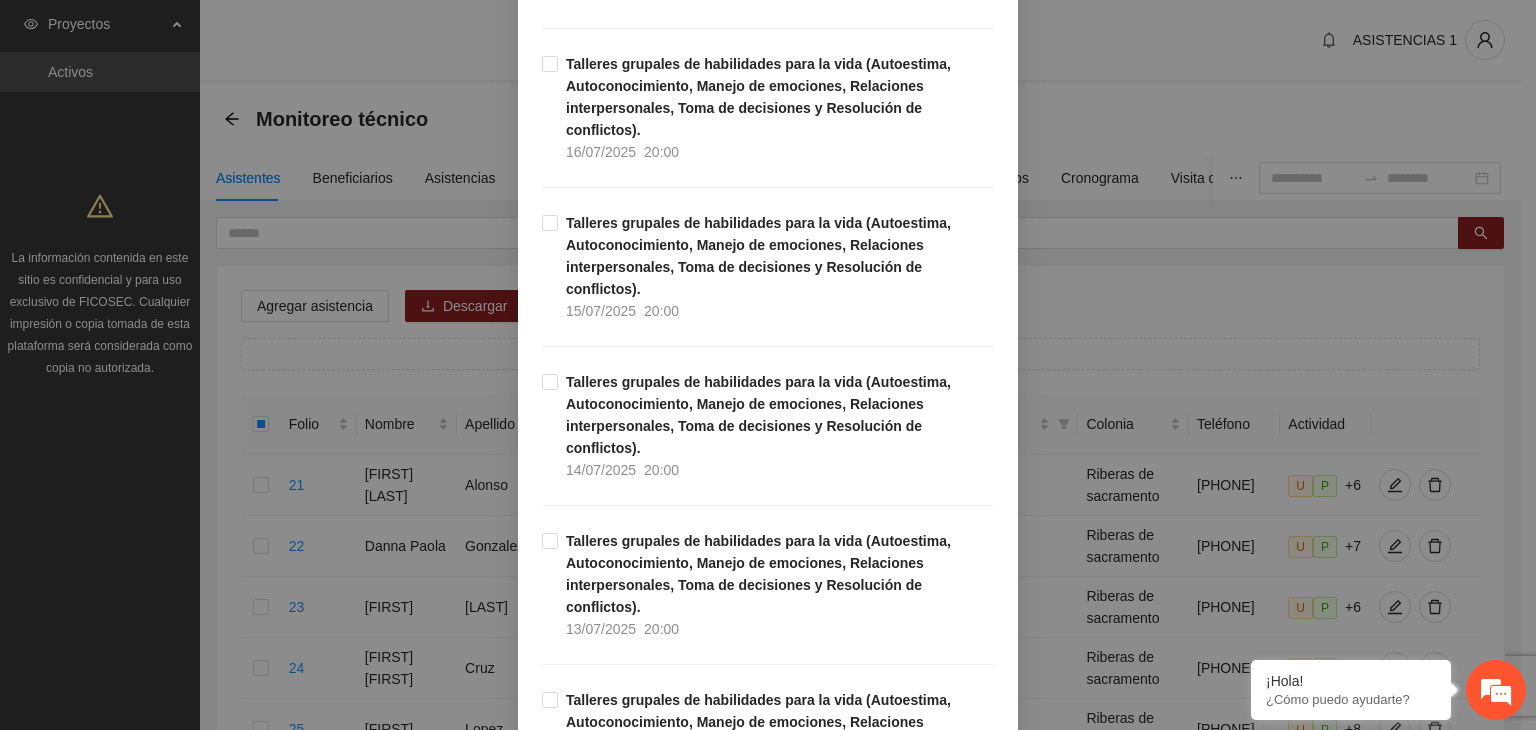 scroll, scrollTop: 1440, scrollLeft: 0, axis: vertical 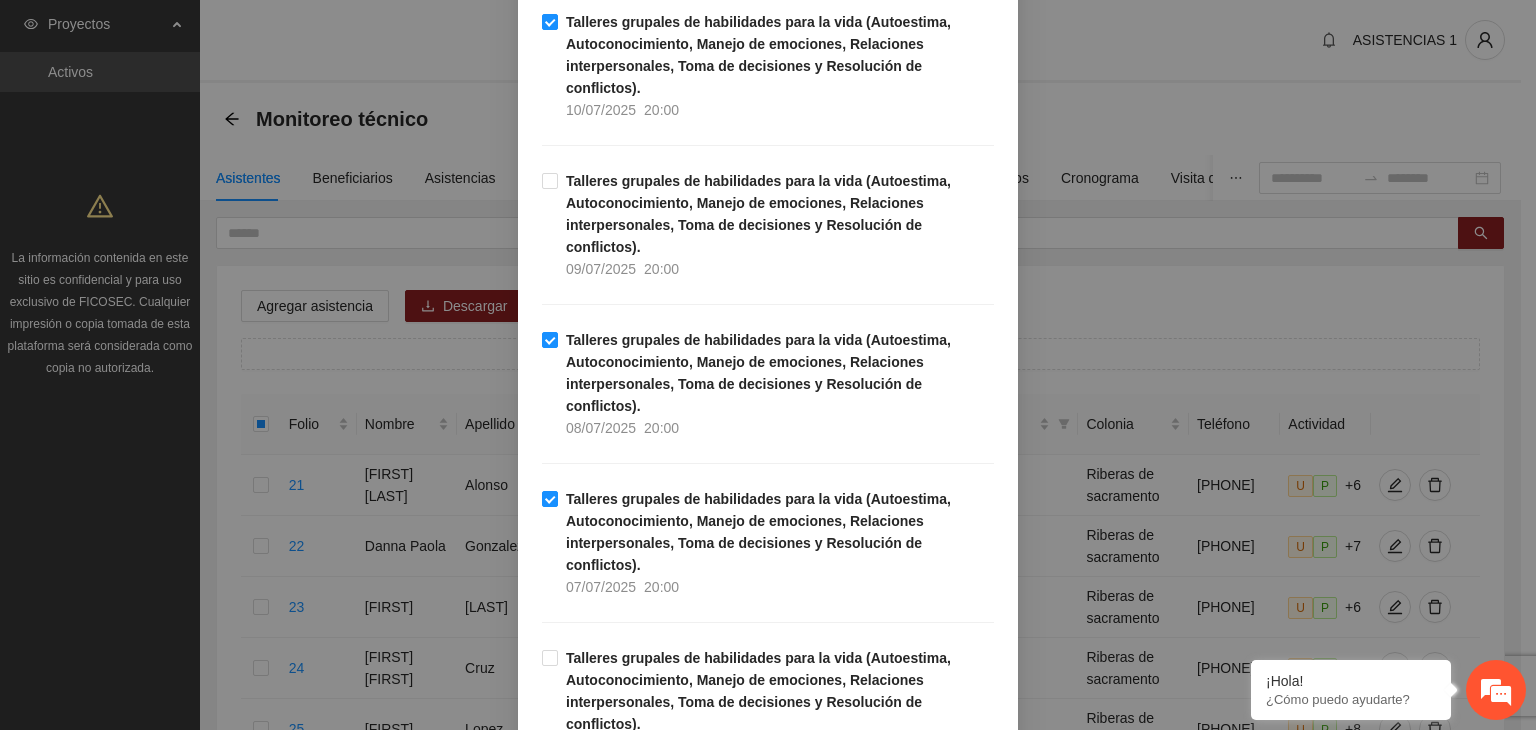click on "Talleres grupales de habilidades para la vida (Autoestima, Autoconocimiento, Manejo de emociones, Relaciones interpersonales, Toma de decisiones y Resolución de conflictos). [DATE] [TIME]" at bounding box center (768, 861) 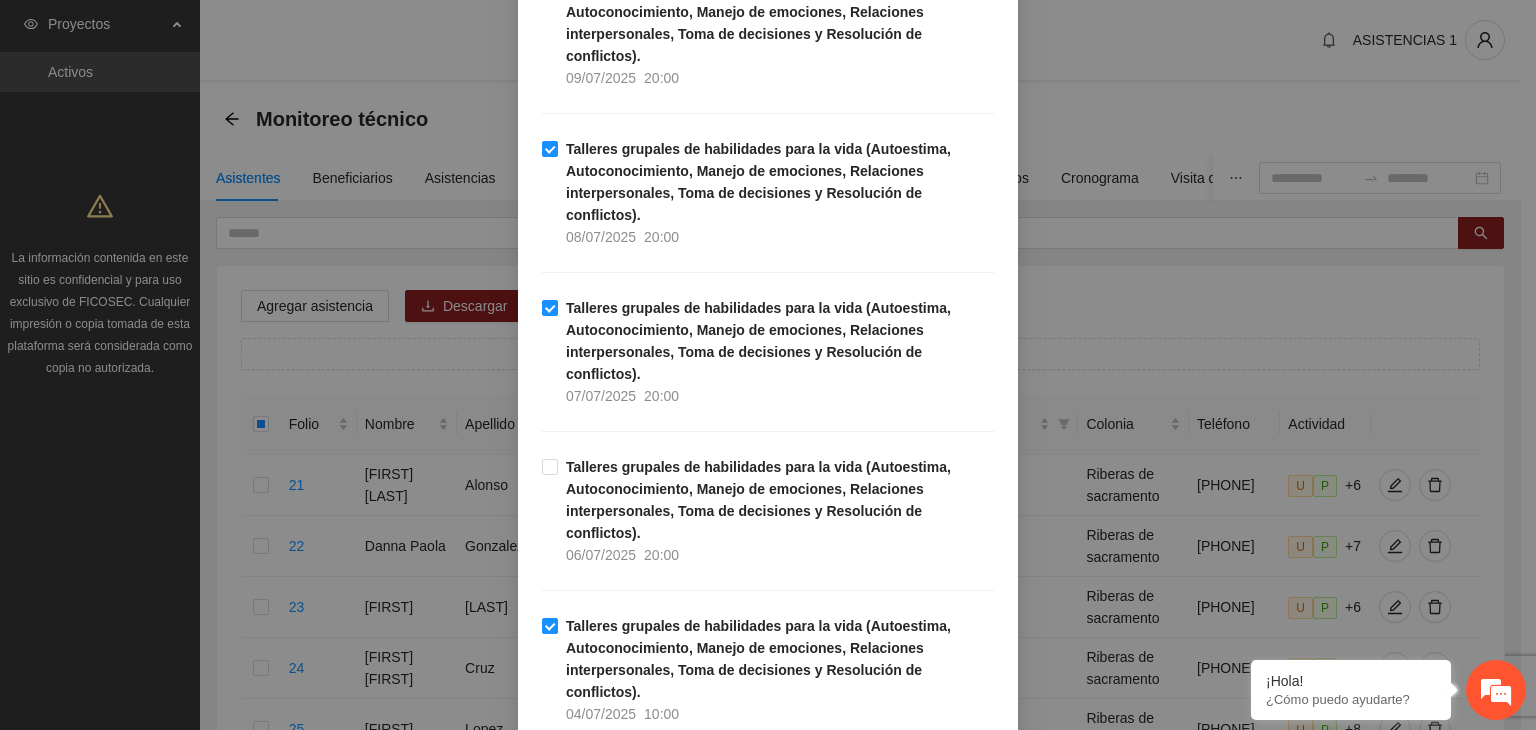 scroll, scrollTop: 2520, scrollLeft: 0, axis: vertical 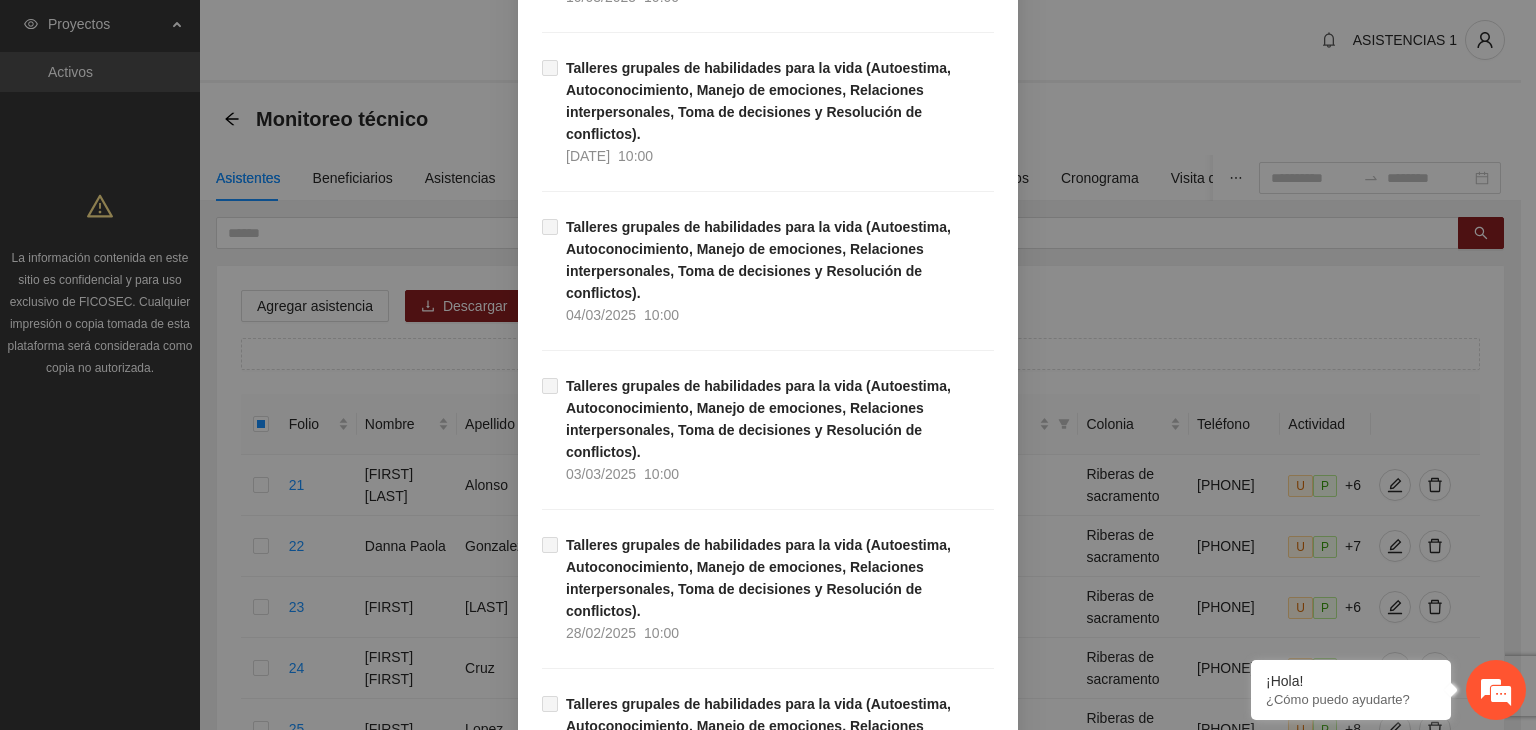click on "Guardar" at bounding box center (960, 2701) 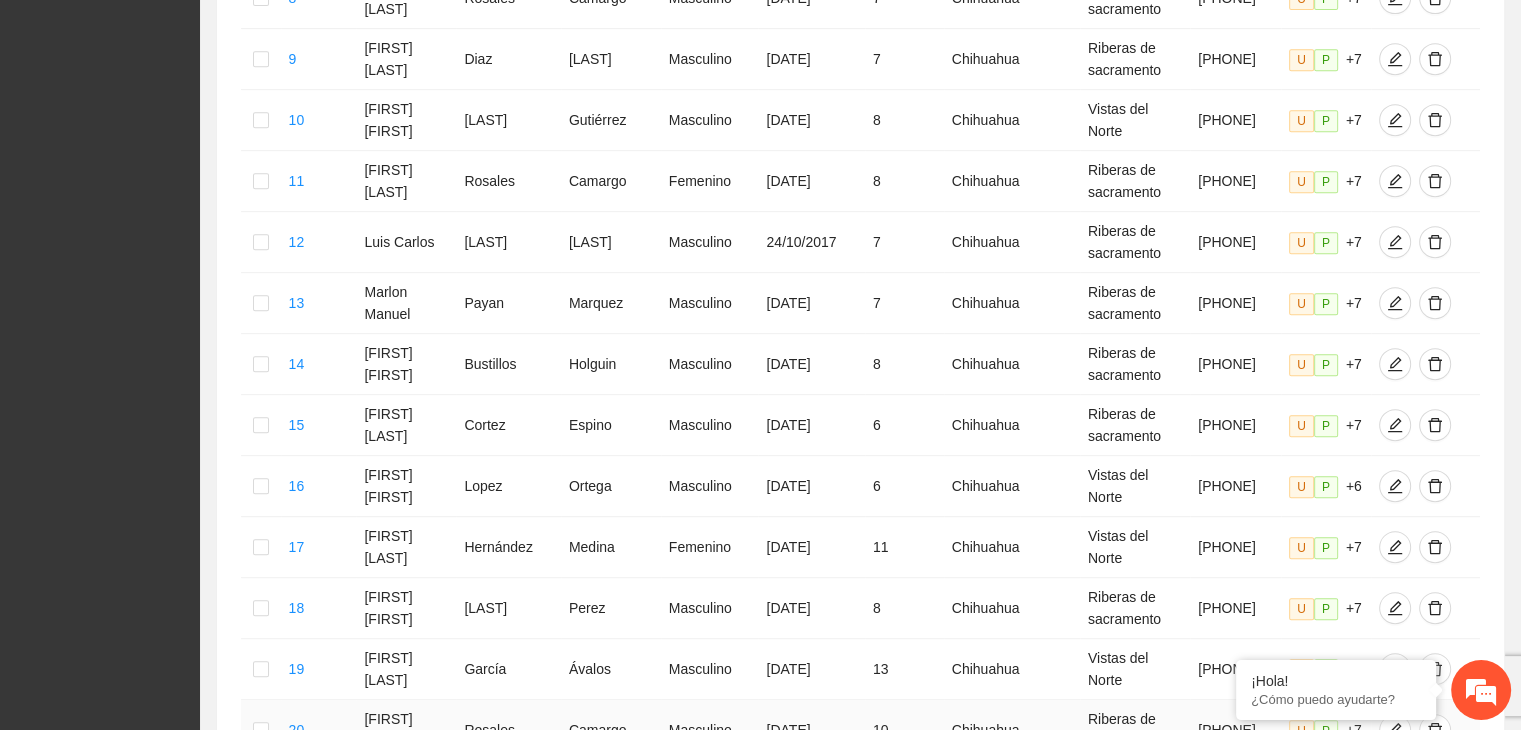 scroll, scrollTop: 1141, scrollLeft: 0, axis: vertical 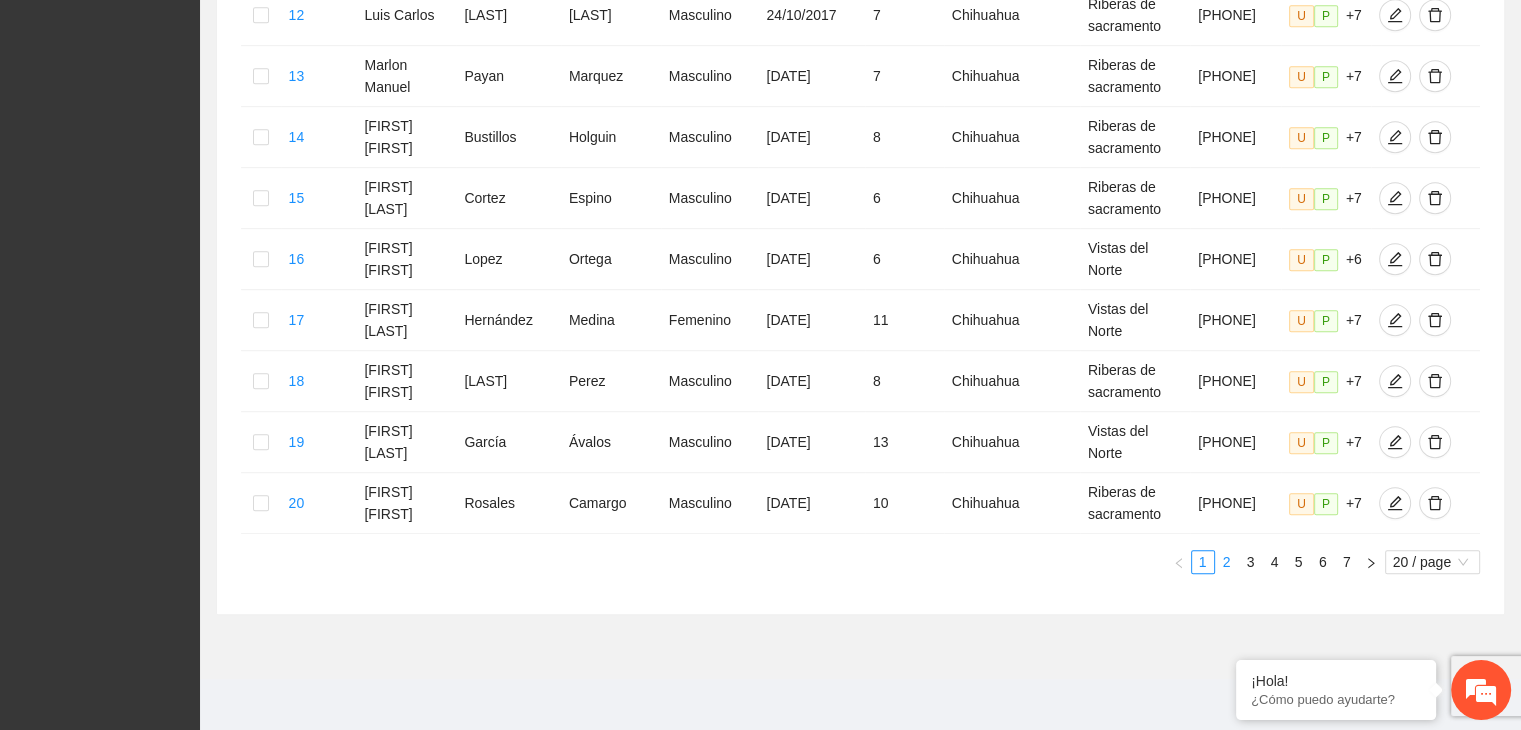 click on "2" at bounding box center [1227, 562] 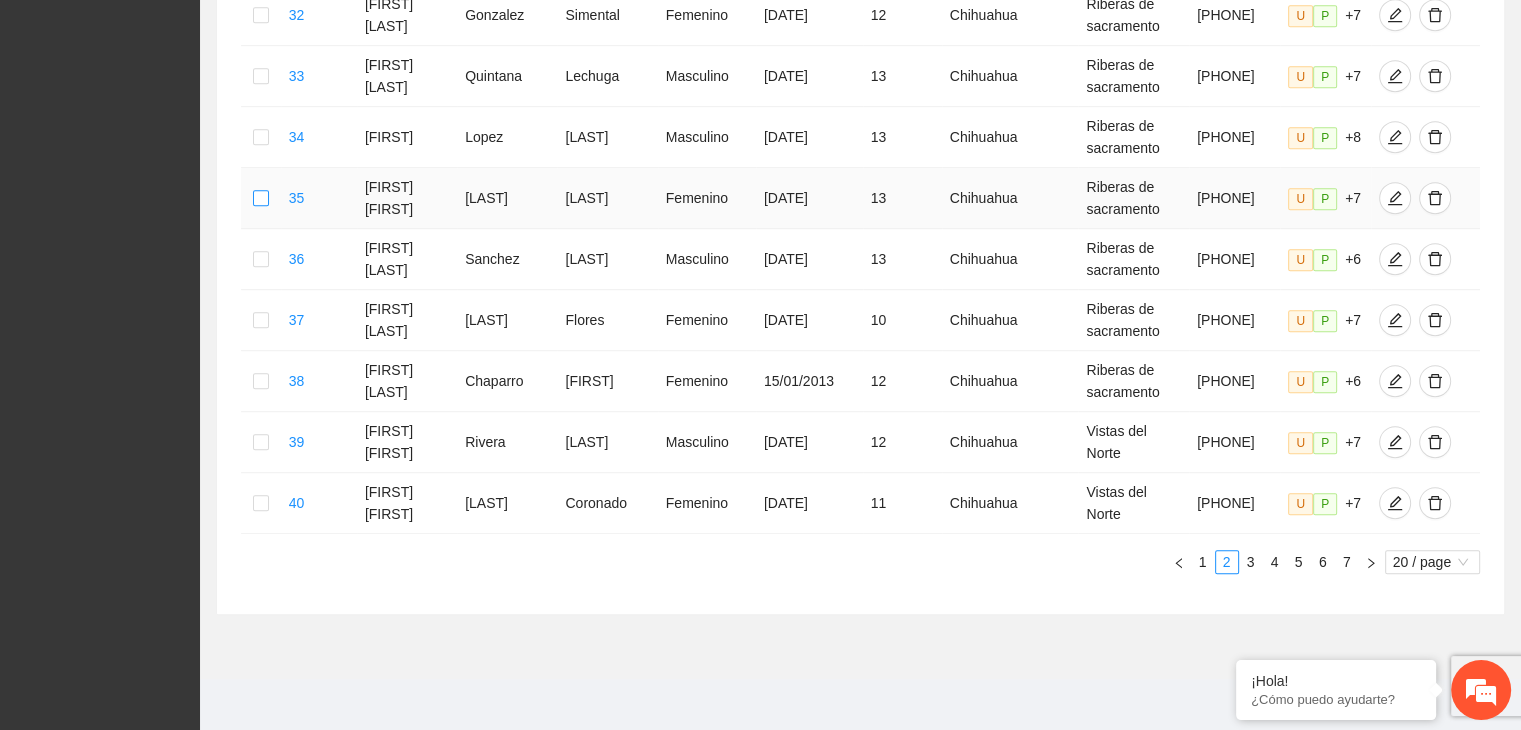 click at bounding box center [261, 198] 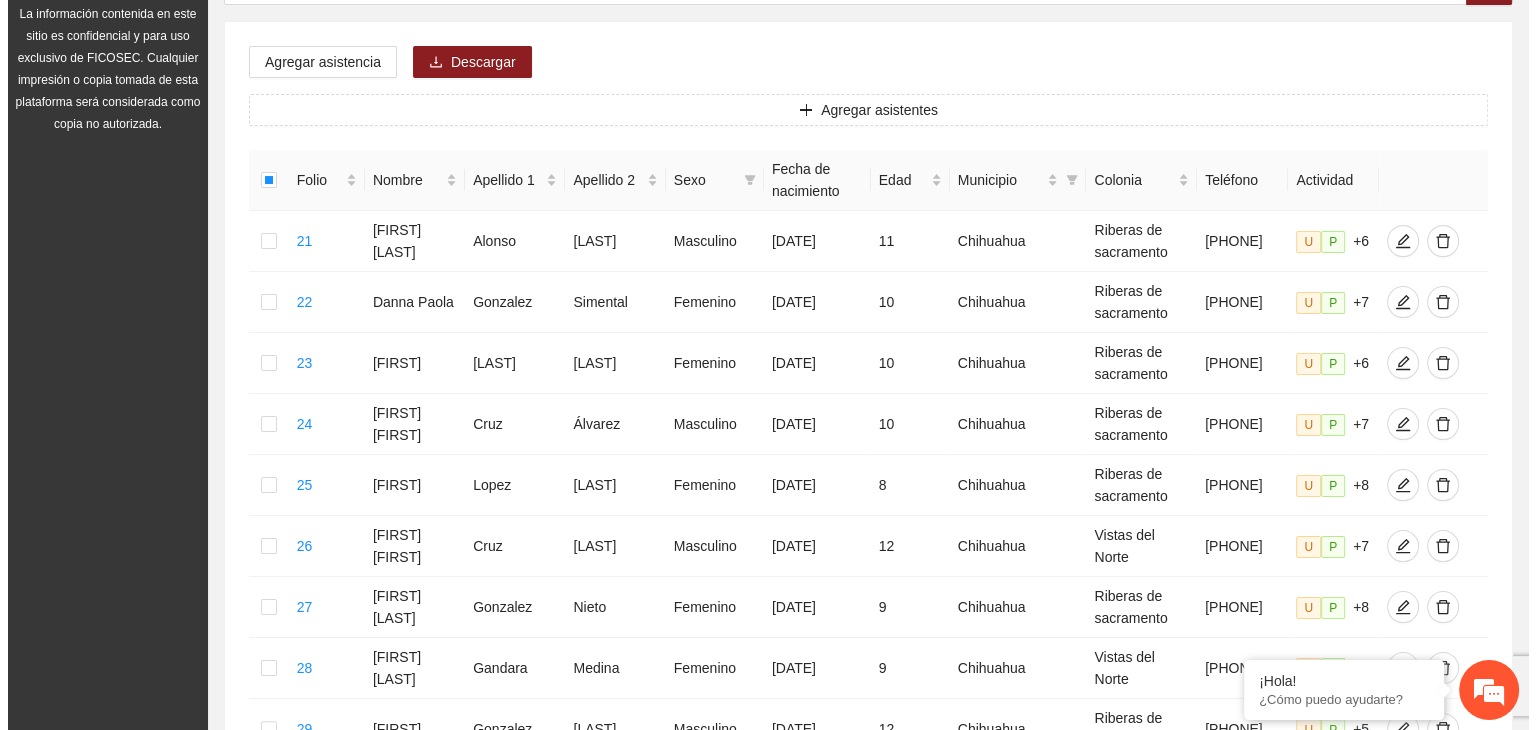 scroll, scrollTop: 0, scrollLeft: 0, axis: both 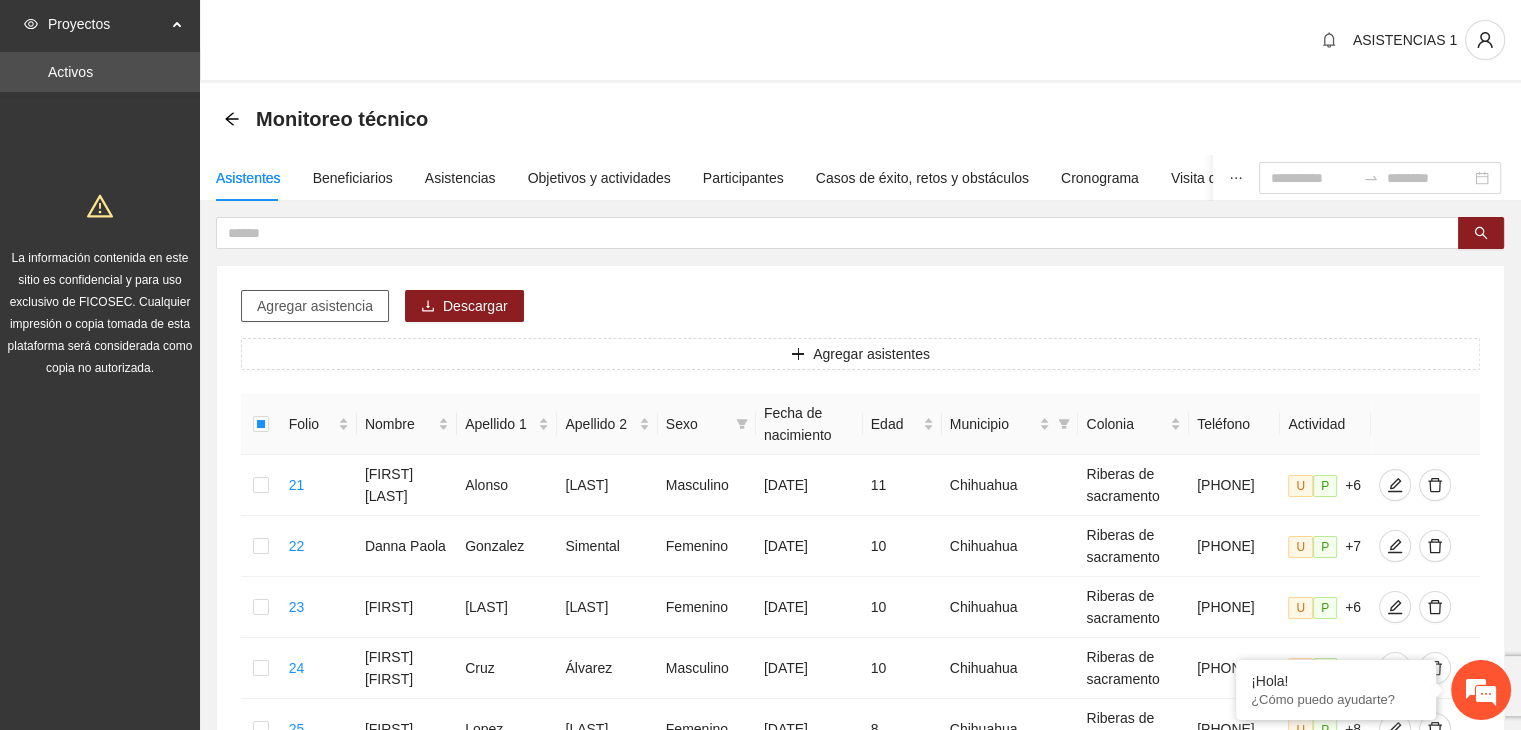 click on "Agregar asistencia" at bounding box center [315, 306] 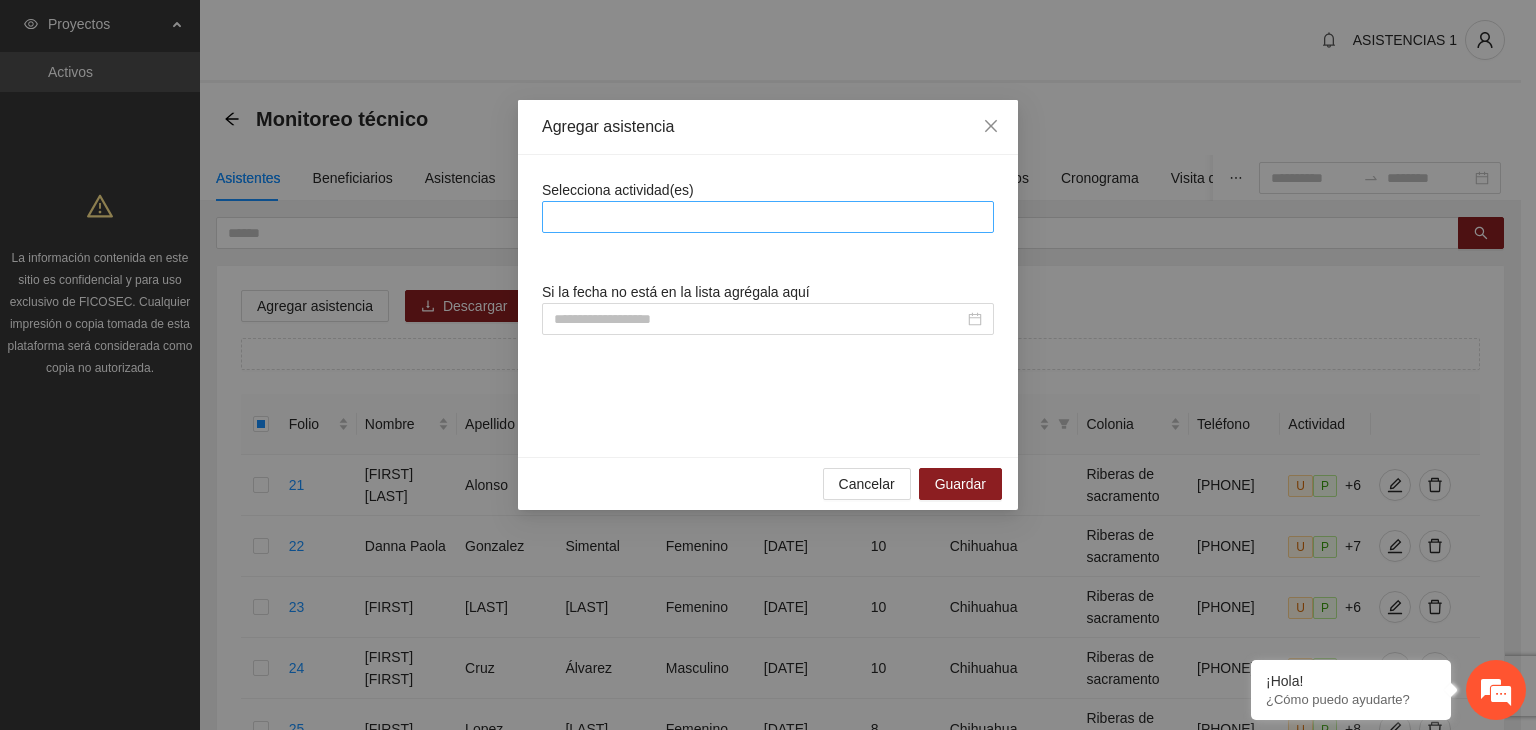 click at bounding box center (768, 217) 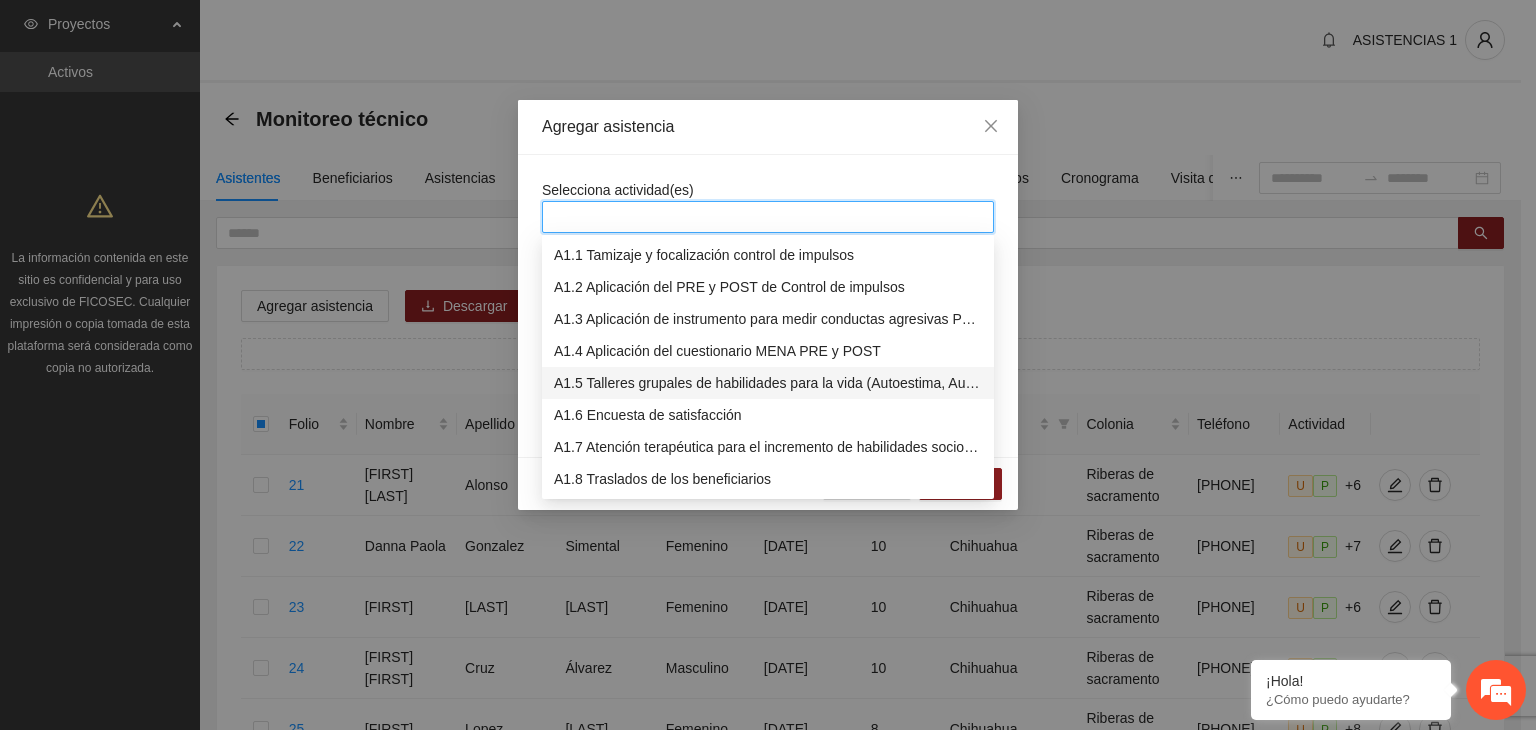 click on "A1.5 Talleres grupales de habilidades para la vida (Autoestima, Autoconocimiento, Manejo de emociones, Relaciones interpersonales, Toma de decisiones y Resolución de conflictos)." at bounding box center (768, 383) 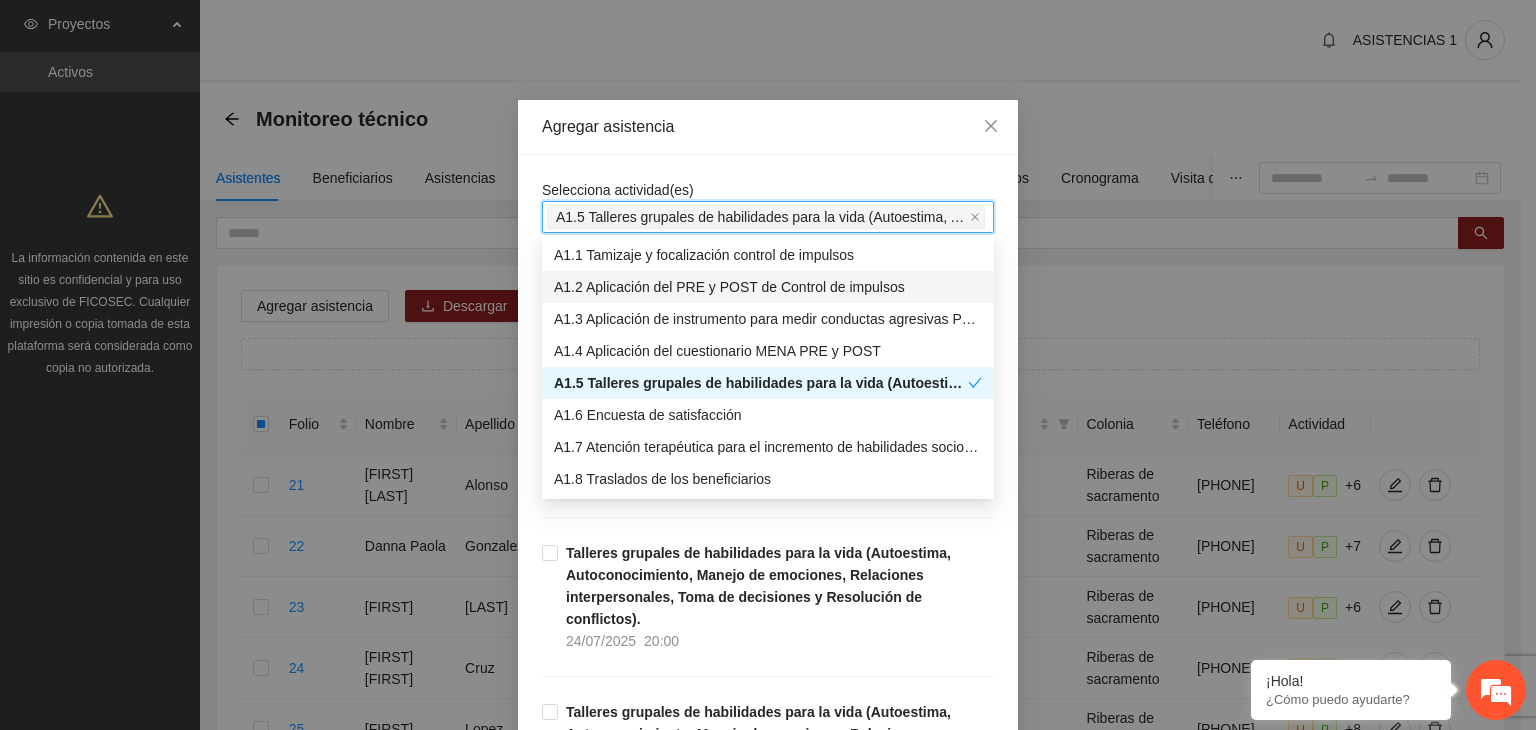 click on "Agregar asistencia" at bounding box center (768, 127) 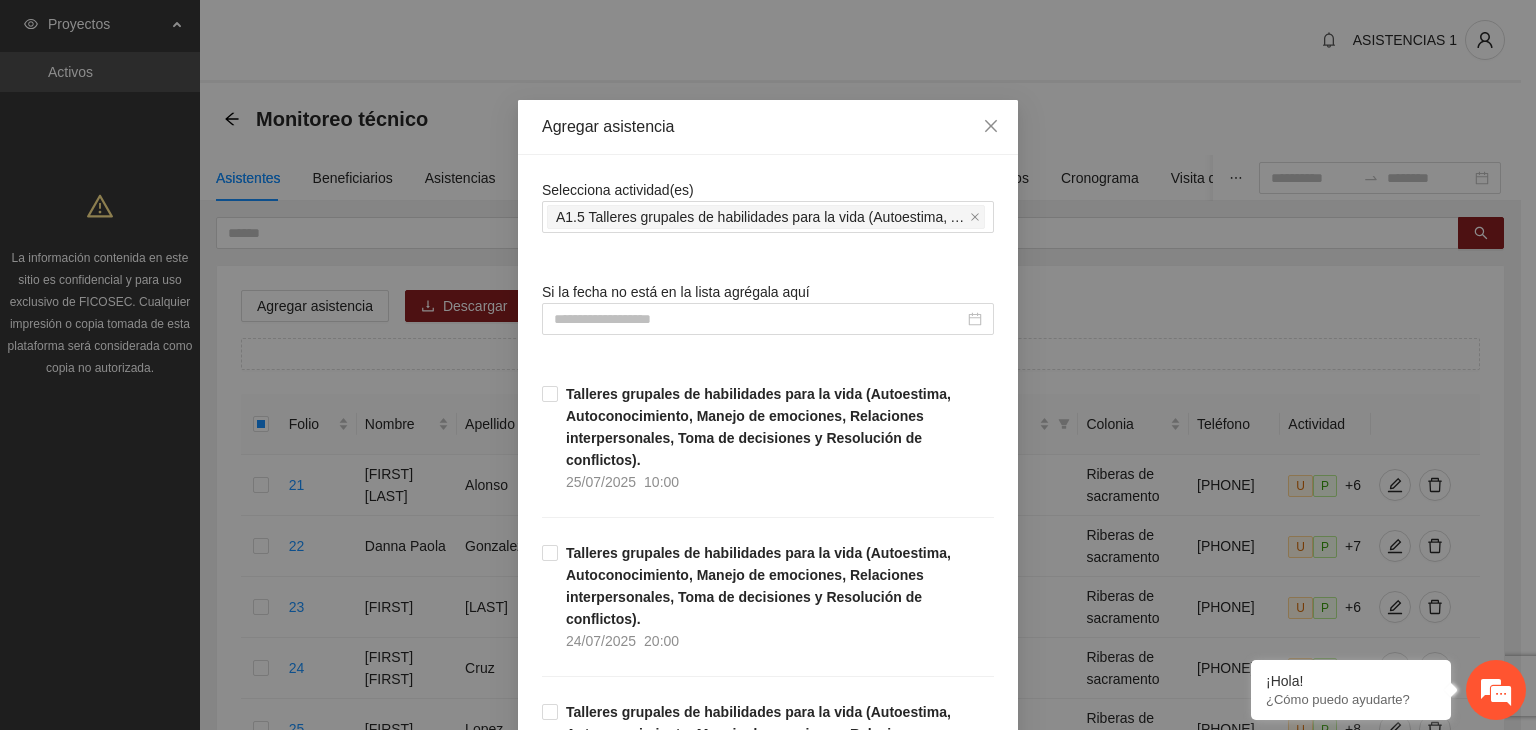 click on "Selecciona actividad(es) A1.5 Talleres grupales de habilidades para la vida (Autoestima, Autoconocimiento, Manejo de emociones, Relaciones interpersonales, Toma de decisiones y Resolución de conflictos).   Si la fecha no está en la lista agrégala aquí Talleres grupales de habilidades para la vida (Autoestima, Autoconocimiento, Manejo de emociones, Relaciones interpersonales, Toma de decisiones y Resolución de conflictos). [DATE] [TIME] Talleres grupales de habilidades para la vida (Autoestima, Autoconocimiento, Manejo de emociones, Relaciones interpersonales, Toma de decisiones y Resolución de conflictos). [DATE] [TIME] Talleres grupales de habilidades para la vida (Autoestima, Autoconocimiento, Manejo de emociones, Relaciones interpersonales, Toma de decisiones y Resolución de conflictos). [DATE] [TIME] [DATE] [TIME]" at bounding box center [768, 7540] 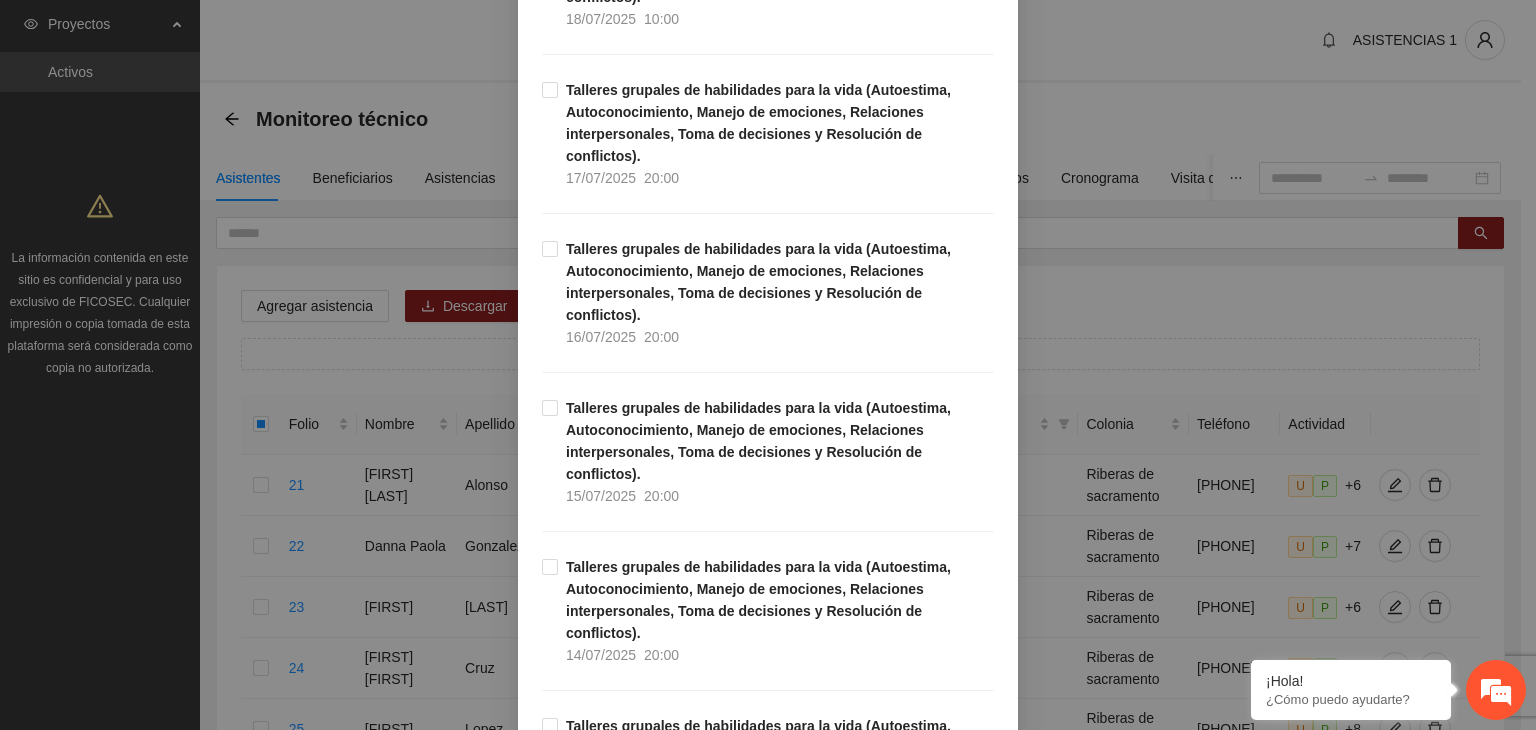 scroll, scrollTop: 1280, scrollLeft: 0, axis: vertical 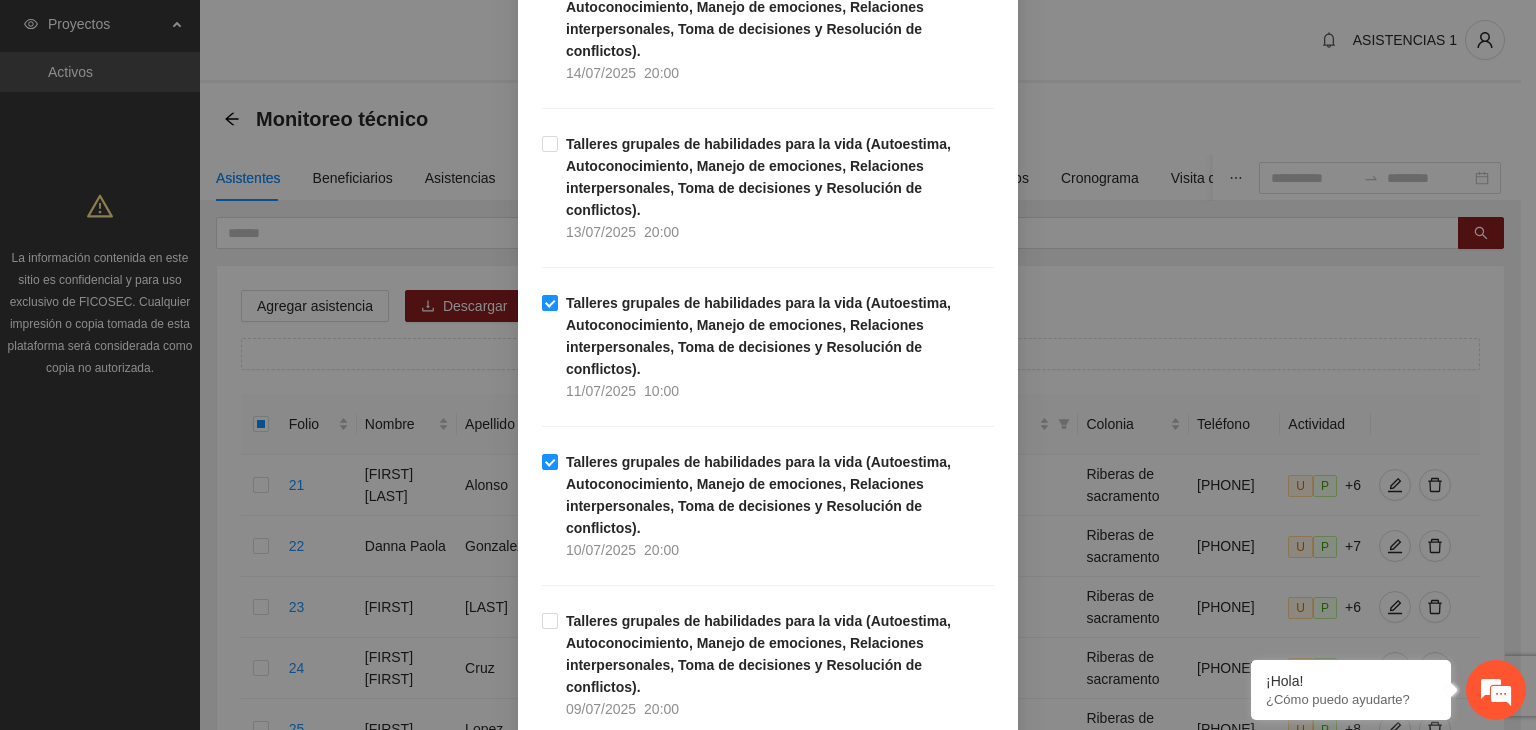 click on "Talleres grupales de habilidades para la vida (Autoestima, Autoconocimiento, Manejo de emociones, Relaciones interpersonales, Toma de decisiones y Resolución de conflictos). [DATE] [TIME]" at bounding box center (776, 824) 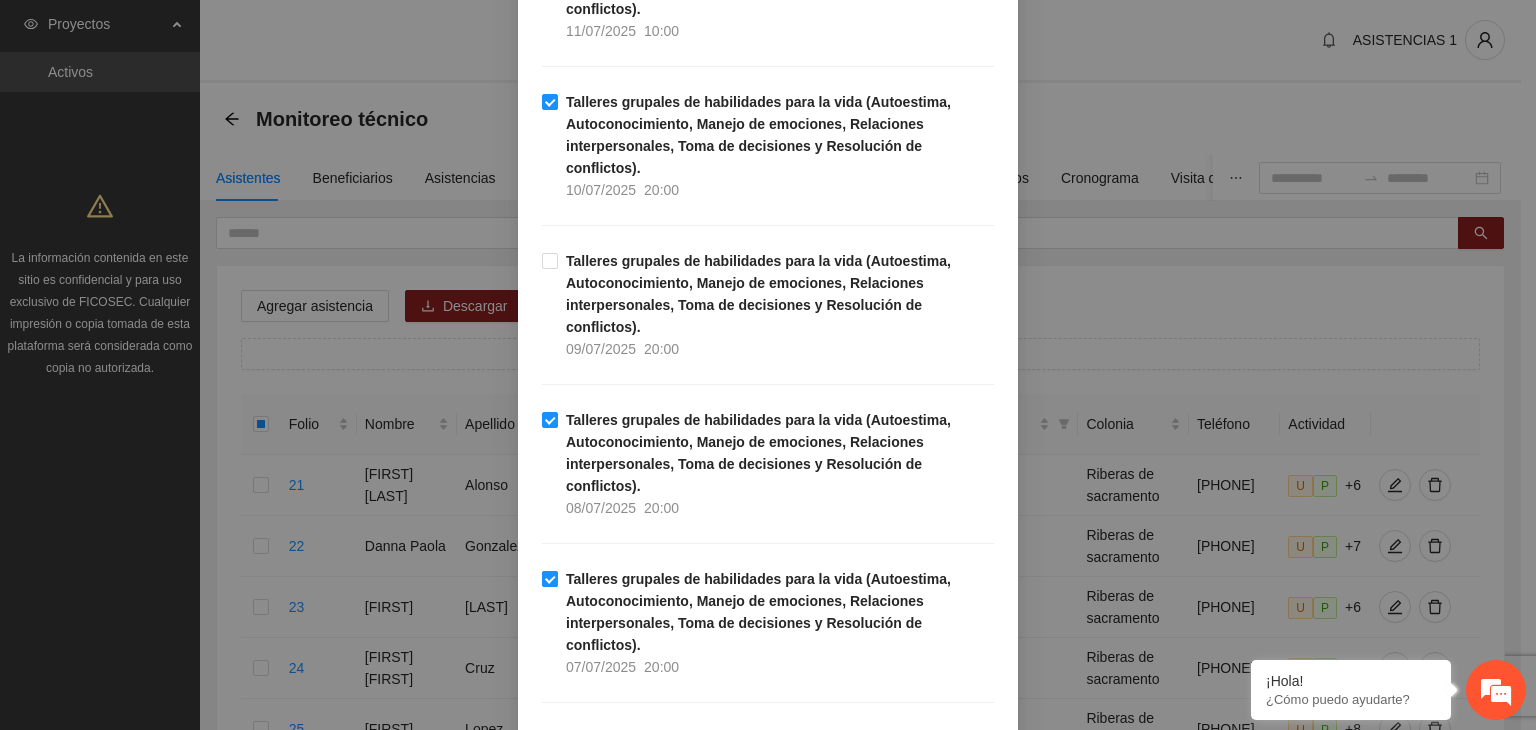scroll, scrollTop: 2160, scrollLeft: 0, axis: vertical 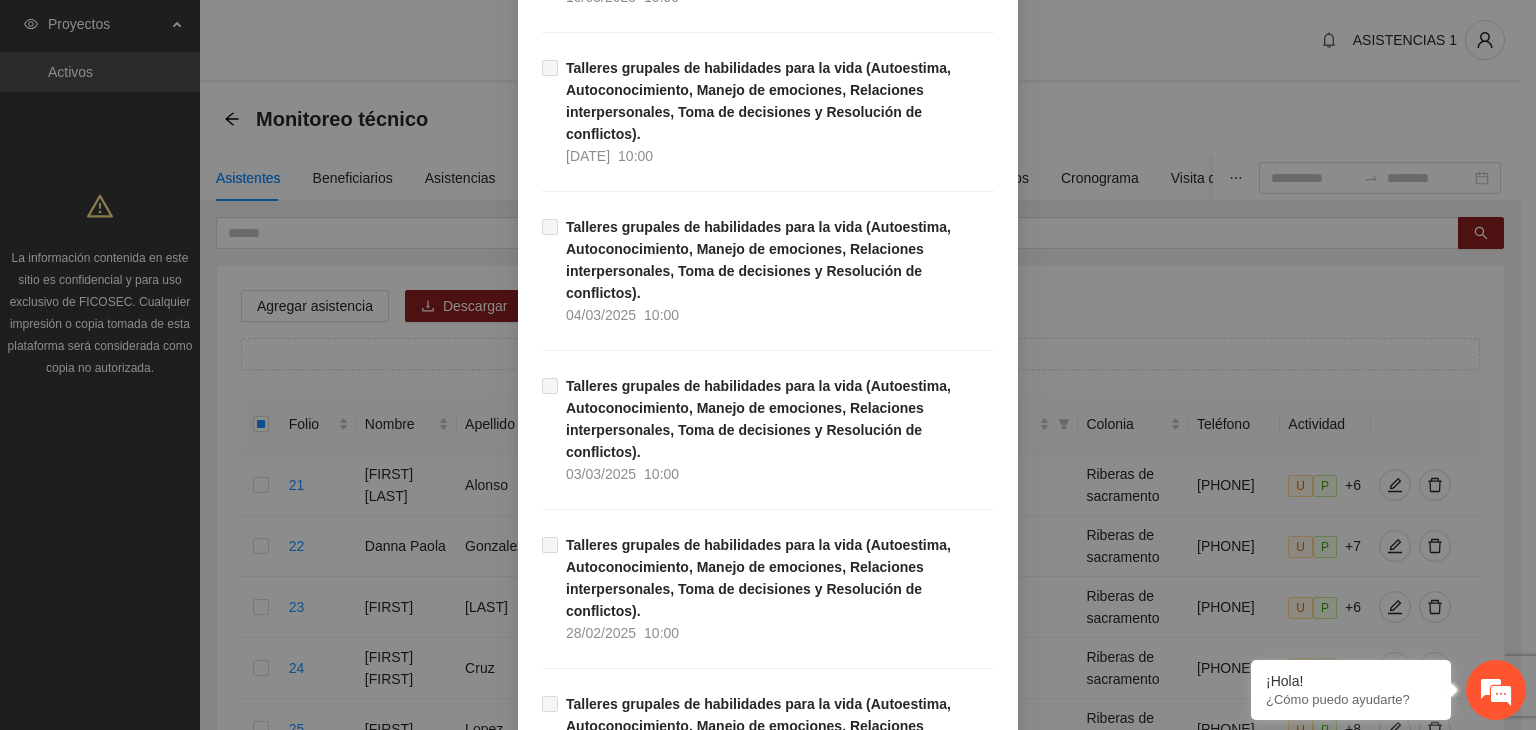 click on "Guardar" at bounding box center (960, 2701) 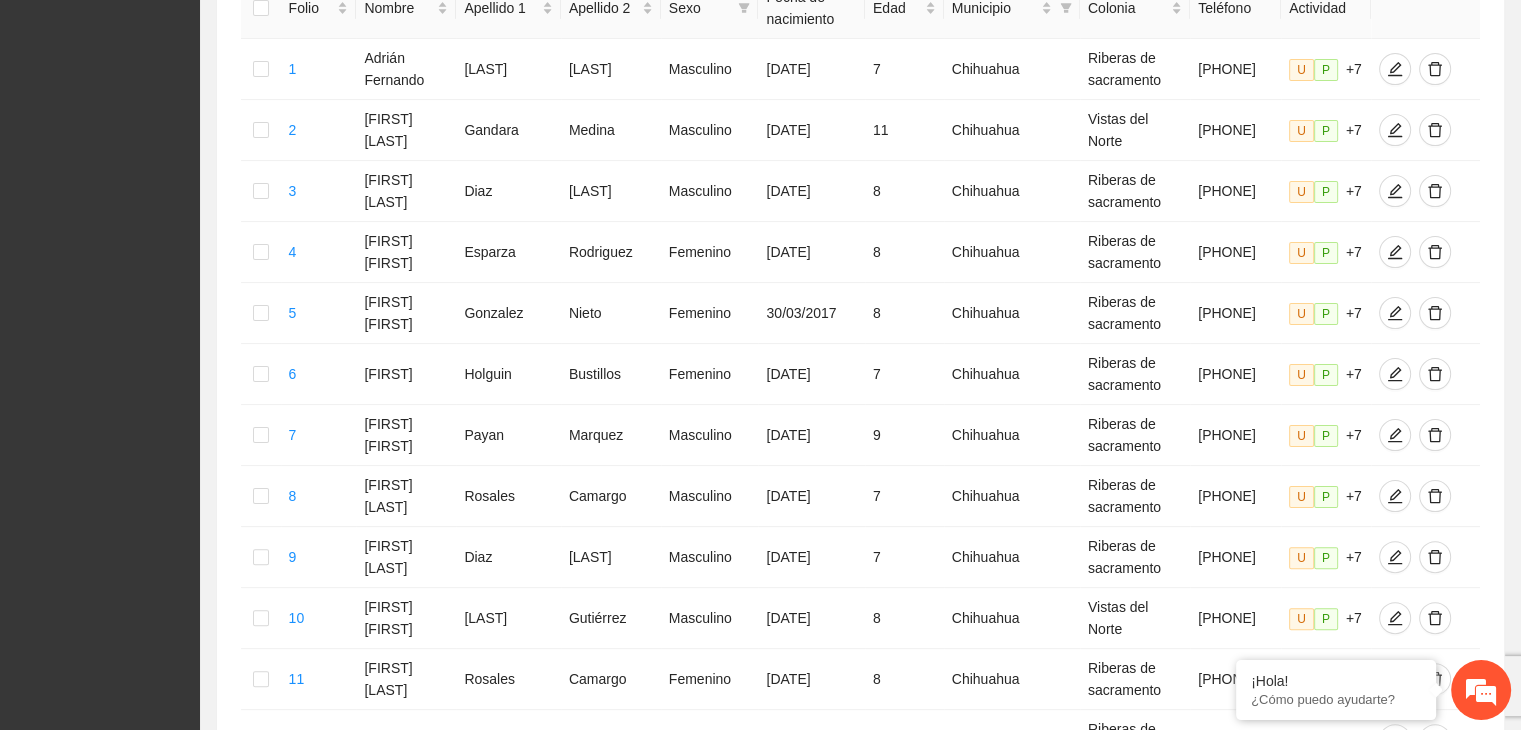 scroll, scrollTop: 419, scrollLeft: 0, axis: vertical 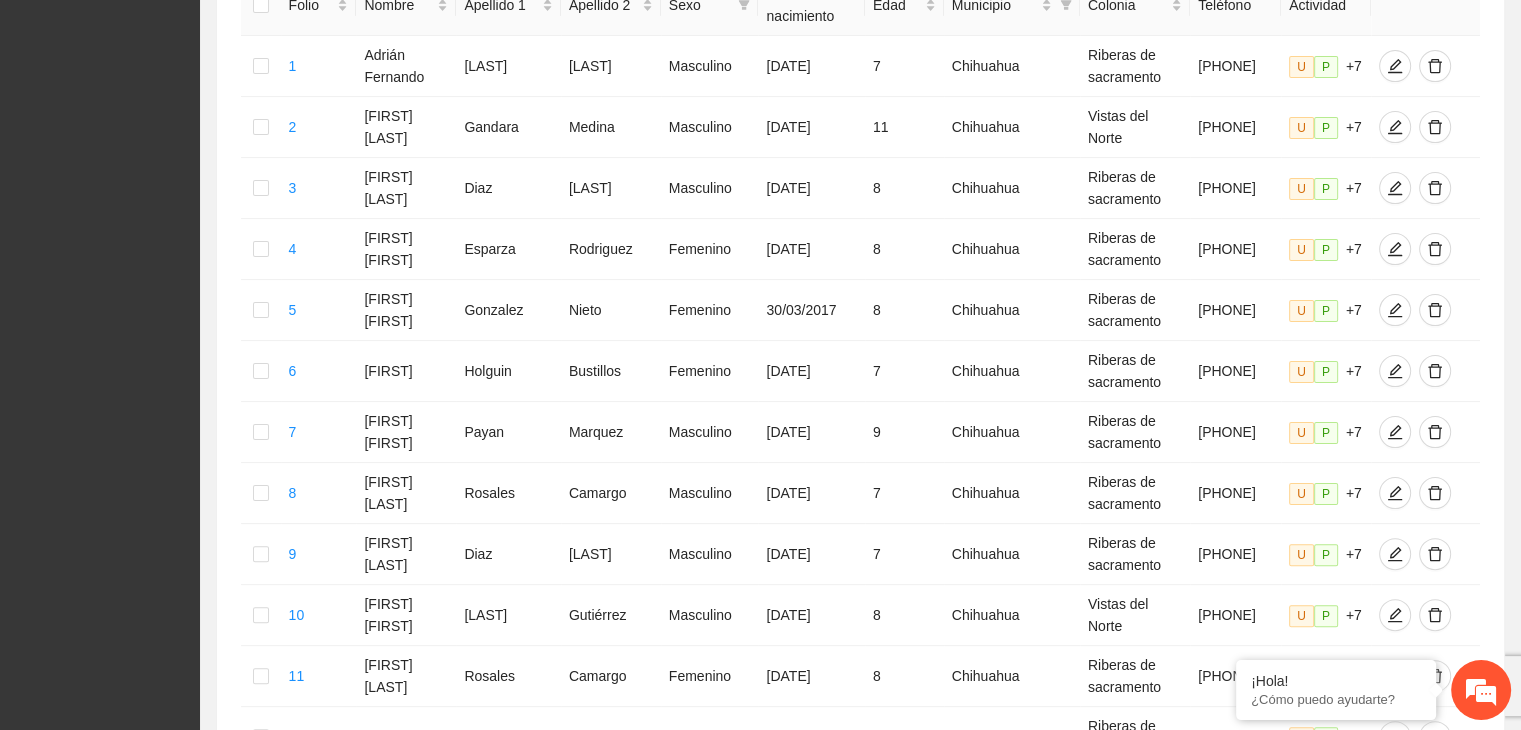 drag, startPoint x: 1476, startPoint y: 675, endPoint x: 1483, endPoint y: 537, distance: 138.17743 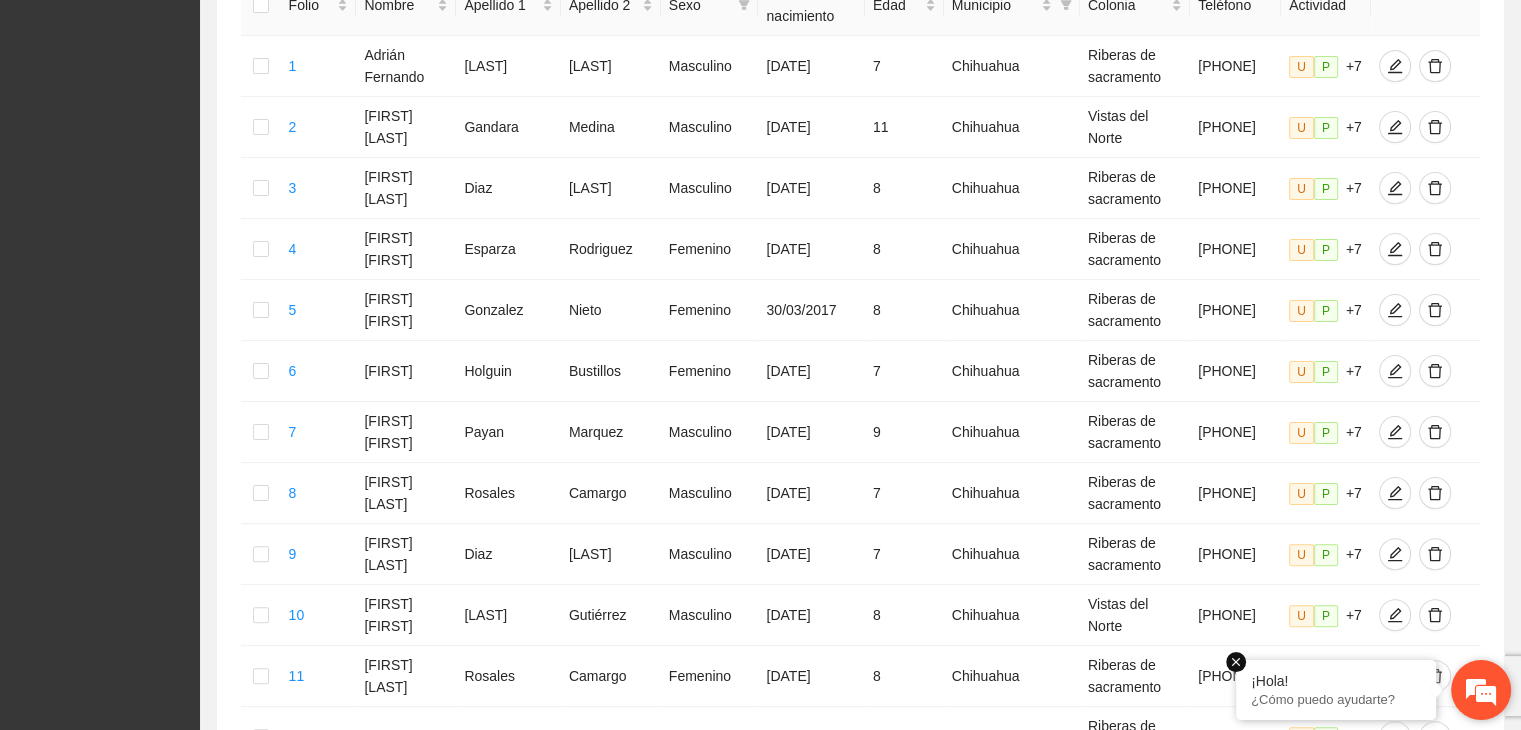 click at bounding box center (1236, 662) 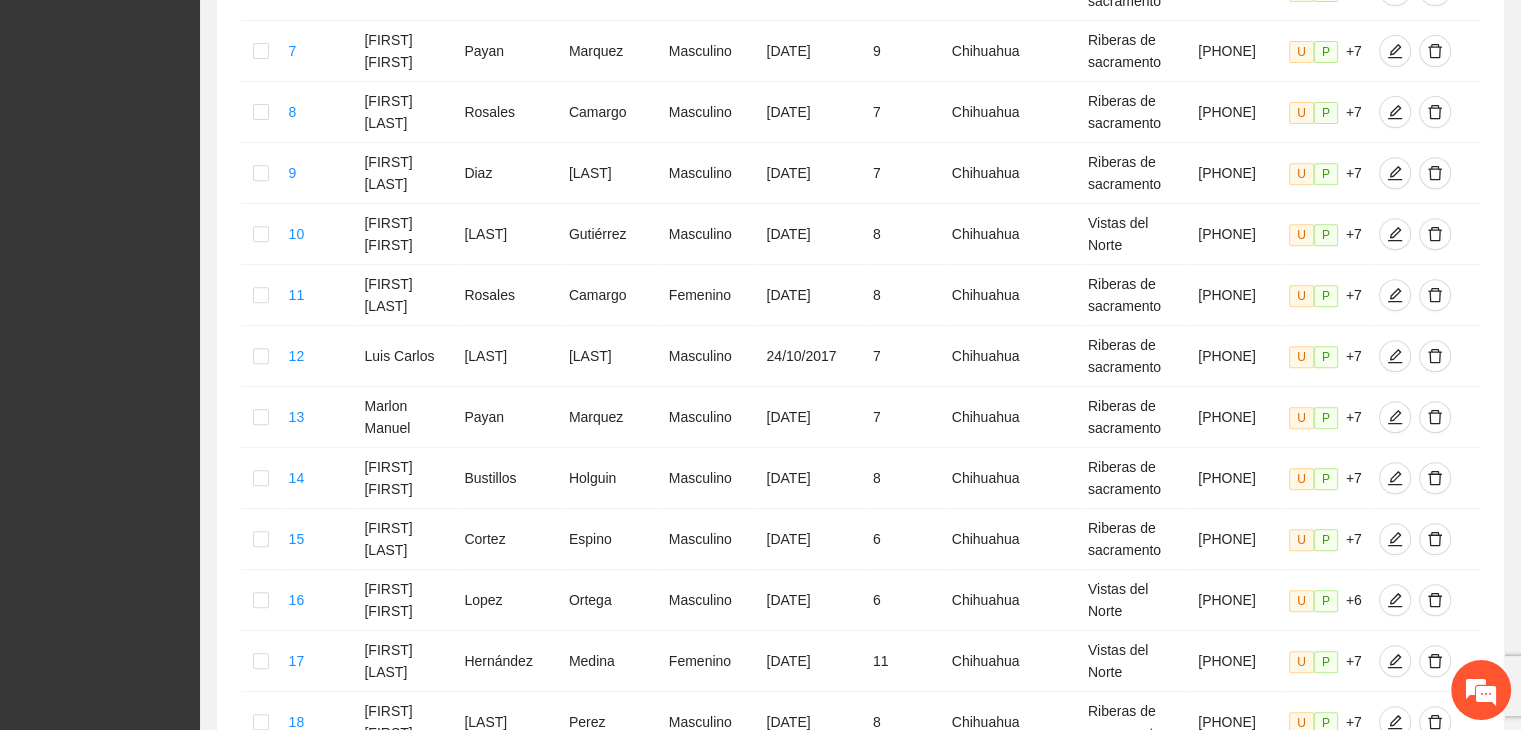 scroll, scrollTop: 1141, scrollLeft: 0, axis: vertical 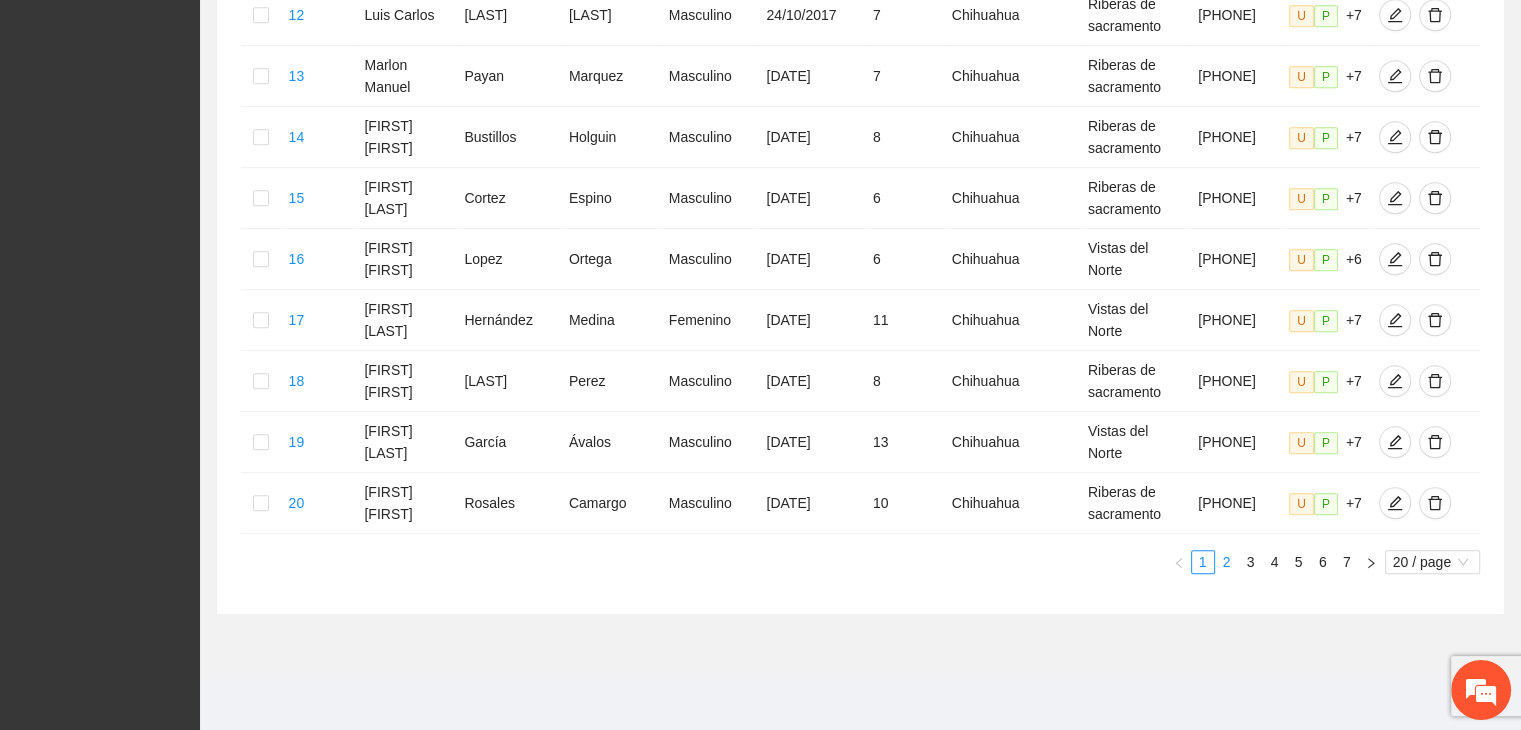 click on "2" at bounding box center (1227, 562) 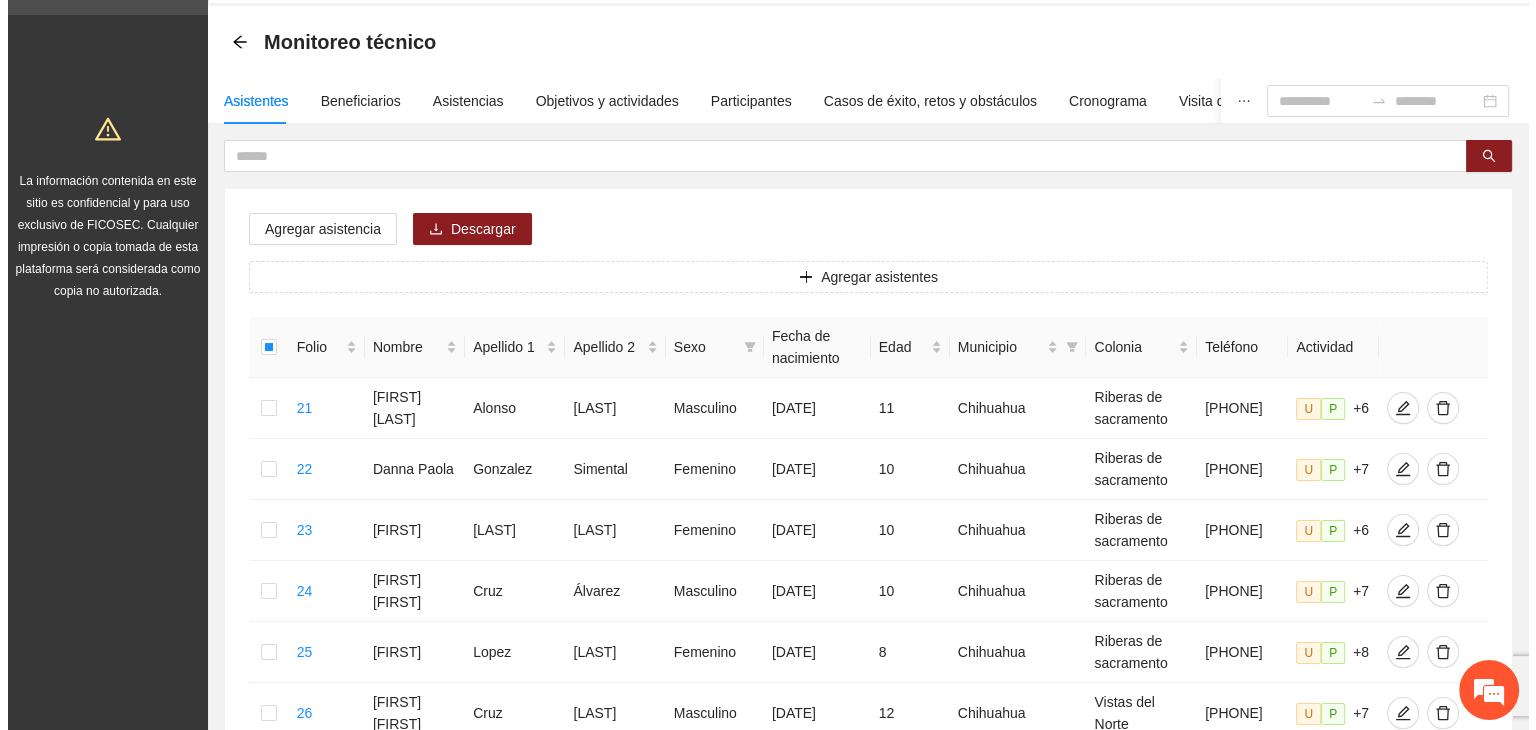 scroll, scrollTop: 71, scrollLeft: 0, axis: vertical 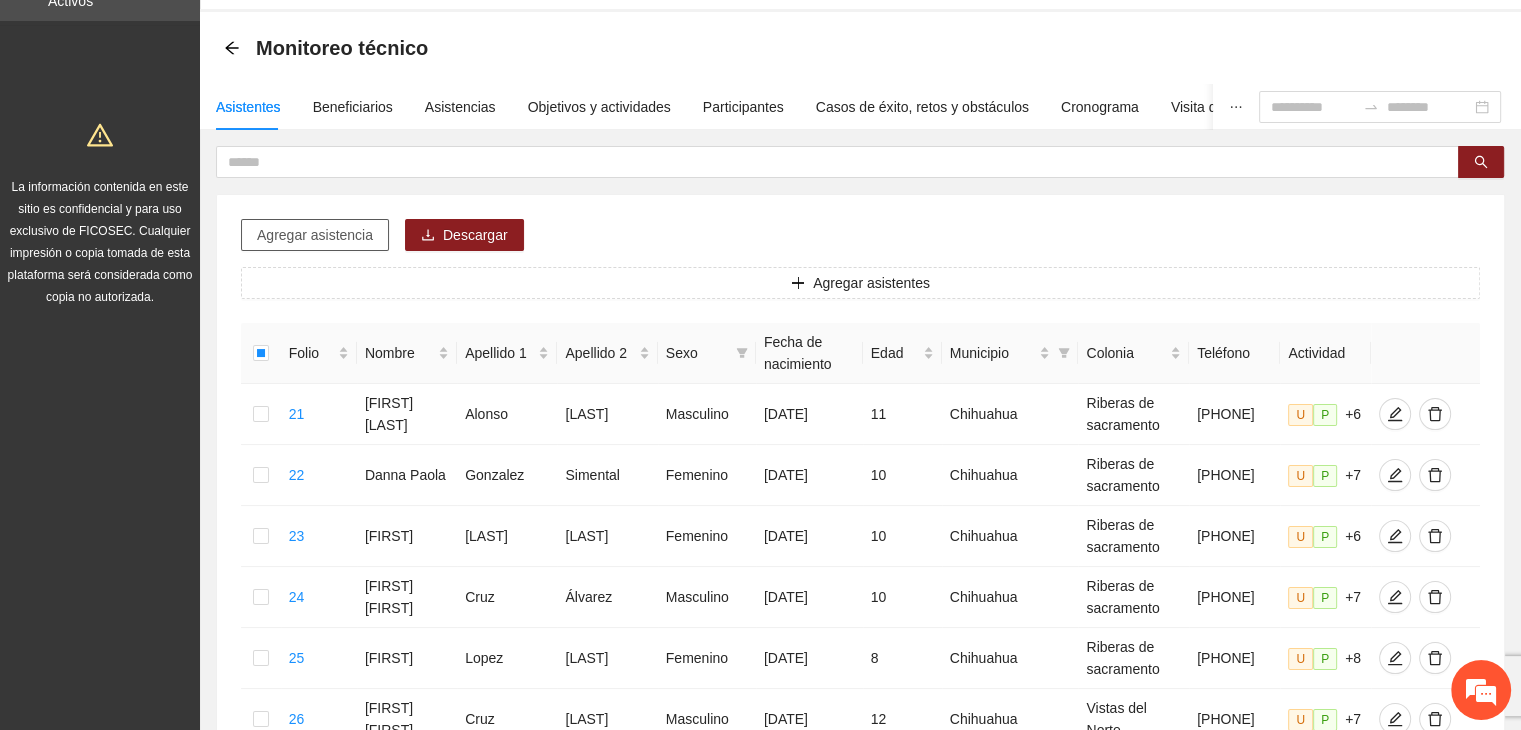 click on "Agregar asistencia" at bounding box center [315, 235] 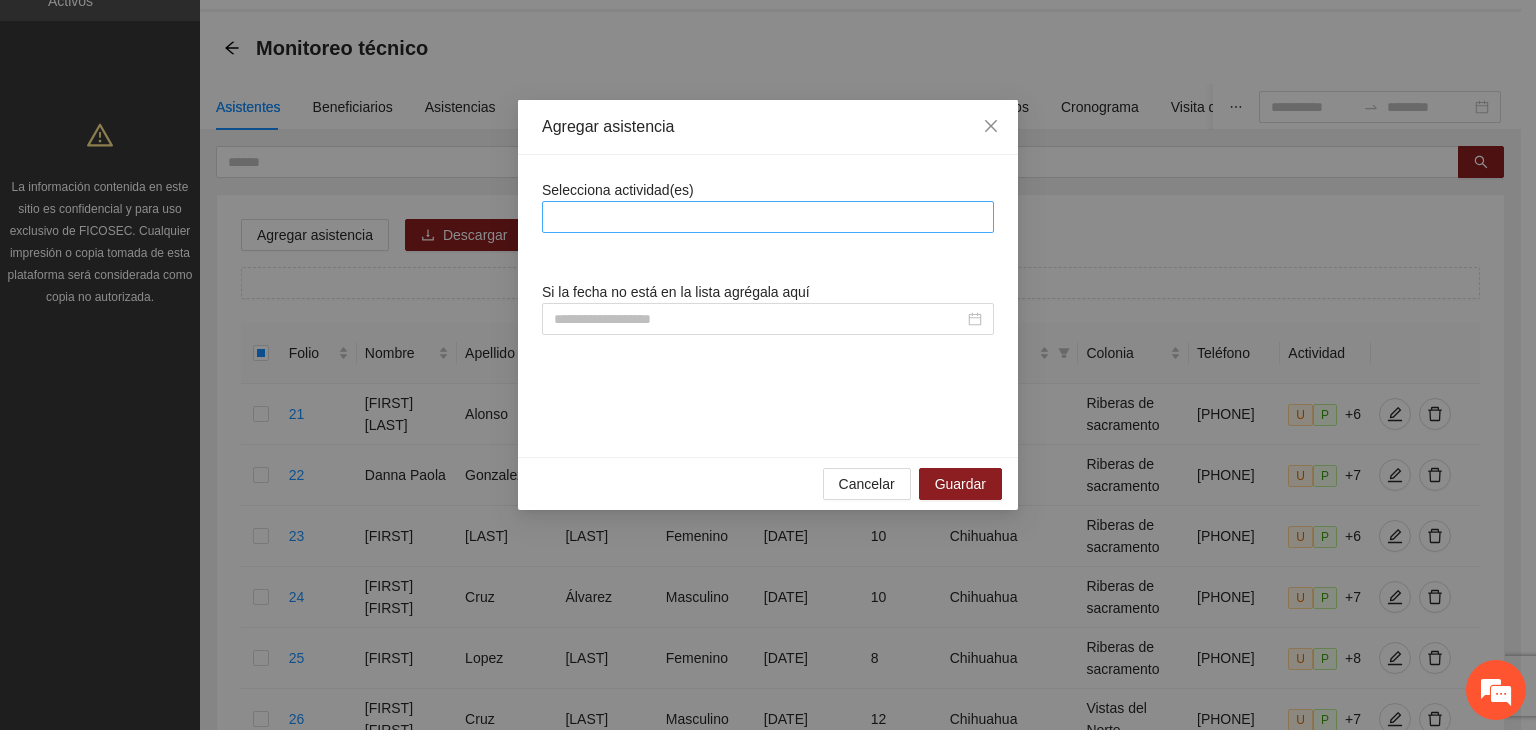 click at bounding box center [768, 217] 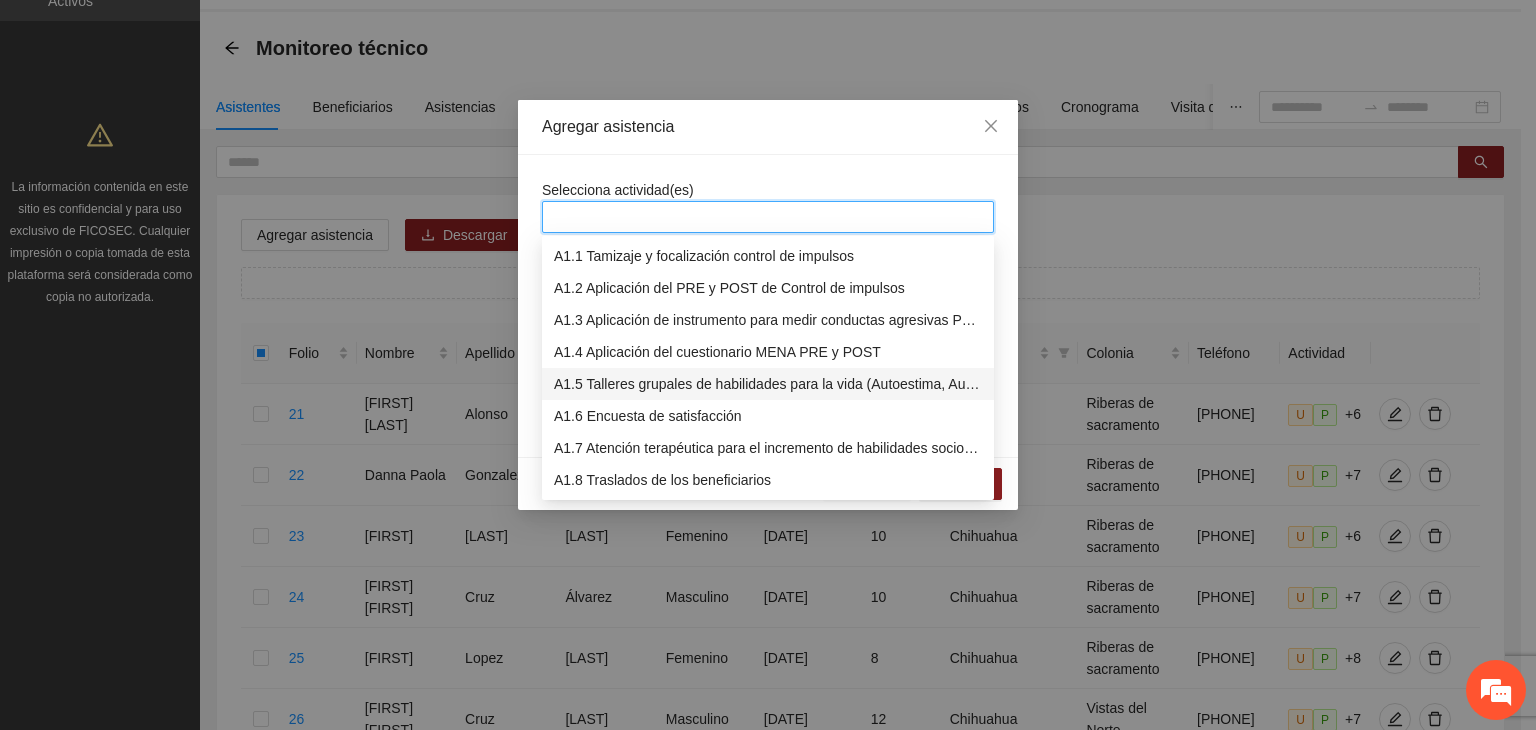 click on "A1.5 Talleres grupales de habilidades para la vida (Autoestima, Autoconocimiento, Manejo de emociones, Relaciones interpersonales, Toma de decisiones y Resolución de conflictos)." at bounding box center [768, 384] 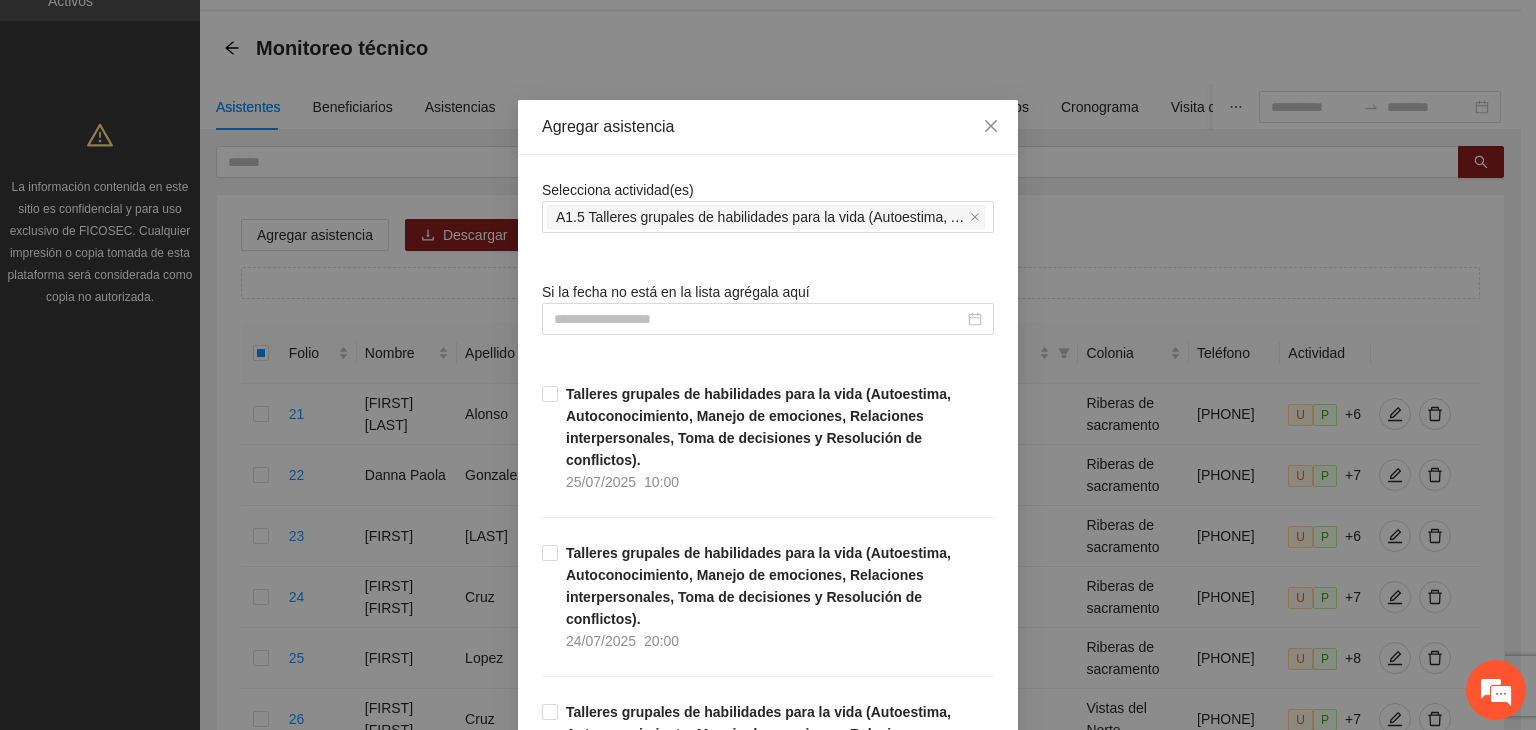 click on "Agregar asistencia" at bounding box center [768, 127] 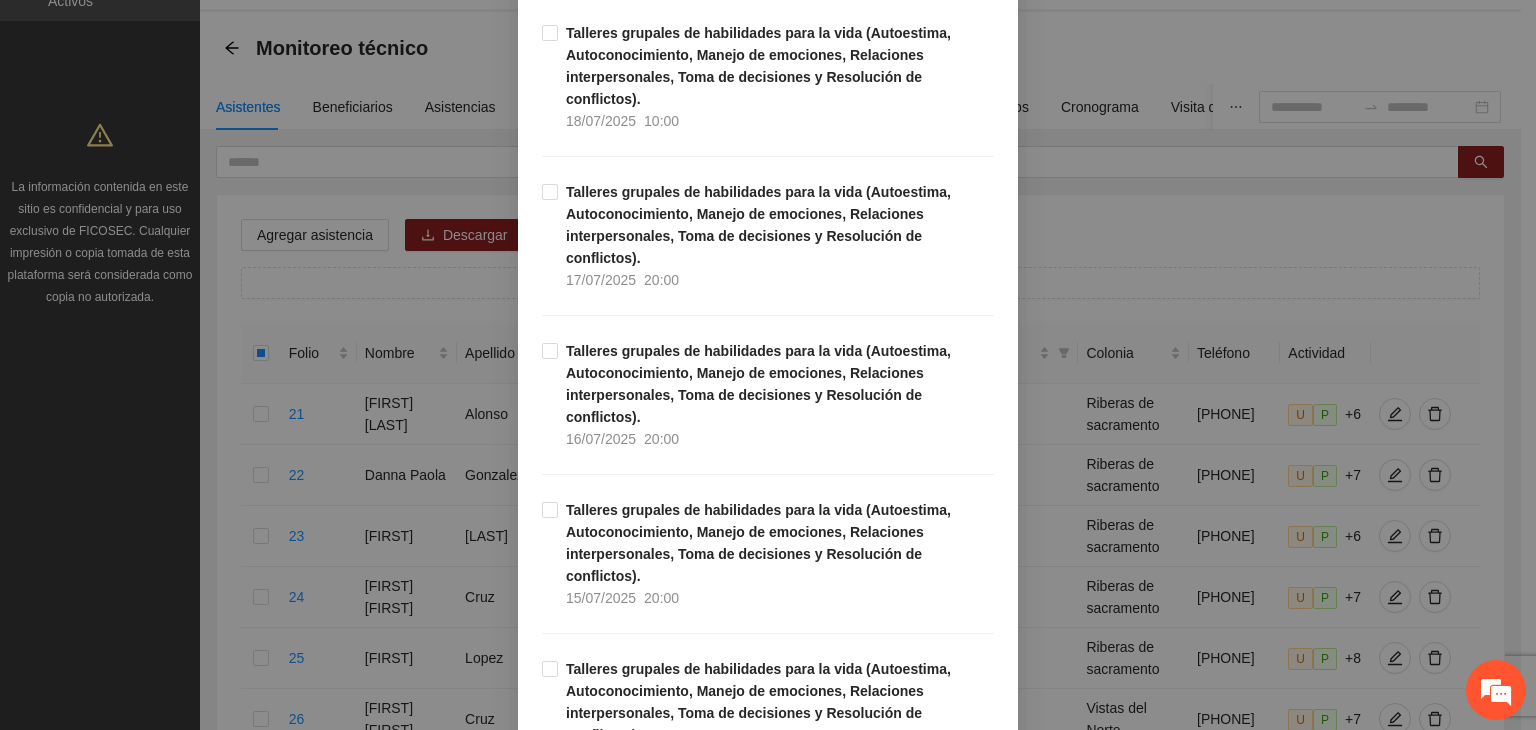 scroll, scrollTop: 1160, scrollLeft: 0, axis: vertical 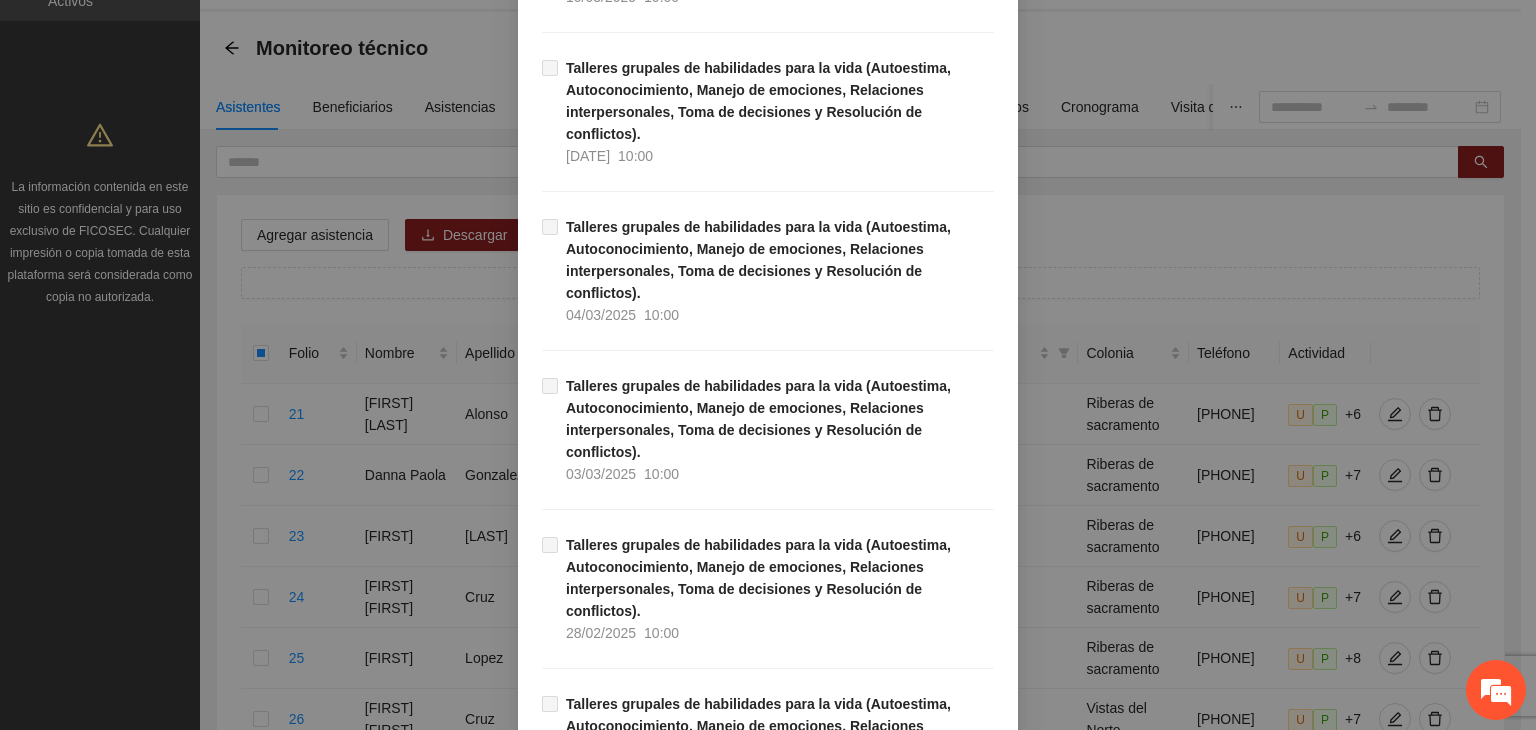 click on "Guardar" at bounding box center (960, 2701) 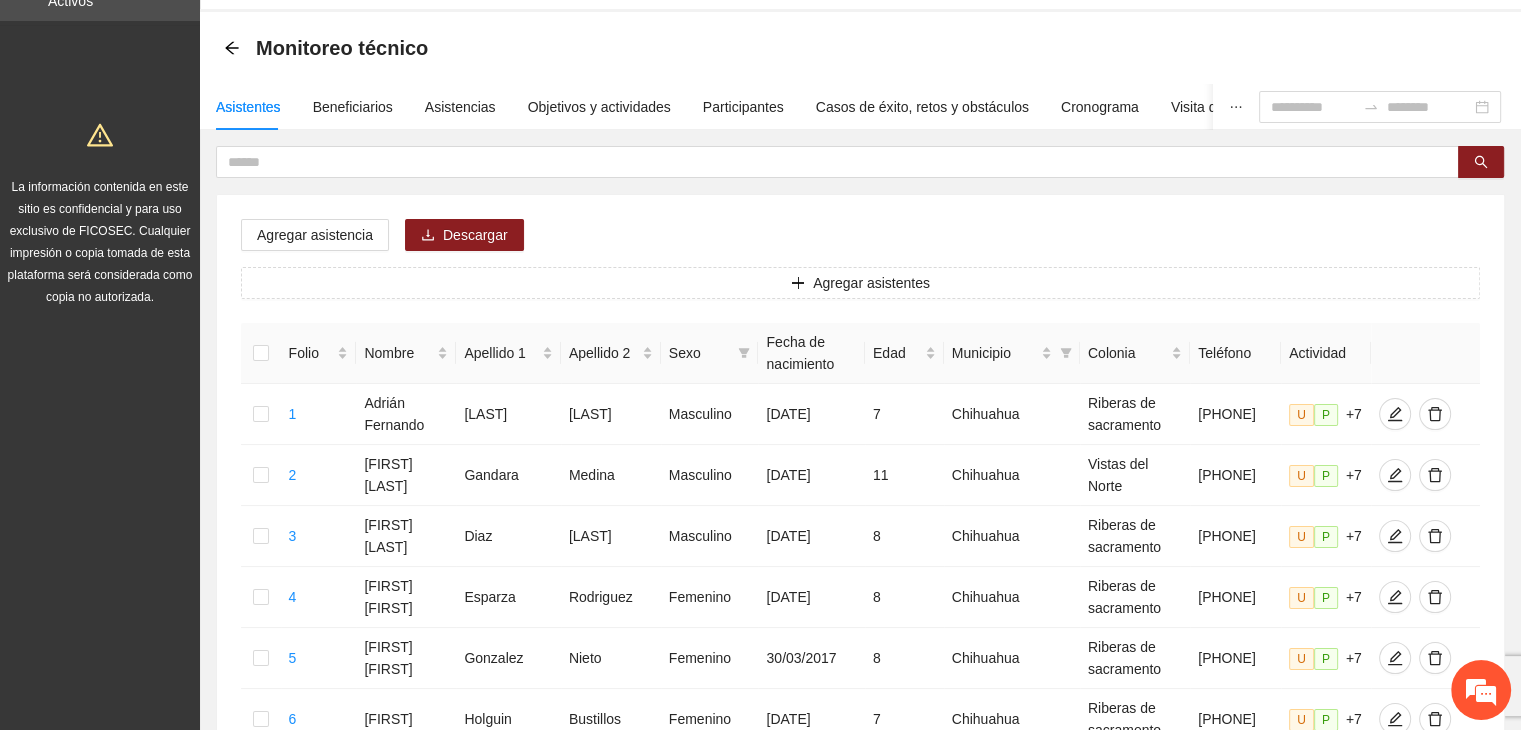 scroll, scrollTop: 1141, scrollLeft: 0, axis: vertical 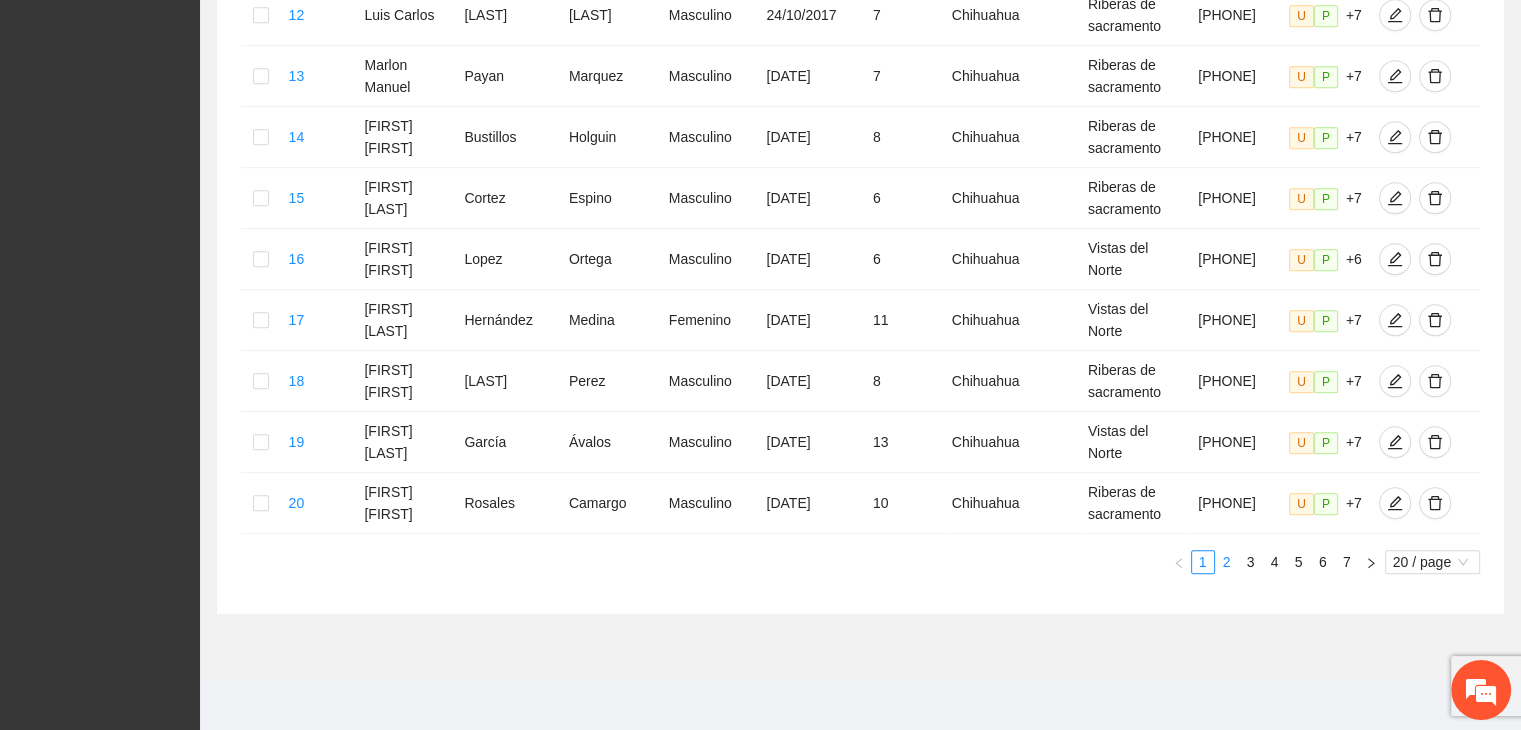 click on "2" at bounding box center [1227, 562] 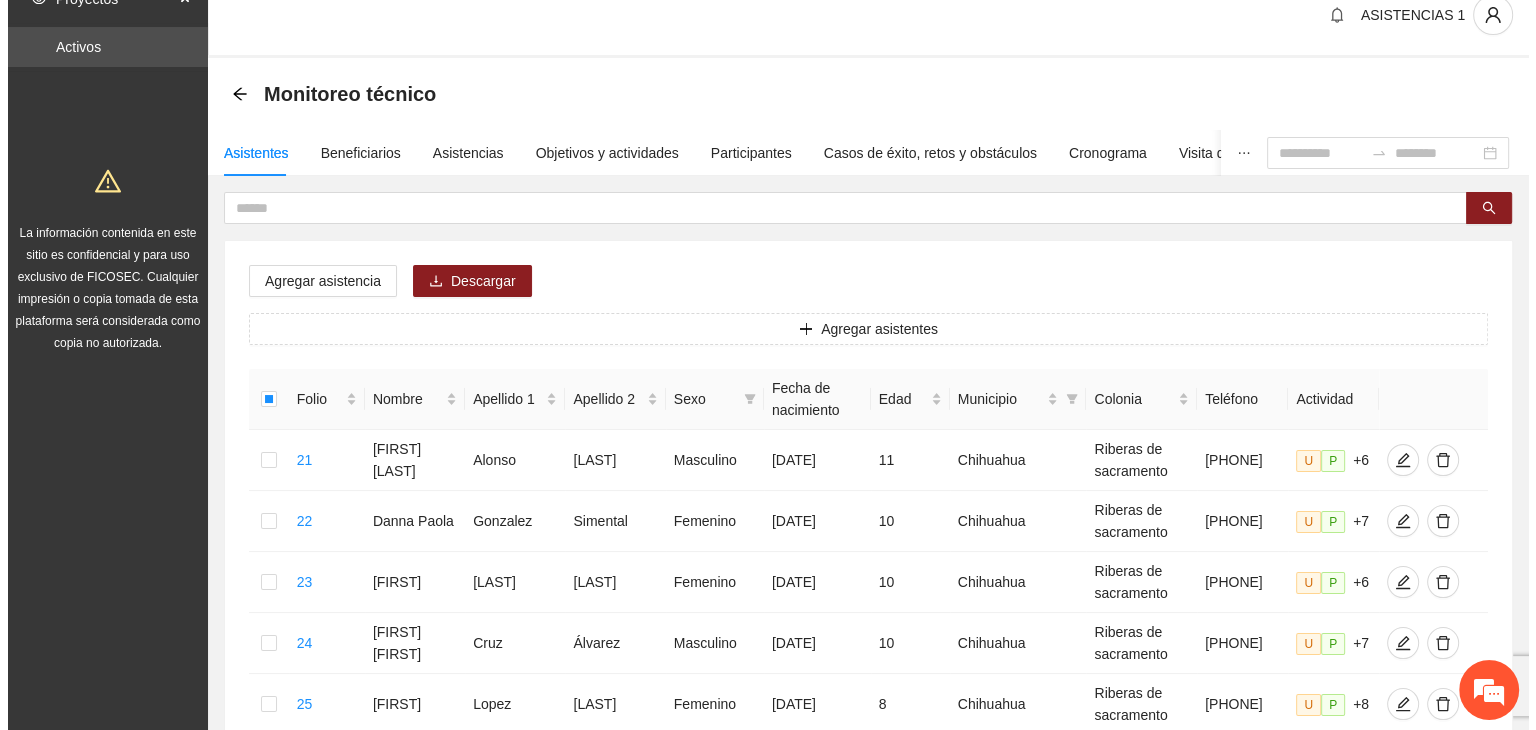 scroll, scrollTop: 0, scrollLeft: 0, axis: both 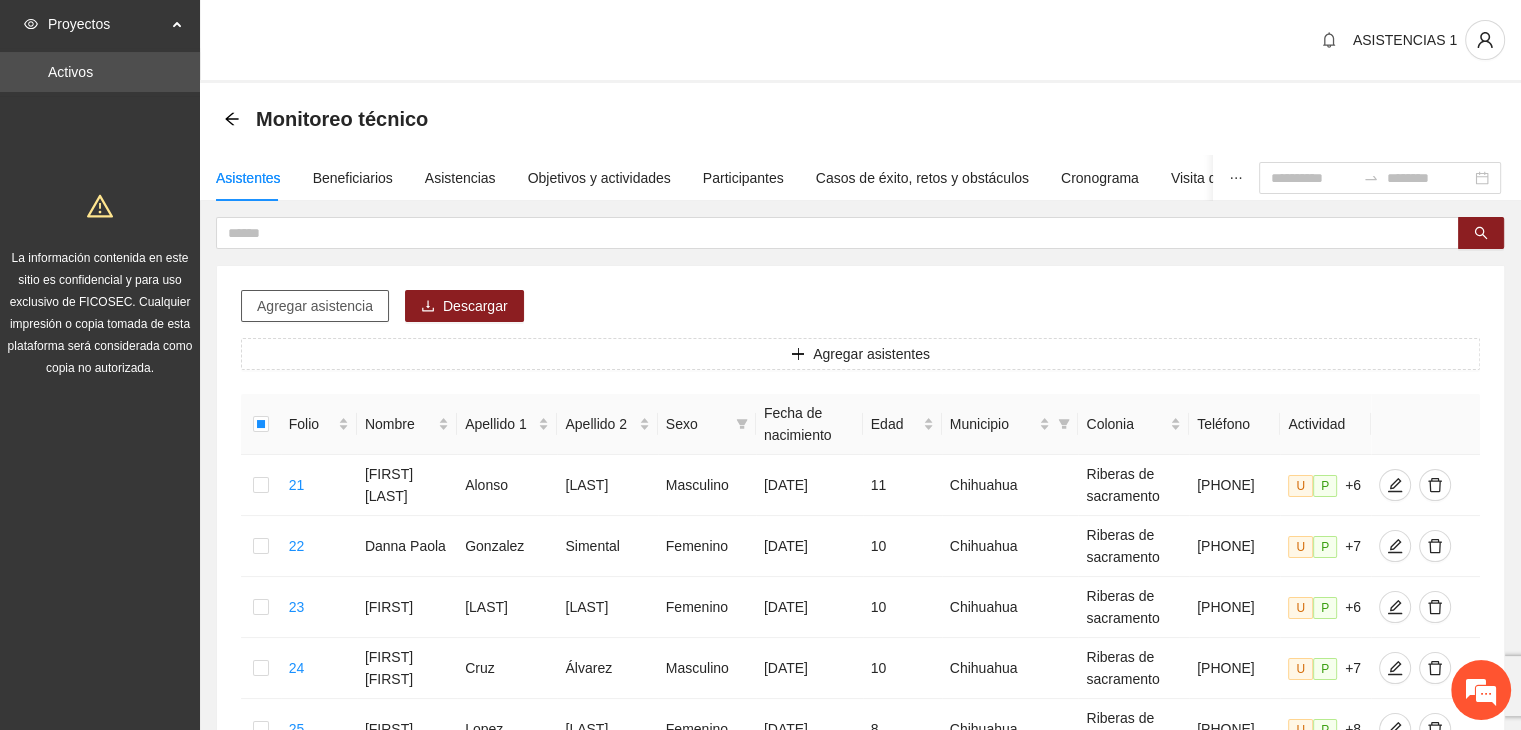 click on "Agregar asistencia" at bounding box center (315, 306) 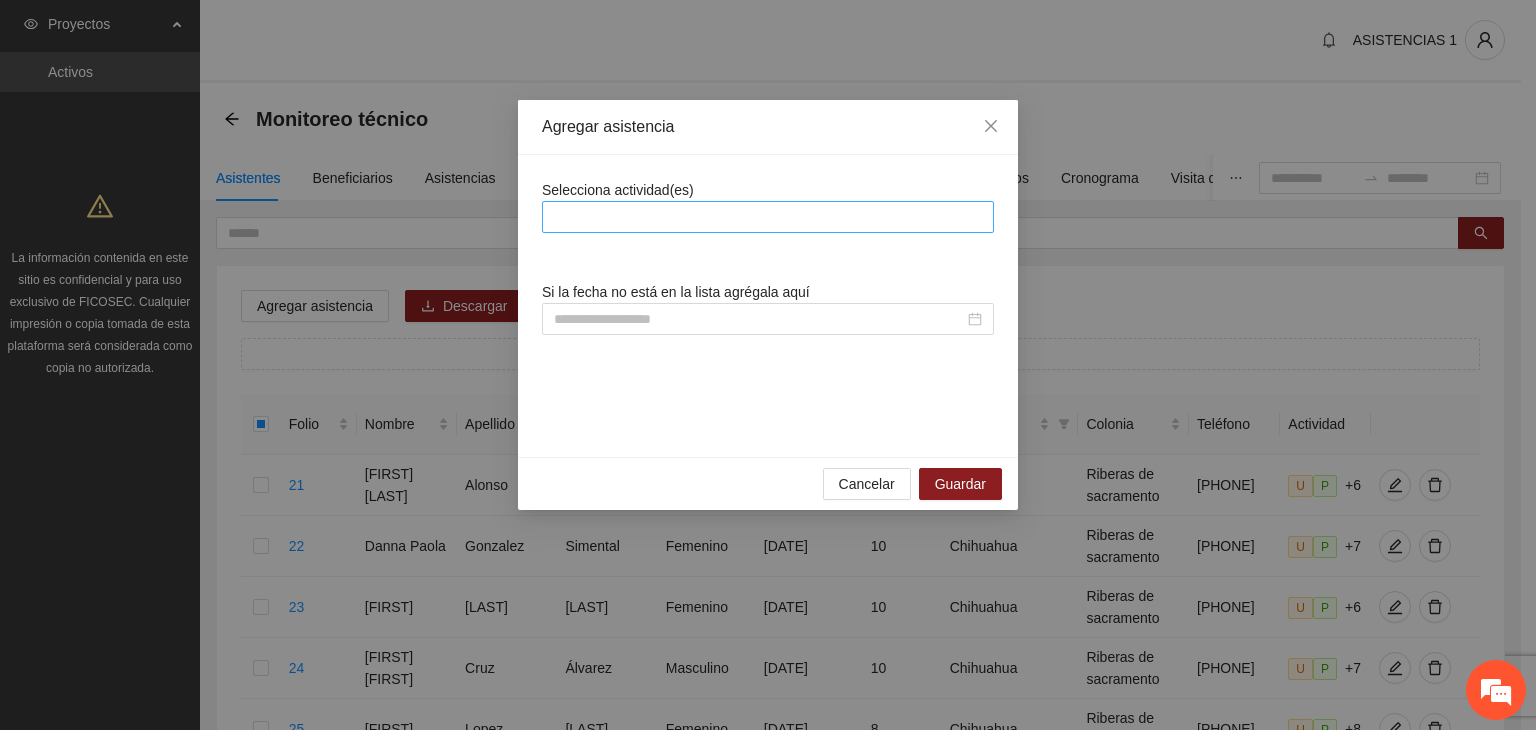 click at bounding box center [768, 217] 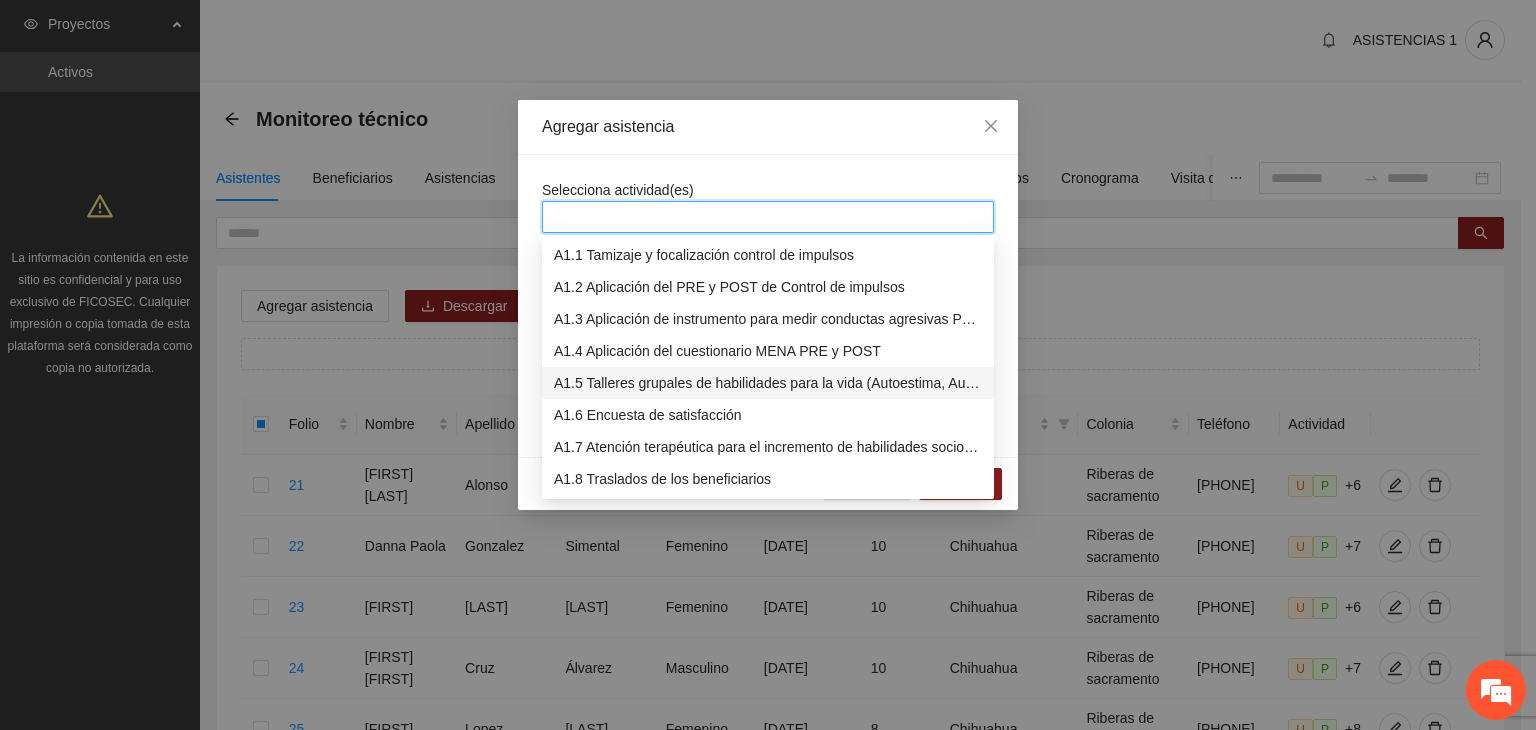 click on "A1.5 Talleres grupales de habilidades para la vida (Autoestima, Autoconocimiento, Manejo de emociones, Relaciones interpersonales, Toma de decisiones y Resolución de conflictos)." at bounding box center (768, 383) 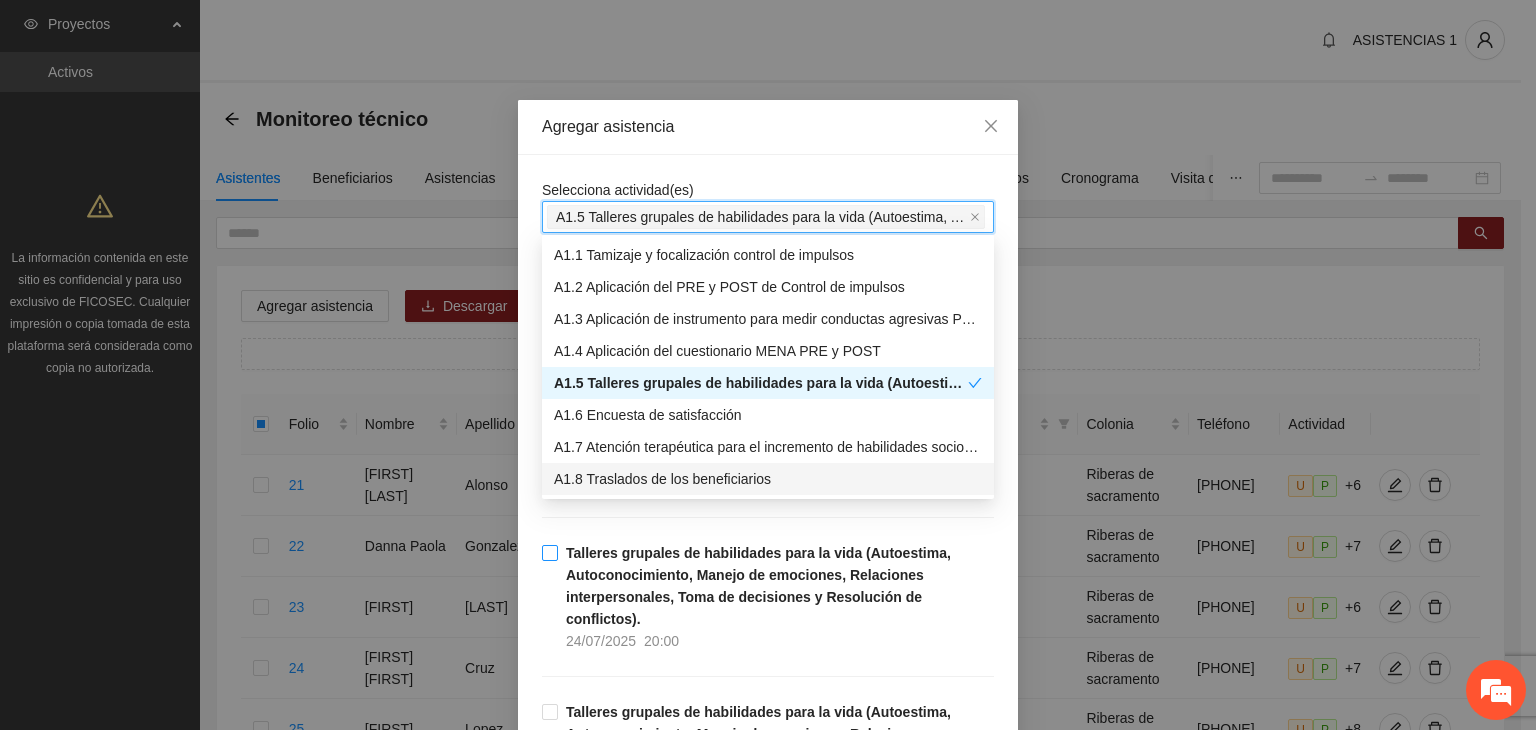 click on "Talleres grupales de habilidades para la vida (Autoestima, Autoconocimiento, Manejo de emociones, Relaciones interpersonales, Toma de decisiones y Resolución de conflictos). [DATE] [TIME]" at bounding box center [776, 597] 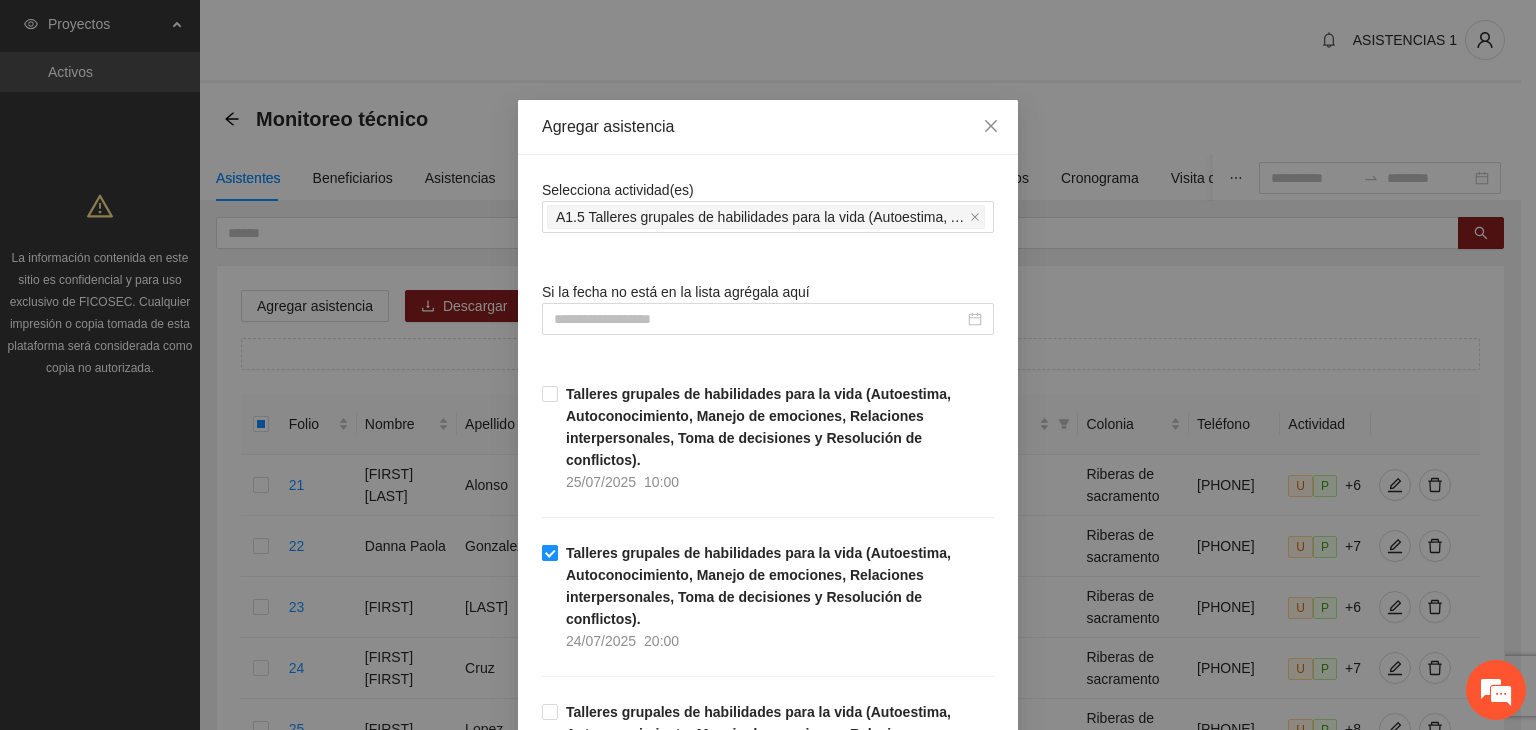 scroll, scrollTop: 40, scrollLeft: 0, axis: vertical 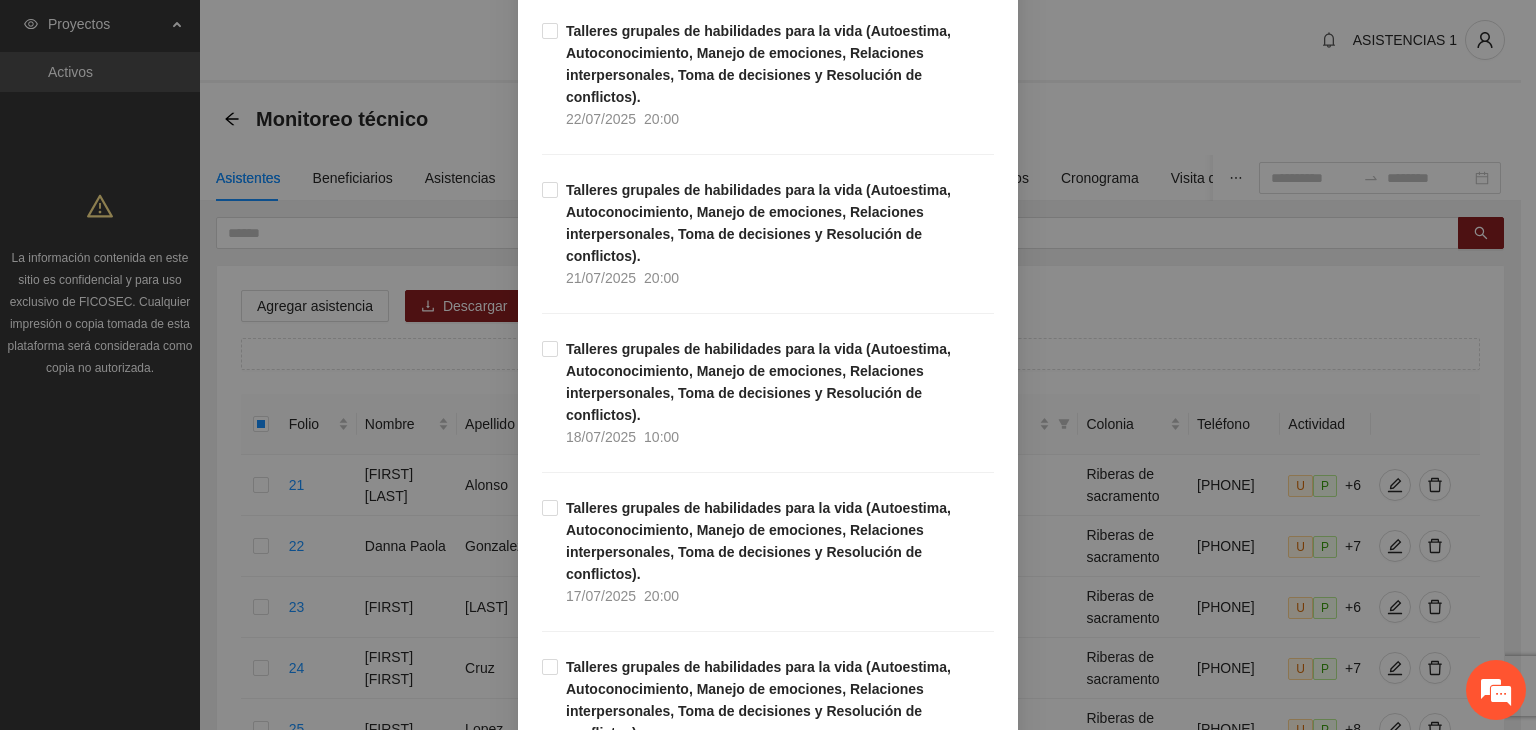 click on "Talleres grupales de habilidades para la vida (Autoestima, Autoconocimiento, Manejo de emociones, Relaciones interpersonales, Toma de decisiones y Resolución de conflictos). [DATE] [TIME]" at bounding box center [768, 735] 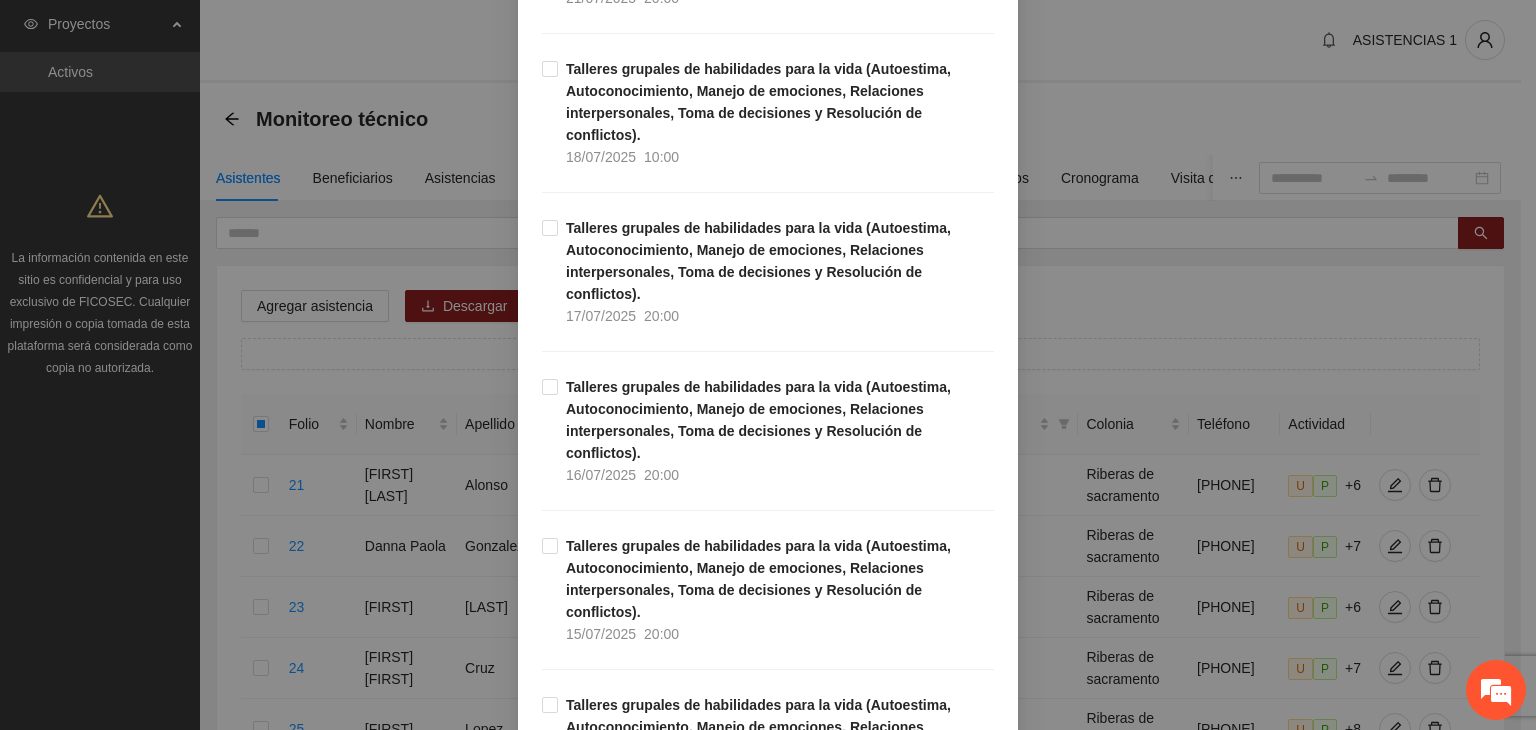 scroll, scrollTop: 1160, scrollLeft: 0, axis: vertical 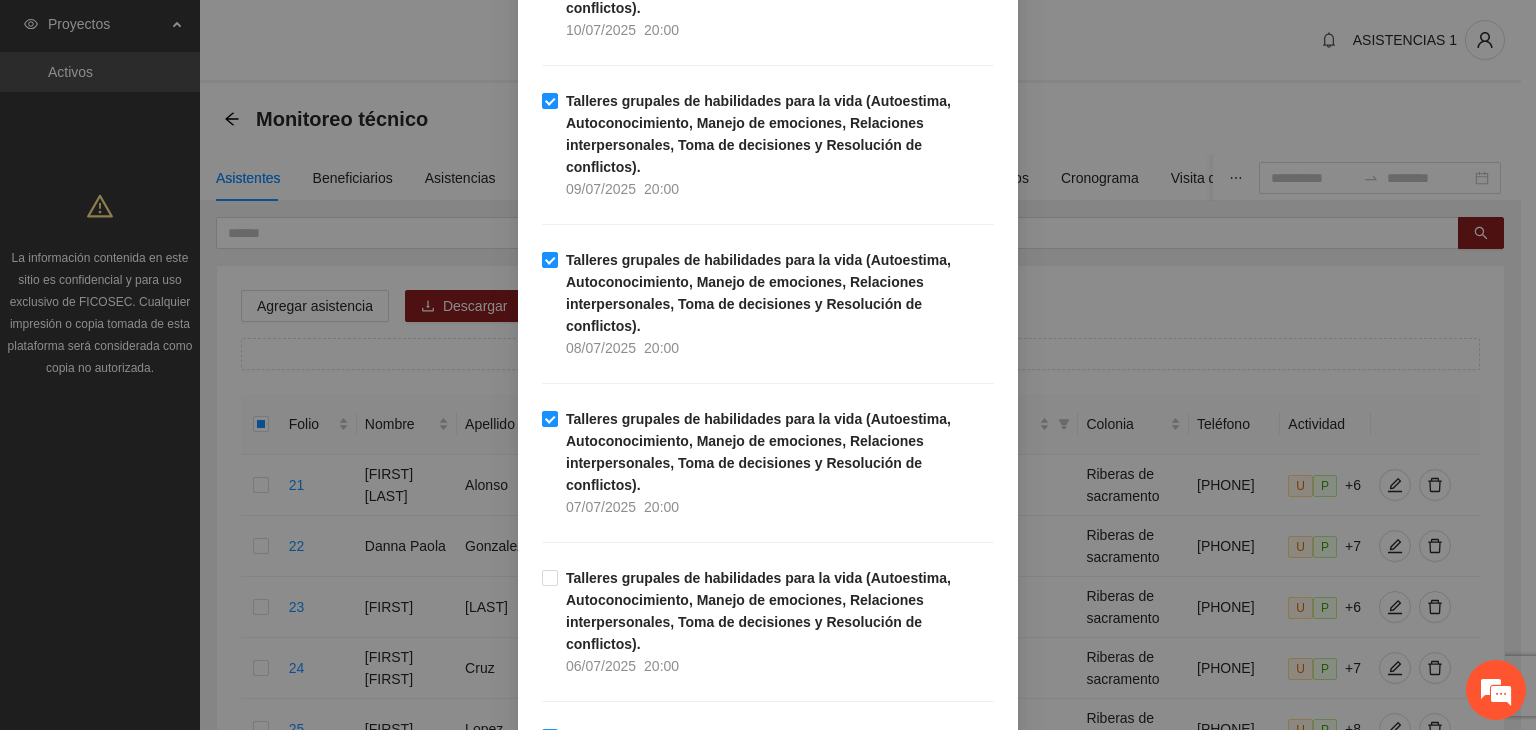 click on "Talleres grupales de habilidades para la vida (Autoestima, Autoconocimiento, Manejo de emociones, Relaciones interpersonales, Toma de decisiones y Resolución de conflictos). [DATE] [TIME]" at bounding box center [768, 940] 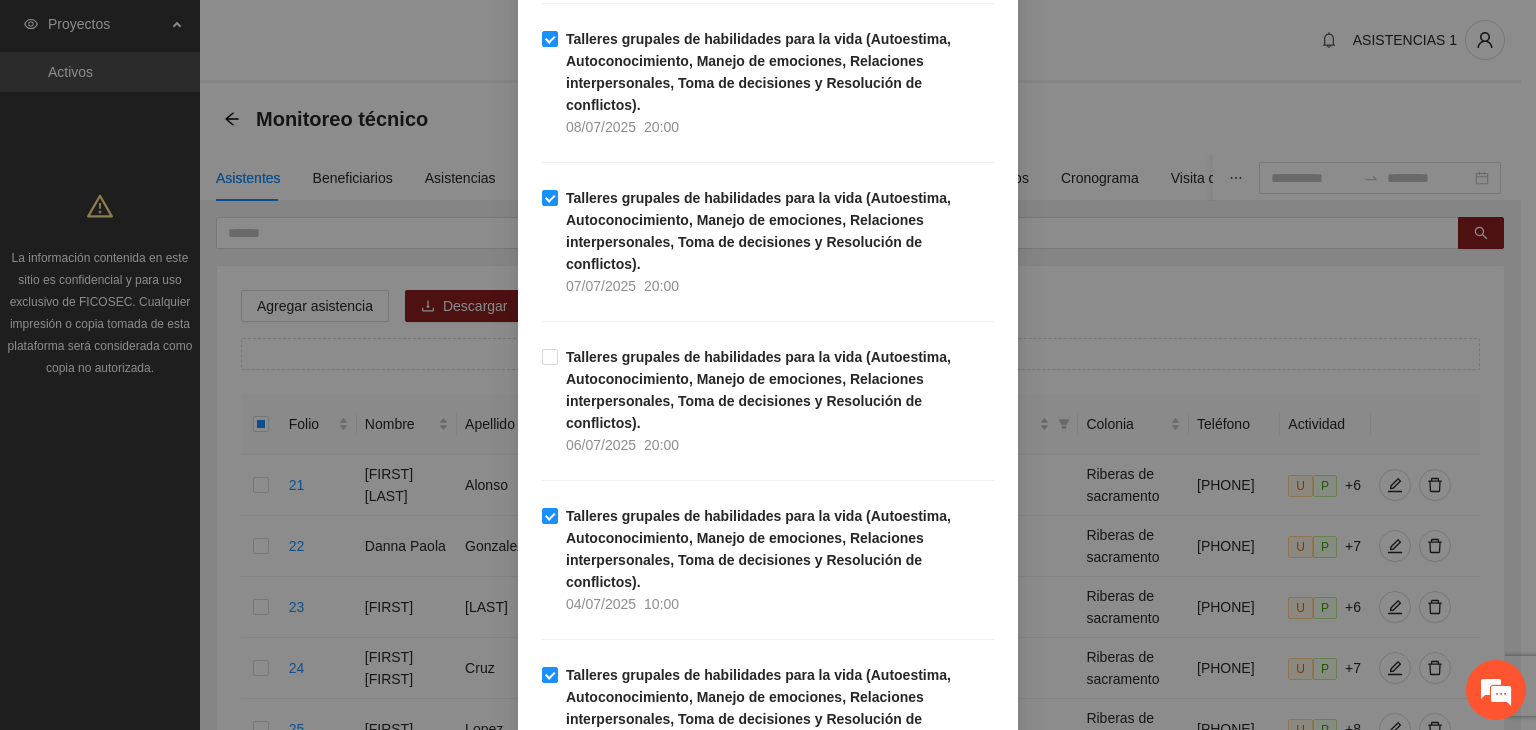 scroll, scrollTop: 2600, scrollLeft: 0, axis: vertical 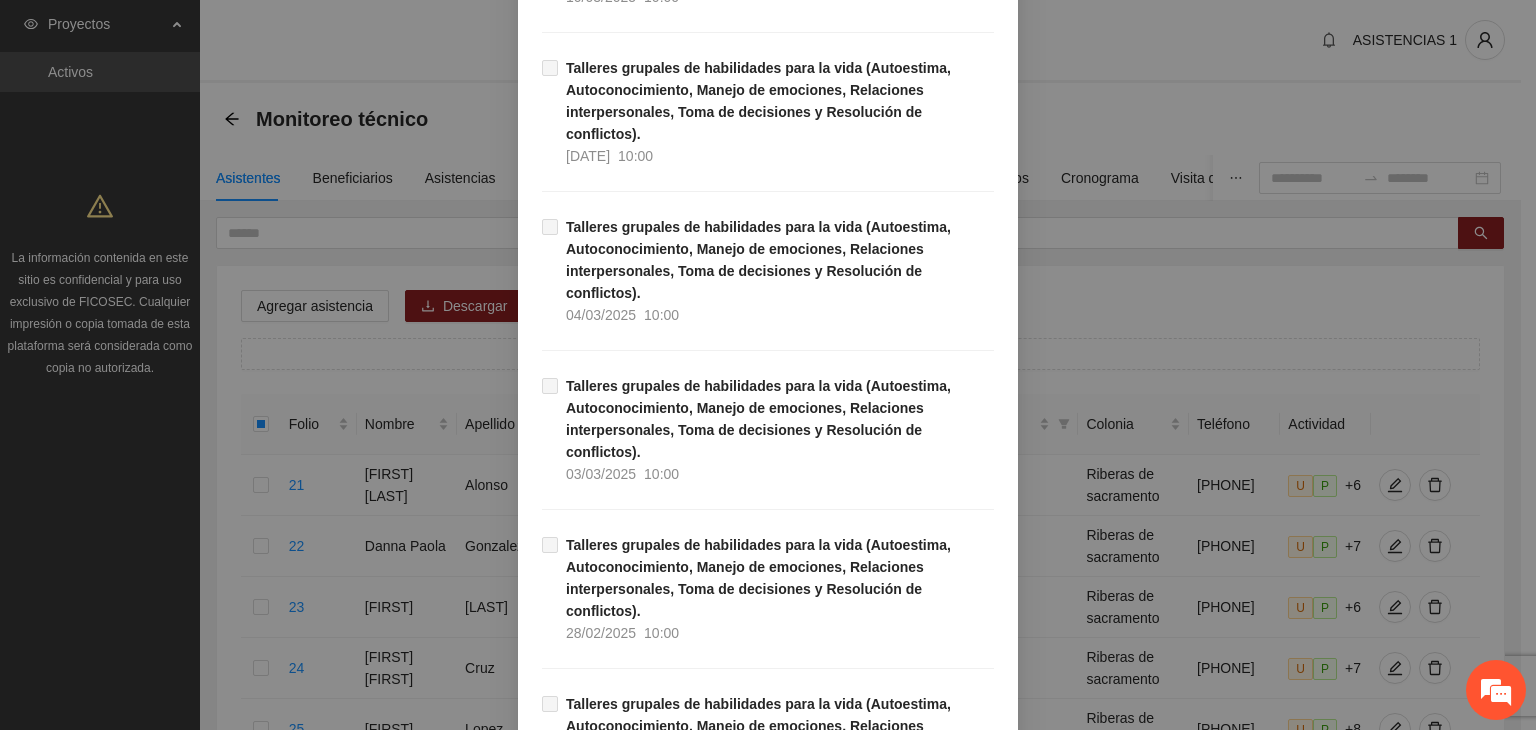 click on "Guardar" at bounding box center (960, 2701) 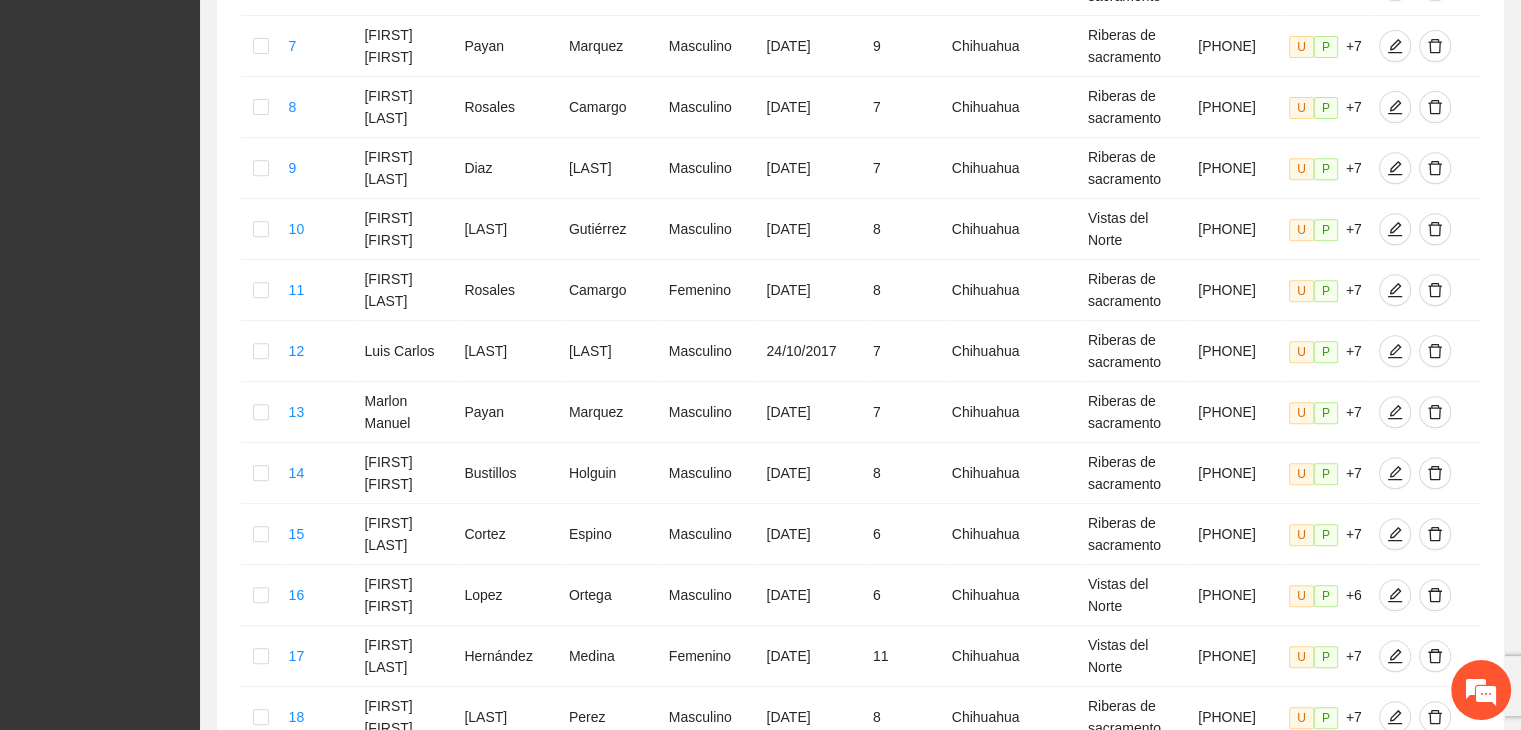 scroll, scrollTop: 1141, scrollLeft: 0, axis: vertical 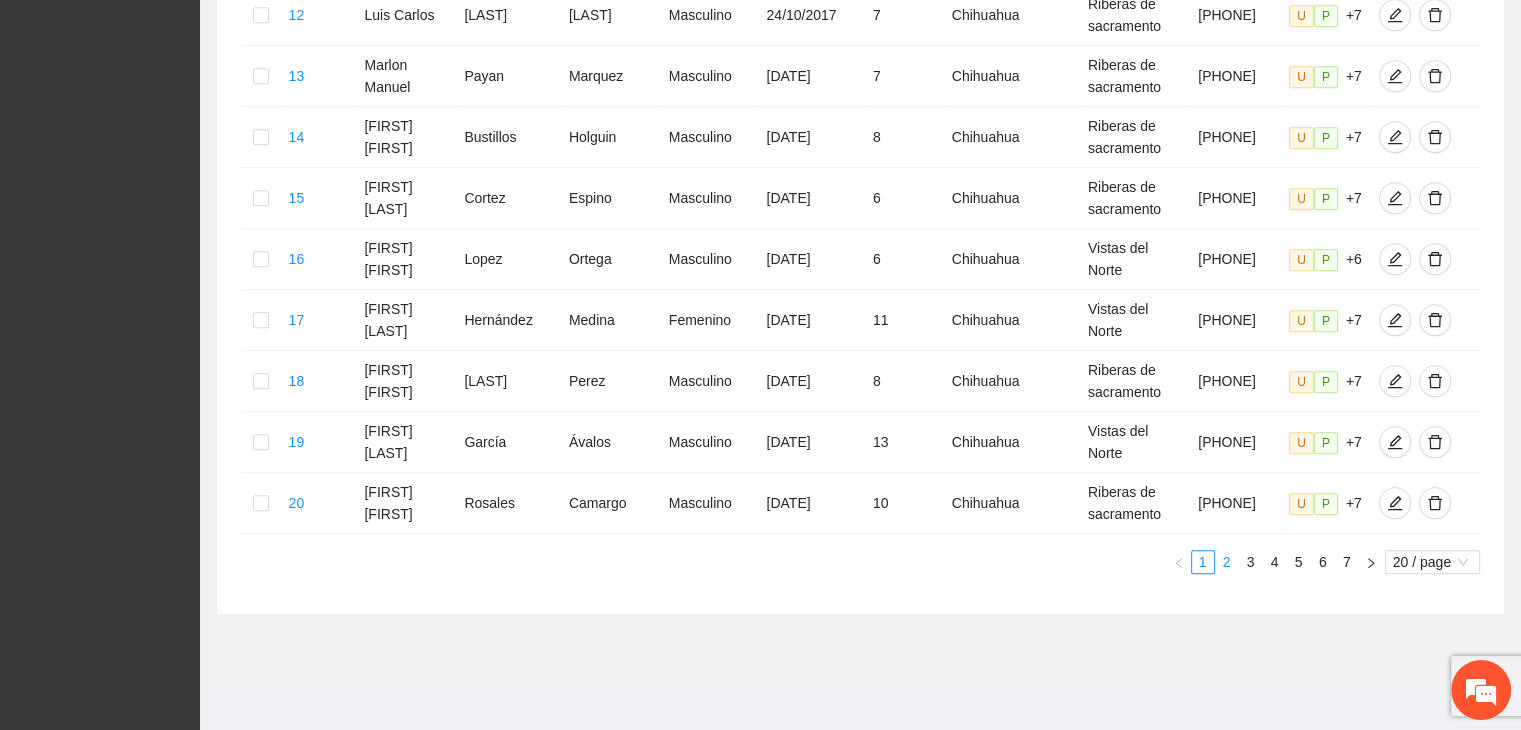 click on "2" at bounding box center (1227, 562) 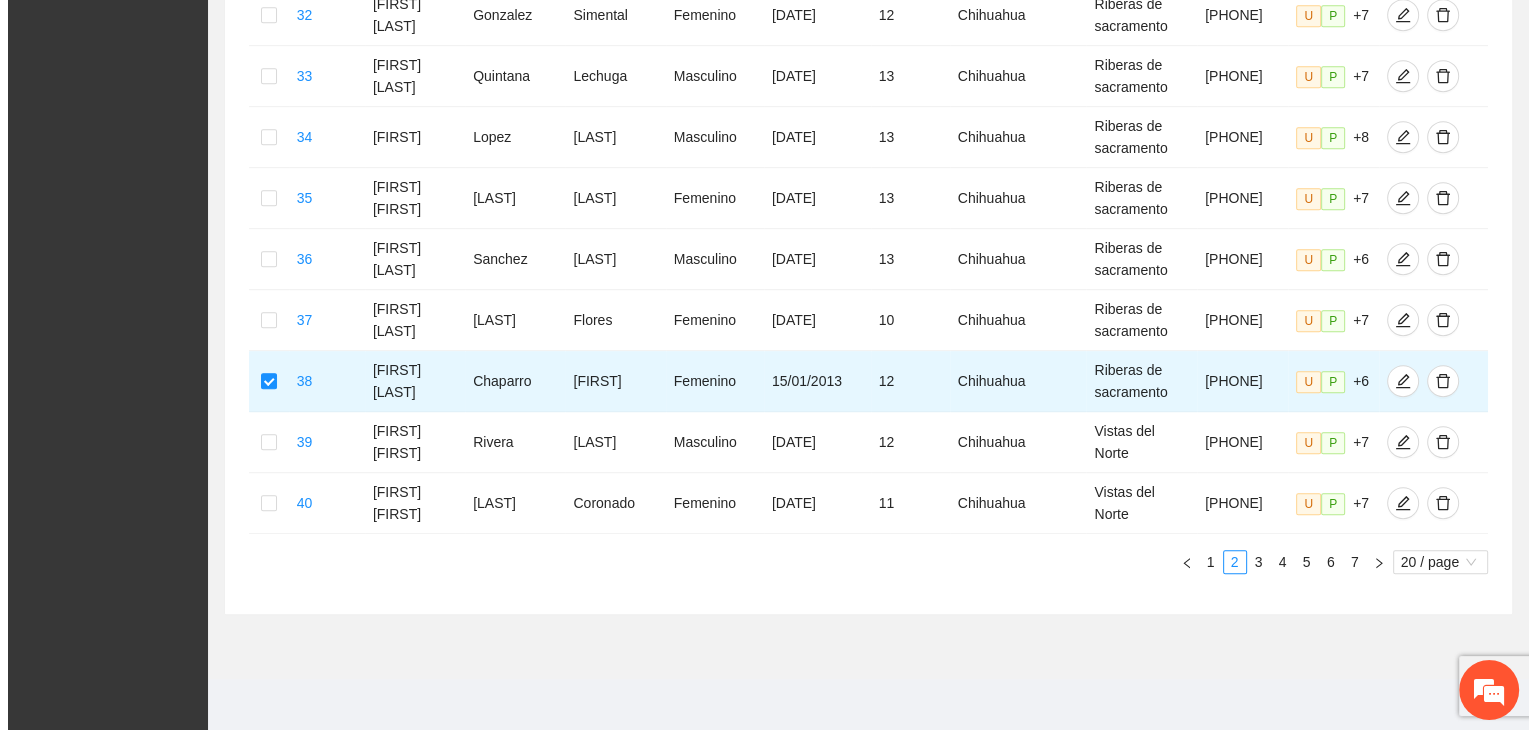scroll, scrollTop: 0, scrollLeft: 0, axis: both 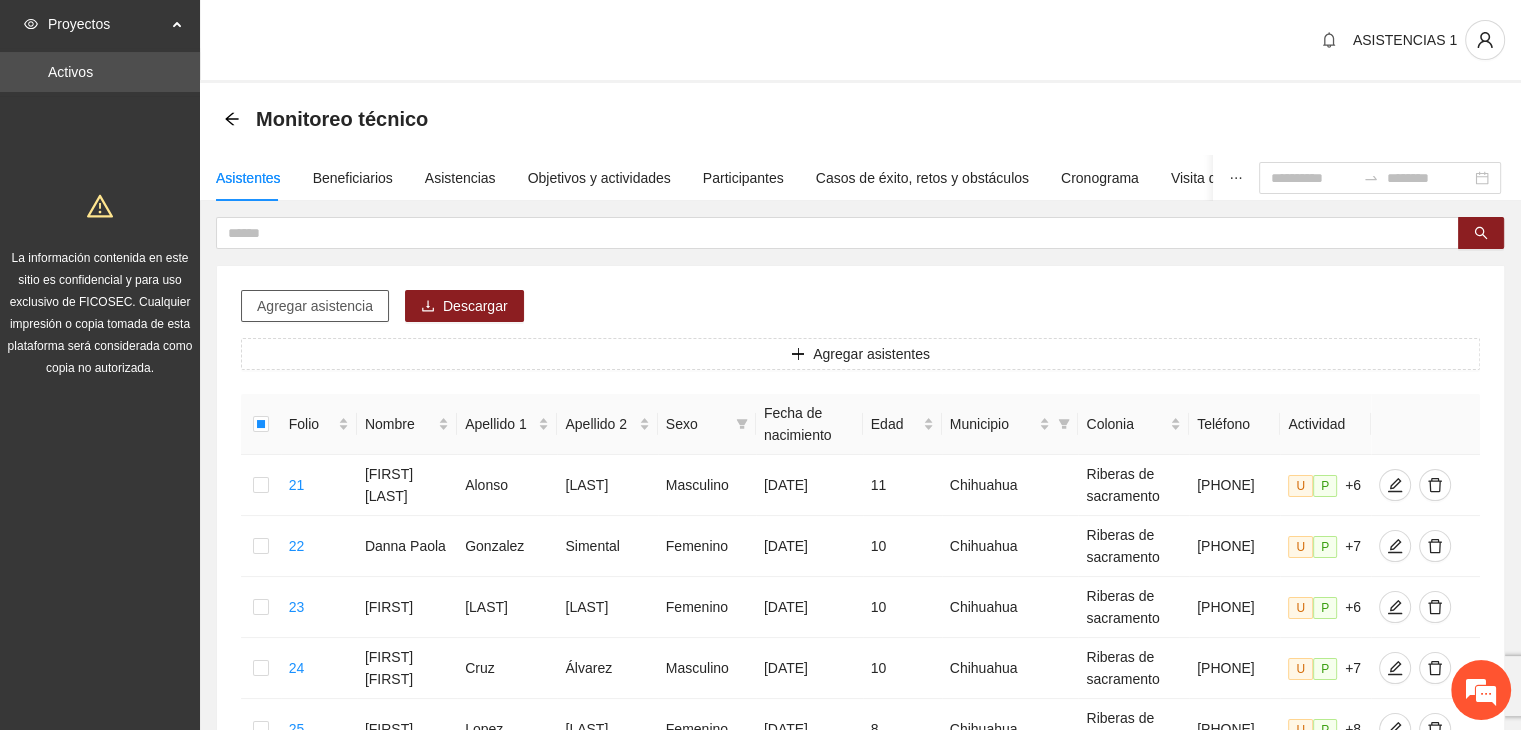 click on "Agregar asistencia" at bounding box center (315, 306) 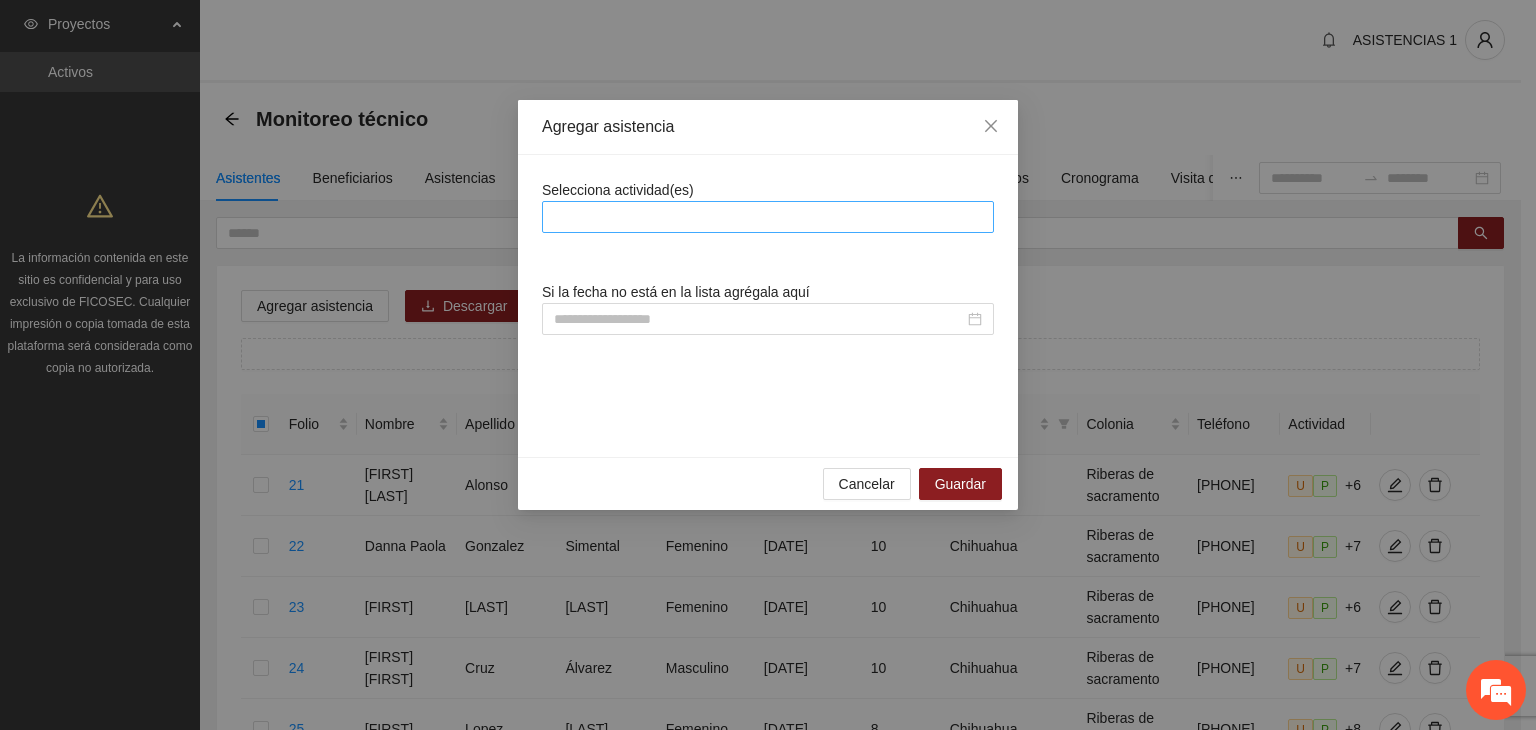 click at bounding box center (768, 217) 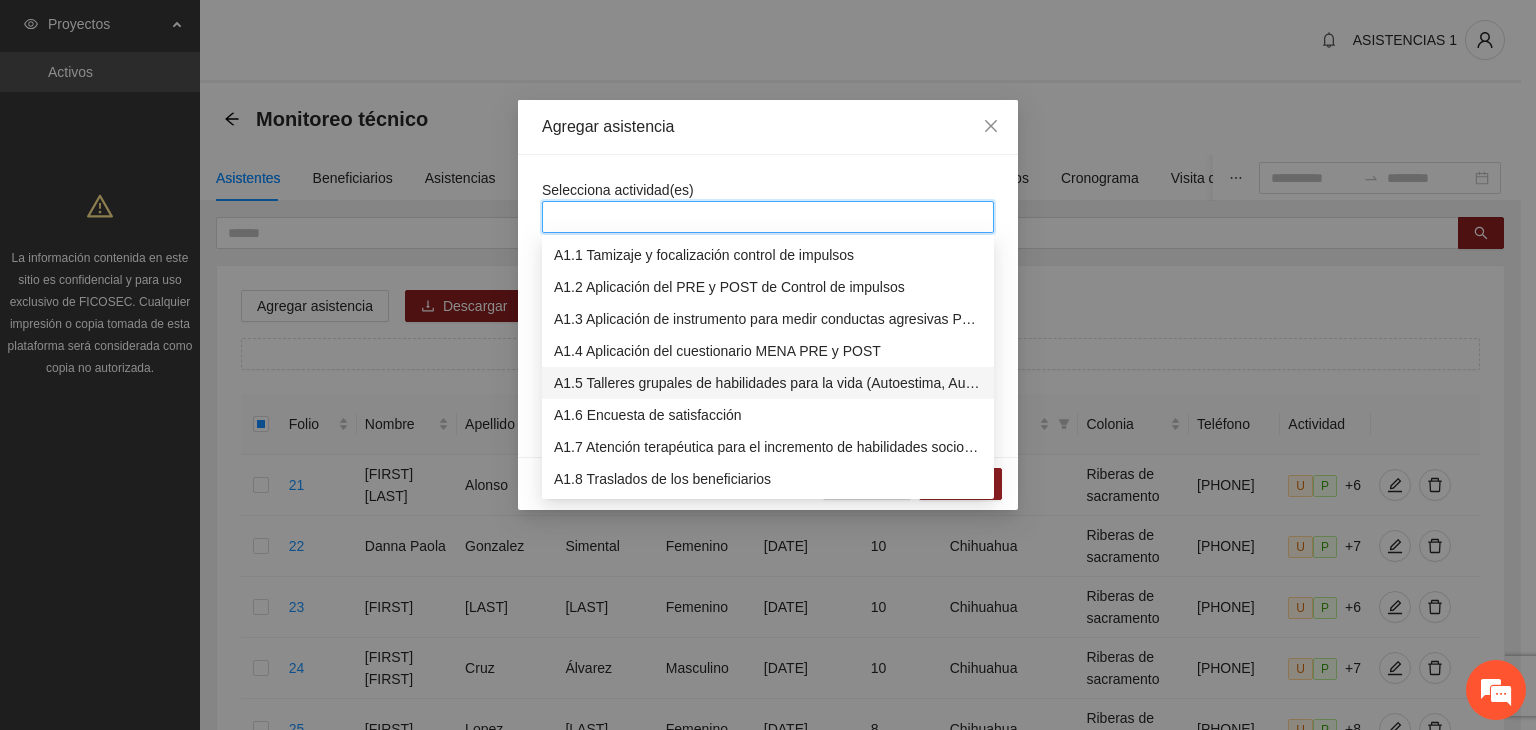 click on "A1.5 Talleres grupales de habilidades para la vida (Autoestima, Autoconocimiento, Manejo de emociones, Relaciones interpersonales, Toma de decisiones y Resolución de conflictos)." at bounding box center (768, 383) 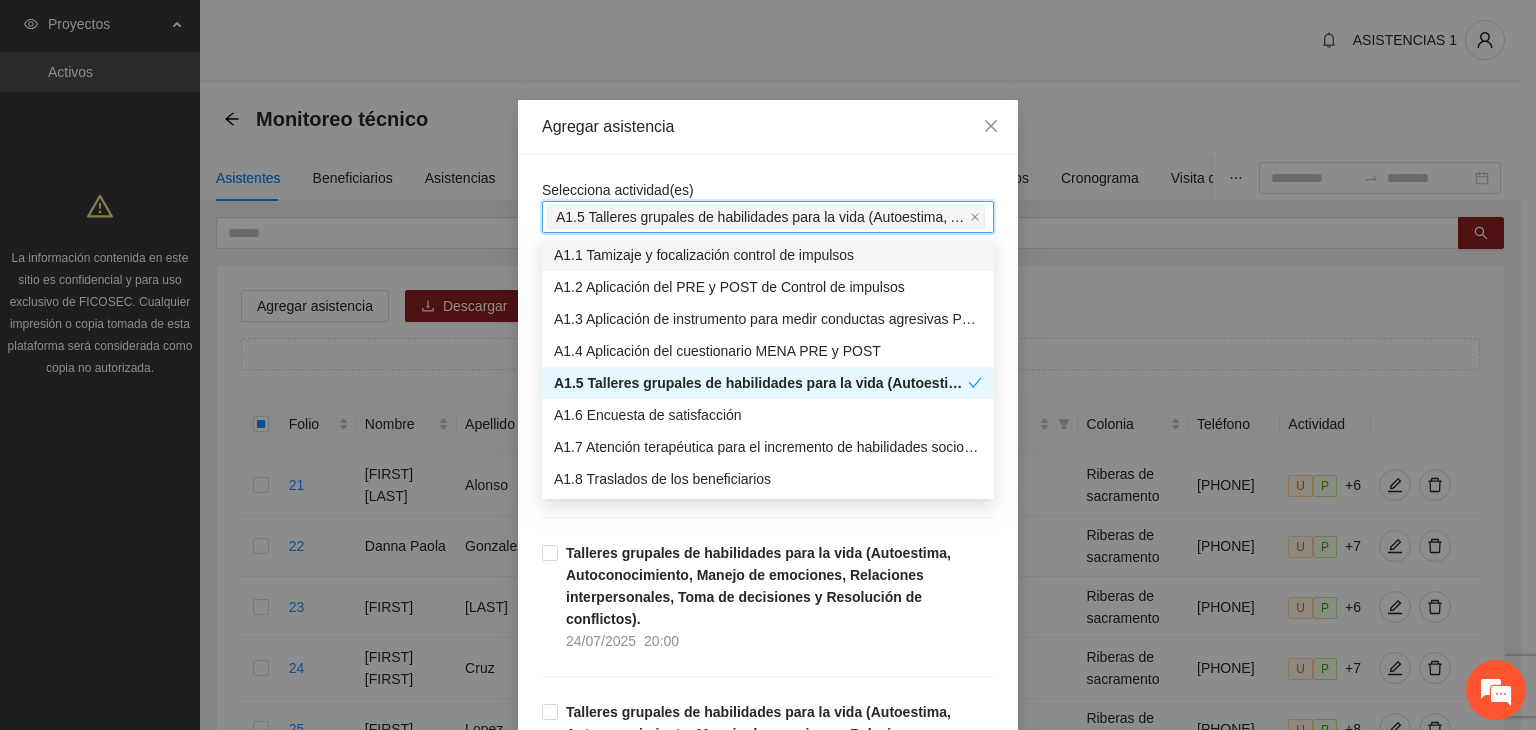 click on "Selecciona actividad(es) A1.5 Talleres grupales de habilidades para la vida (Autoestima, Autoconocimiento, Manejo de emociones, Relaciones interpersonales, Toma de decisiones y Resolución de conflictos).   Si la fecha no está en la lista agrégala aquí Talleres grupales de habilidades para la vida (Autoestima, Autoconocimiento, Manejo de emociones, Relaciones interpersonales, Toma de decisiones y Resolución de conflictos). [DATE] [TIME] Talleres grupales de habilidades para la vida (Autoestima, Autoconocimiento, Manejo de emociones, Relaciones interpersonales, Toma de decisiones y Resolución de conflictos). [DATE] [TIME] Talleres grupales de habilidades para la vida (Autoestima, Autoconocimiento, Manejo de emociones, Relaciones interpersonales, Toma de decisiones y Resolución de conflictos). [DATE] [TIME] [DATE] [TIME]" at bounding box center [768, 7540] 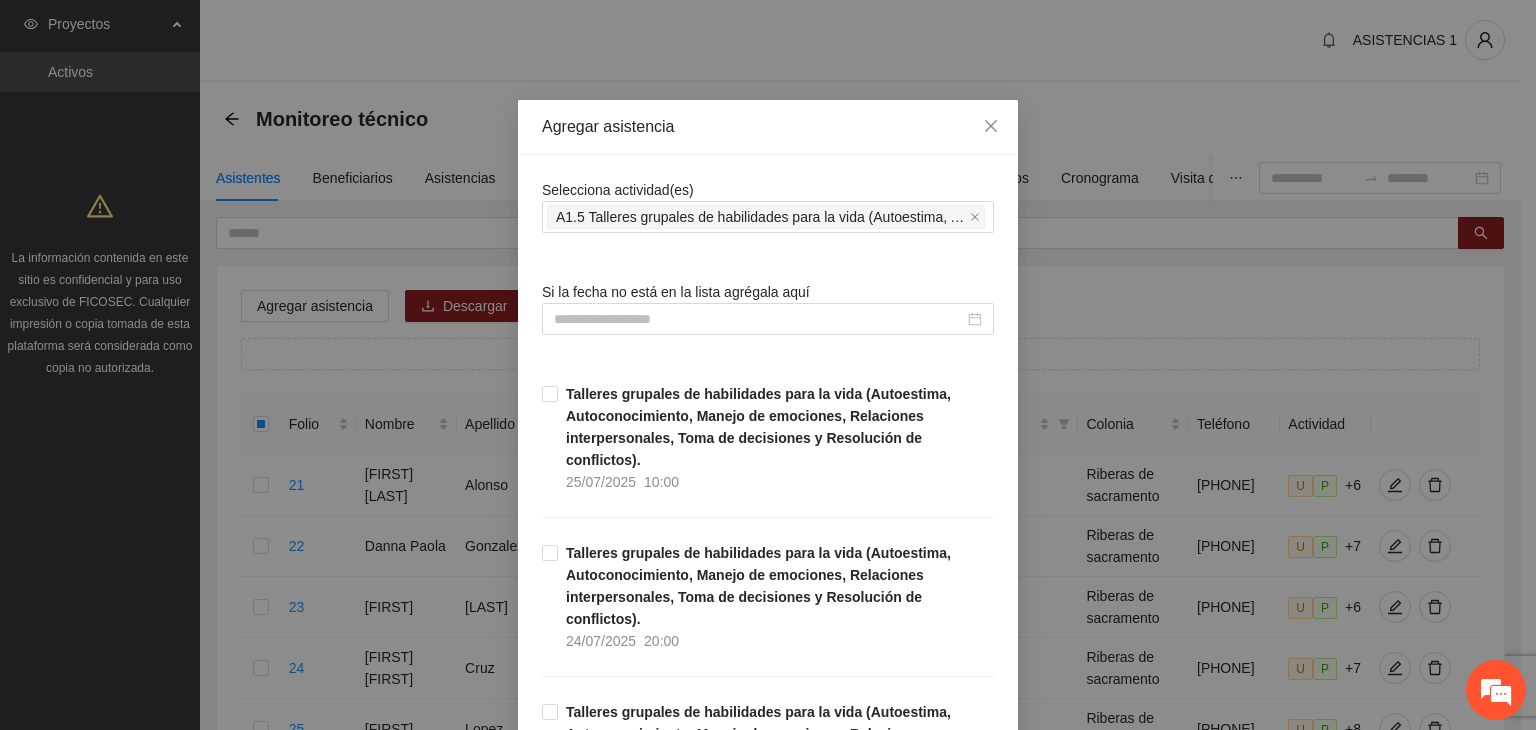 click on "Selecciona actividad(es) A1.5 Talleres grupales de habilidades para la vida (Autoestima, Autoconocimiento, Manejo de emociones, Relaciones interpersonales, Toma de decisiones y Resolución de conflictos).   Si la fecha no está en la lista agrégala aquí Talleres grupales de habilidades para la vida (Autoestima, Autoconocimiento, Manejo de emociones, Relaciones interpersonales, Toma de decisiones y Resolución de conflictos). [DATE] [TIME] Talleres grupales de habilidades para la vida (Autoestima, Autoconocimiento, Manejo de emociones, Relaciones interpersonales, Toma de decisiones y Resolución de conflictos). [DATE] [TIME] Talleres grupales de habilidades para la vida (Autoestima, Autoconocimiento, Manejo de emociones, Relaciones interpersonales, Toma de decisiones y Resolución de conflictos). [DATE] [TIME] [DATE] [TIME]" at bounding box center (768, 7540) 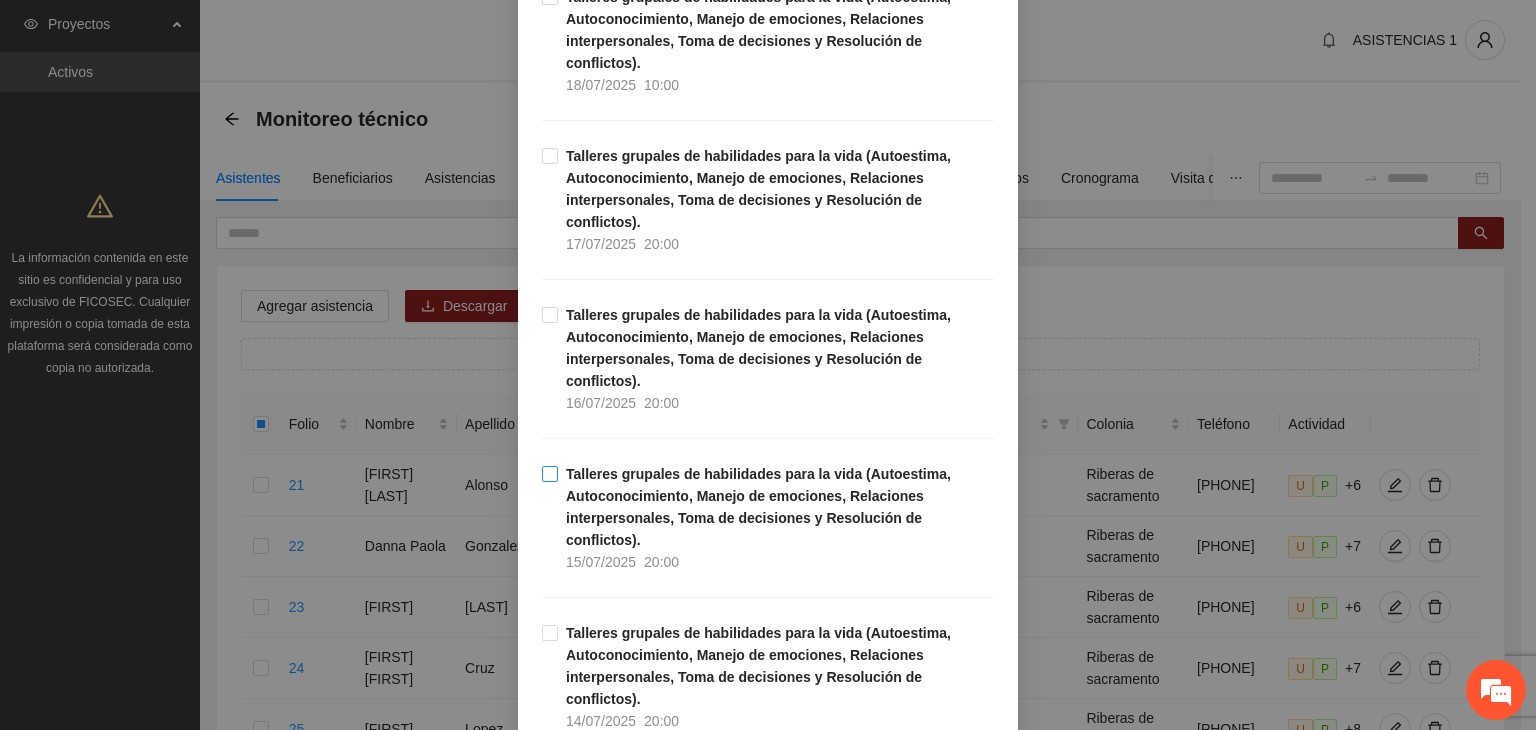 scroll, scrollTop: 1240, scrollLeft: 0, axis: vertical 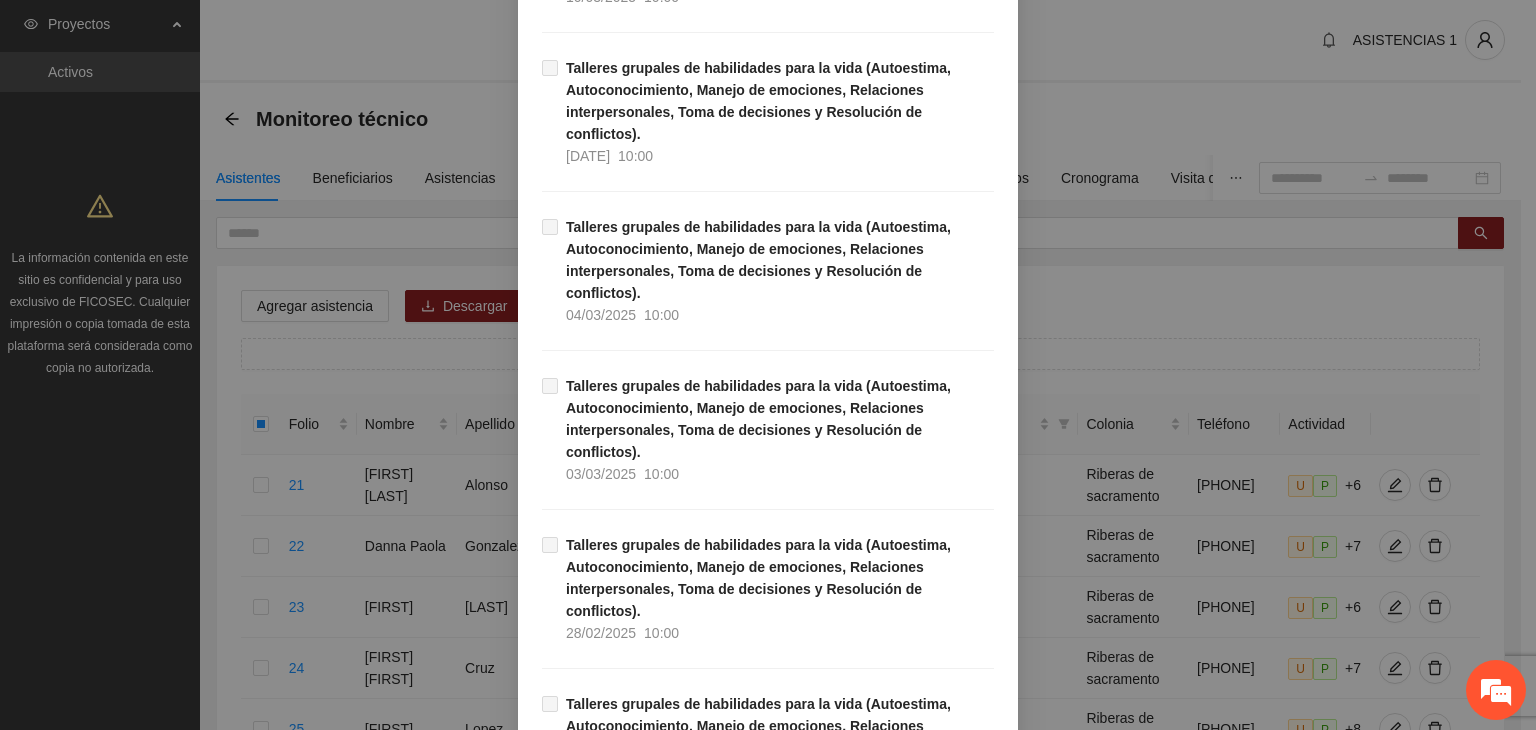 click on "Guardar" at bounding box center (960, 2701) 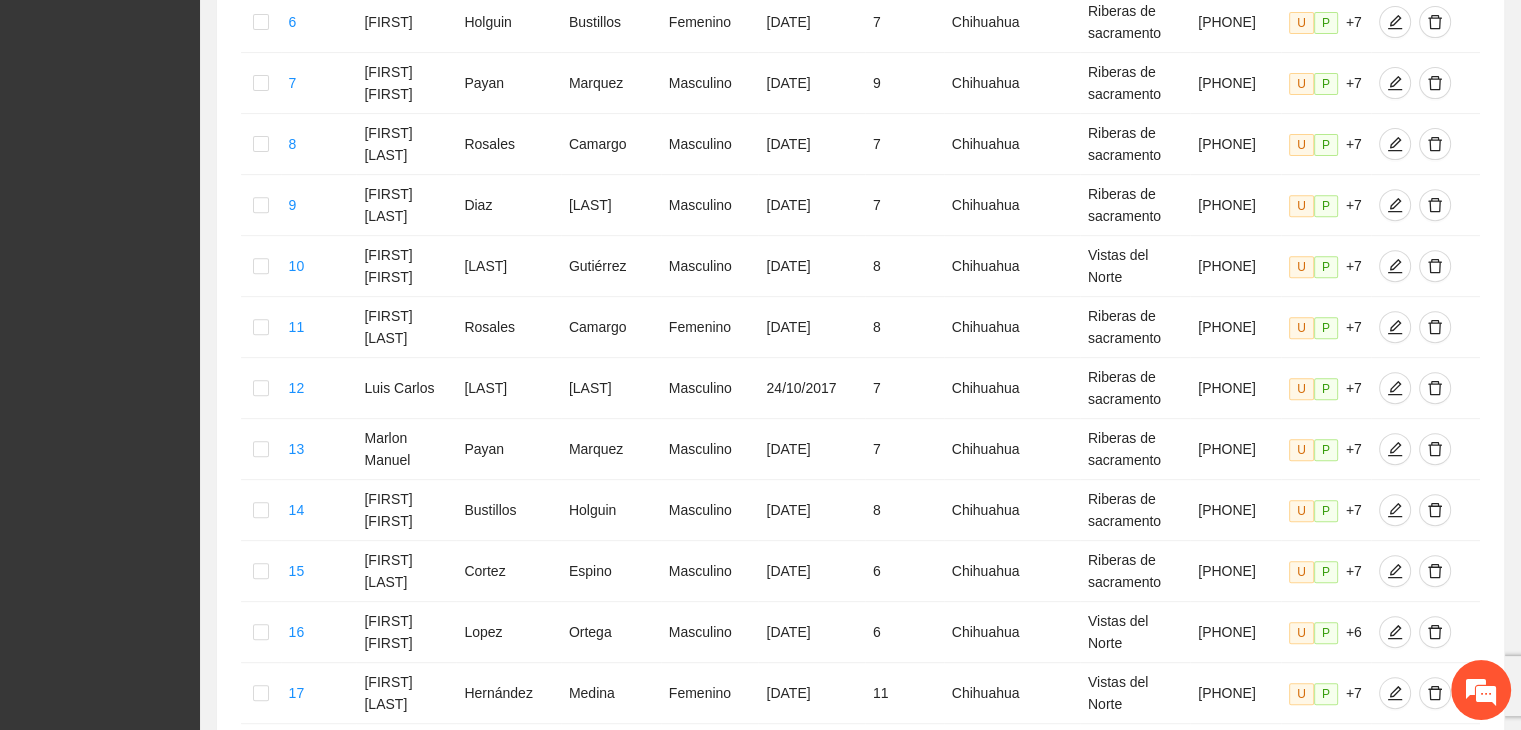 scroll, scrollTop: 1141, scrollLeft: 0, axis: vertical 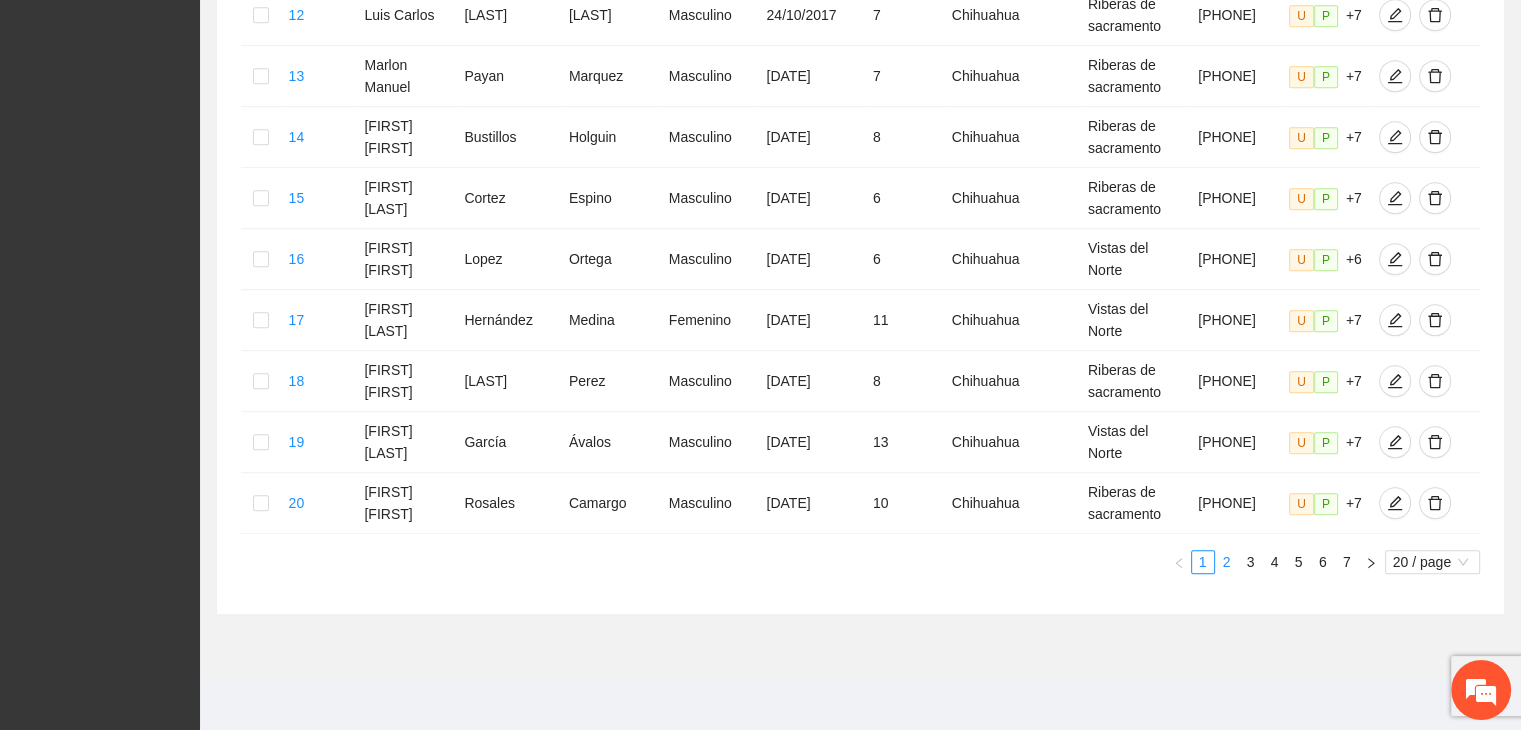 click on "2" at bounding box center [1227, 562] 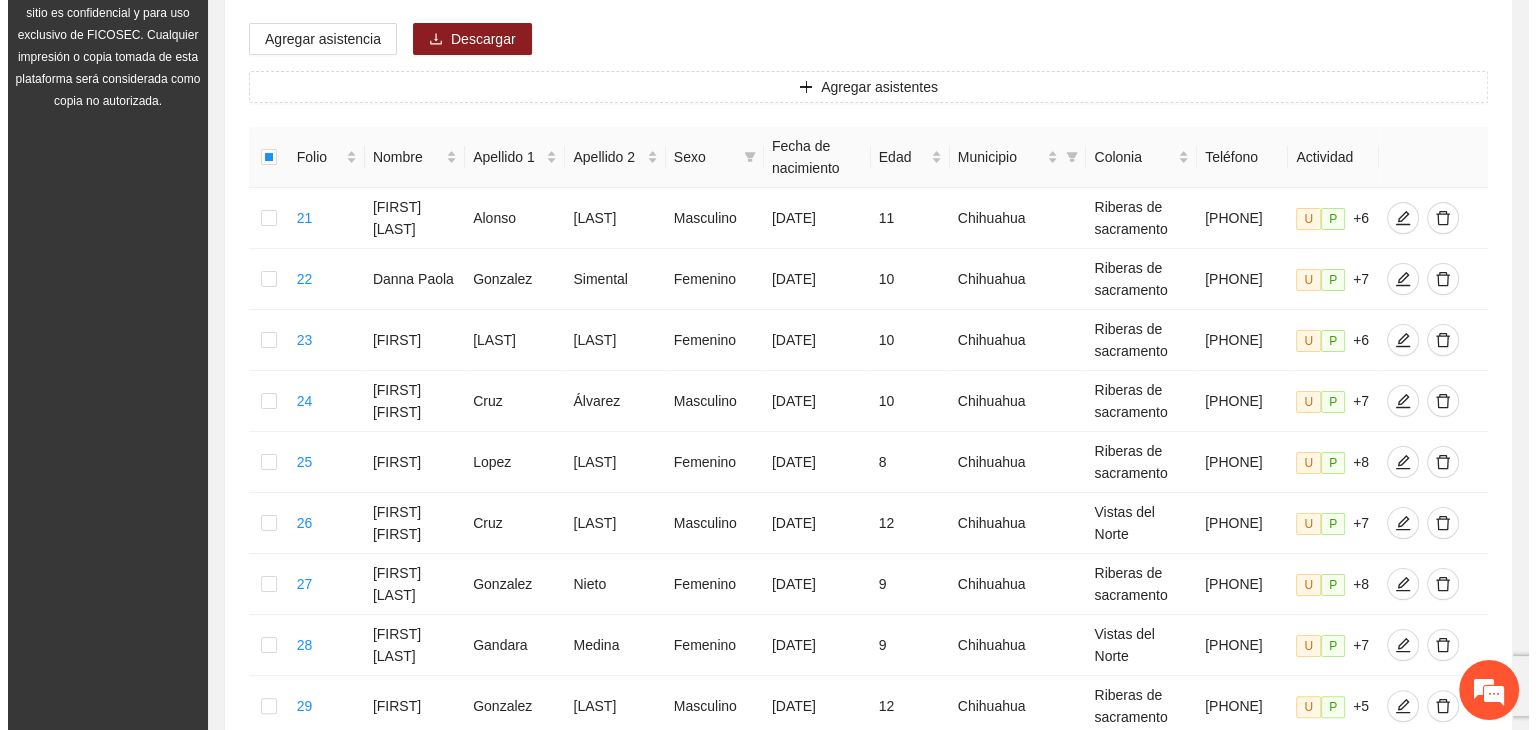 scroll, scrollTop: 0, scrollLeft: 0, axis: both 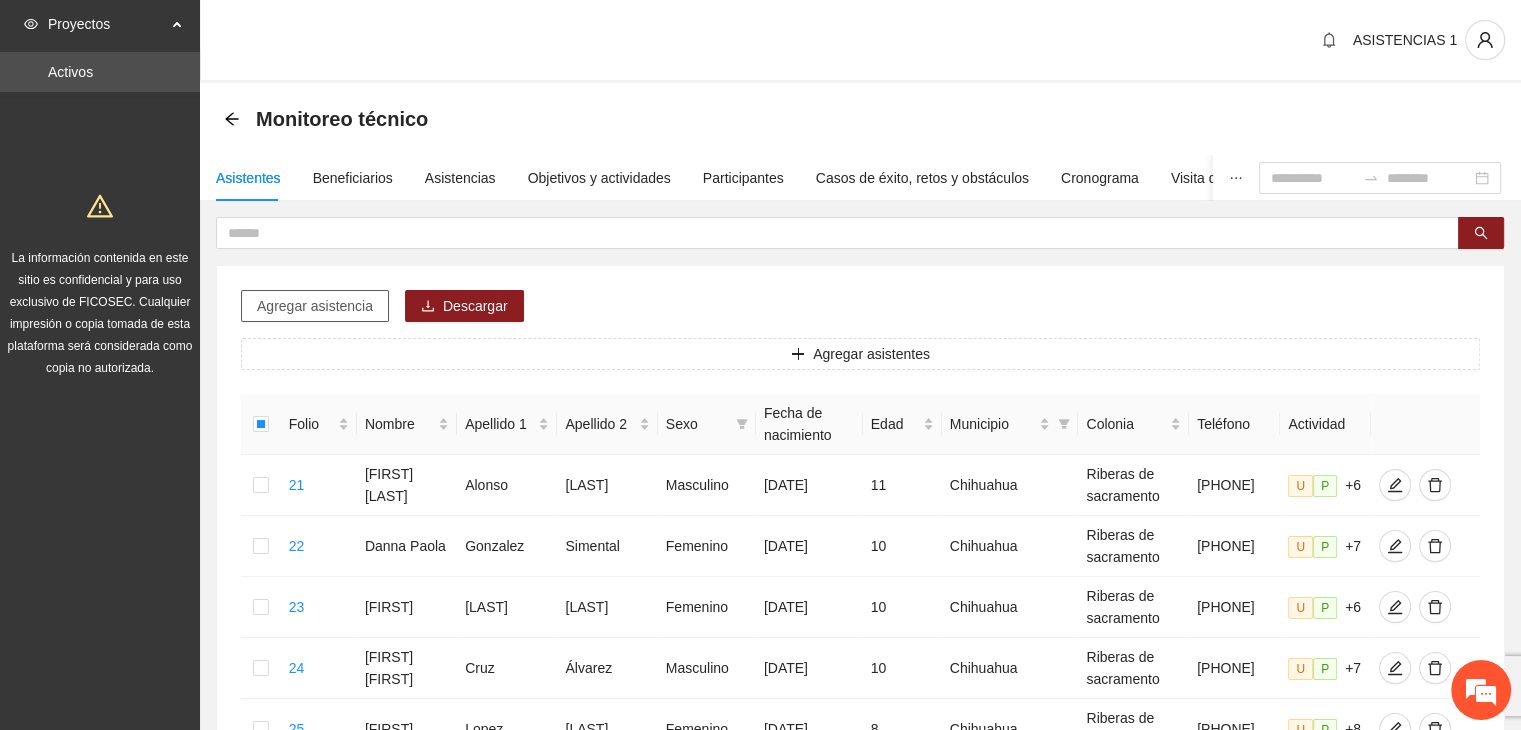 click on "Agregar asistencia" at bounding box center [315, 306] 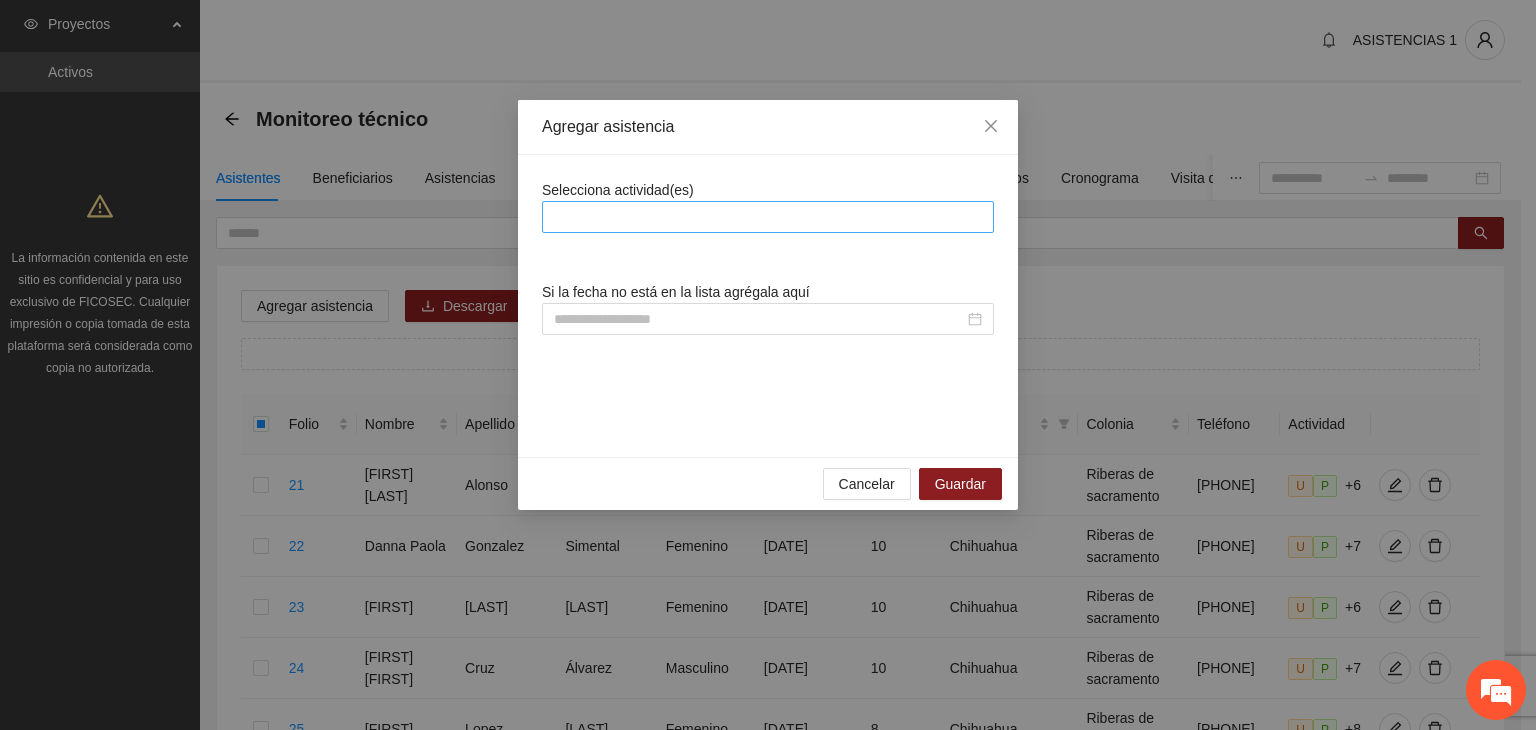 click at bounding box center (768, 217) 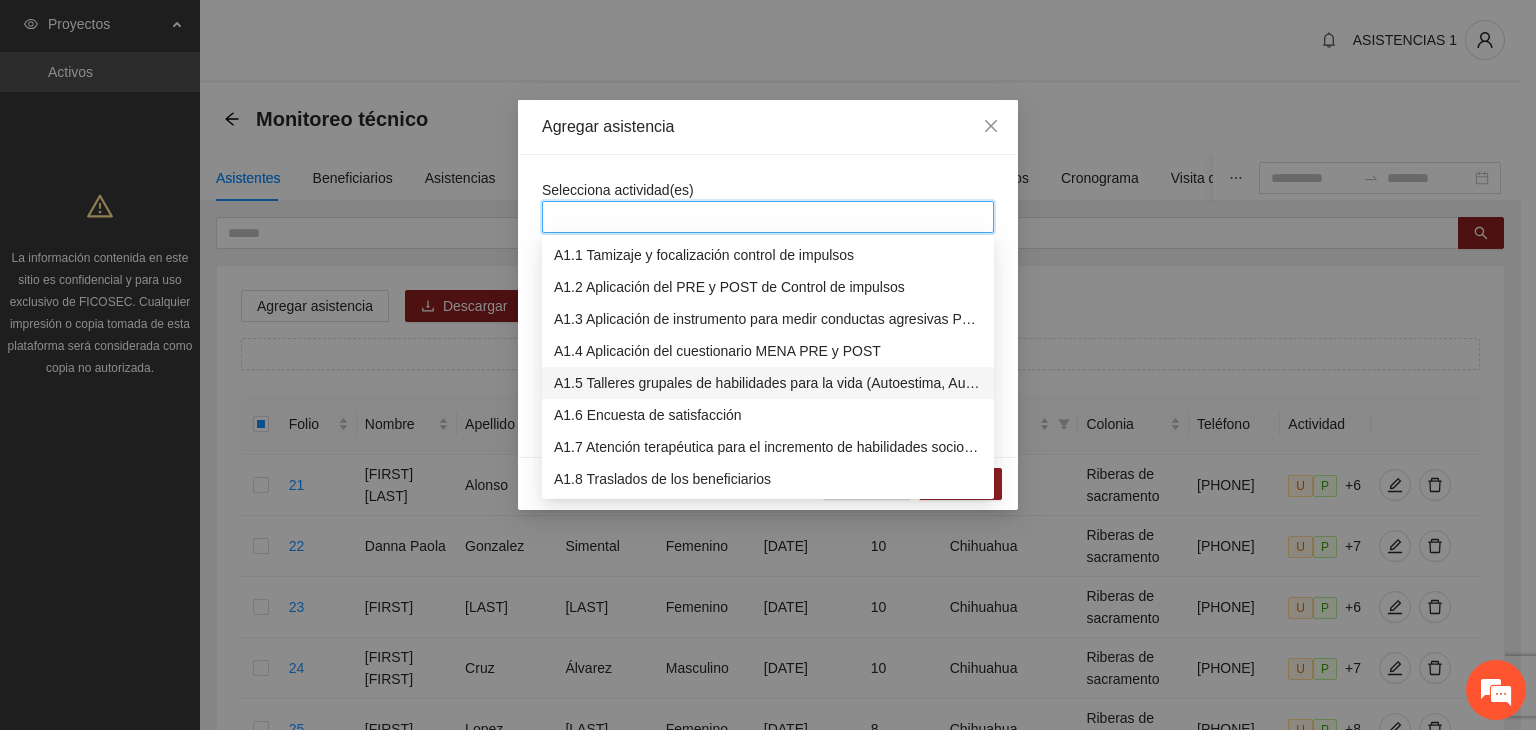 click on "A1.5 Talleres grupales de habilidades para la vida (Autoestima, Autoconocimiento, Manejo de emociones, Relaciones interpersonales, Toma de decisiones y Resolución de conflictos)." at bounding box center [768, 383] 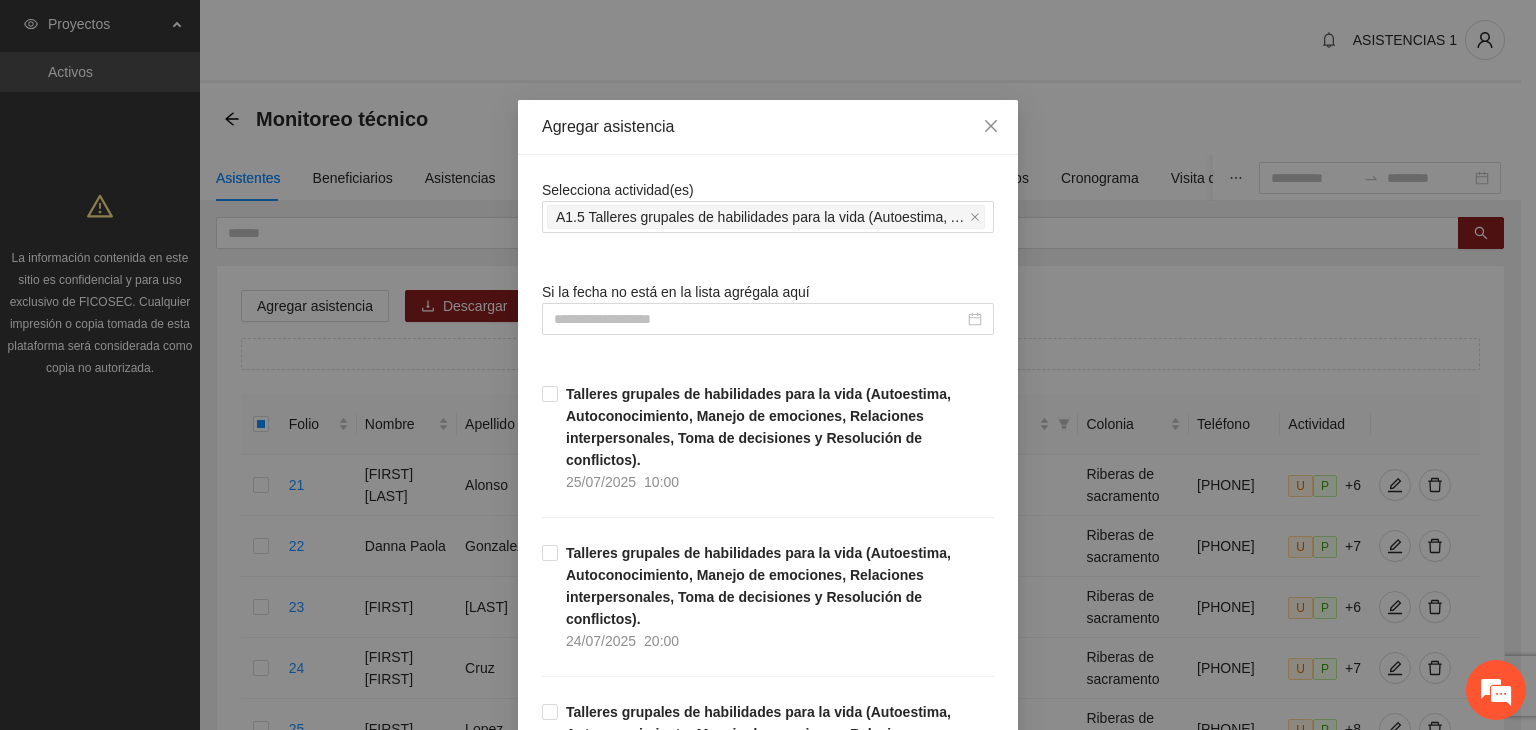 click on "Selecciona actividad(es) A1.5 Talleres grupales de habilidades para la vida (Autoestima, Autoconocimiento, Manejo de emociones, Relaciones interpersonales, Toma de decisiones y Resolución de conflictos).   Si la fecha no está en la lista agrégala aquí Talleres grupales de habilidades para la vida (Autoestima, Autoconocimiento, Manejo de emociones, Relaciones interpersonales, Toma de decisiones y Resolución de conflictos). [DATE] [TIME] Talleres grupales de habilidades para la vida (Autoestima, Autoconocimiento, Manejo de emociones, Relaciones interpersonales, Toma de decisiones y Resolución de conflictos). [DATE] [TIME] Talleres grupales de habilidades para la vida (Autoestima, Autoconocimiento, Manejo de emociones, Relaciones interpersonales, Toma de decisiones y Resolución de conflictos). [DATE] [TIME] [DATE] [TIME]" at bounding box center (768, 7540) 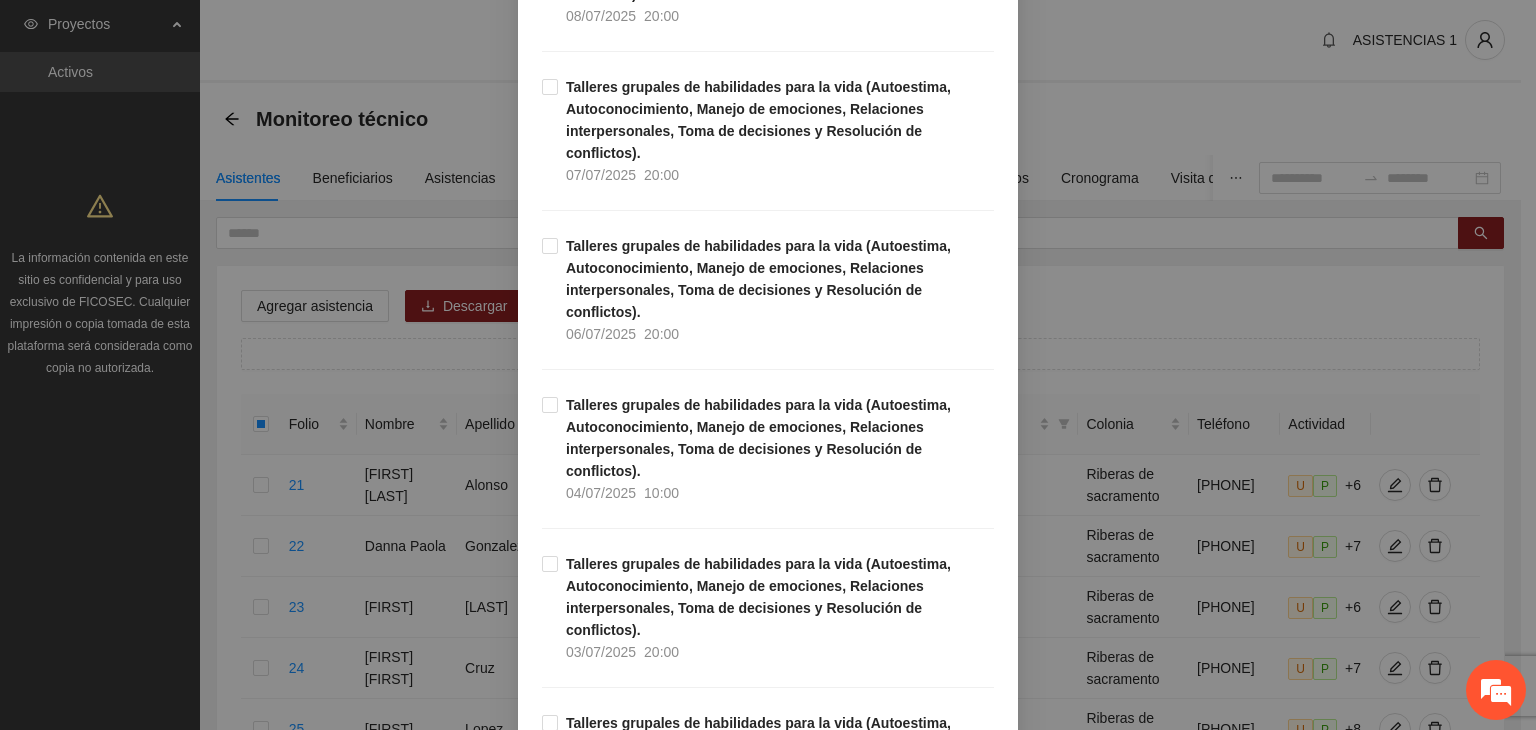 scroll, scrollTop: 2720, scrollLeft: 0, axis: vertical 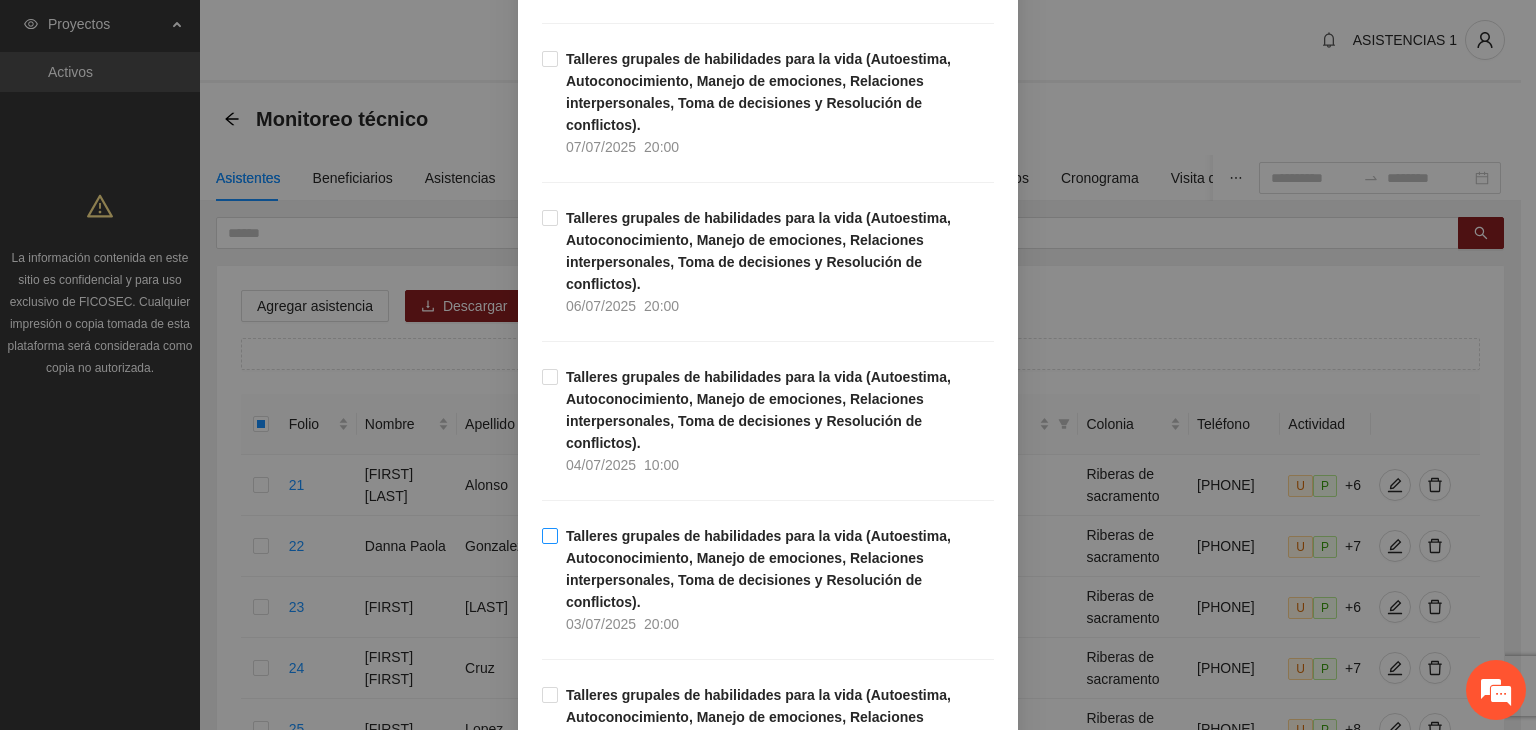 click on "Talleres grupales de habilidades para la vida (Autoestima, Autoconocimiento, Manejo de emociones, Relaciones interpersonales, Toma de decisiones y Resolución de conflictos). [DATE] [TIME]" at bounding box center [776, 580] 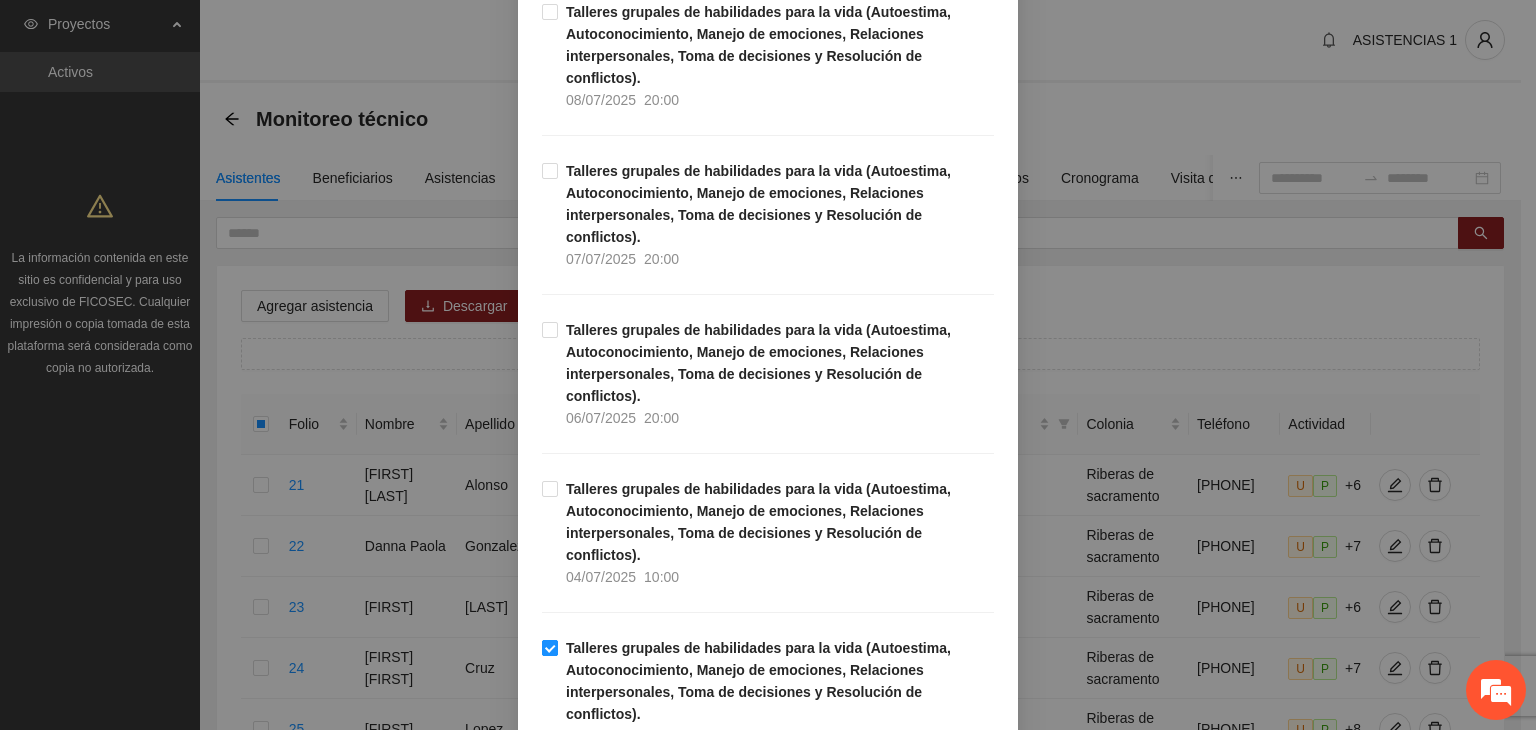 scroll, scrollTop: 2560, scrollLeft: 0, axis: vertical 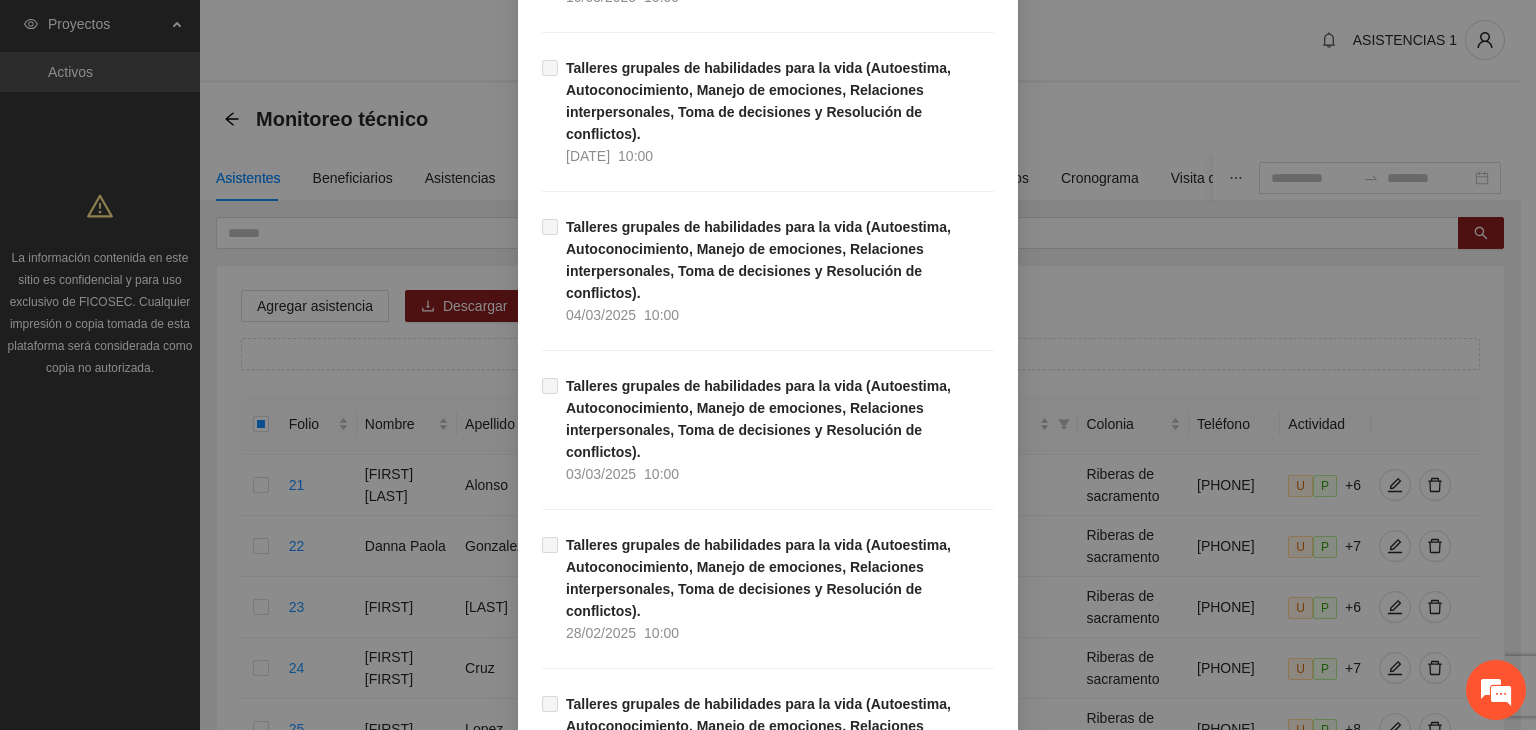 click on "Guardar" at bounding box center (960, 2701) 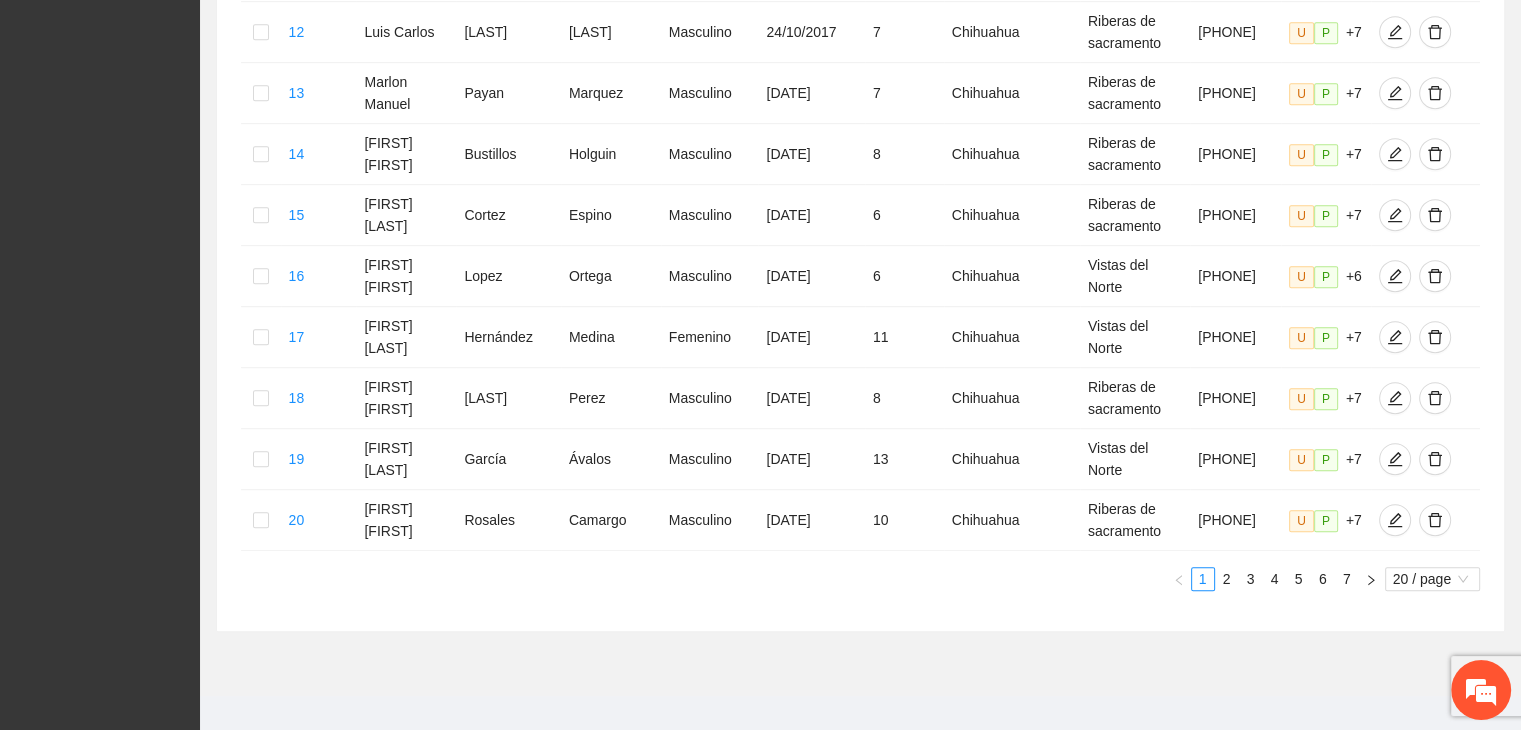 scroll, scrollTop: 1141, scrollLeft: 0, axis: vertical 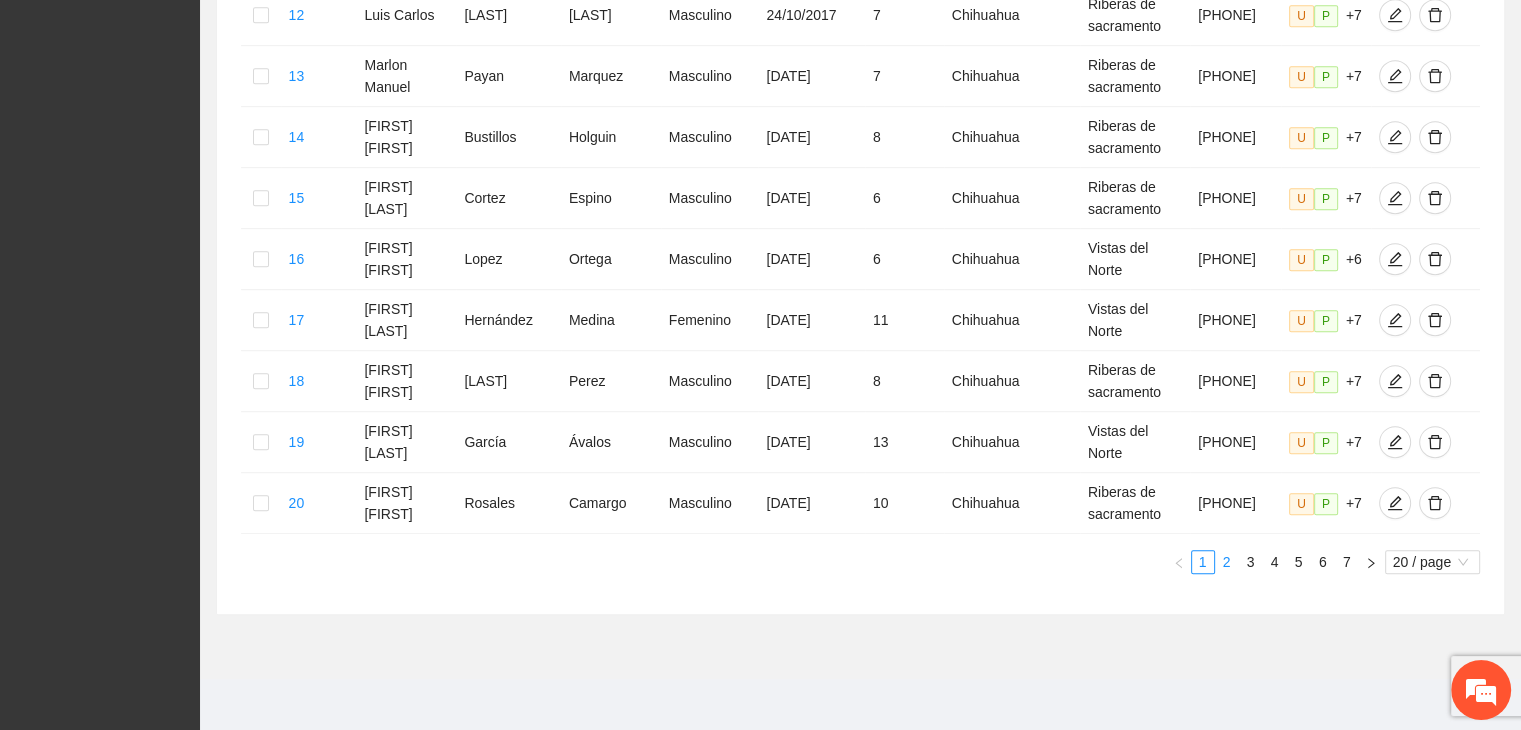 click on "2" at bounding box center (1227, 562) 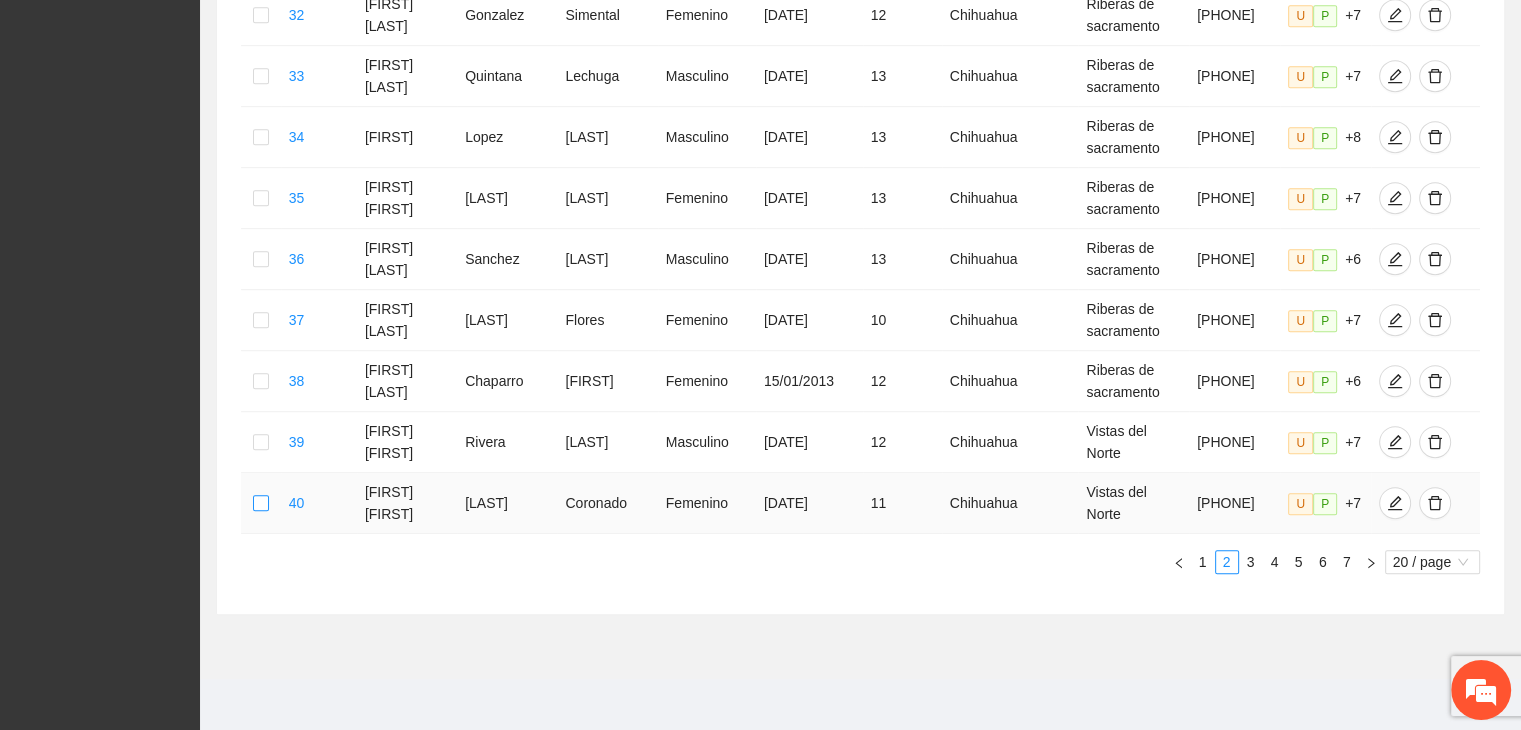 click at bounding box center [261, 503] 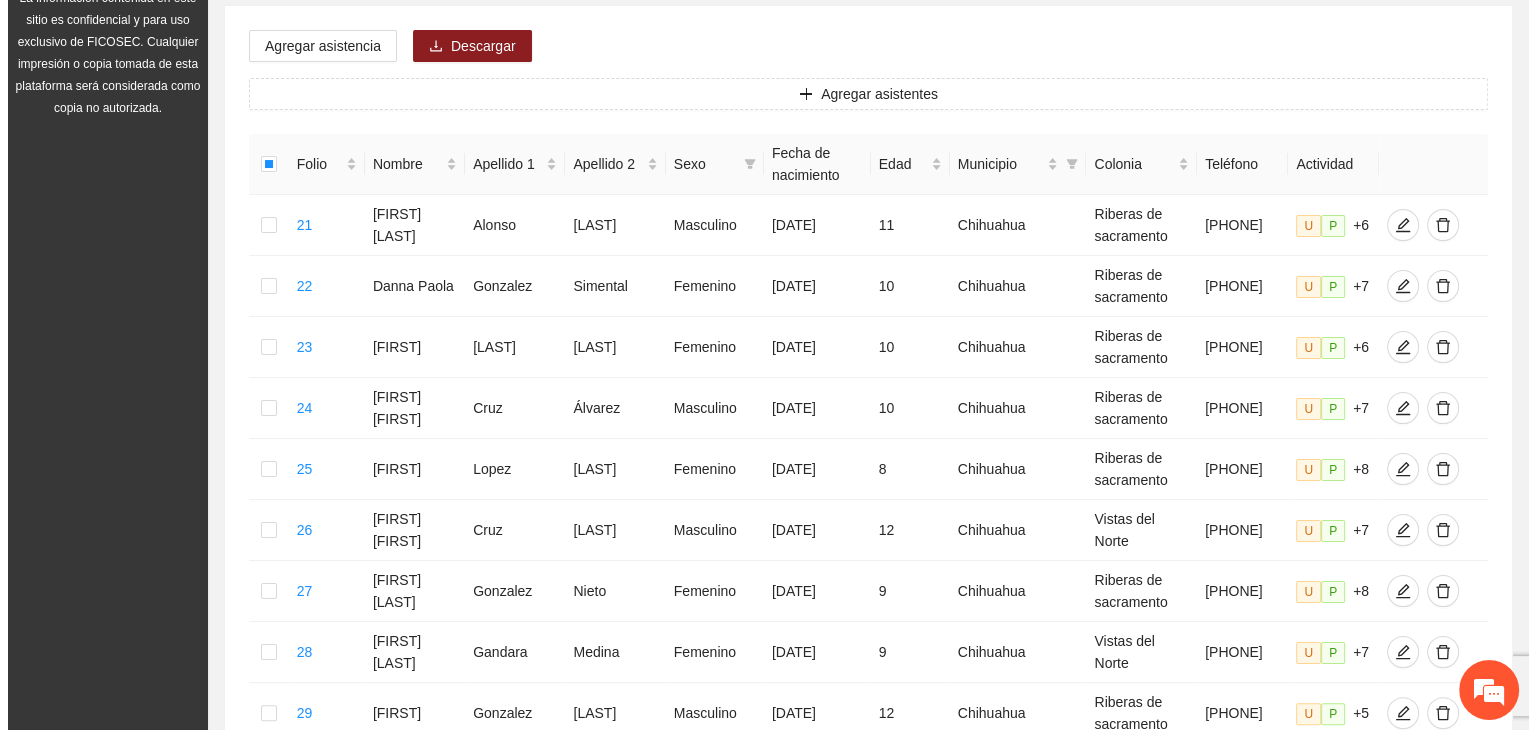 scroll, scrollTop: 155, scrollLeft: 0, axis: vertical 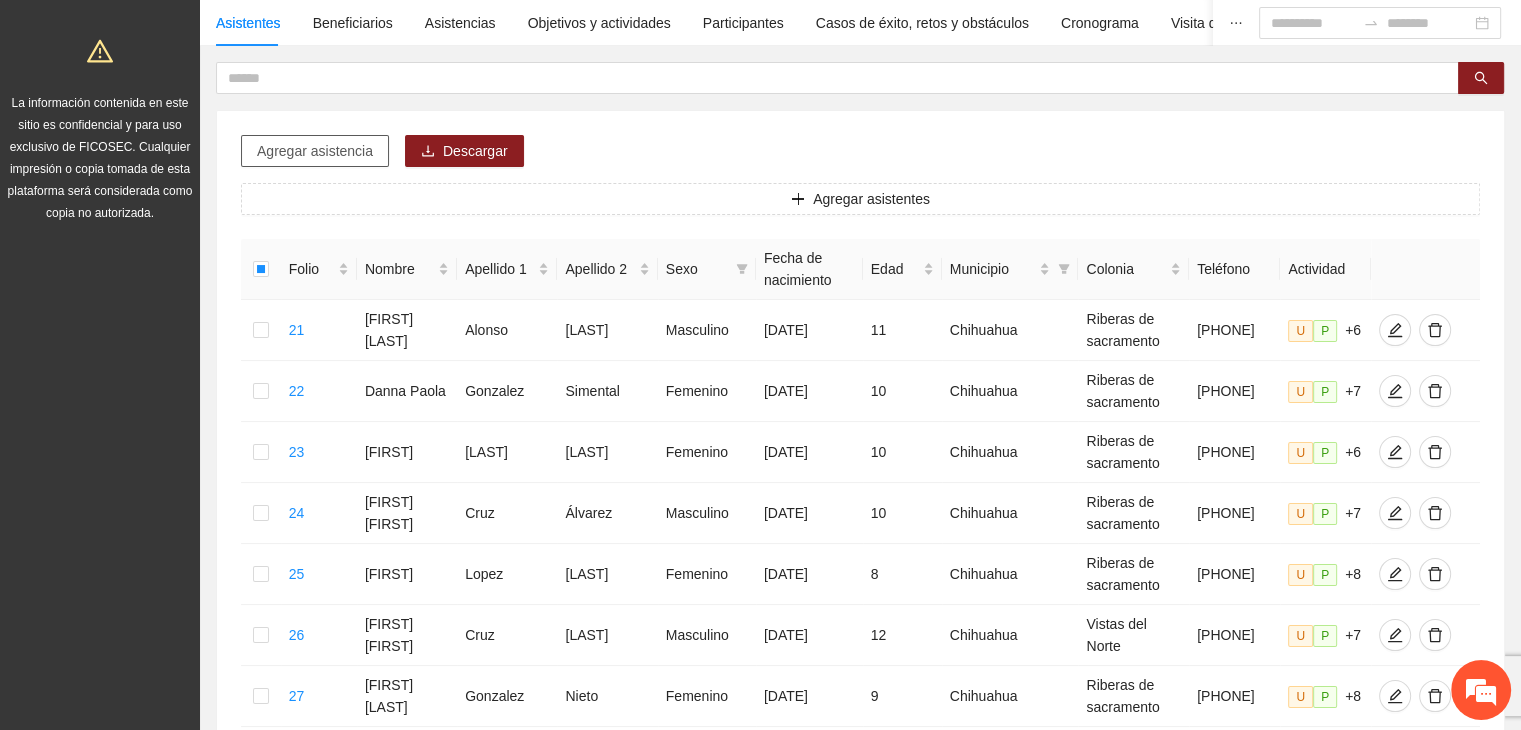 click on "Agregar asistencia" at bounding box center (315, 151) 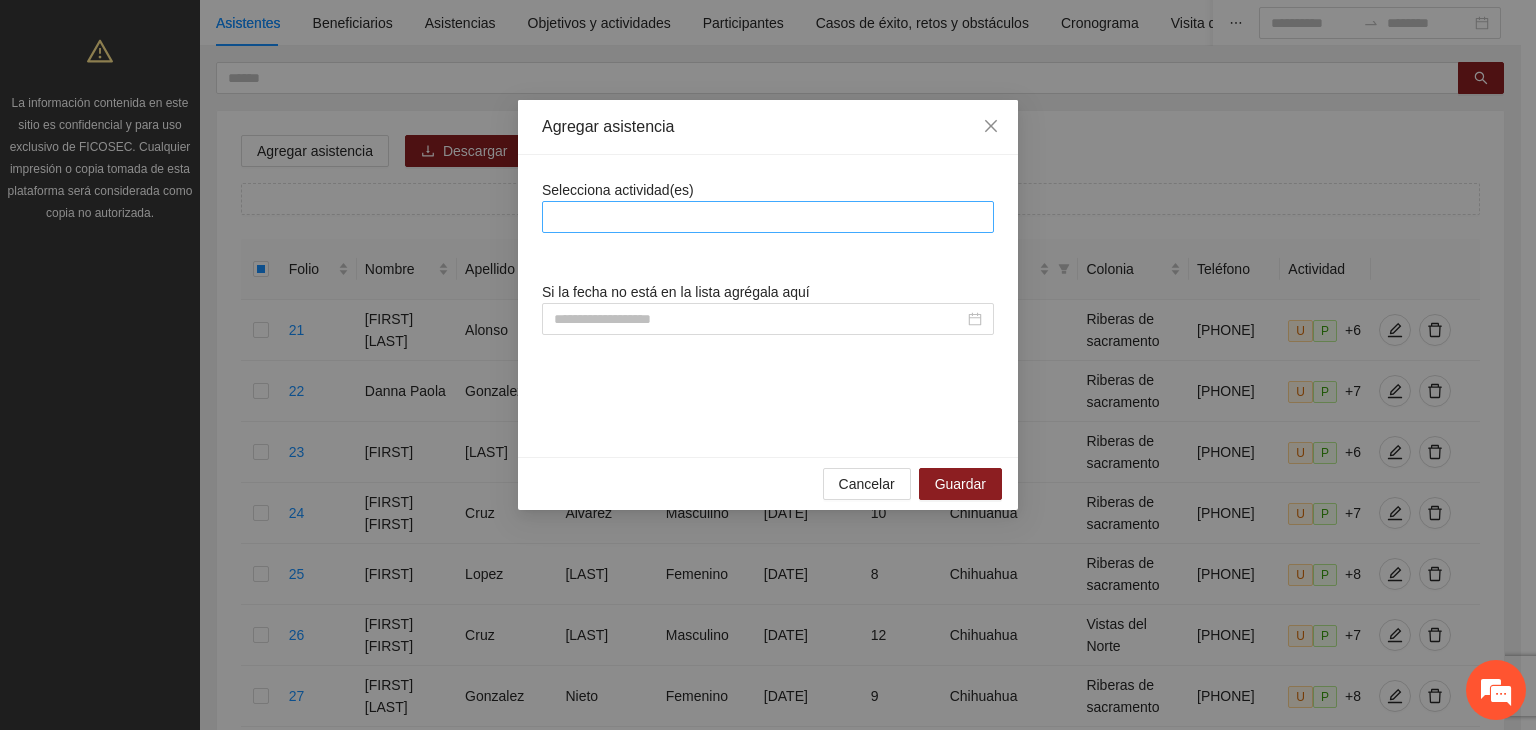 click at bounding box center [768, 217] 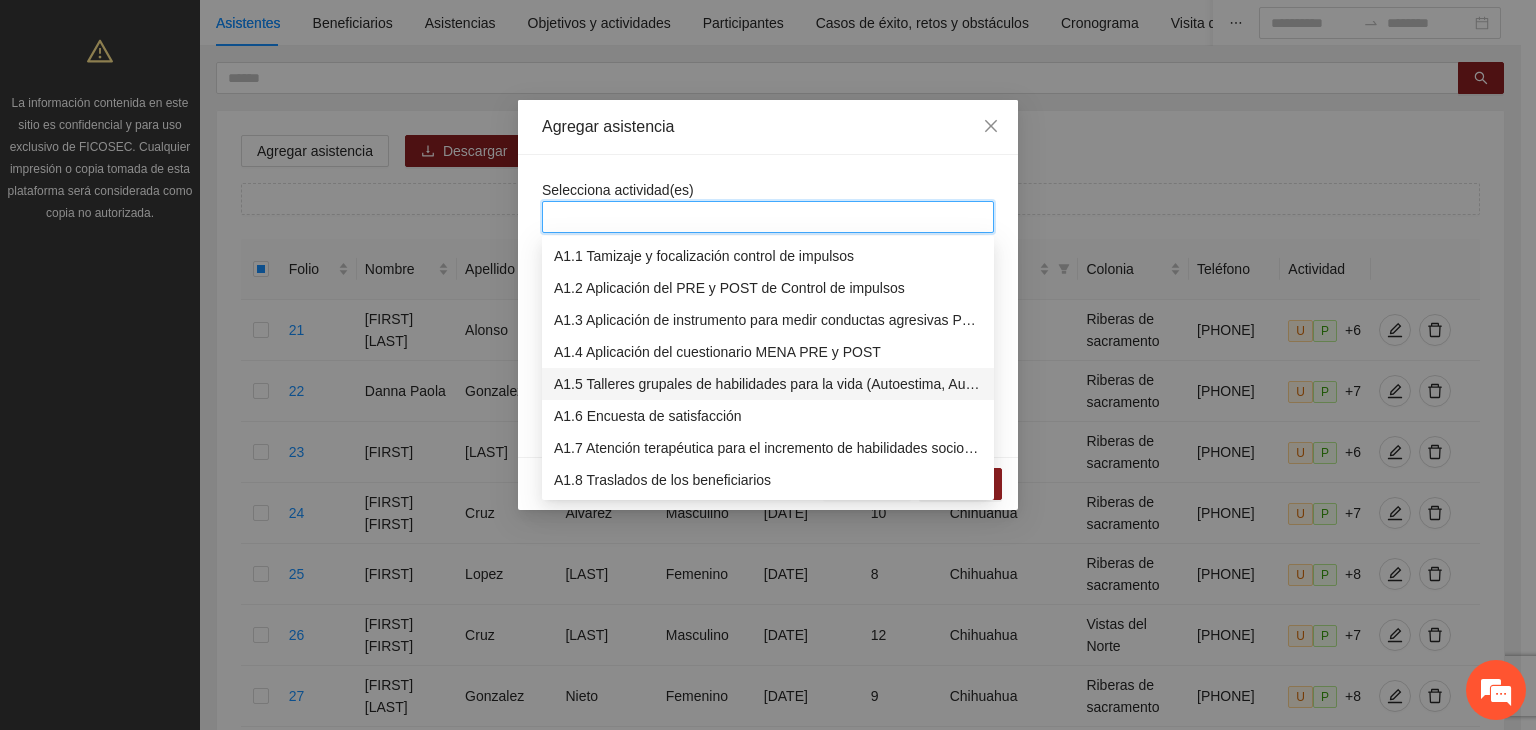 click on "A1.5 Talleres grupales de habilidades para la vida (Autoestima, Autoconocimiento, Manejo de emociones, Relaciones interpersonales, Toma de decisiones y Resolución de conflictos)." at bounding box center [768, 384] 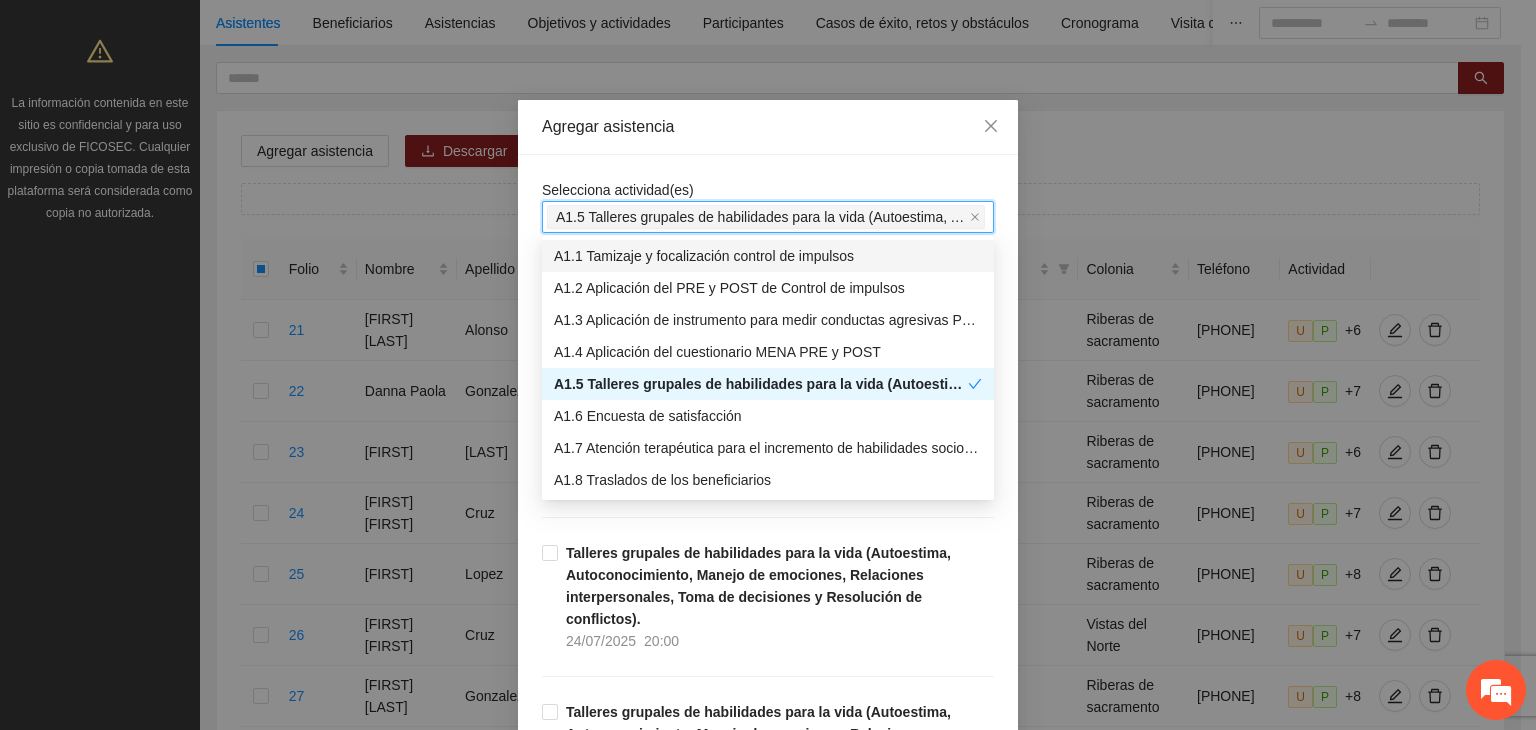 click on "Agregar asistencia" at bounding box center [768, 127] 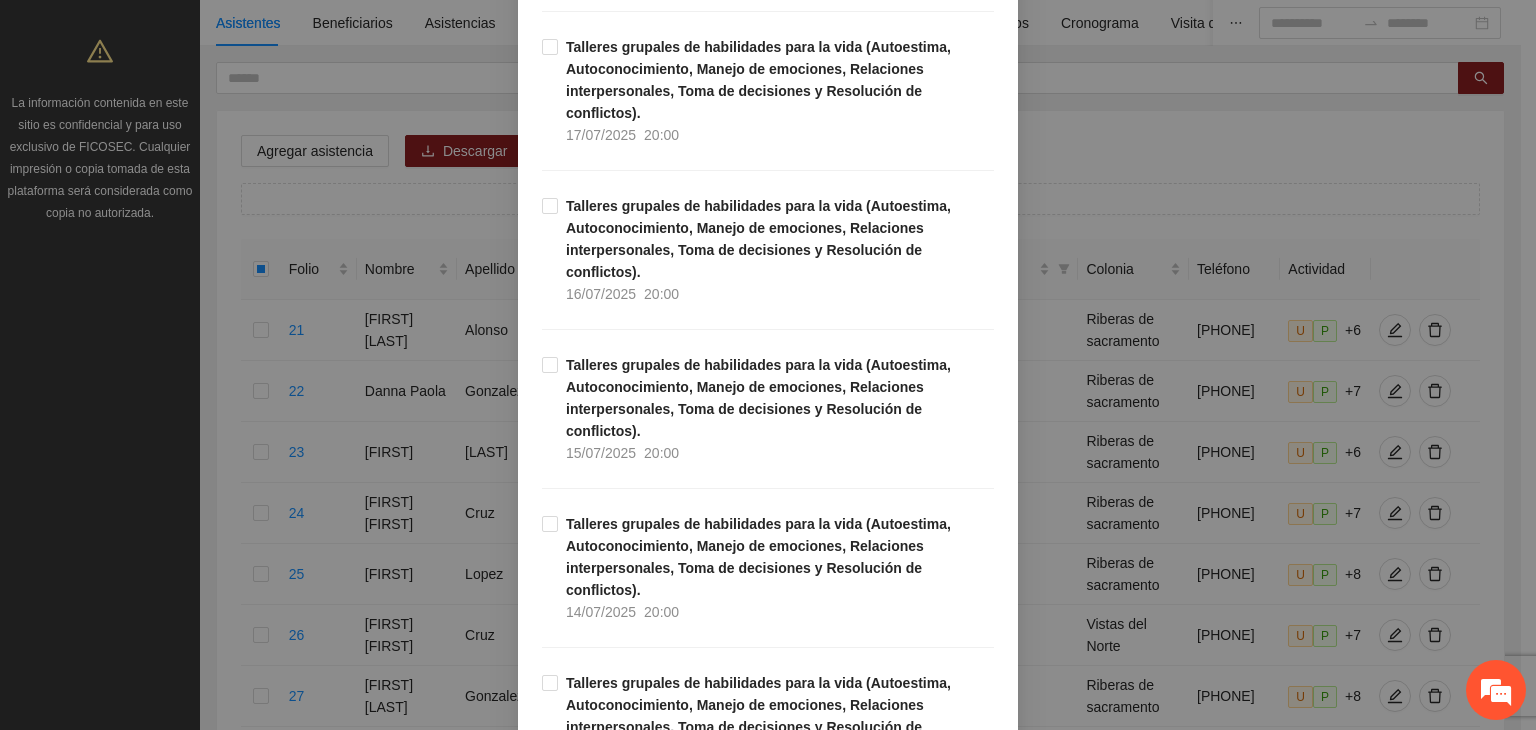 scroll, scrollTop: 1320, scrollLeft: 0, axis: vertical 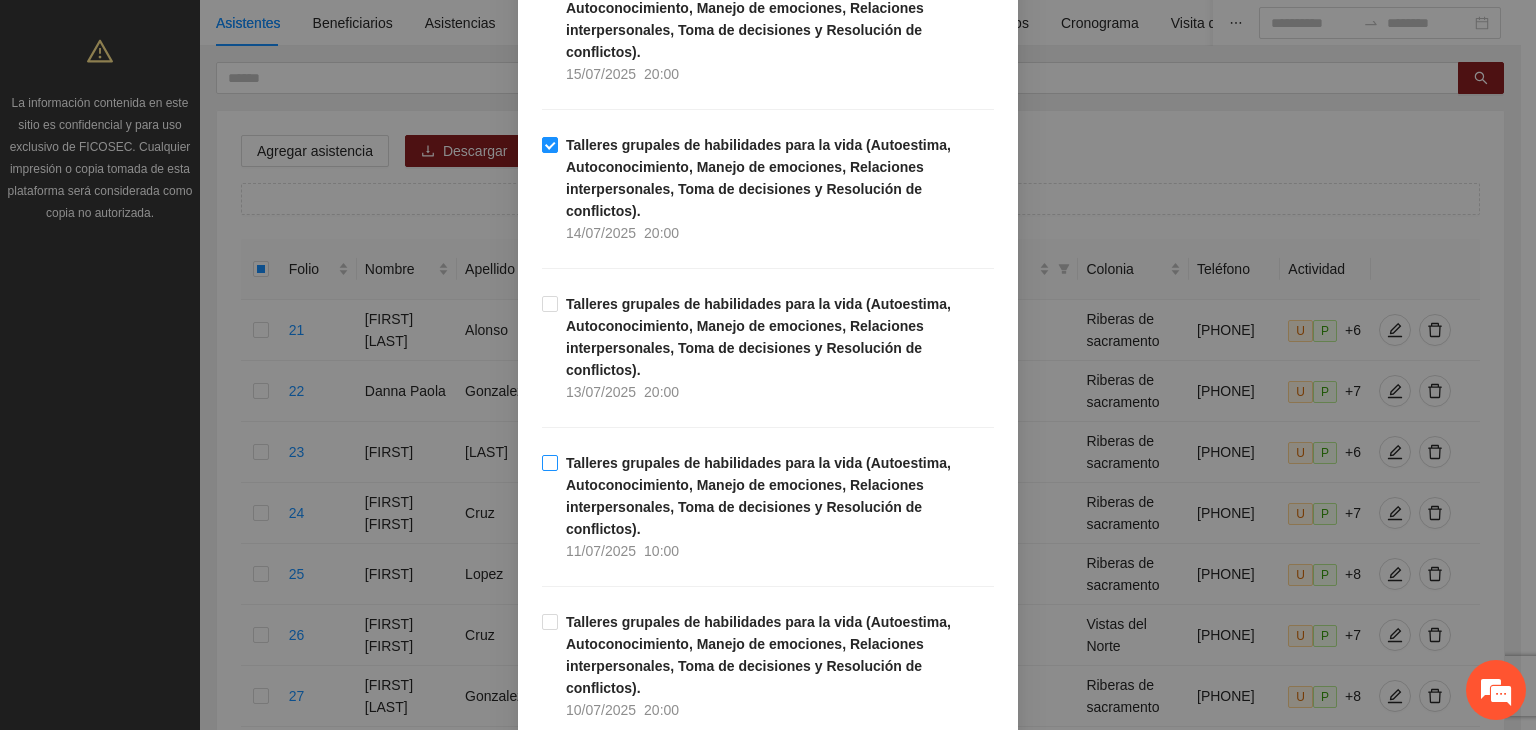 click on "Talleres grupales de habilidades para la vida (Autoestima, Autoconocimiento, Manejo de emociones, Relaciones interpersonales, Toma de decisiones y Resolución de conflictos). [DATE] [TIME]" at bounding box center [776, 507] 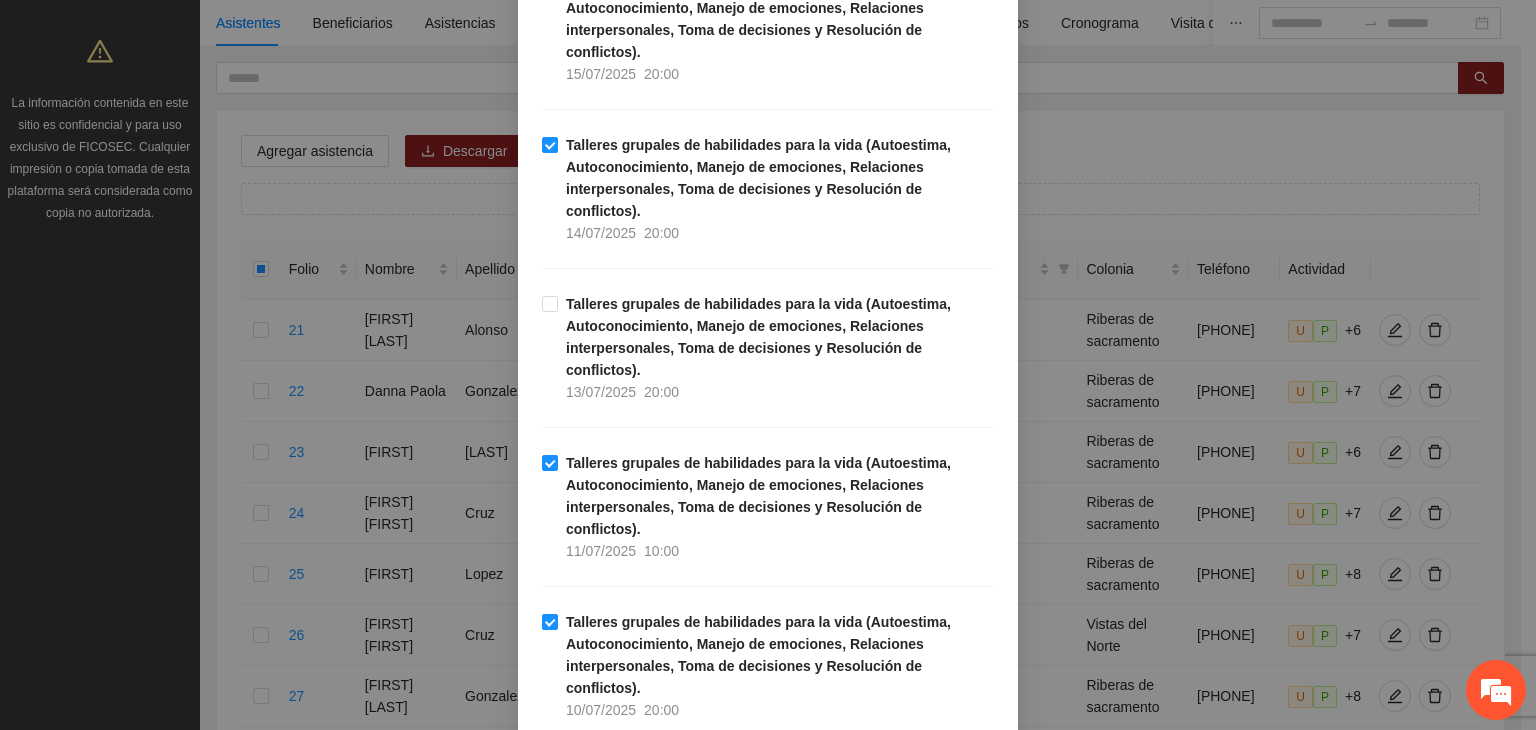 click on "Talleres grupales de habilidades para la vida (Autoestima, Autoconocimiento, Manejo de emociones, Relaciones interpersonales, Toma de decisiones y Resolución de conflictos). [DATE] [TIME]" at bounding box center (768, 825) 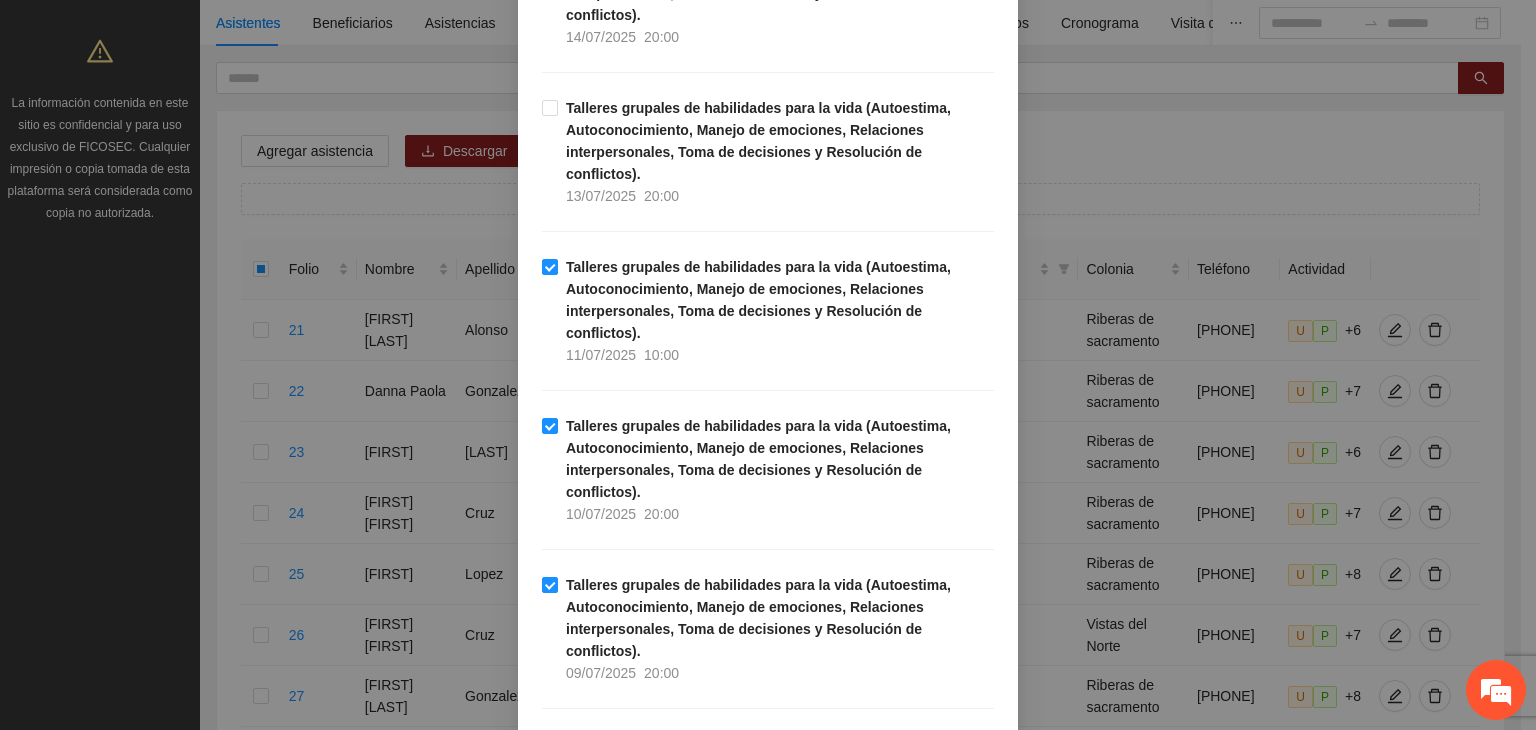 scroll, scrollTop: 1880, scrollLeft: 0, axis: vertical 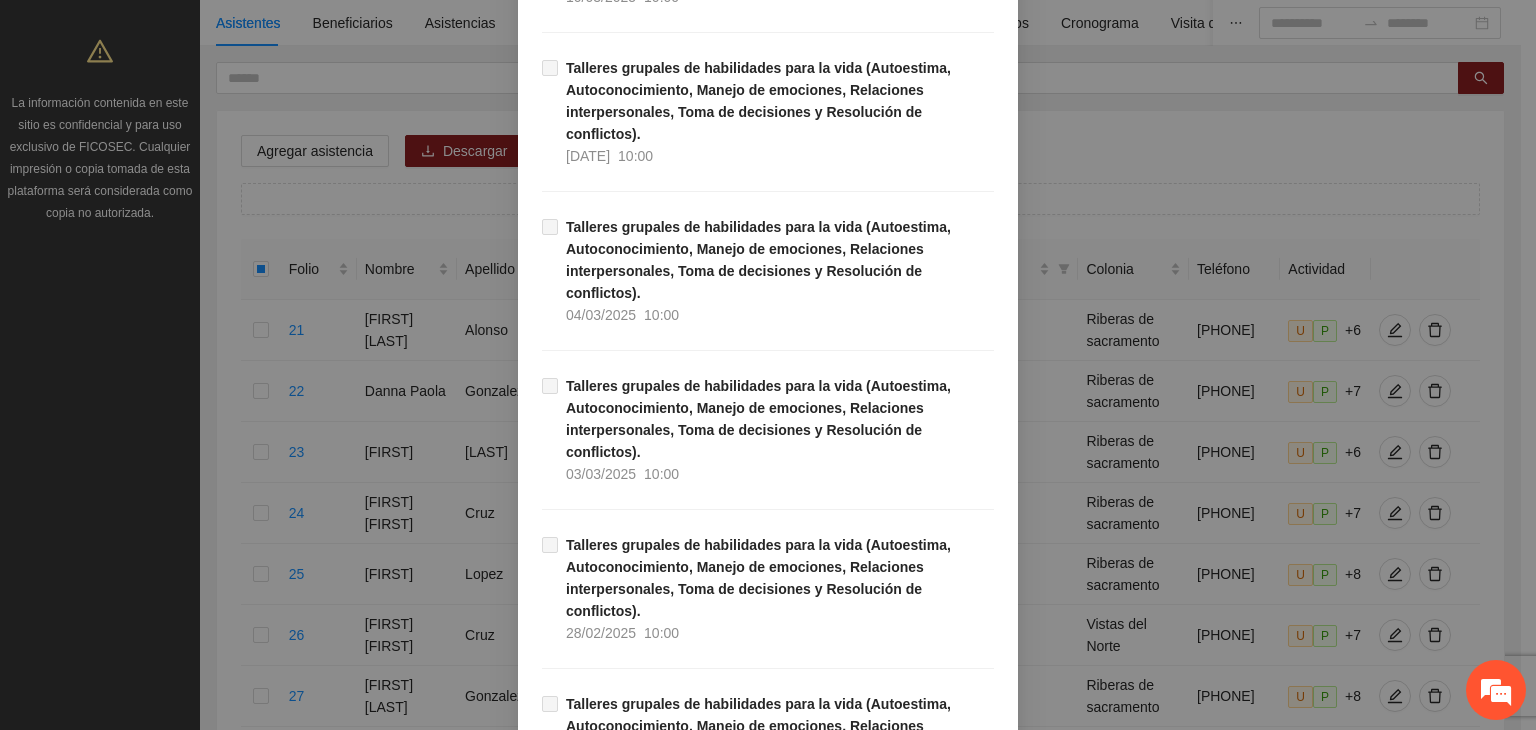 click on "Guardar" at bounding box center [960, 2701] 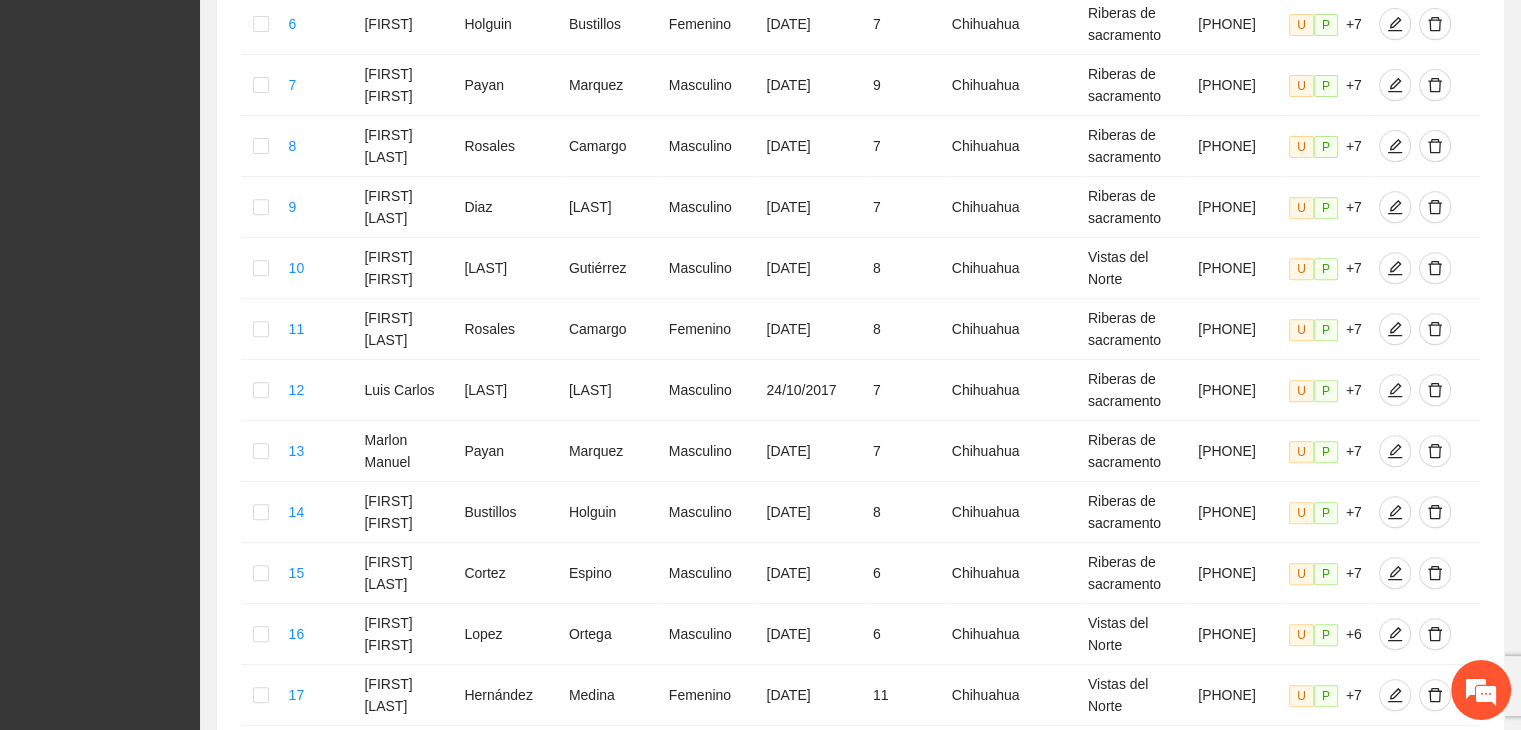 scroll, scrollTop: 1141, scrollLeft: 0, axis: vertical 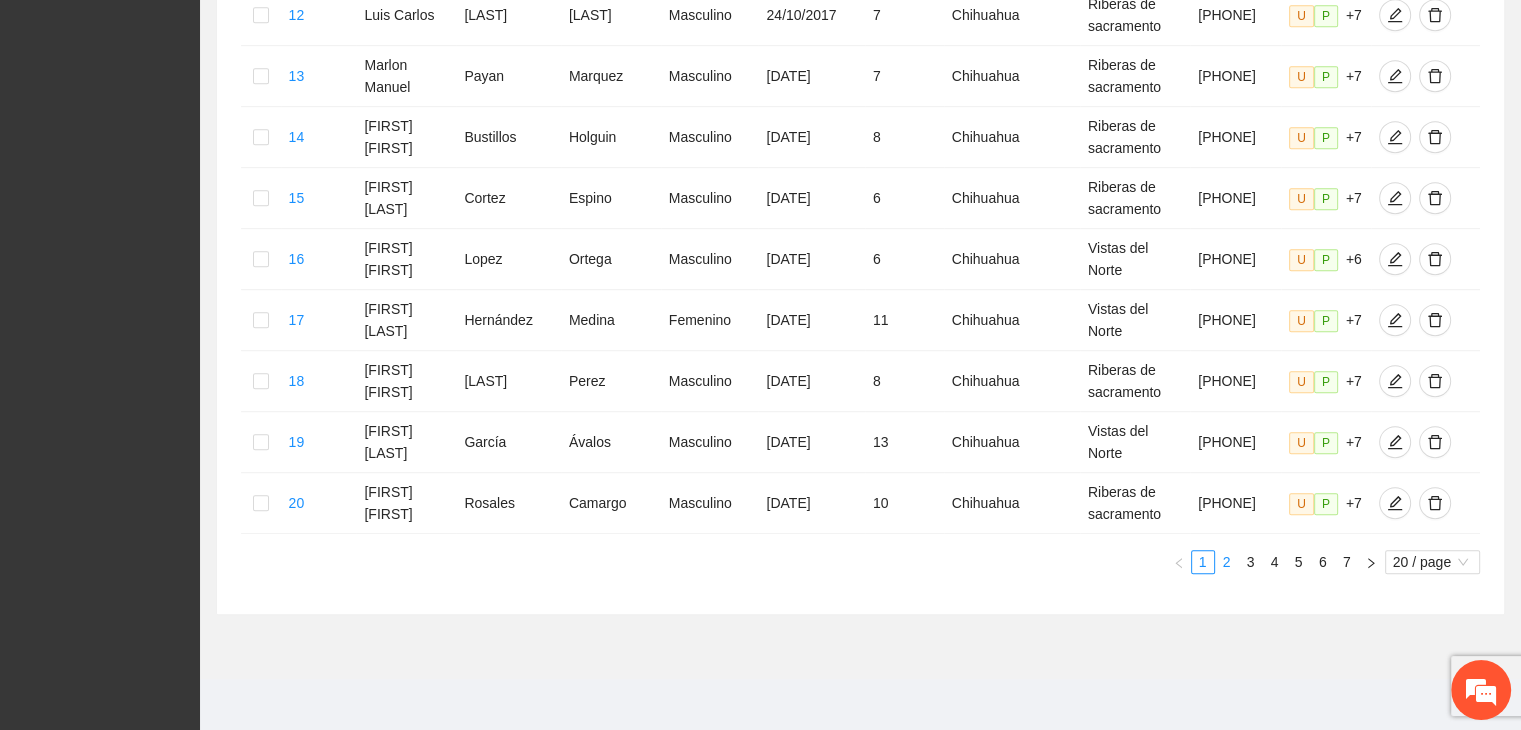 click on "2" at bounding box center [1227, 562] 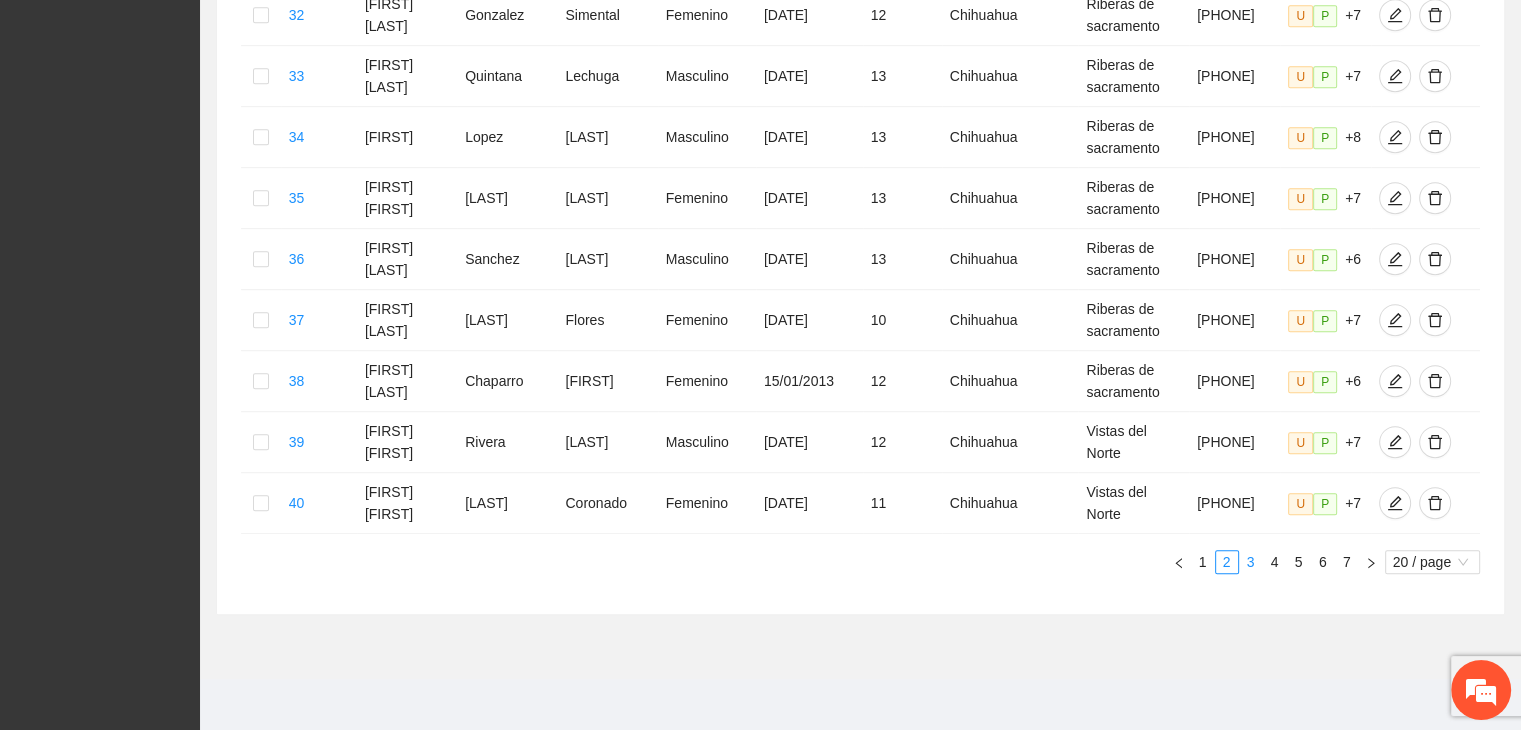 click on "3" at bounding box center (1251, 562) 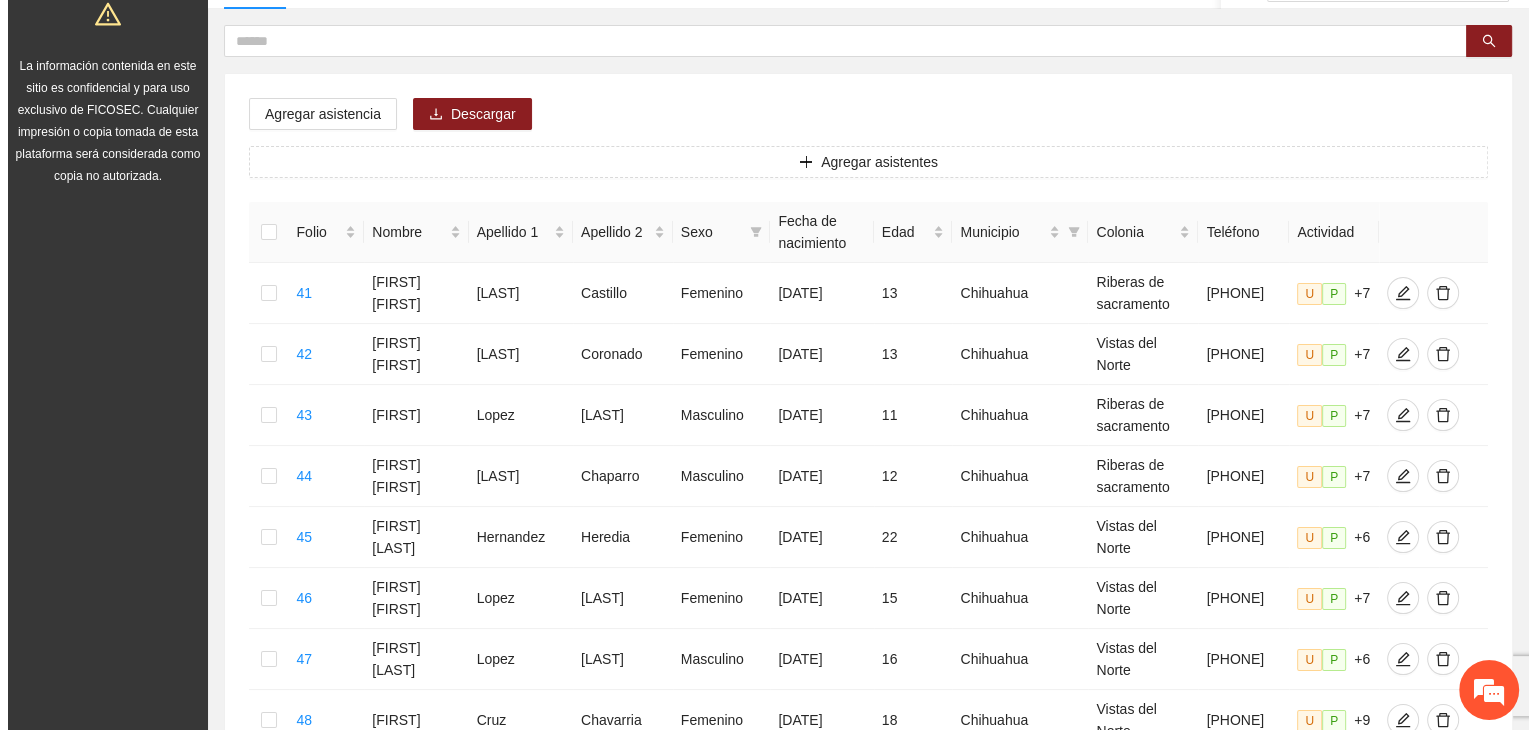 scroll, scrollTop: 196, scrollLeft: 0, axis: vertical 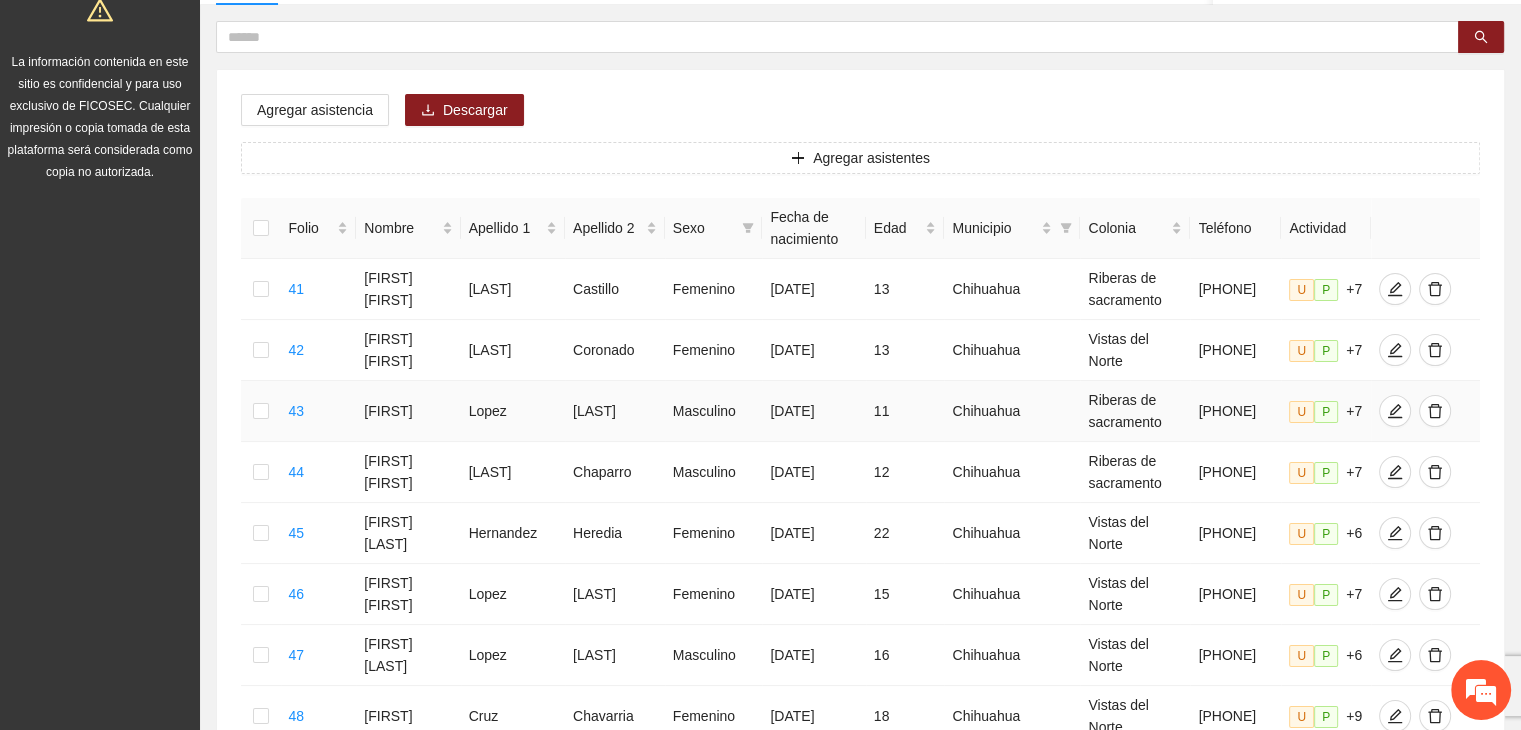 click at bounding box center [261, 411] 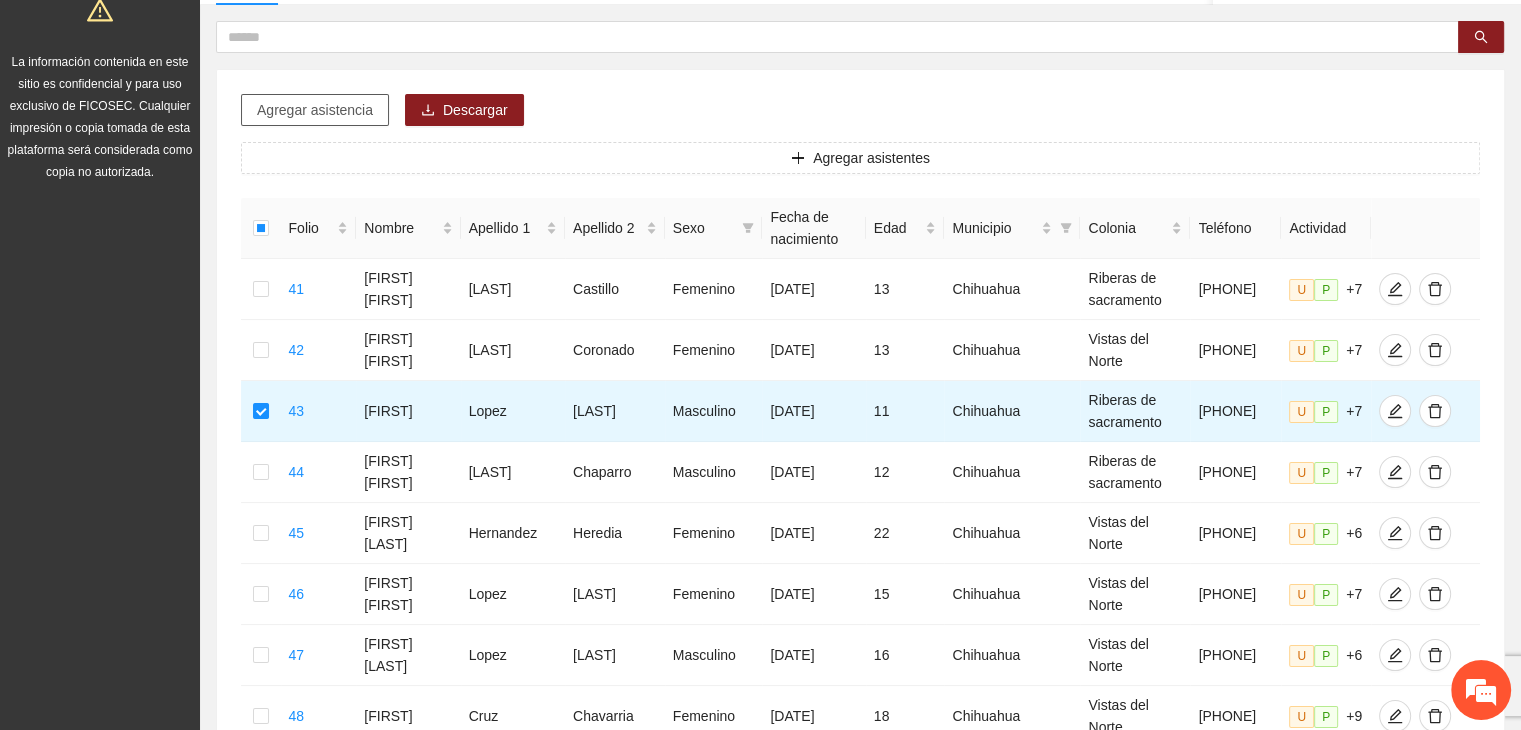 click on "Agregar asistencia" at bounding box center (315, 110) 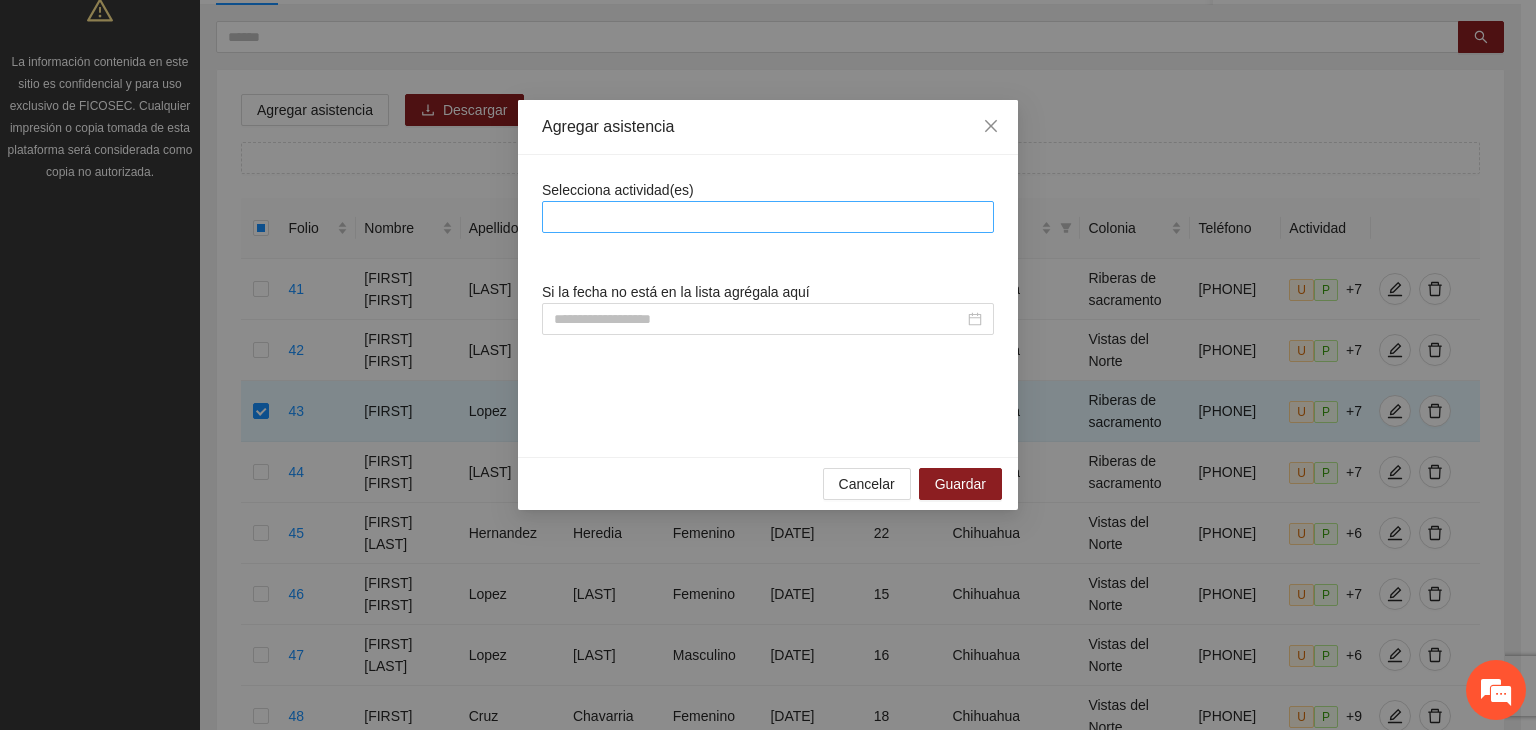click at bounding box center (768, 217) 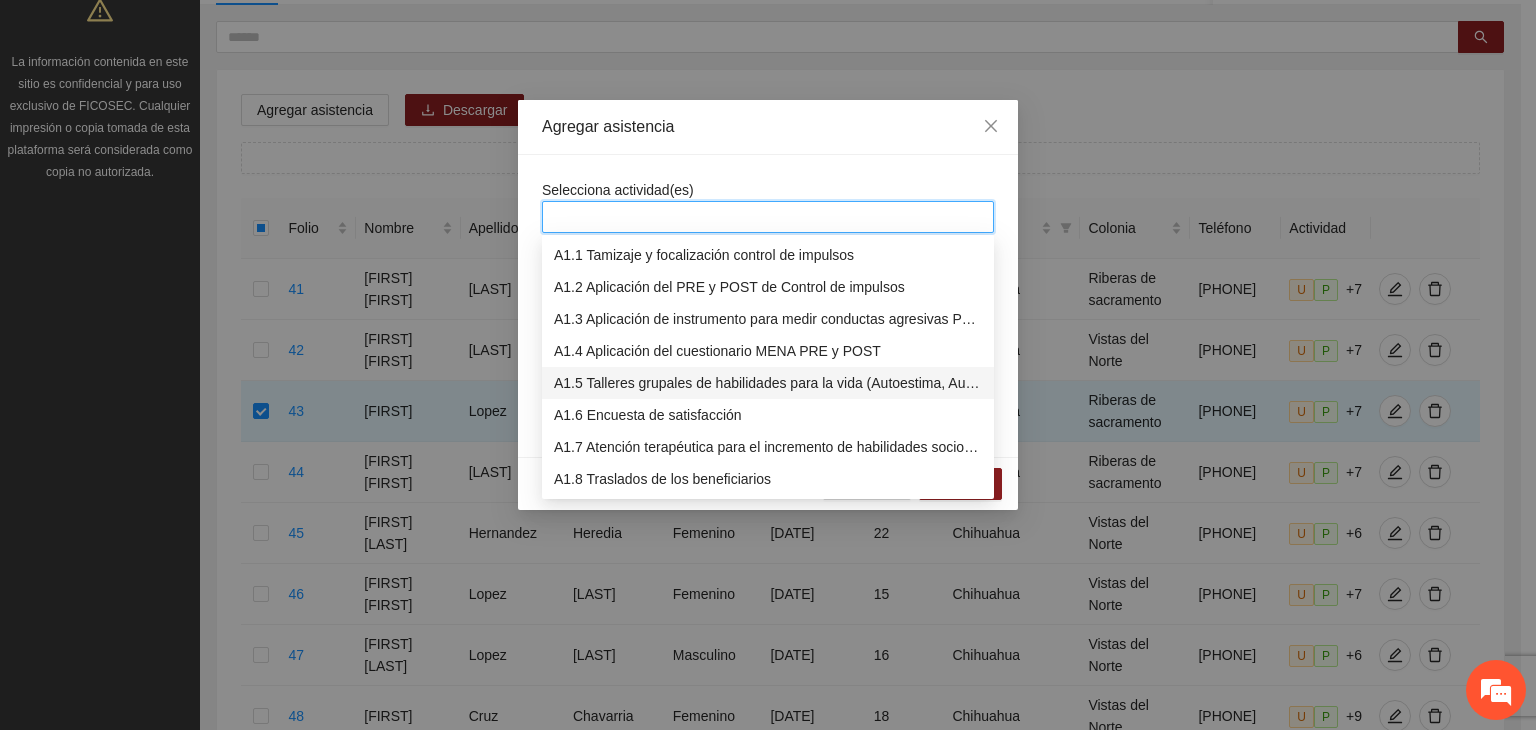 click on "A1.5 Talleres grupales de habilidades para la vida (Autoestima, Autoconocimiento, Manejo de emociones, Relaciones interpersonales, Toma de decisiones y Resolución de conflictos)." at bounding box center (768, 383) 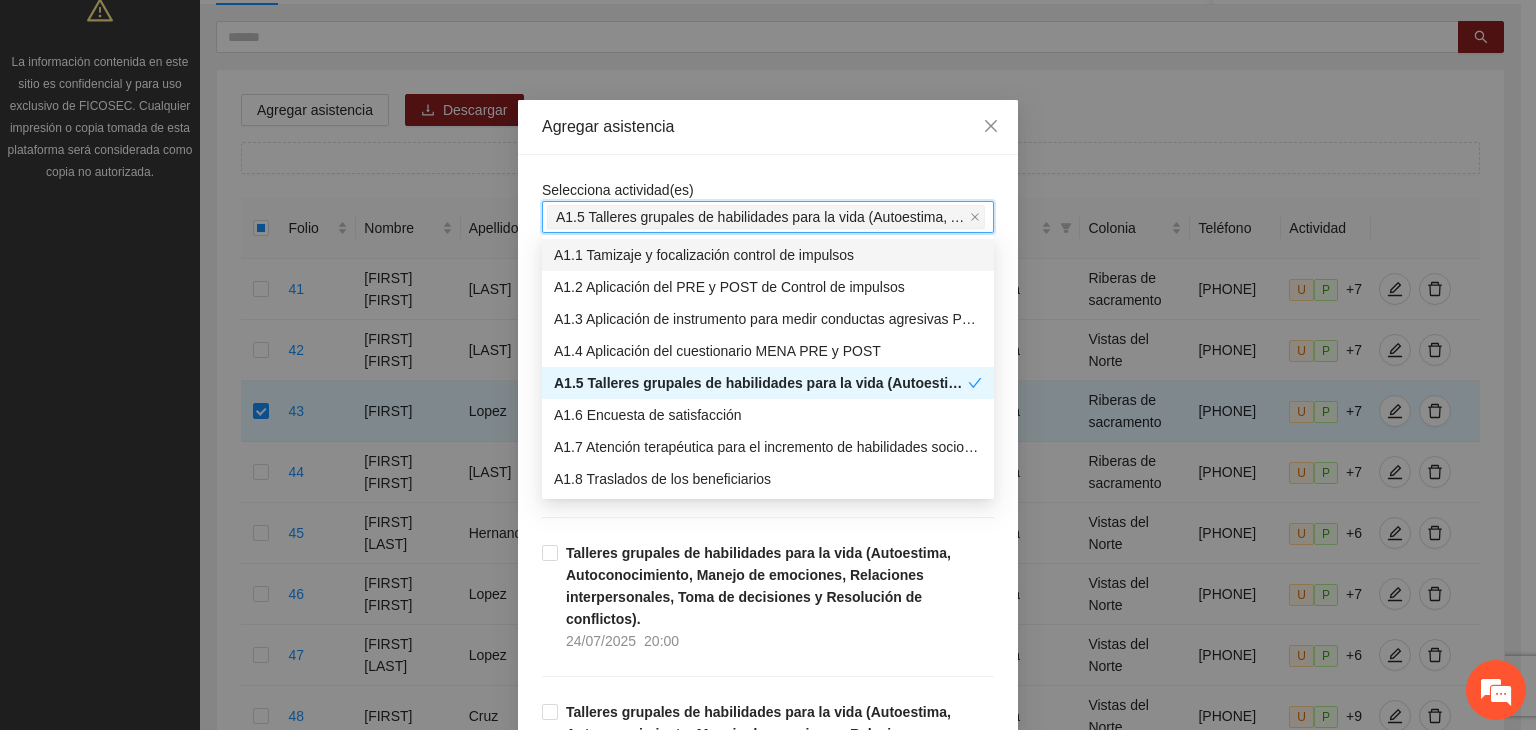 click on "Agregar asistencia" at bounding box center (768, 127) 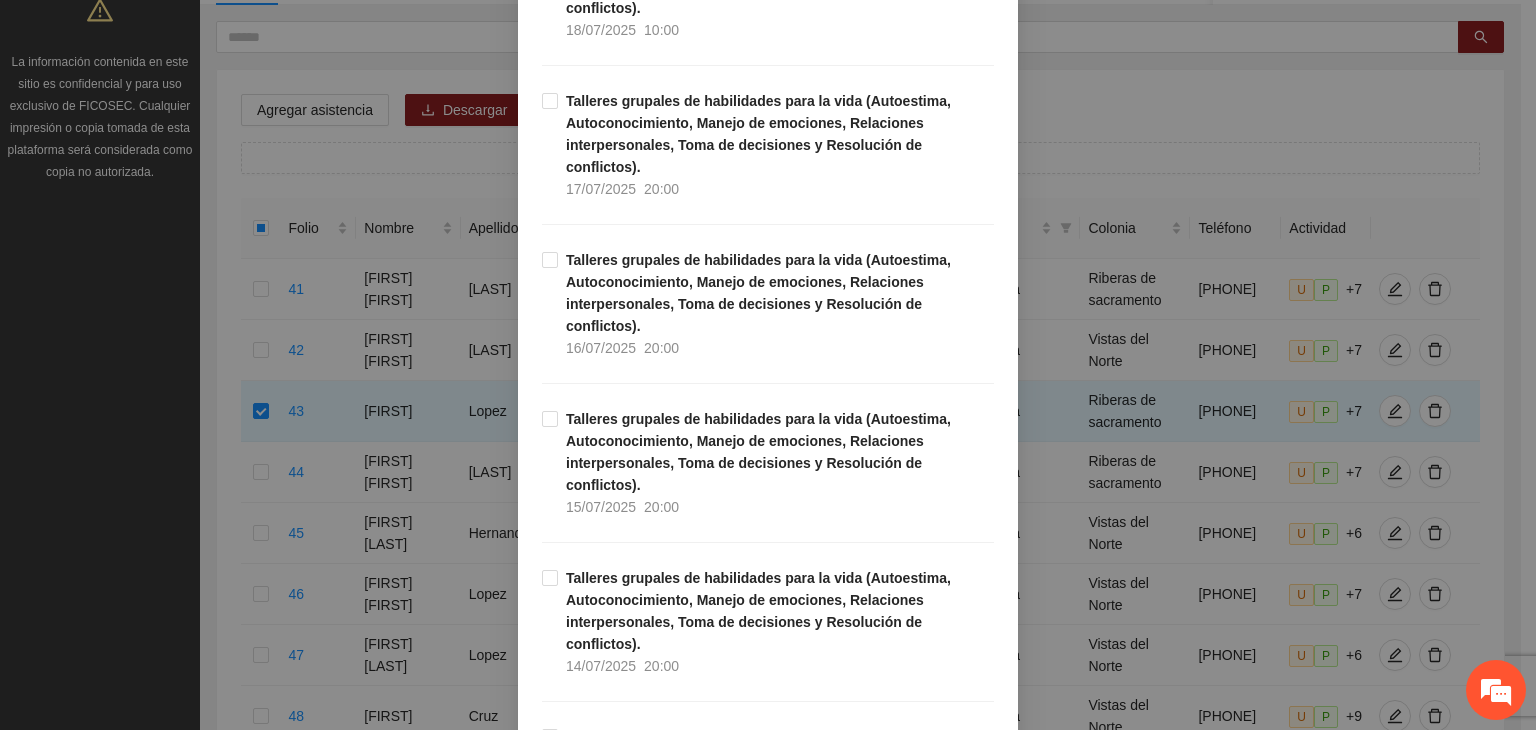 scroll, scrollTop: 1280, scrollLeft: 0, axis: vertical 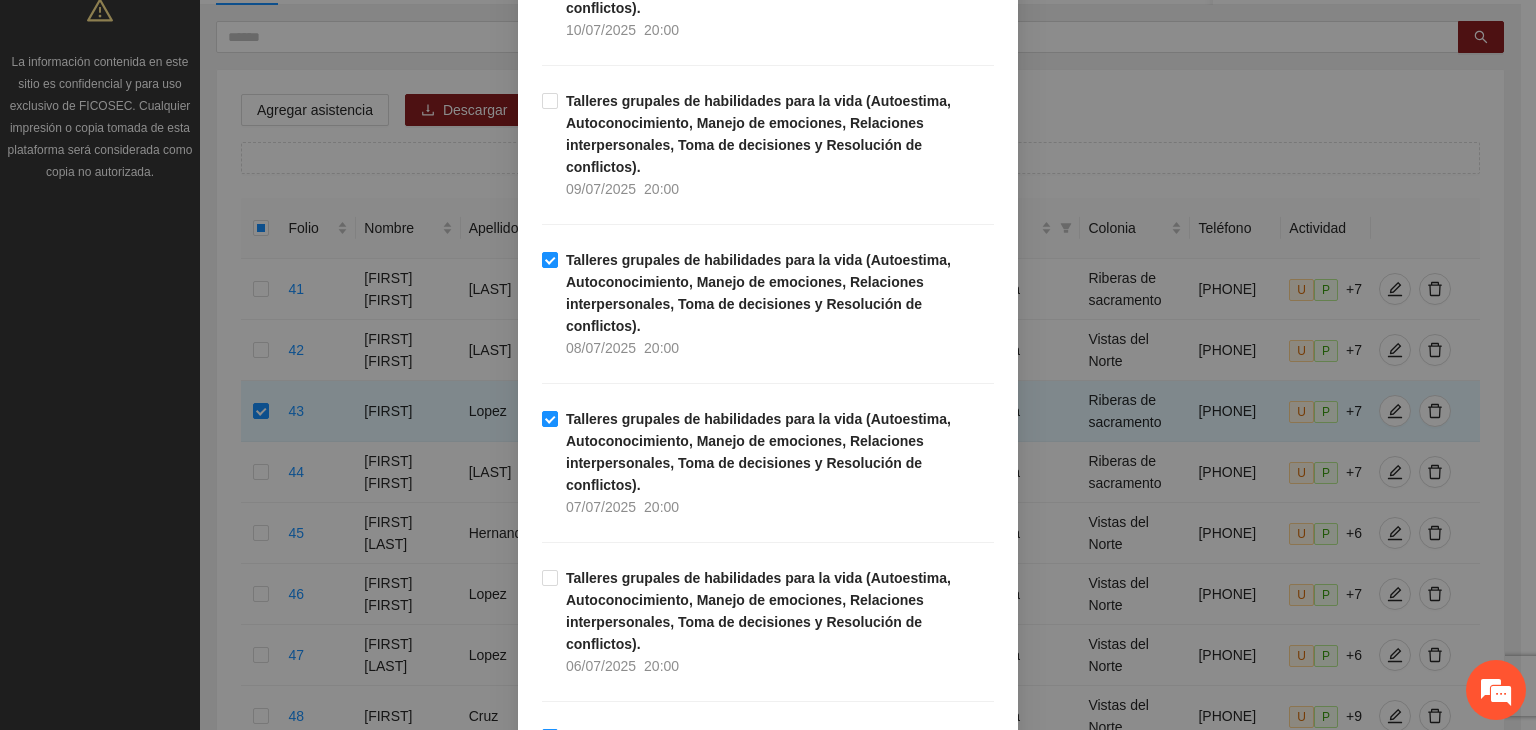 click on "Talleres grupales de habilidades para la vida (Autoestima, Autoconocimiento, Manejo de emociones, Relaciones interpersonales, Toma de decisiones y Resolución de conflictos). [DATE] [TIME]" at bounding box center (768, 940) 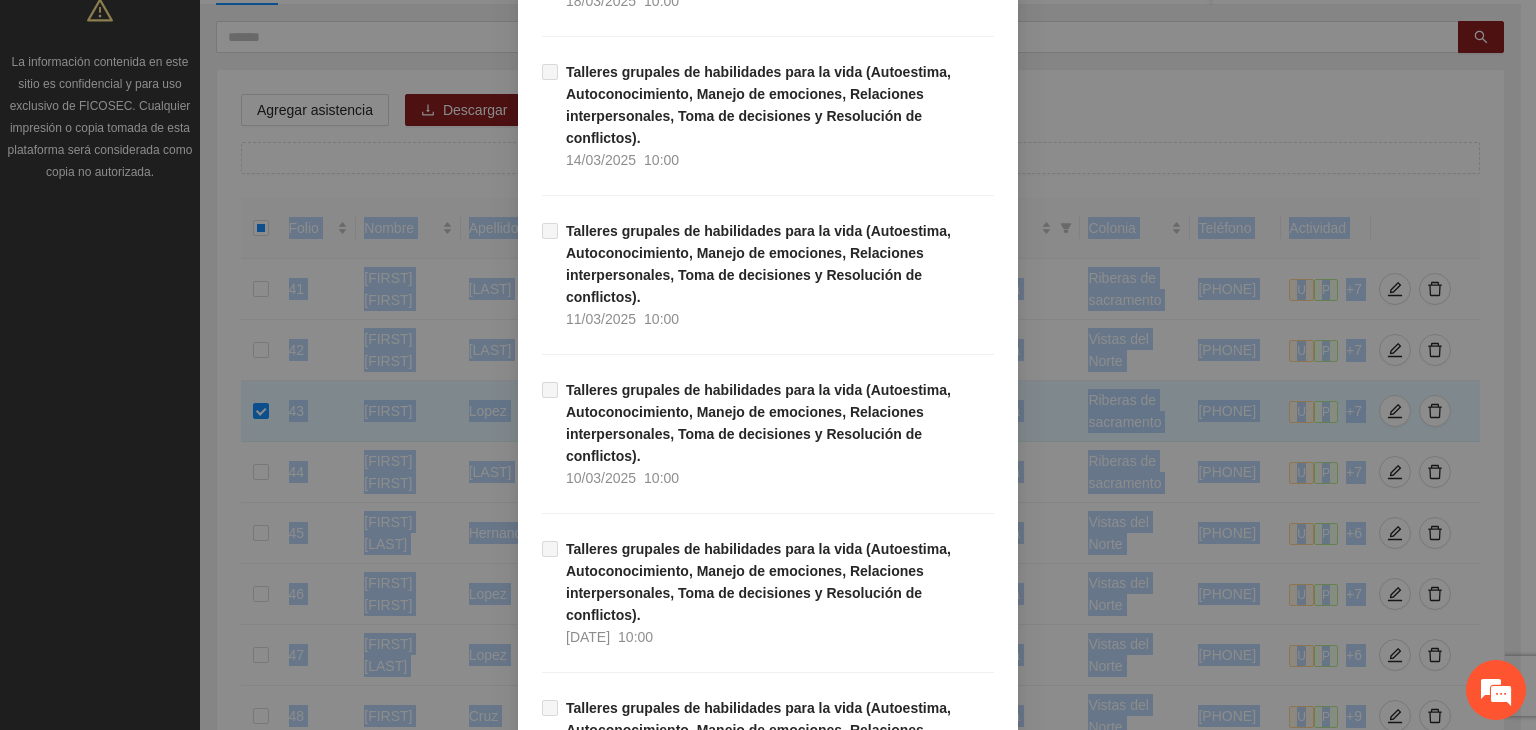 drag, startPoint x: 1525, startPoint y: 660, endPoint x: 1532, endPoint y: 729, distance: 69.354164 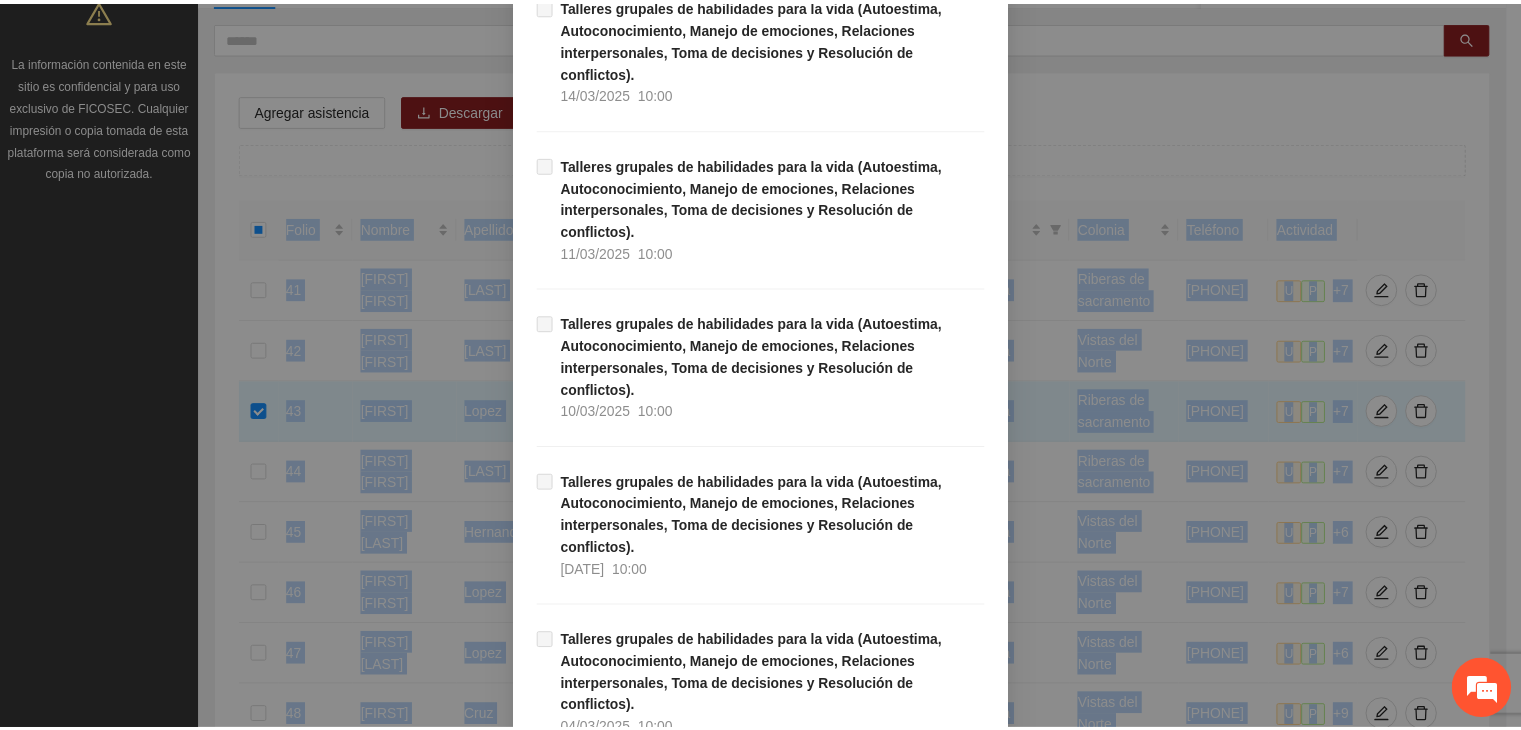 scroll, scrollTop: 12251, scrollLeft: 0, axis: vertical 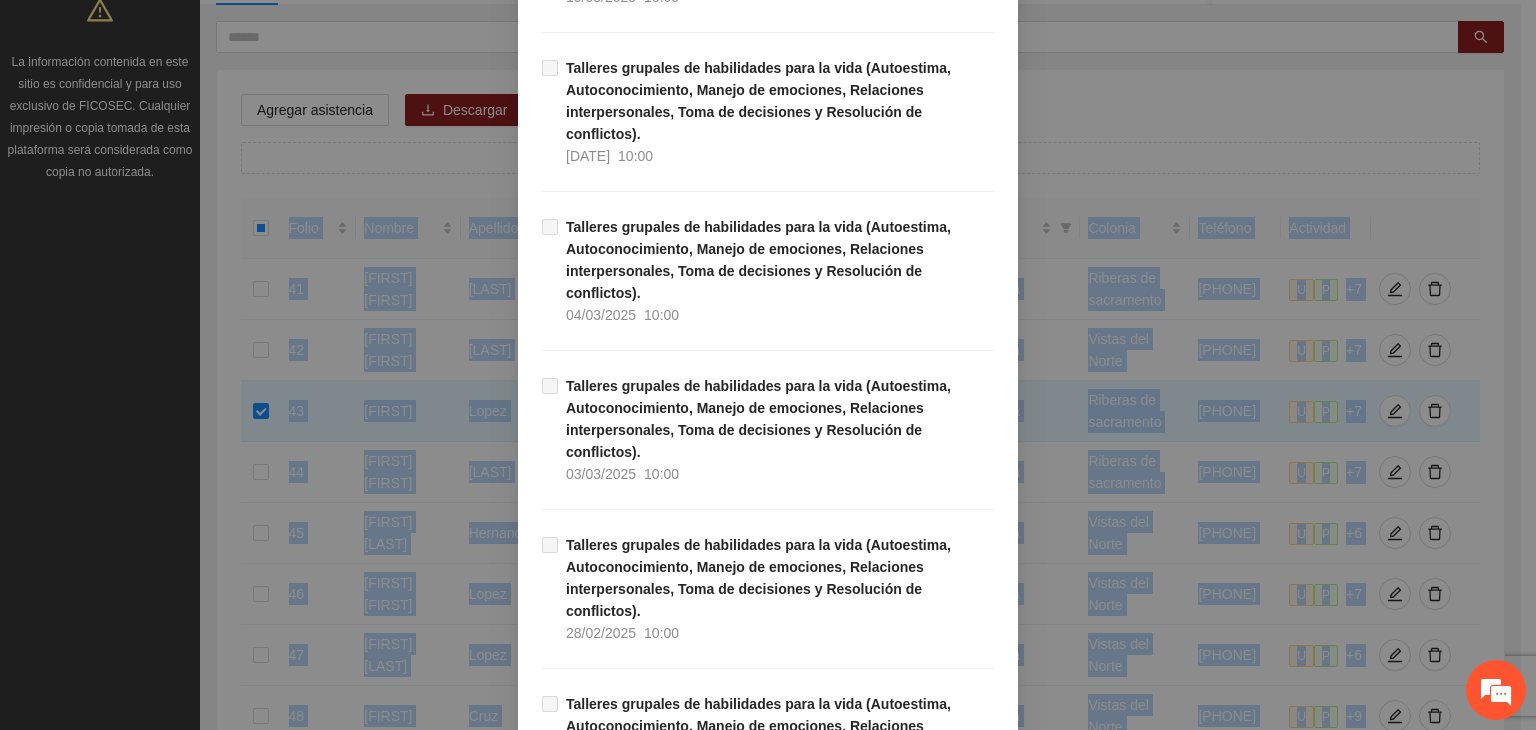 click on "Guardar" at bounding box center (960, 2701) 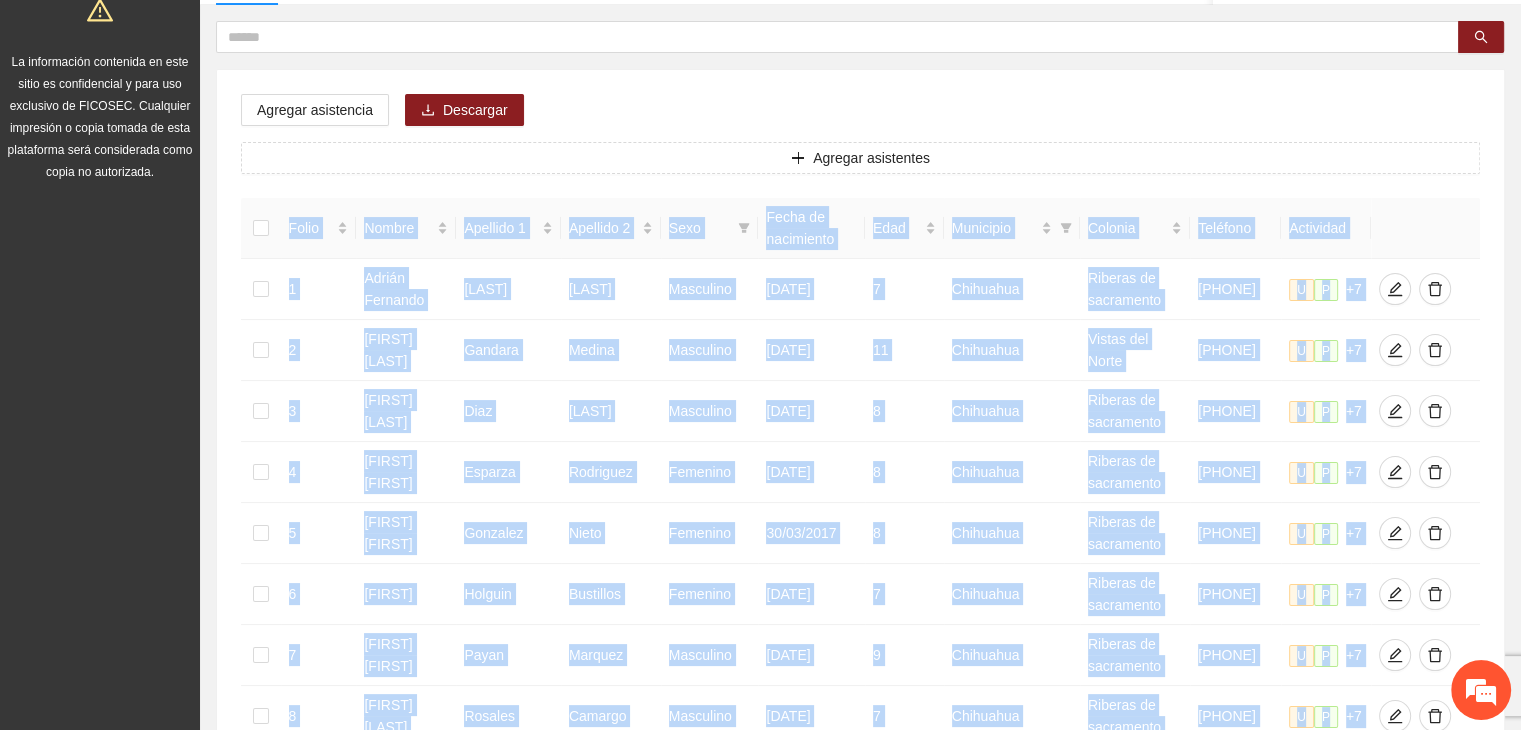 scroll, scrollTop: 1141, scrollLeft: 0, axis: vertical 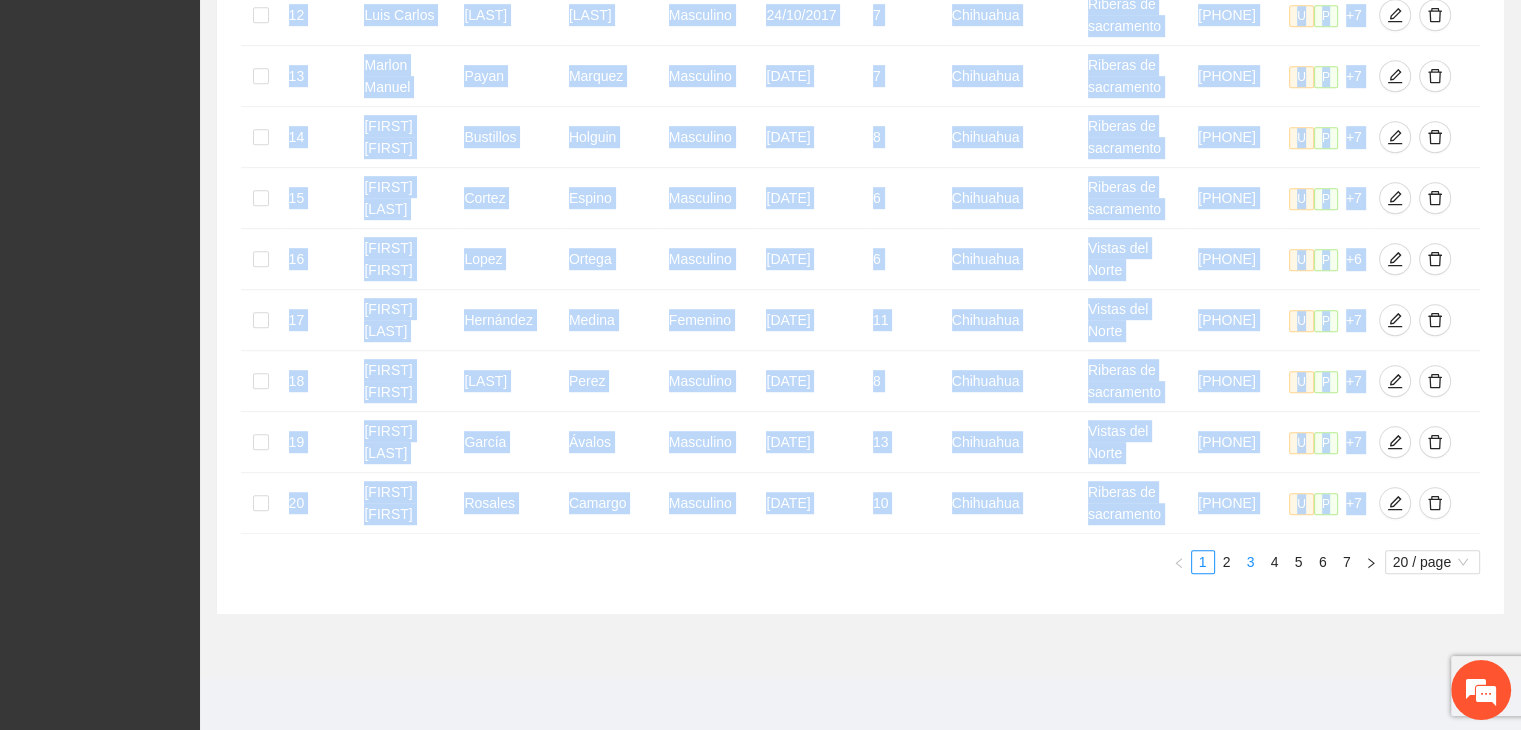 click on "3" at bounding box center (1251, 562) 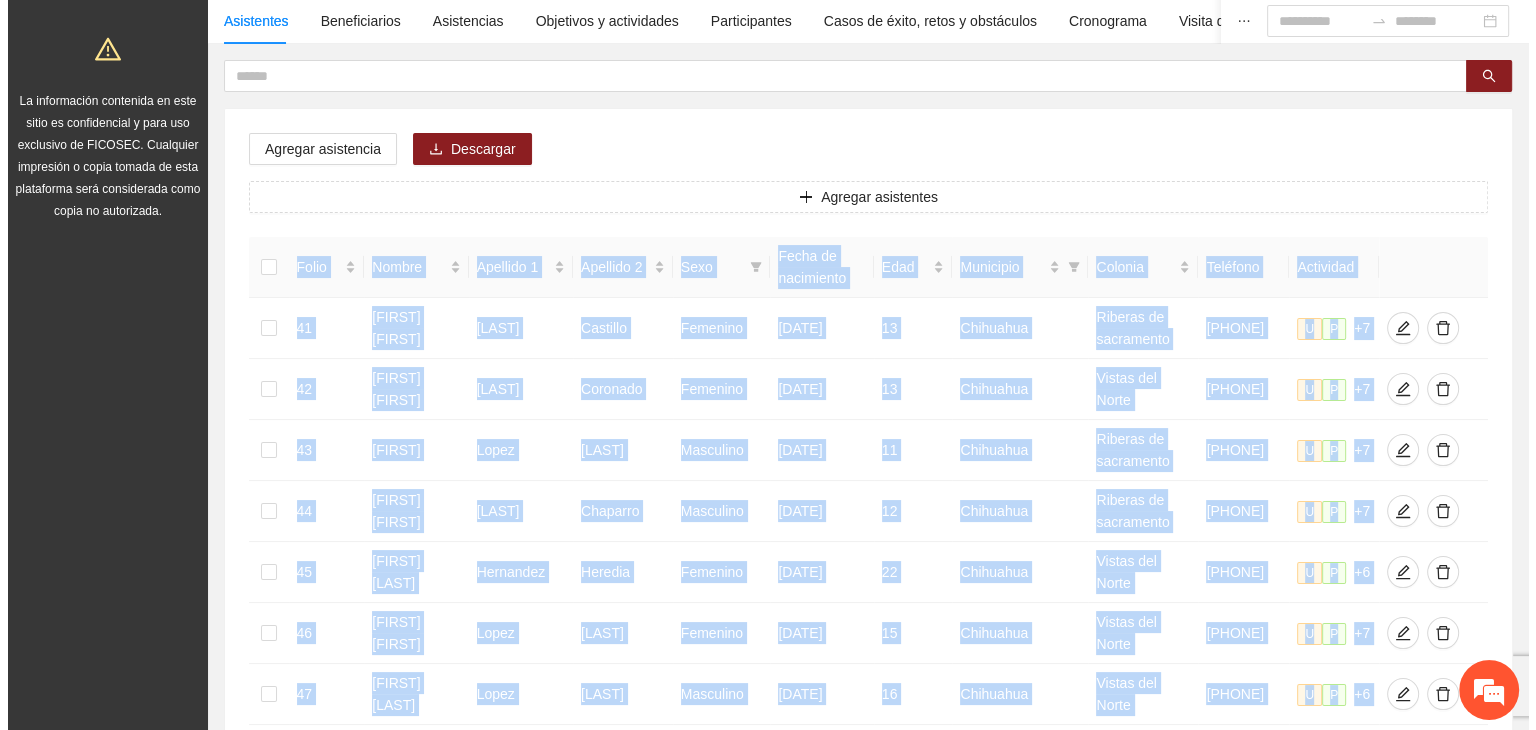 scroll, scrollTop: 136, scrollLeft: 0, axis: vertical 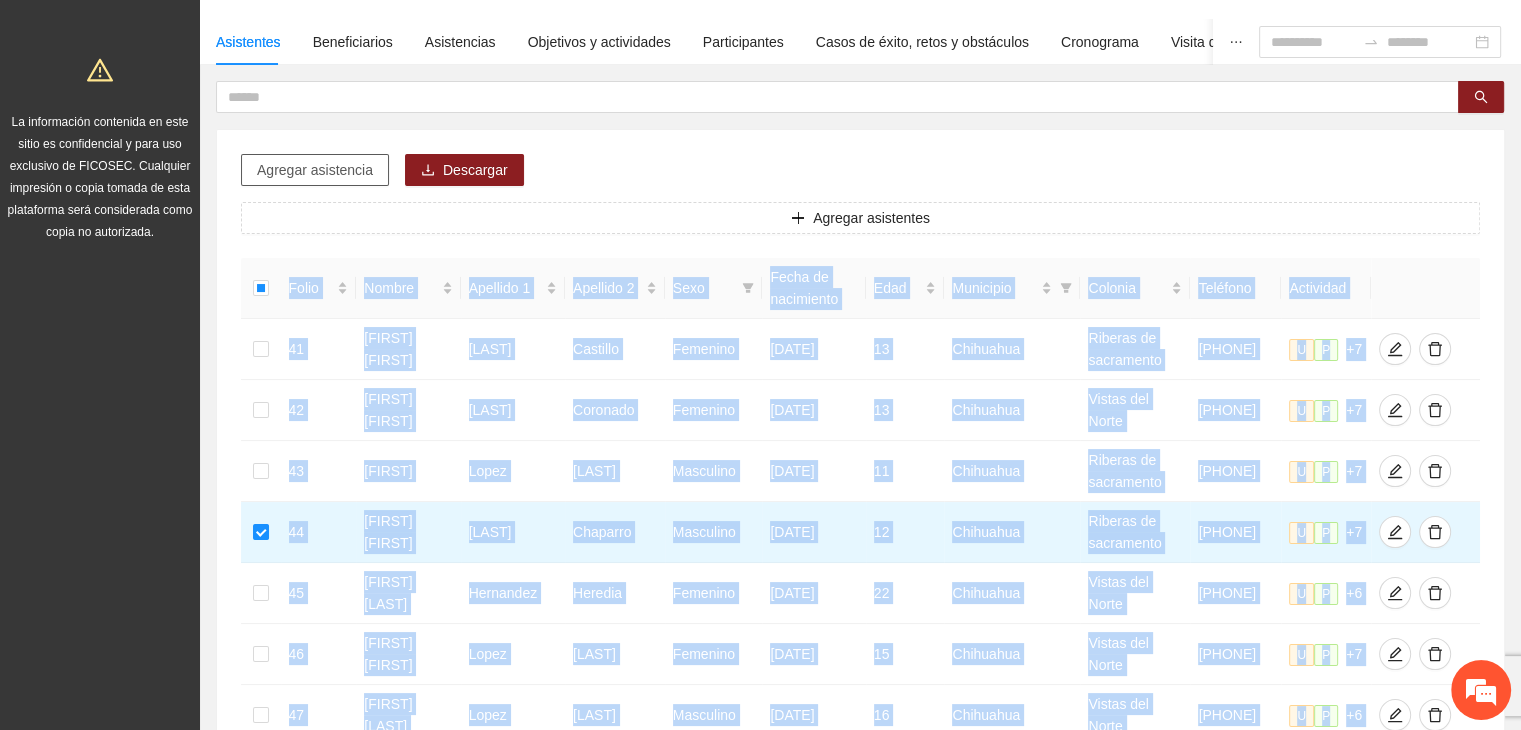 click on "Agregar asistencia" at bounding box center [315, 170] 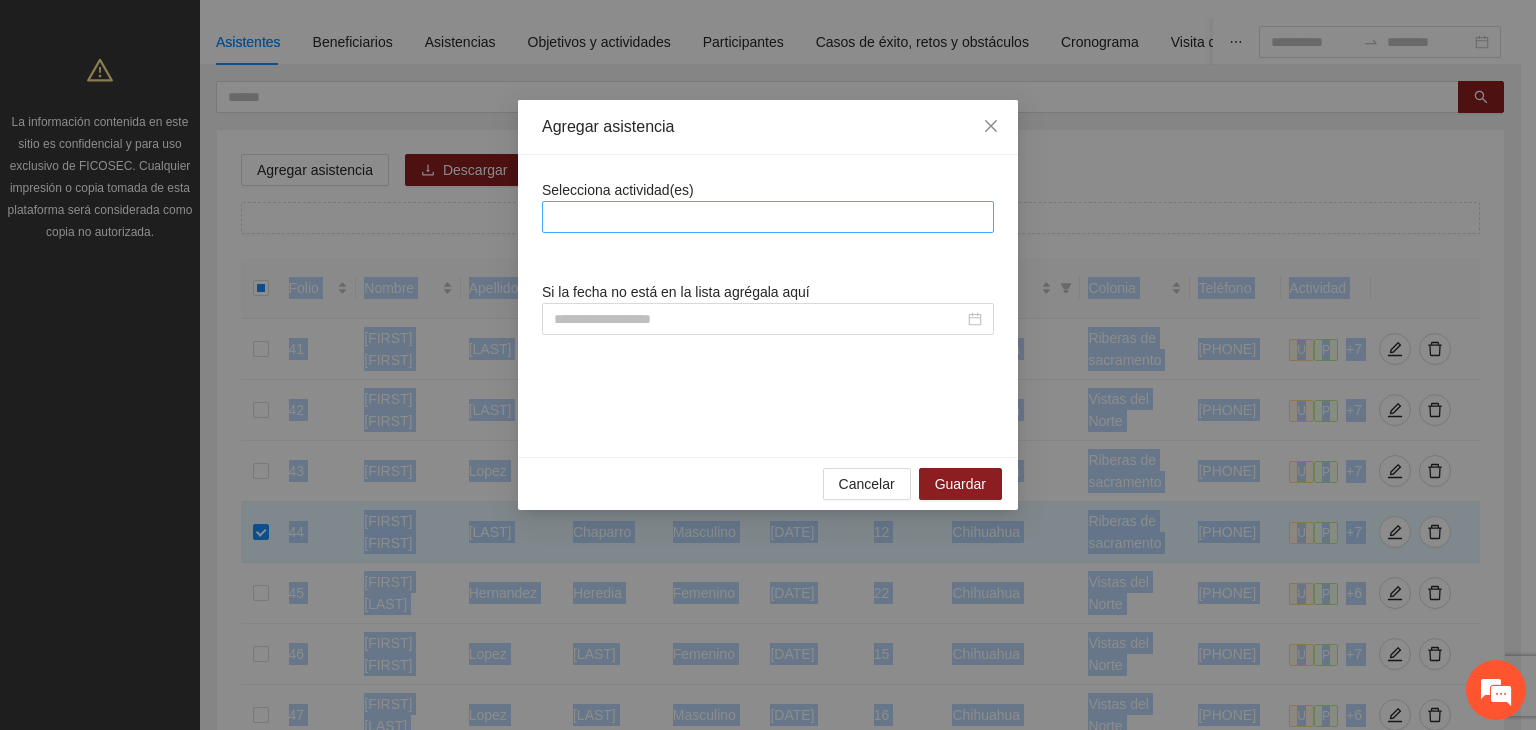 click at bounding box center (556, 217) 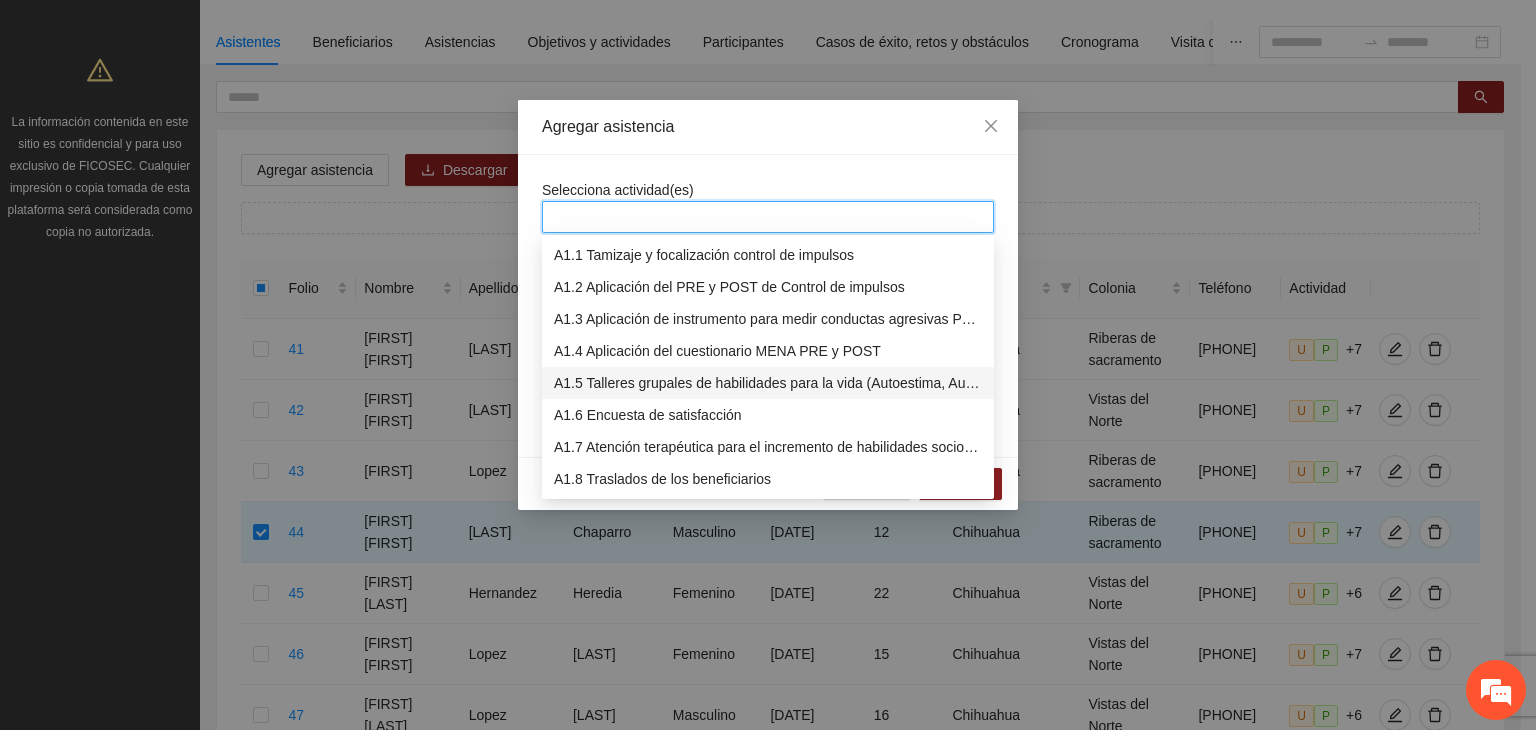 click on "A1.5 Talleres grupales de habilidades para la vida (Autoestima, Autoconocimiento, Manejo de emociones, Relaciones interpersonales, Toma de decisiones y Resolución de conflictos)." at bounding box center [768, 383] 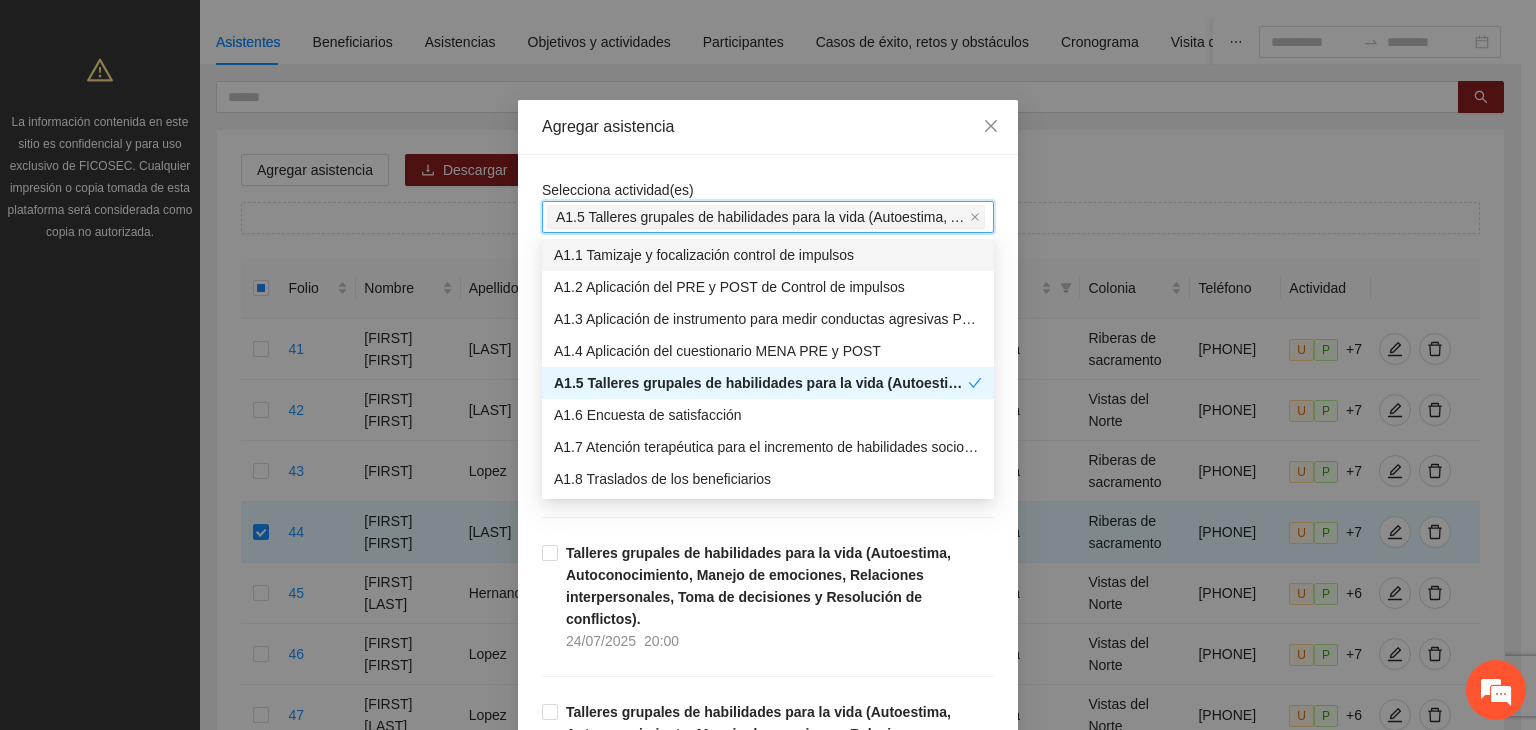 click on "Agregar asistencia" at bounding box center [768, 127] 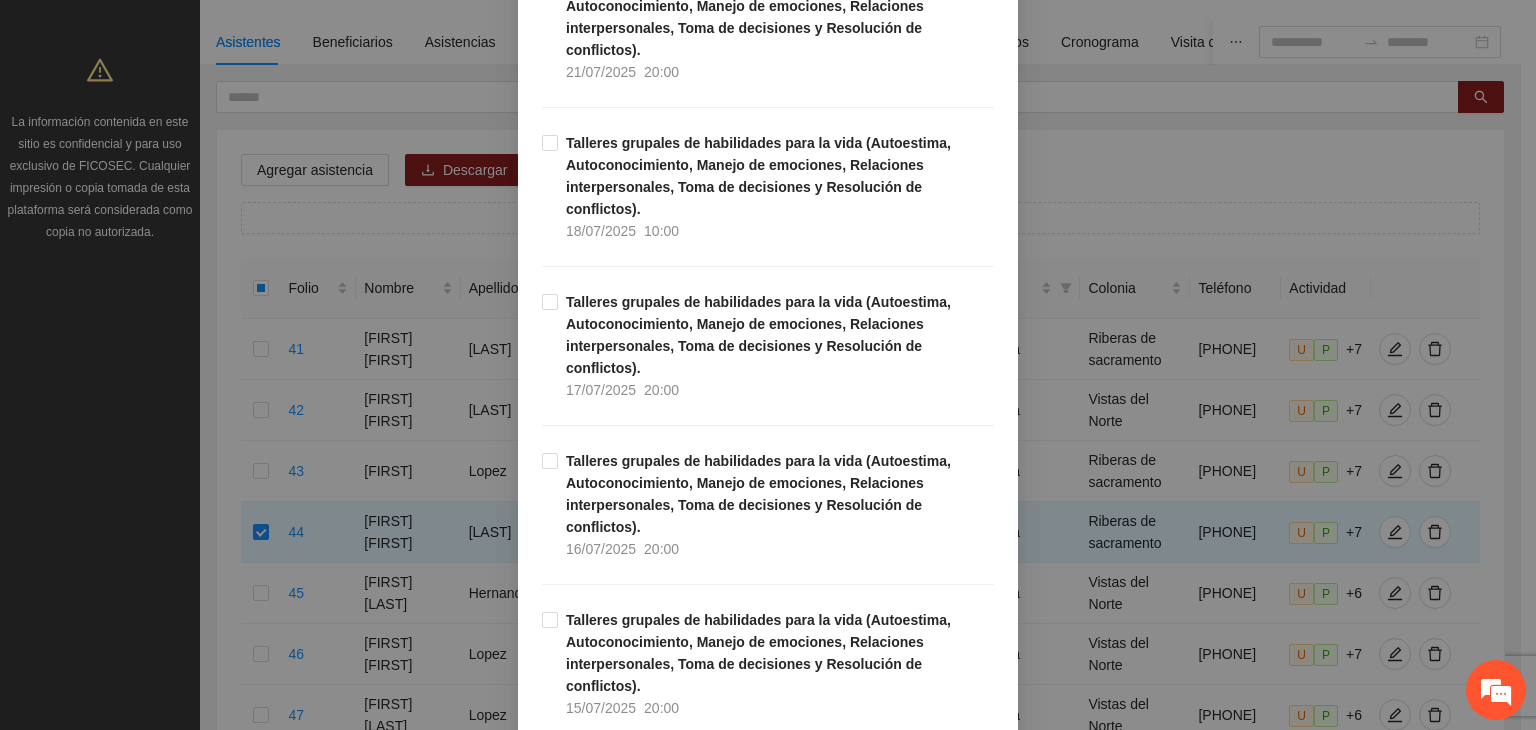 scroll, scrollTop: 1080, scrollLeft: 0, axis: vertical 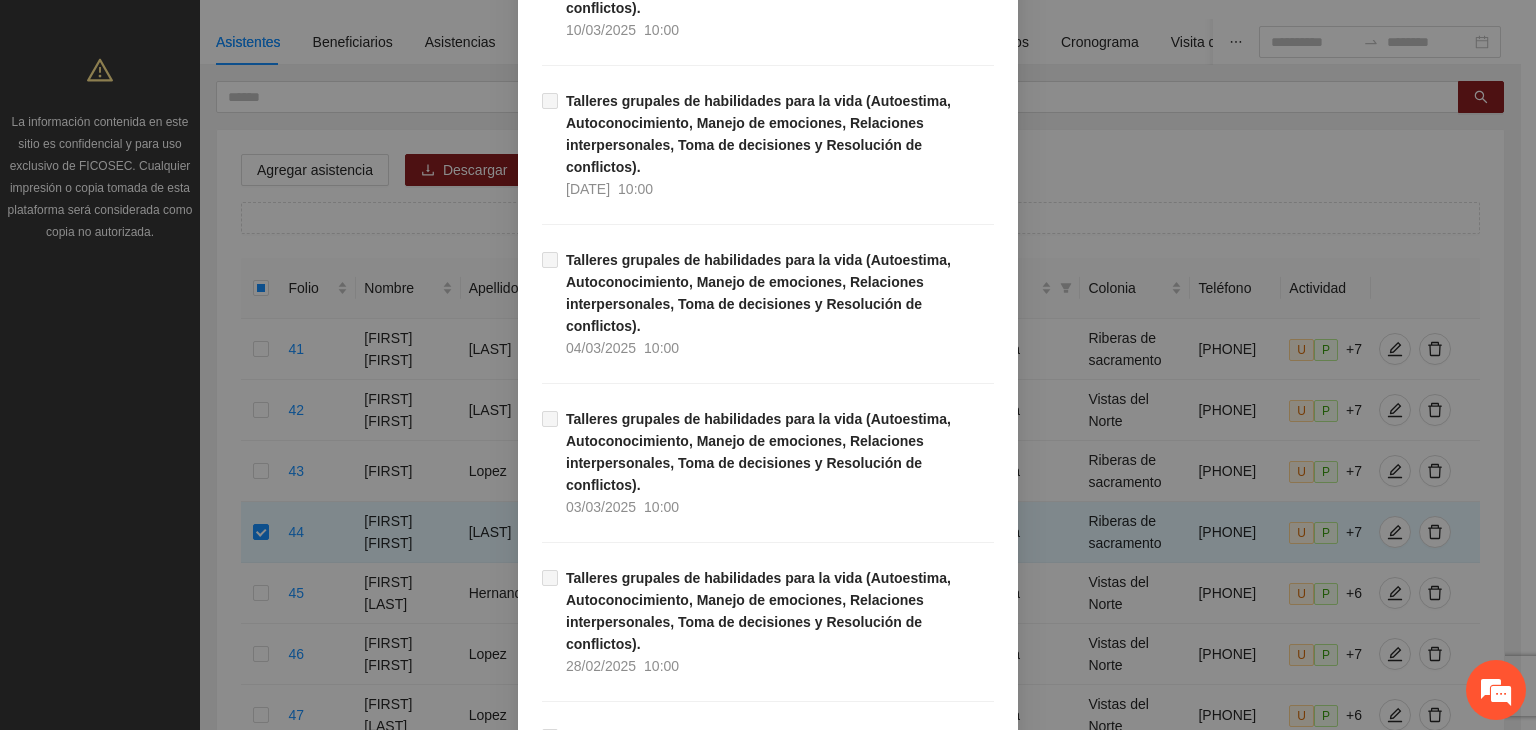 click on "Guardar" at bounding box center (960, 2734) 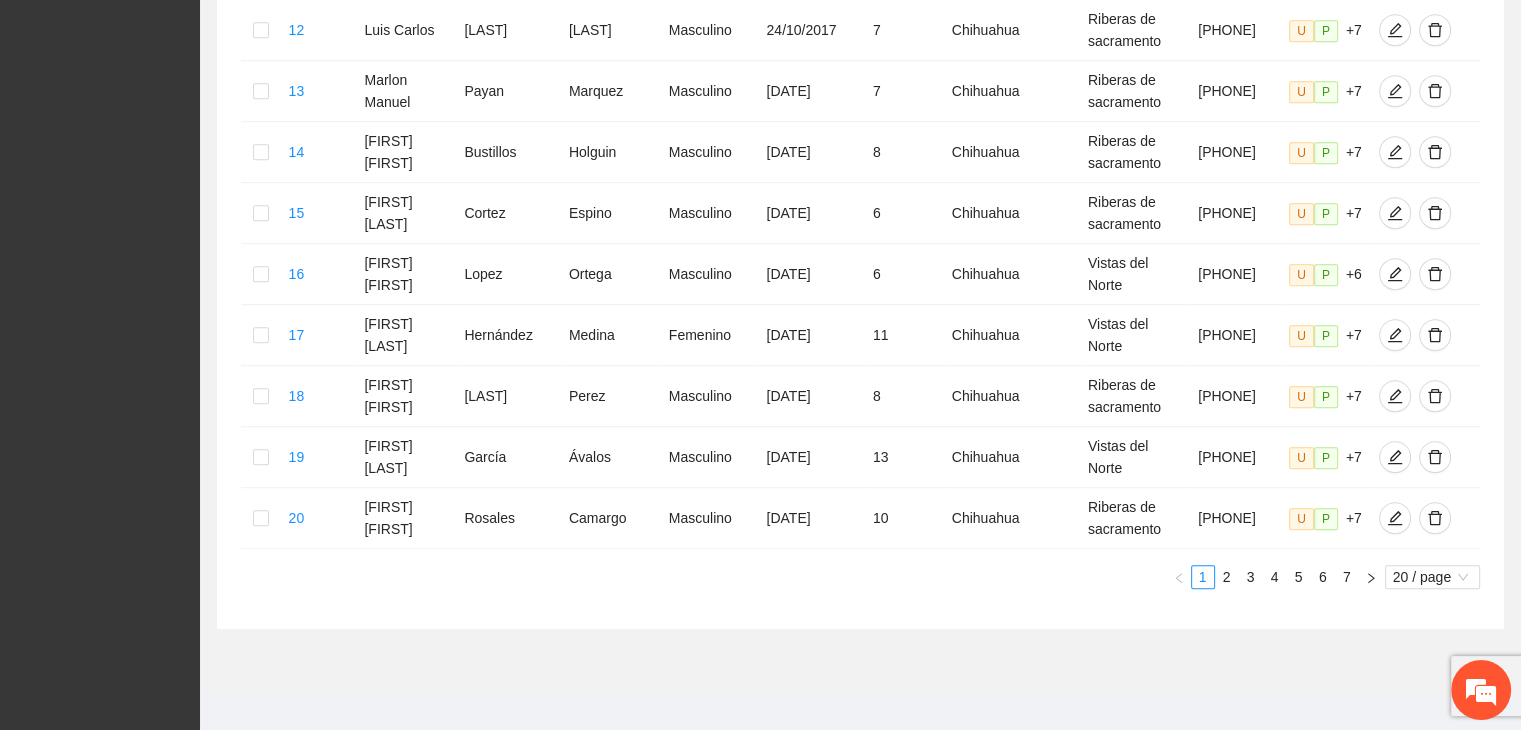 scroll, scrollTop: 1141, scrollLeft: 0, axis: vertical 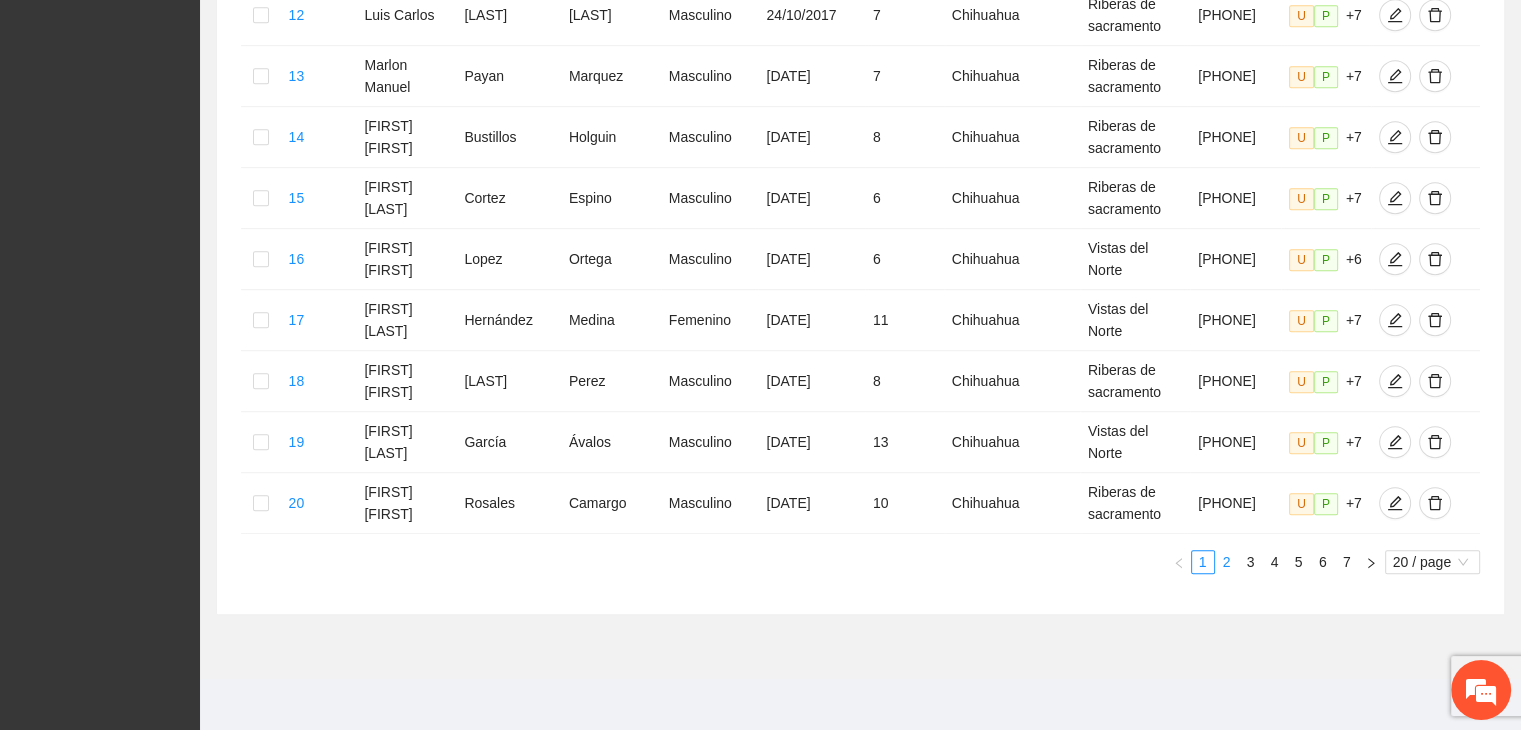 click on "2" at bounding box center (1227, 562) 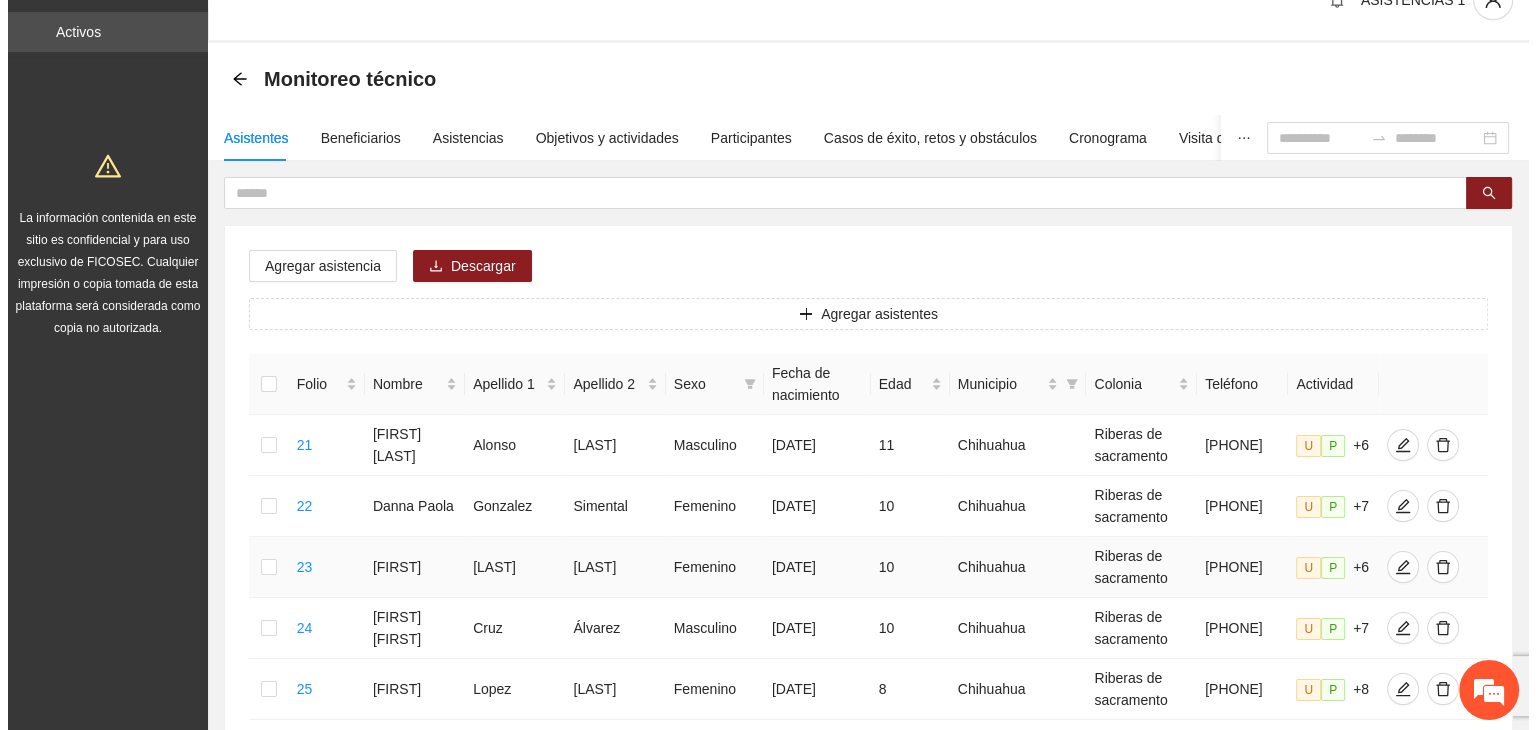 scroll, scrollTop: 200, scrollLeft: 0, axis: vertical 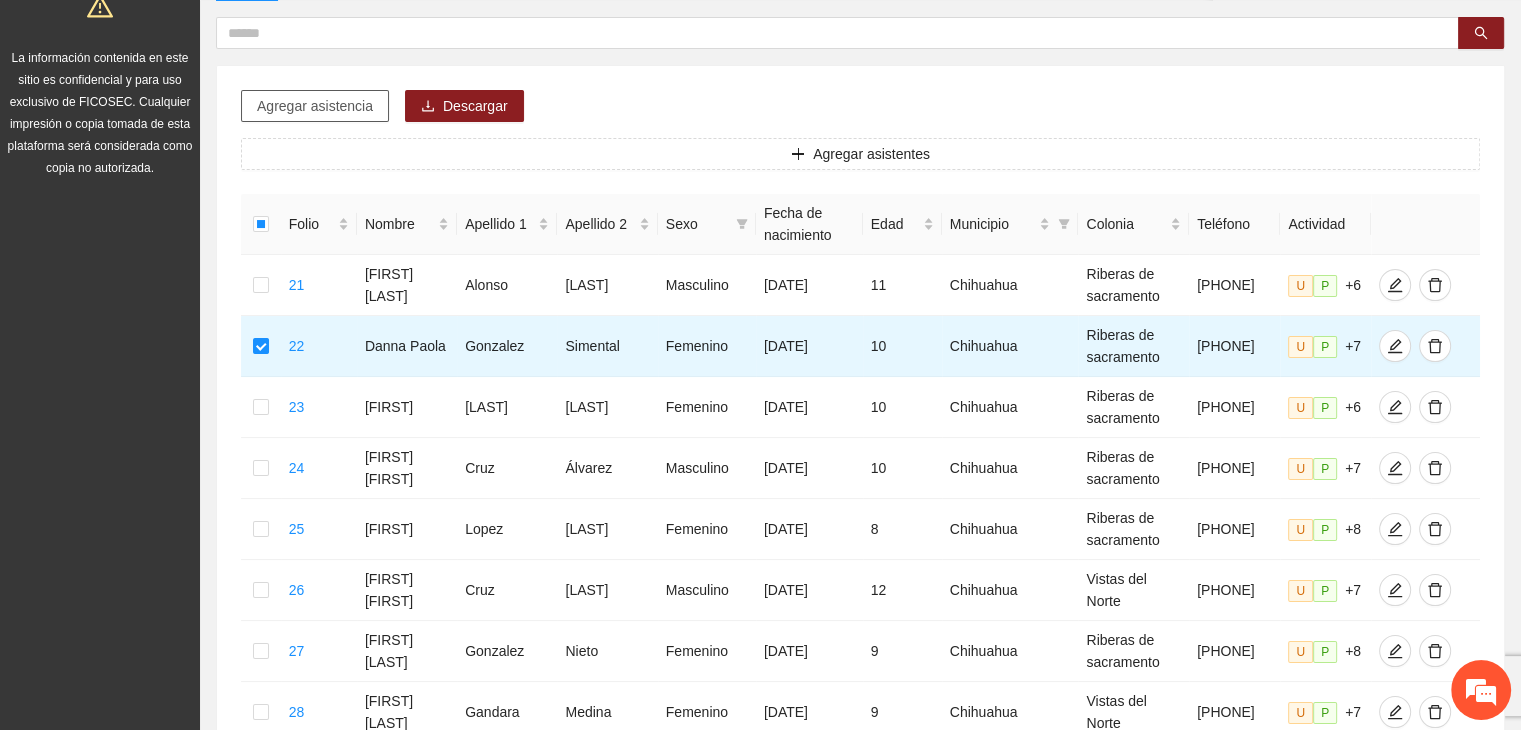 click on "Agregar asistencia" at bounding box center [315, 106] 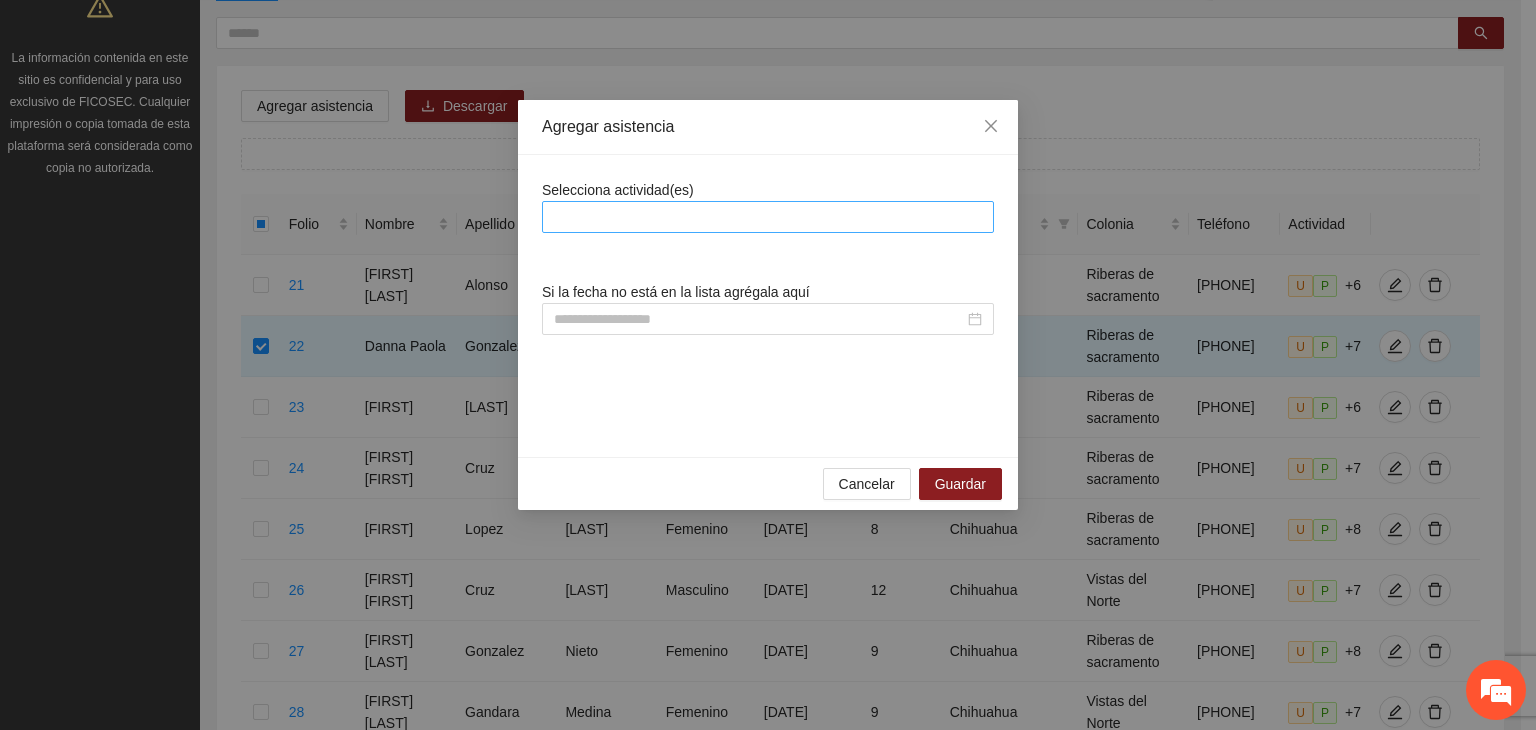click at bounding box center (768, 217) 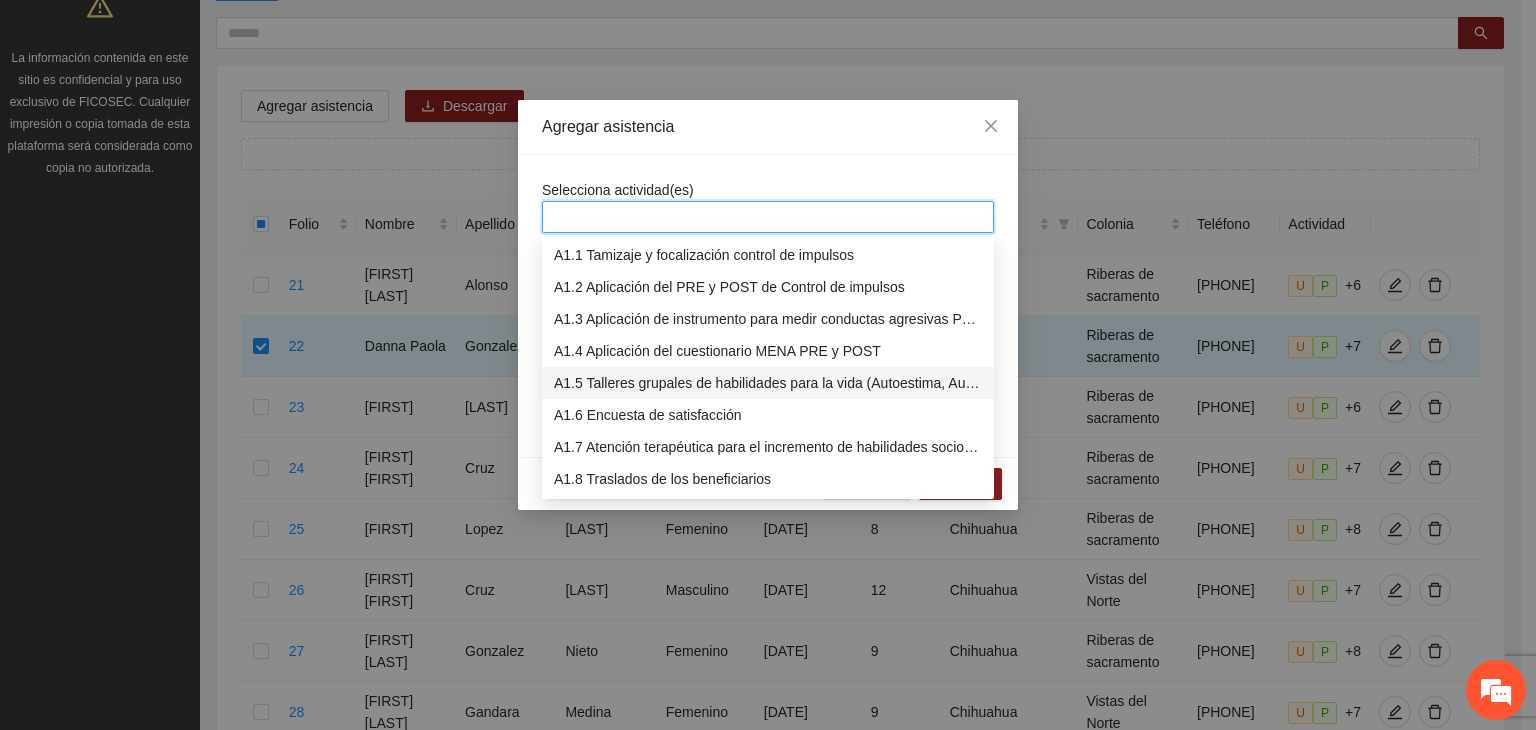 click on "A1.5 Talleres grupales de habilidades para la vida (Autoestima, Autoconocimiento, Manejo de emociones, Relaciones interpersonales, Toma de decisiones y Resolución de conflictos)." at bounding box center (768, 383) 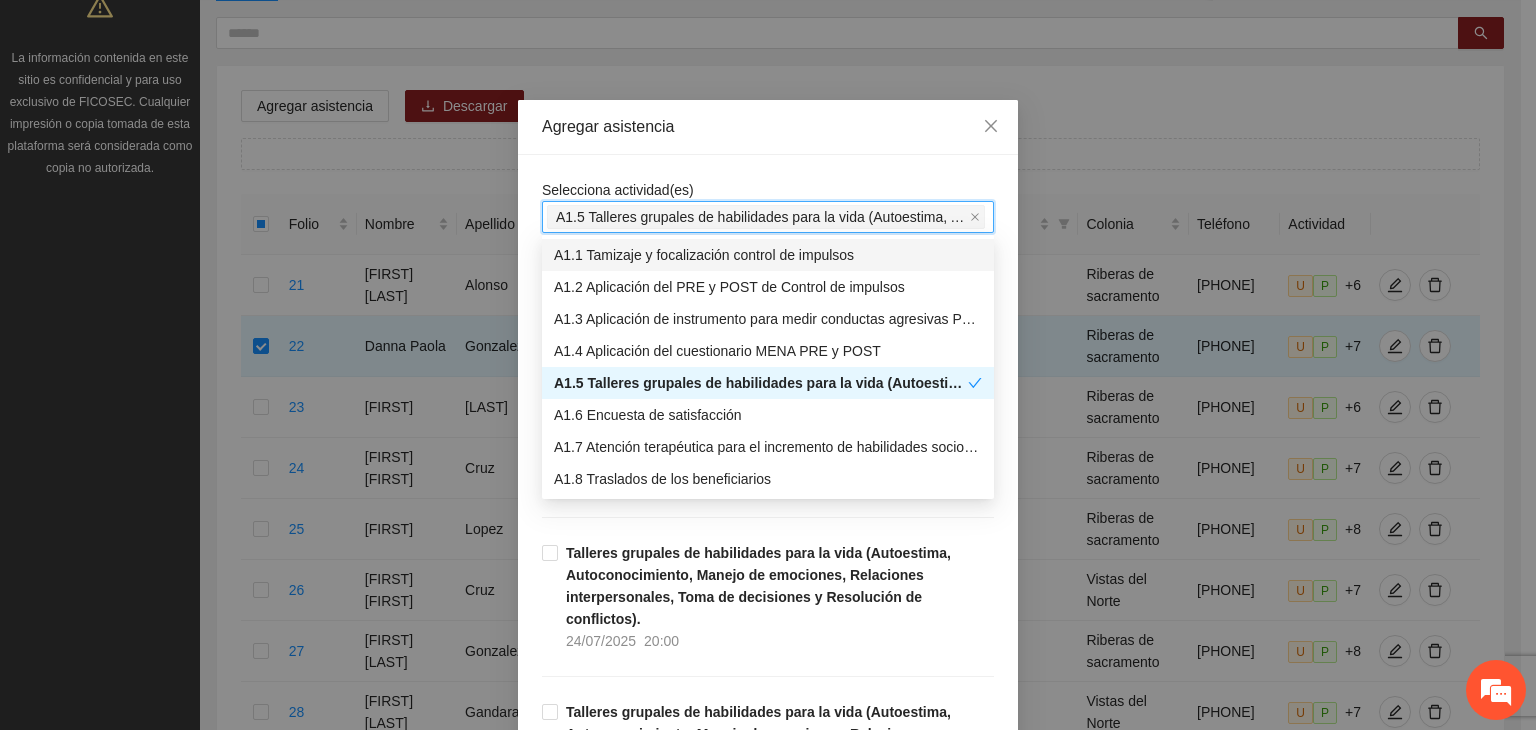 click on "Agregar asistencia" at bounding box center (768, 127) 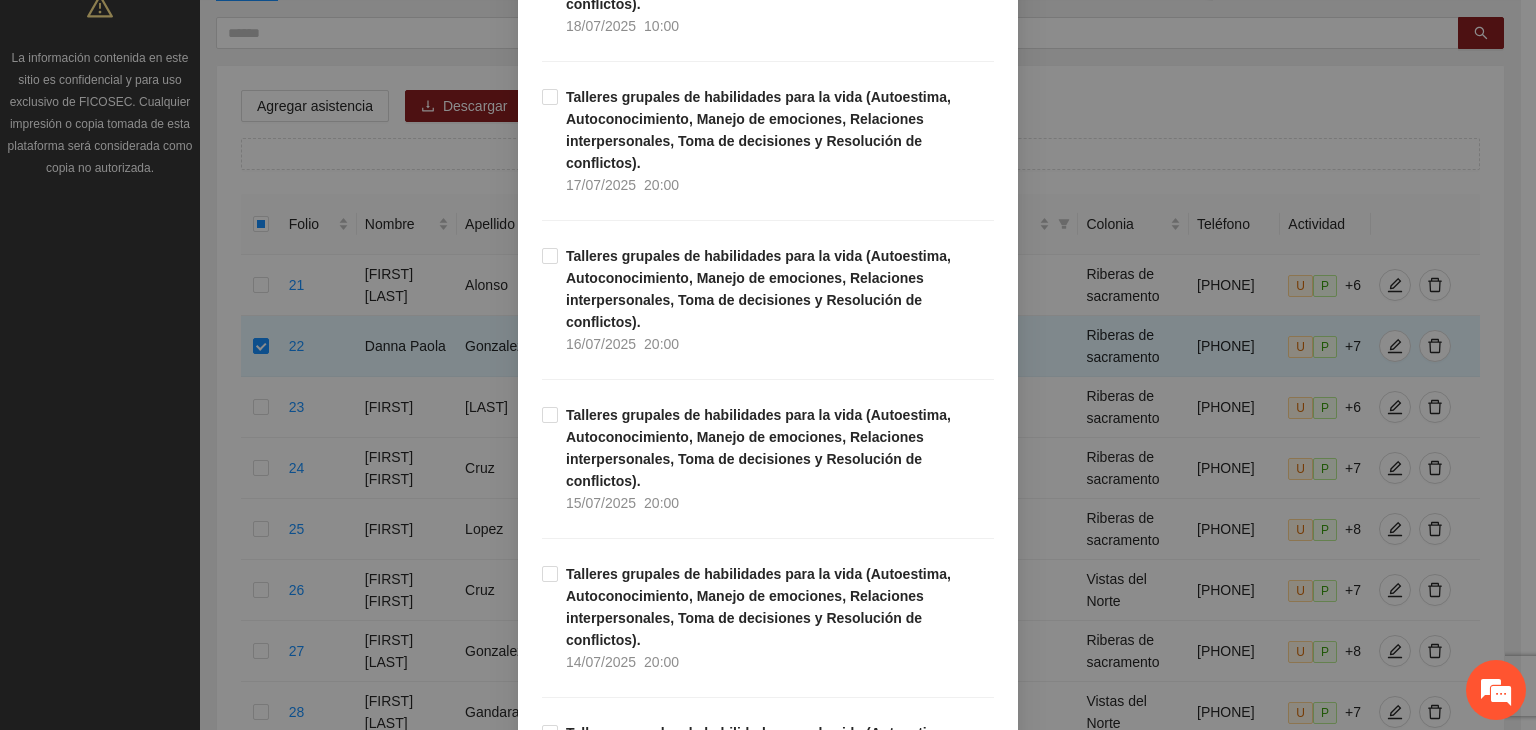 scroll, scrollTop: 1280, scrollLeft: 0, axis: vertical 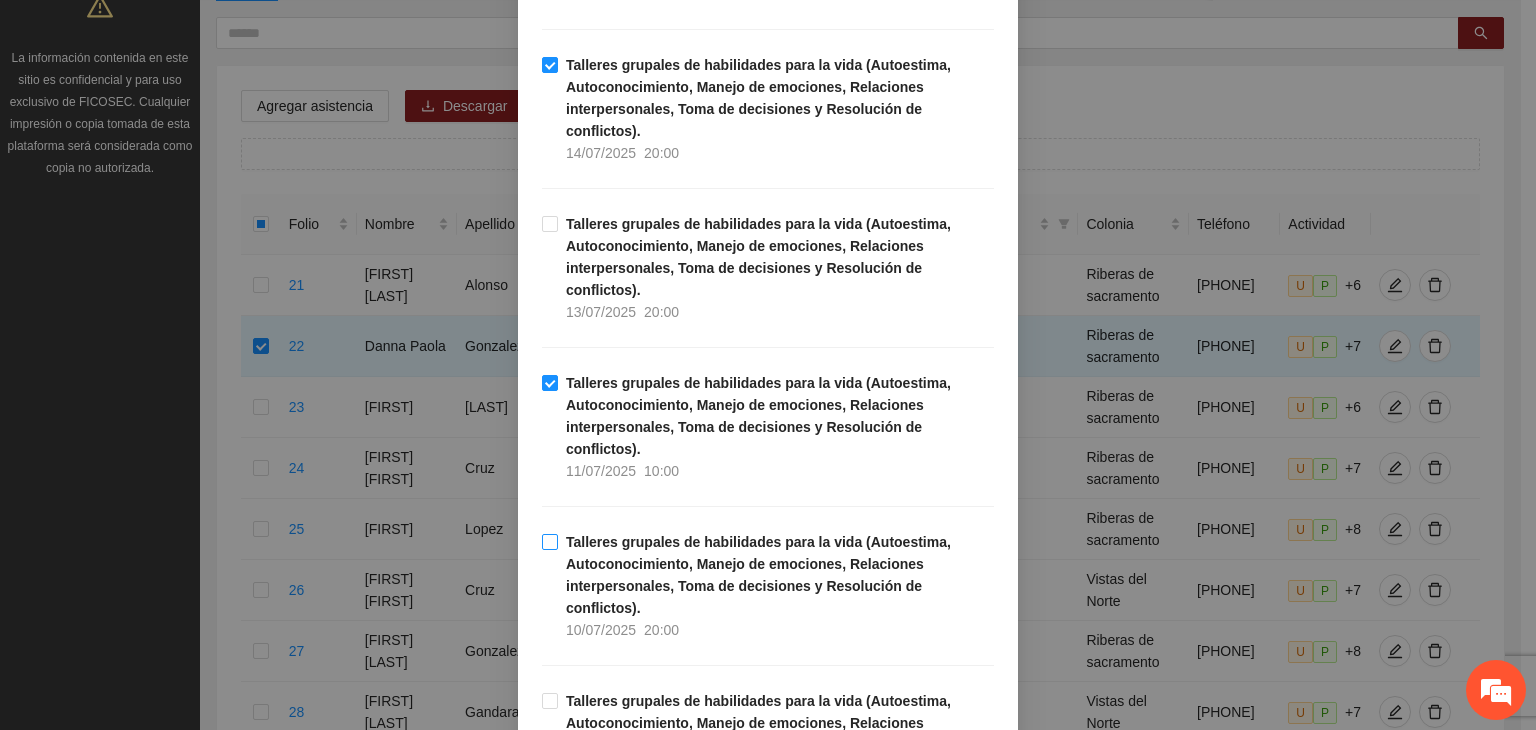 click on "Talleres grupales de habilidades para la vida (Autoestima, Autoconocimiento, Manejo de emociones, Relaciones interpersonales, Toma de decisiones y Resolución de conflictos). [DATE] [TIME]" at bounding box center [768, 586] 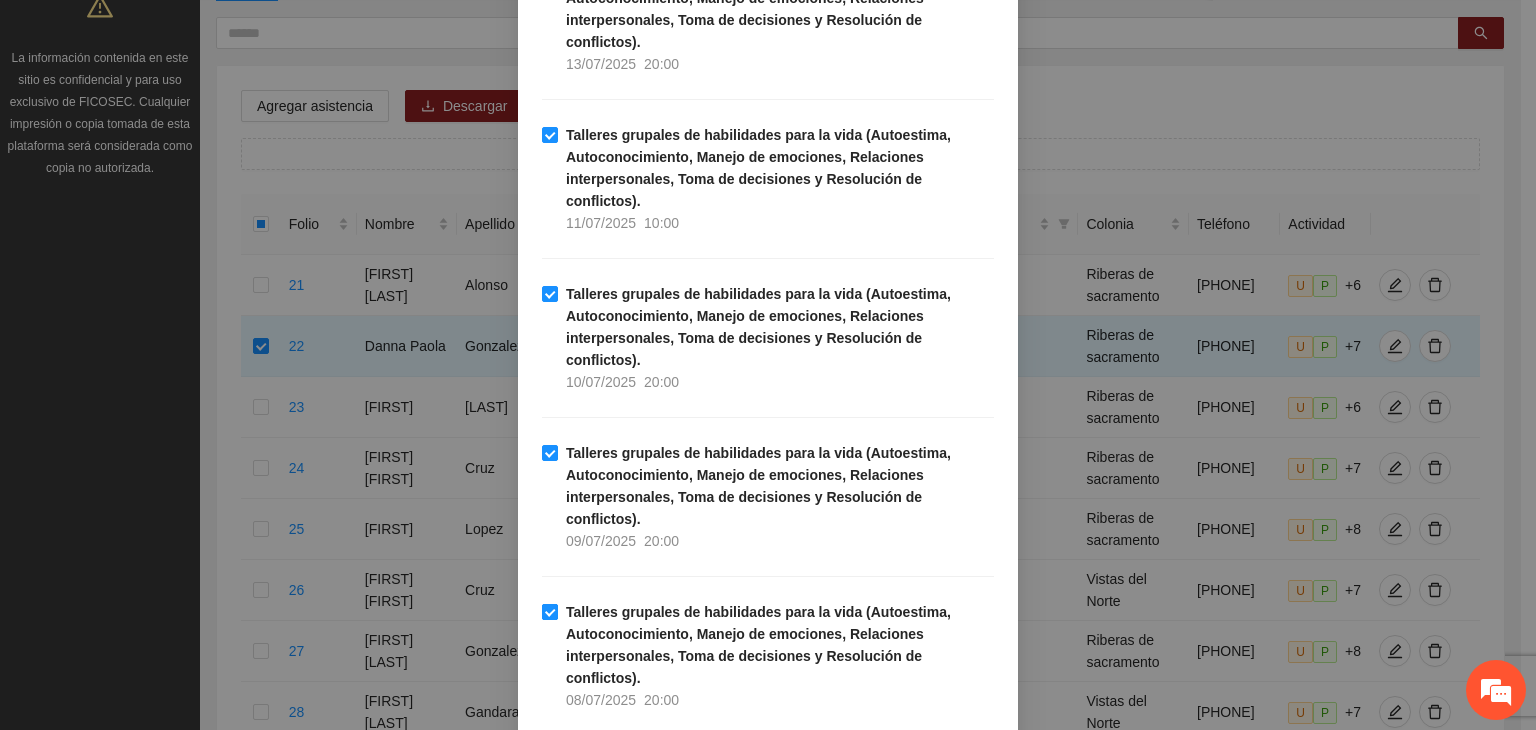 scroll, scrollTop: 2040, scrollLeft: 0, axis: vertical 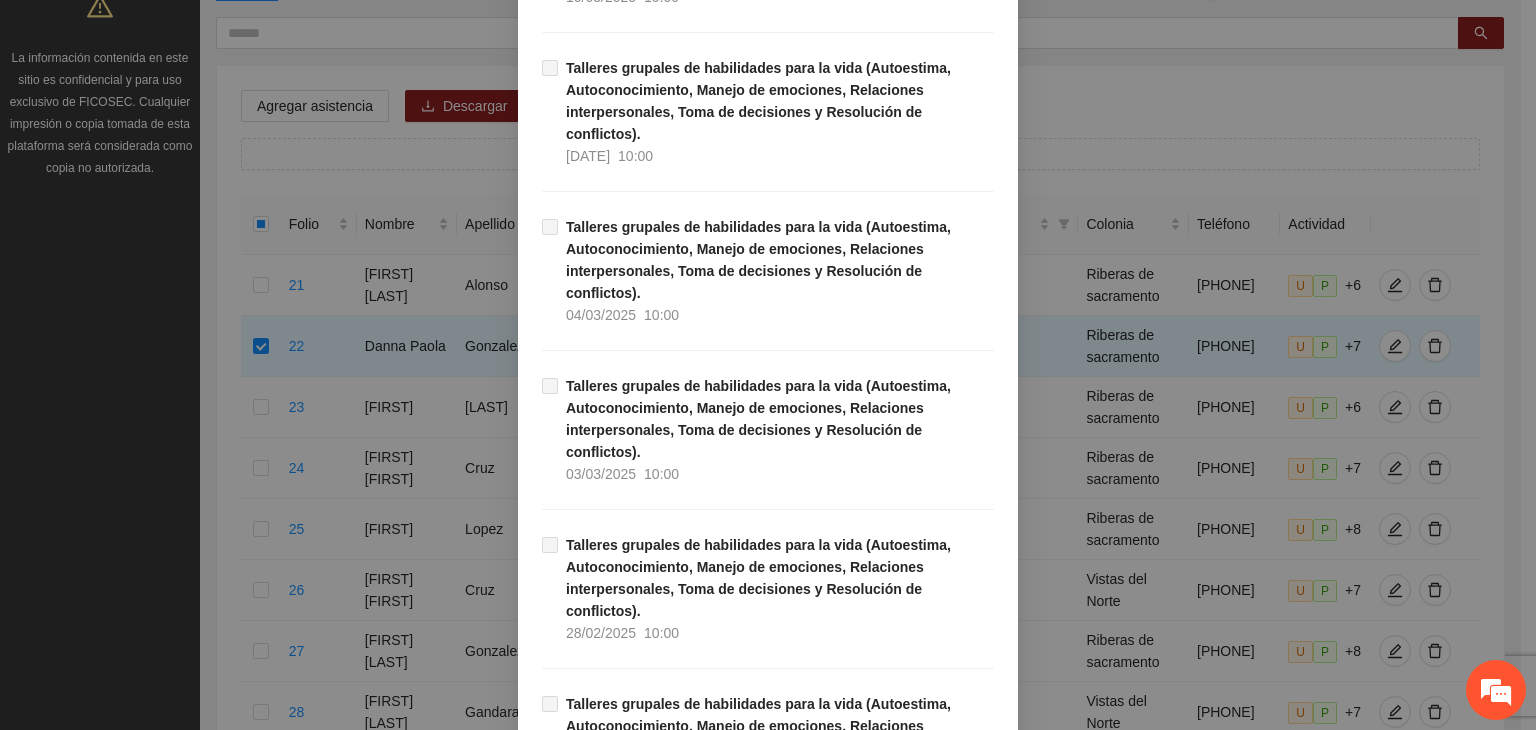 click on "Guardar" at bounding box center (960, 2701) 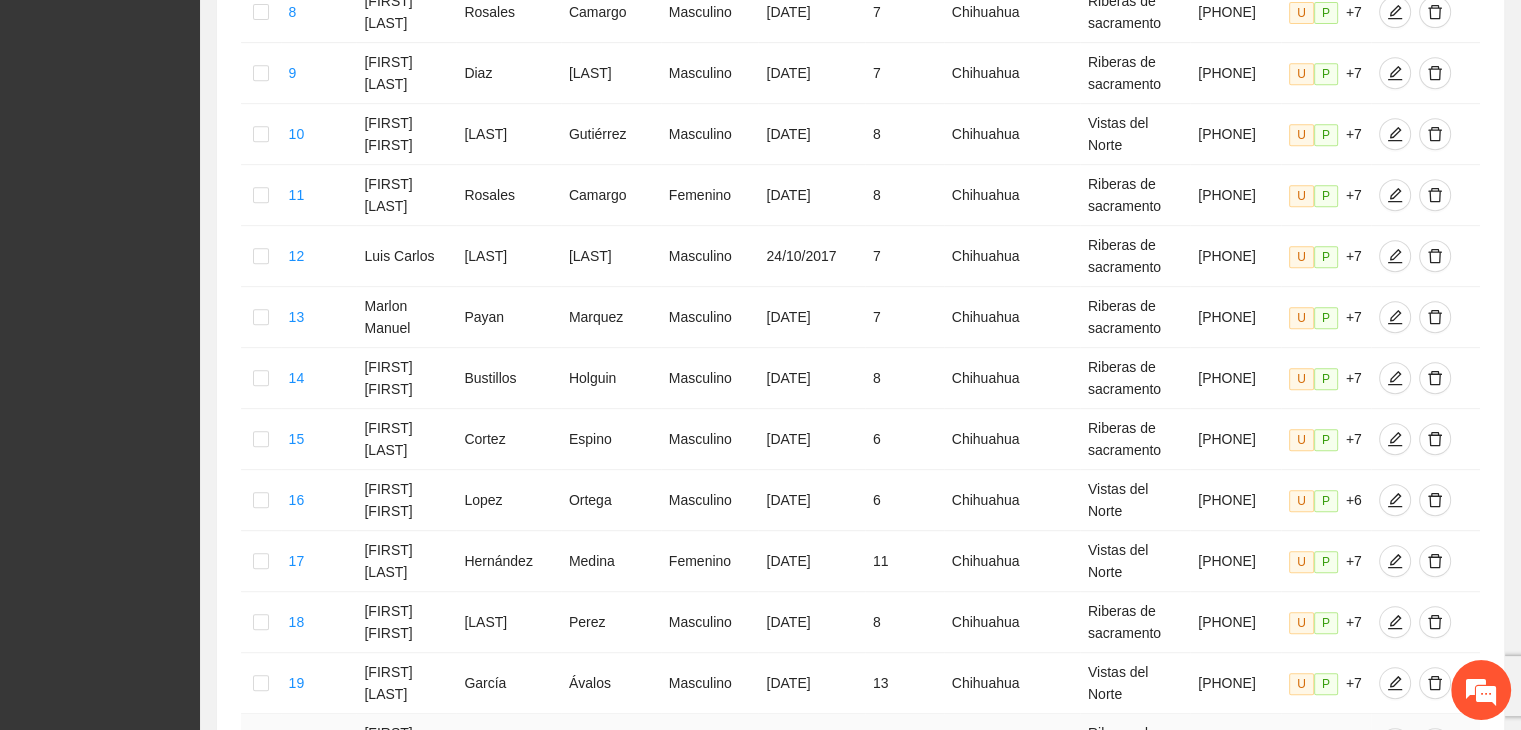 scroll, scrollTop: 1141, scrollLeft: 0, axis: vertical 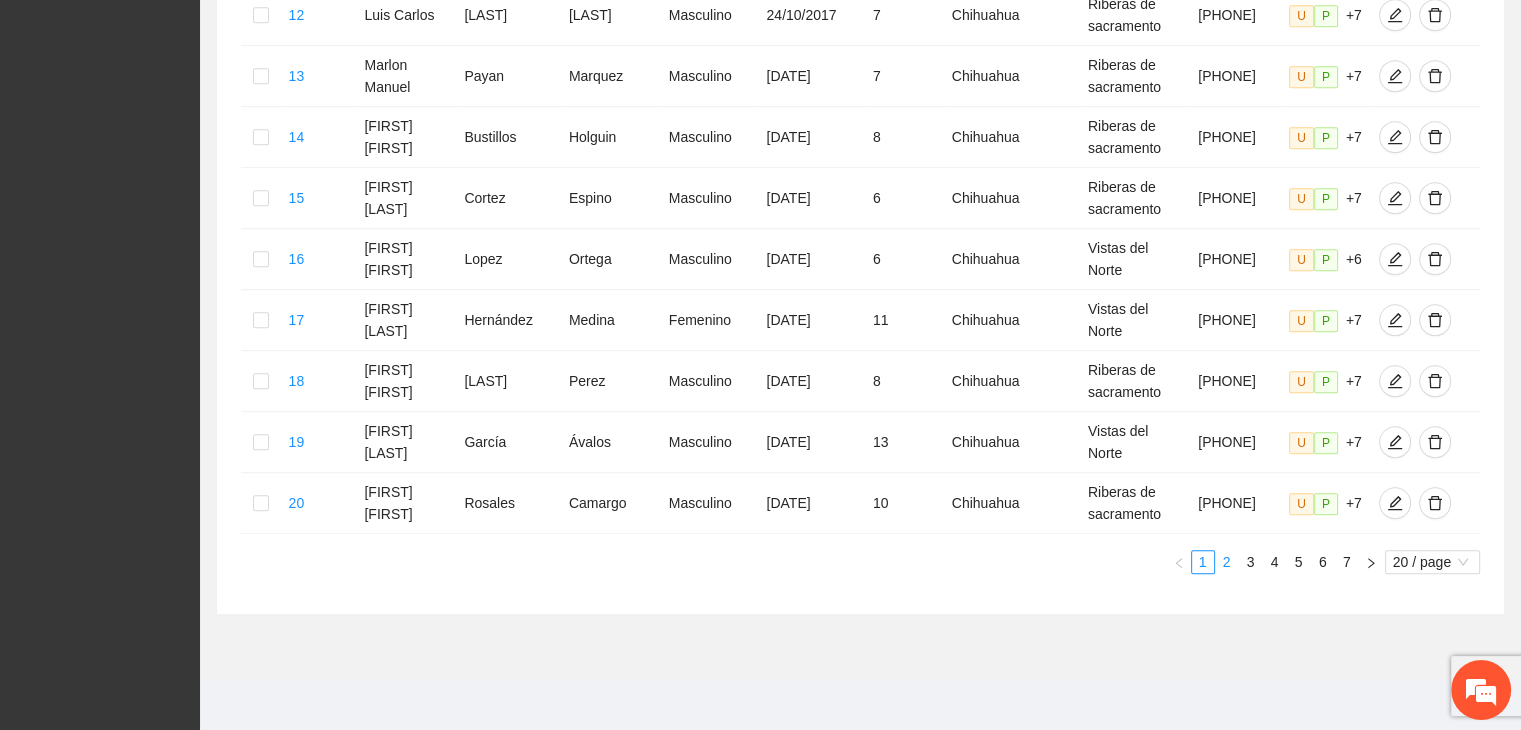 click on "2" at bounding box center [1227, 562] 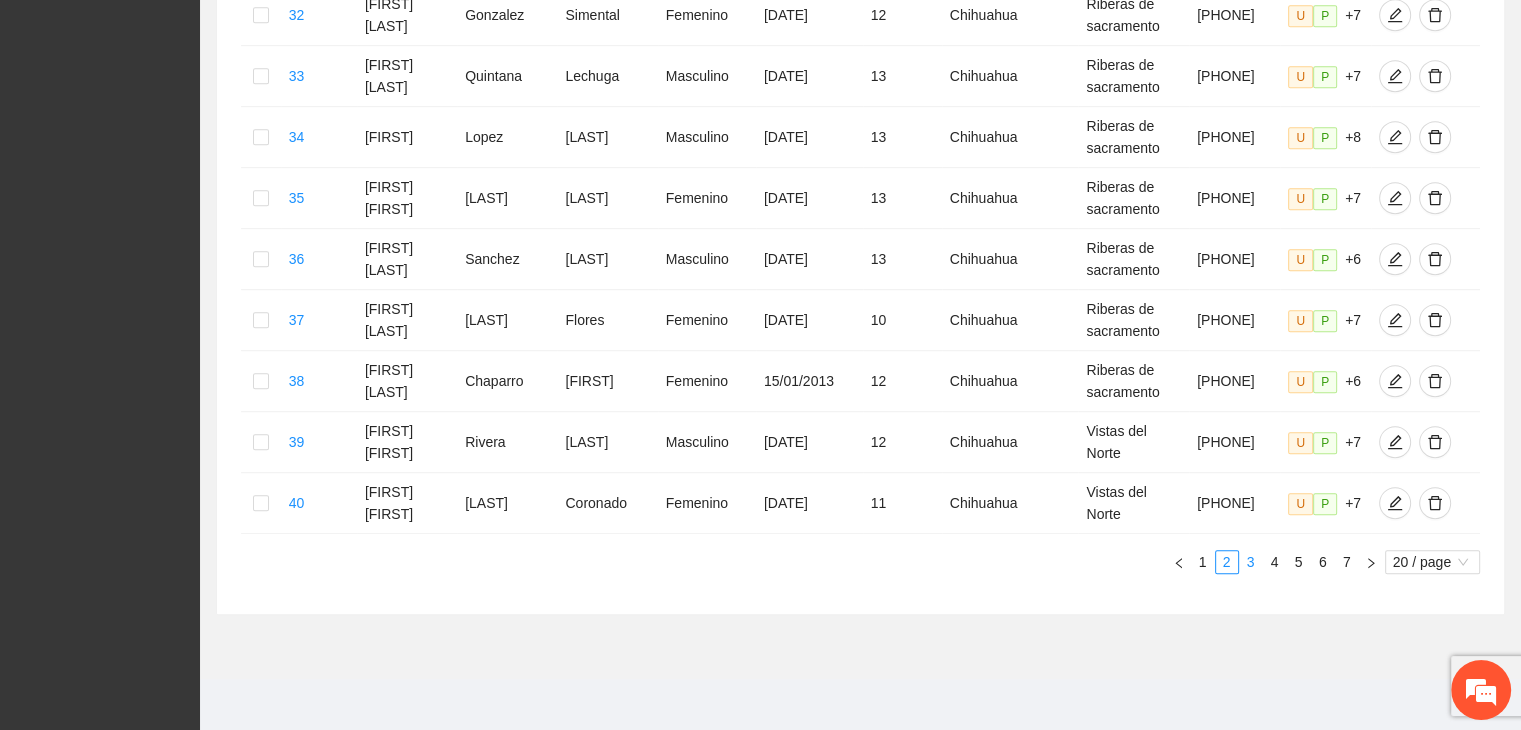 click on "3" at bounding box center [1251, 562] 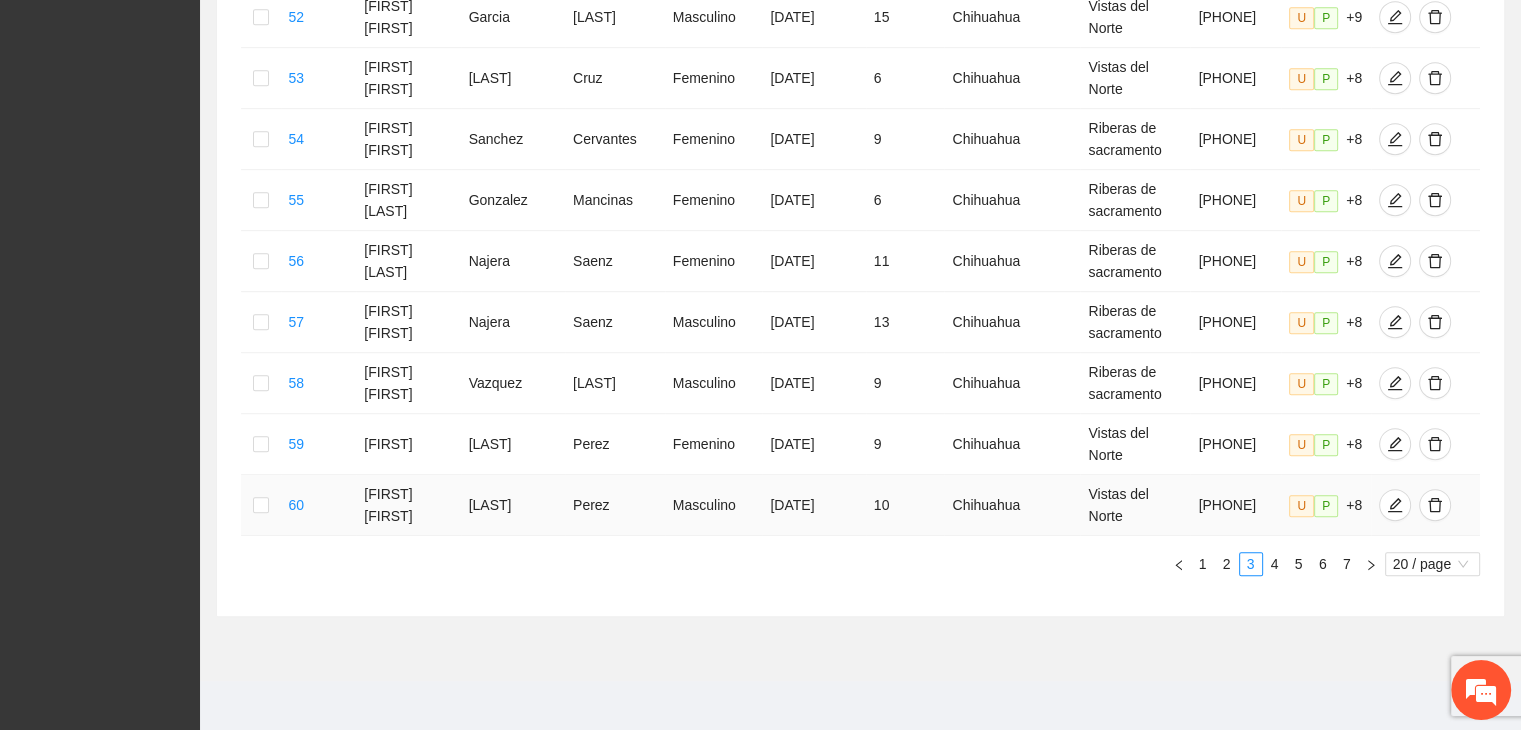 scroll, scrollTop: 1141, scrollLeft: 0, axis: vertical 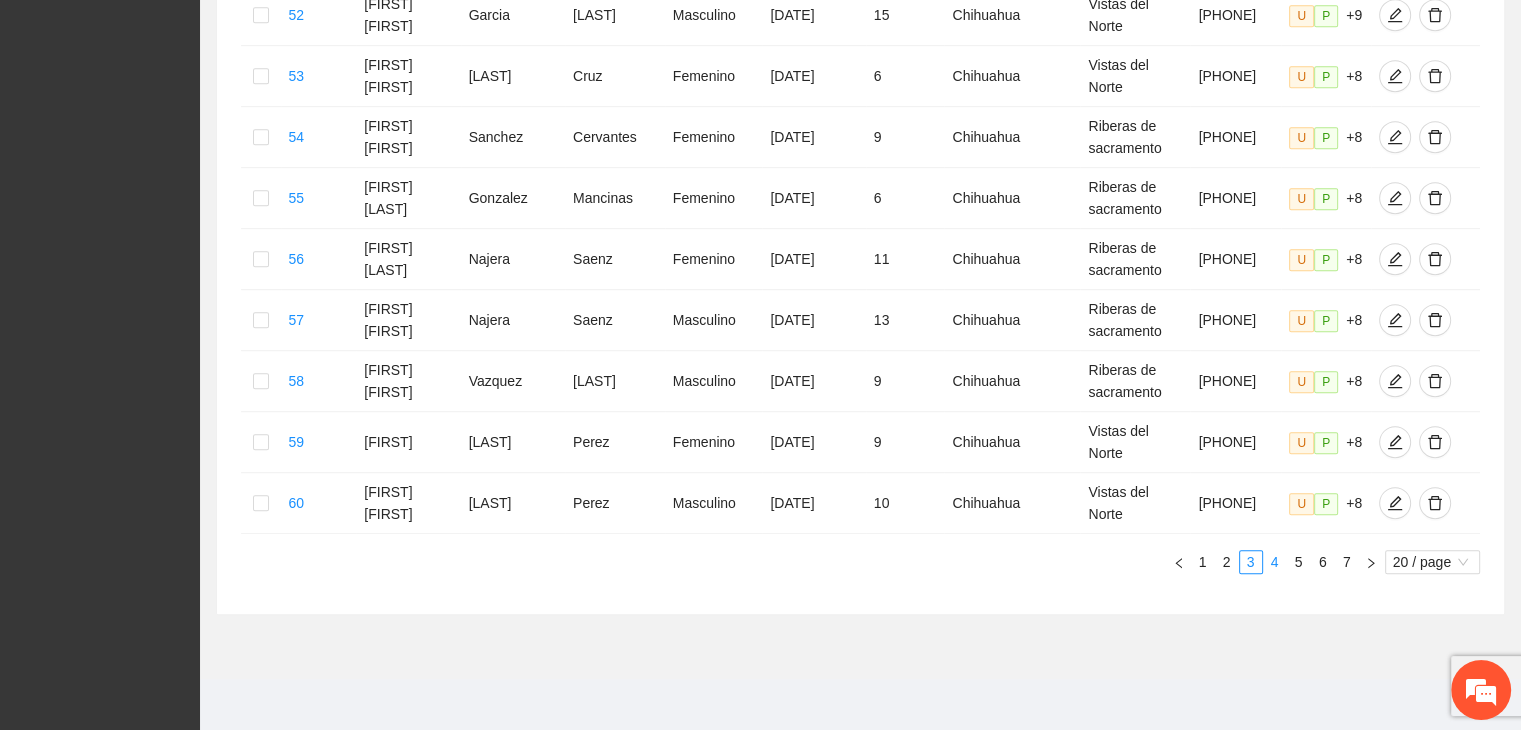 click on "4" at bounding box center [1275, 562] 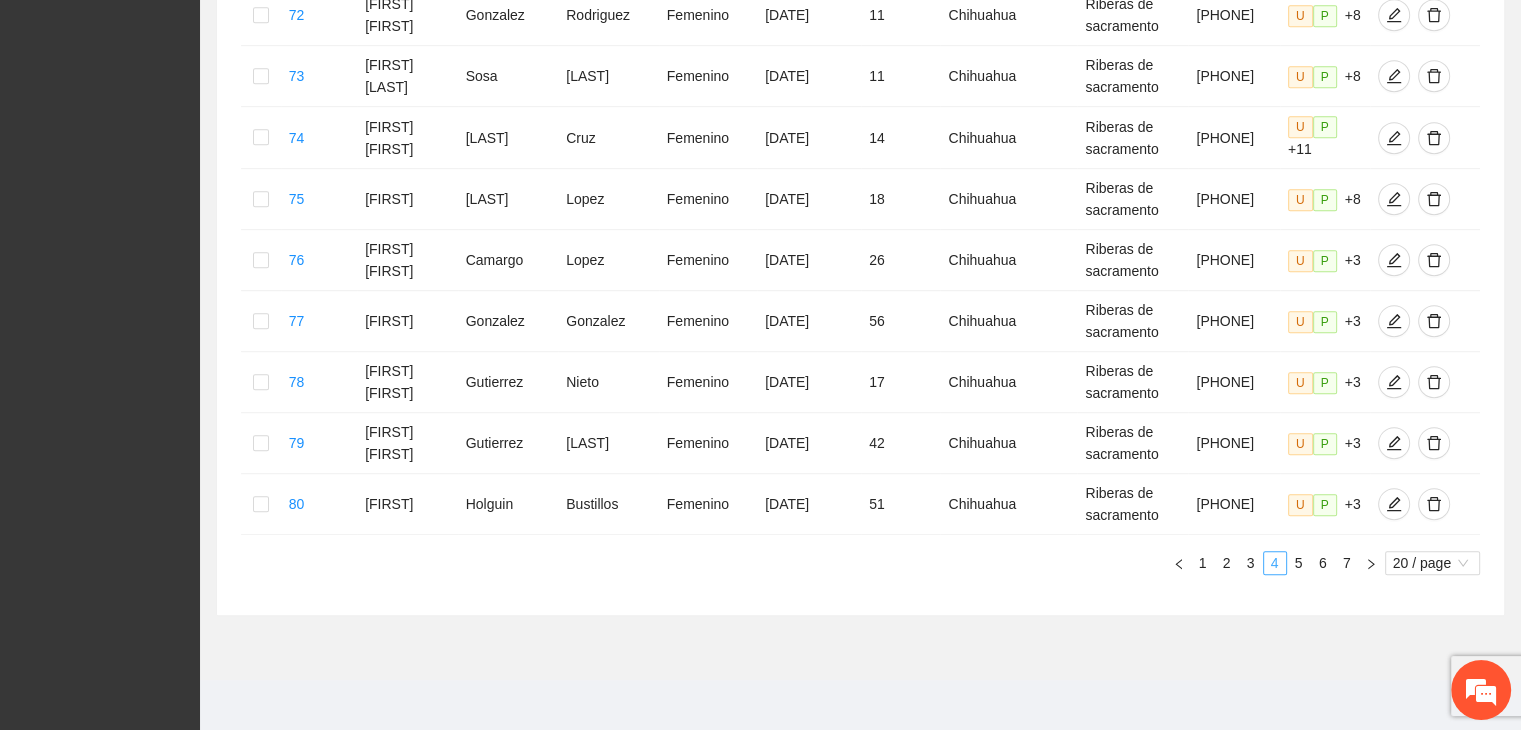 type 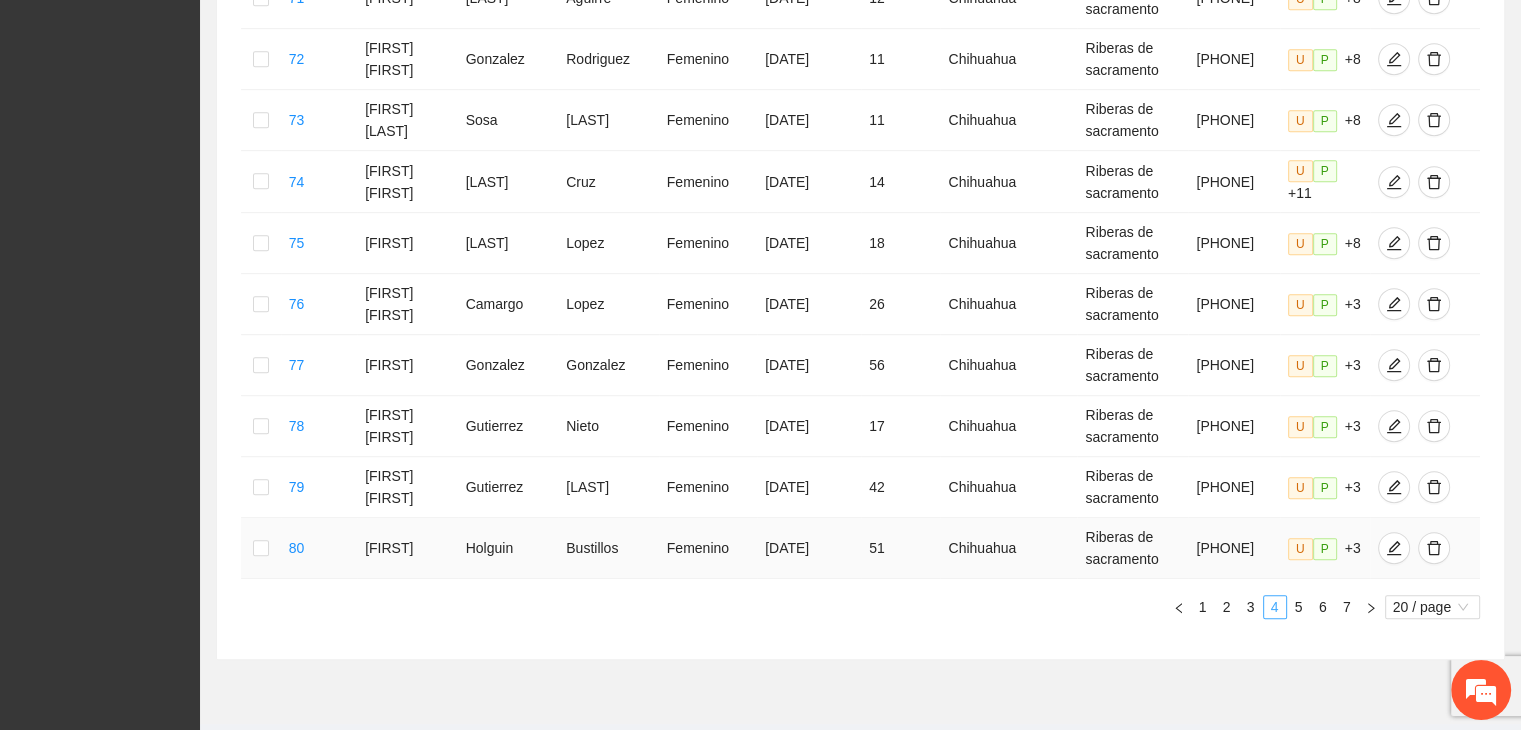 scroll, scrollTop: 1142, scrollLeft: 0, axis: vertical 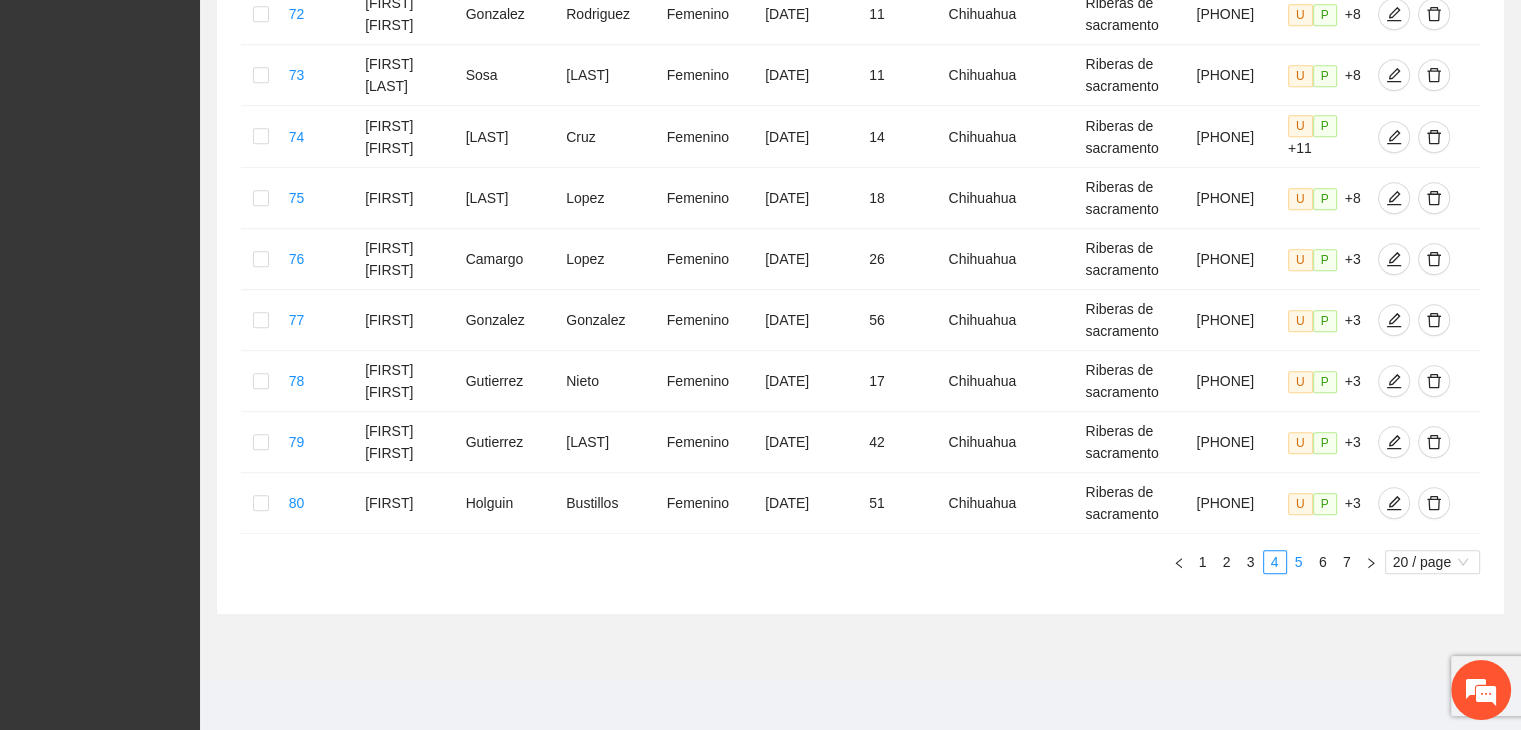 click on "5" at bounding box center [1299, 562] 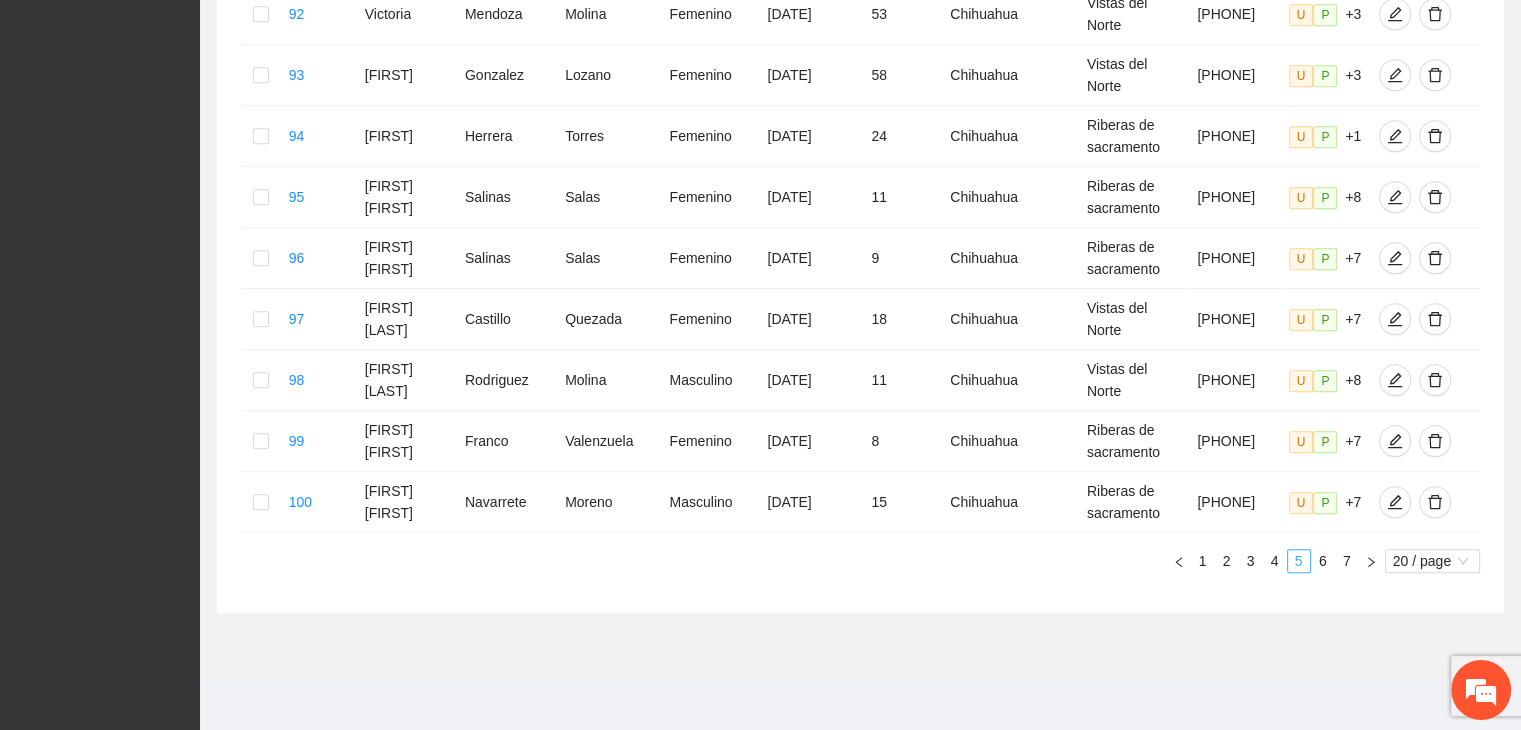 scroll, scrollTop: 1141, scrollLeft: 0, axis: vertical 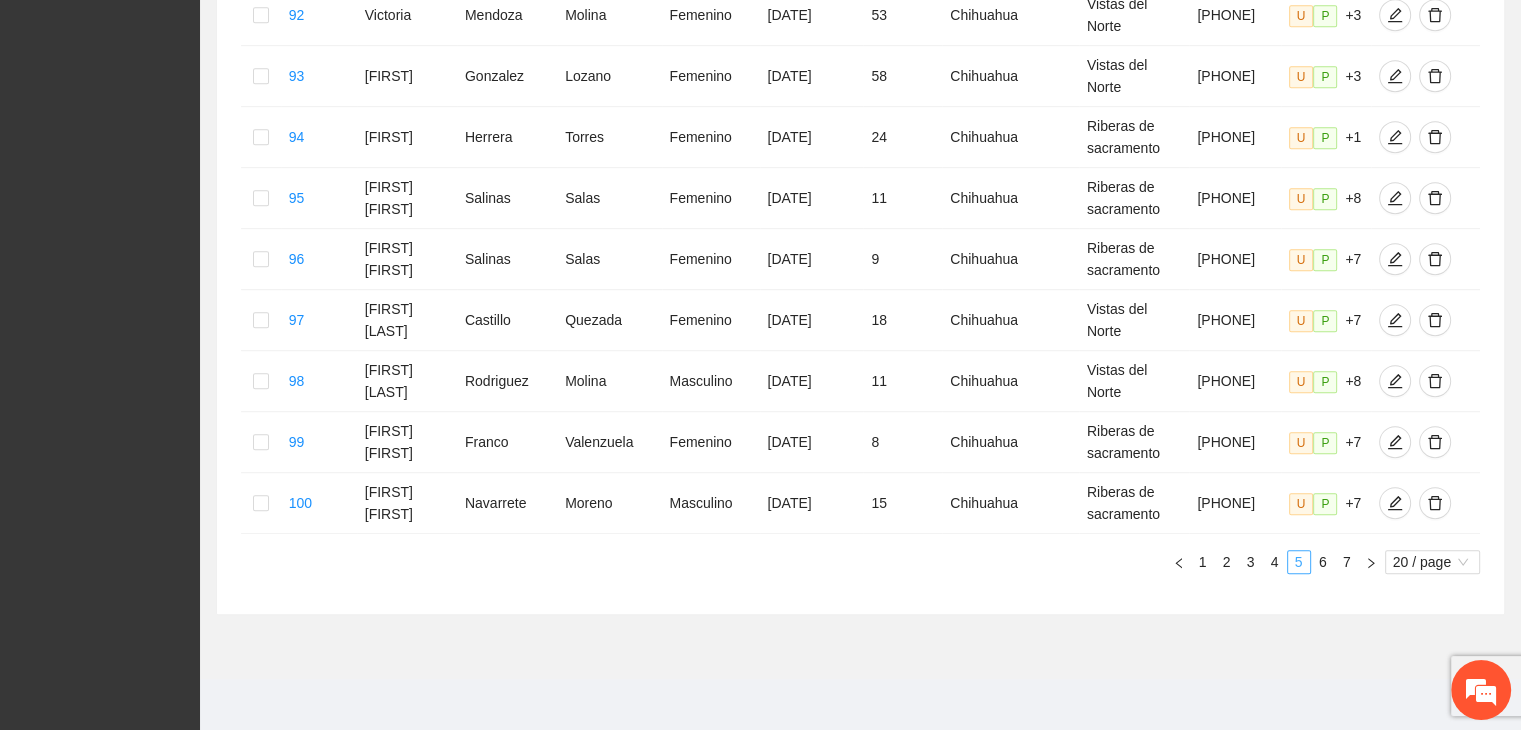 type 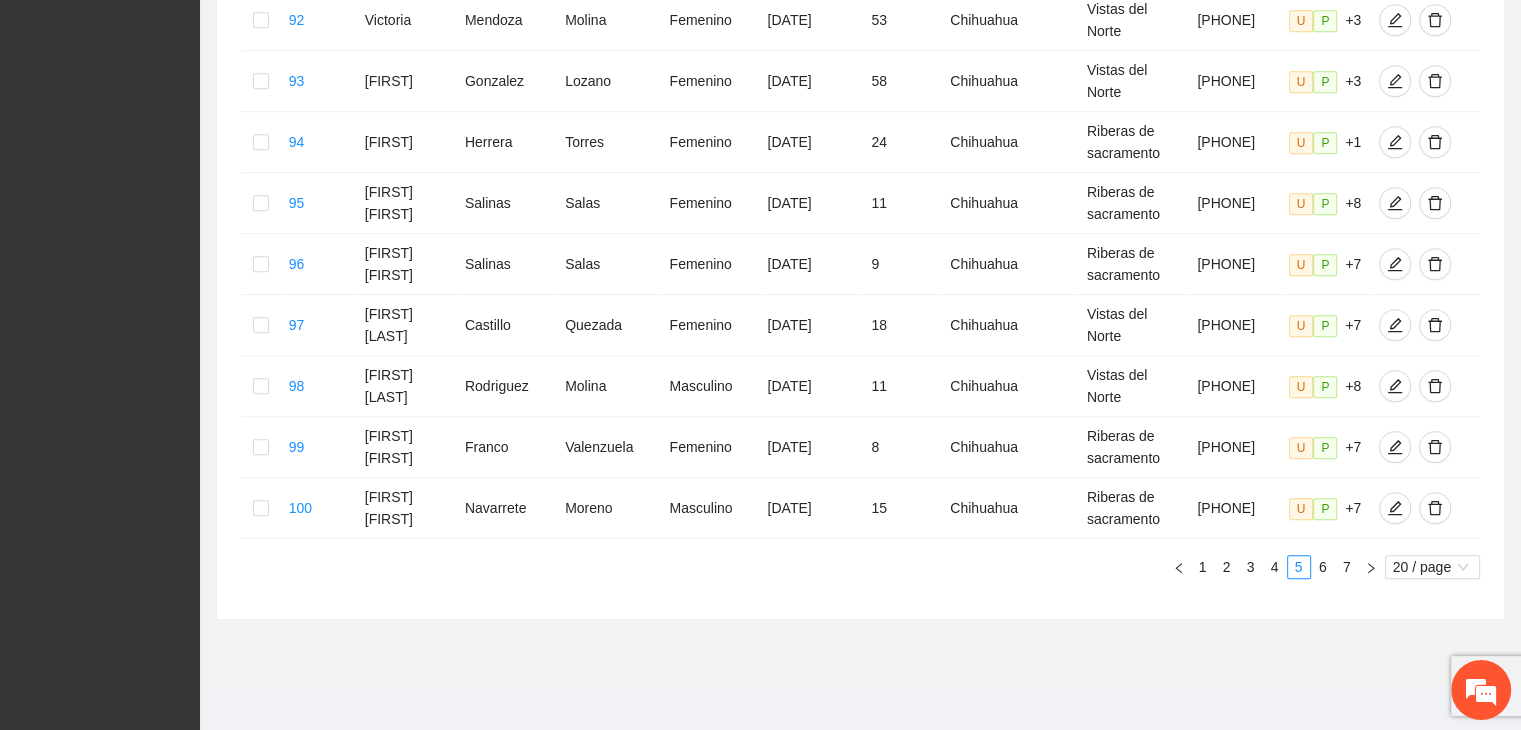 scroll, scrollTop: 1141, scrollLeft: 0, axis: vertical 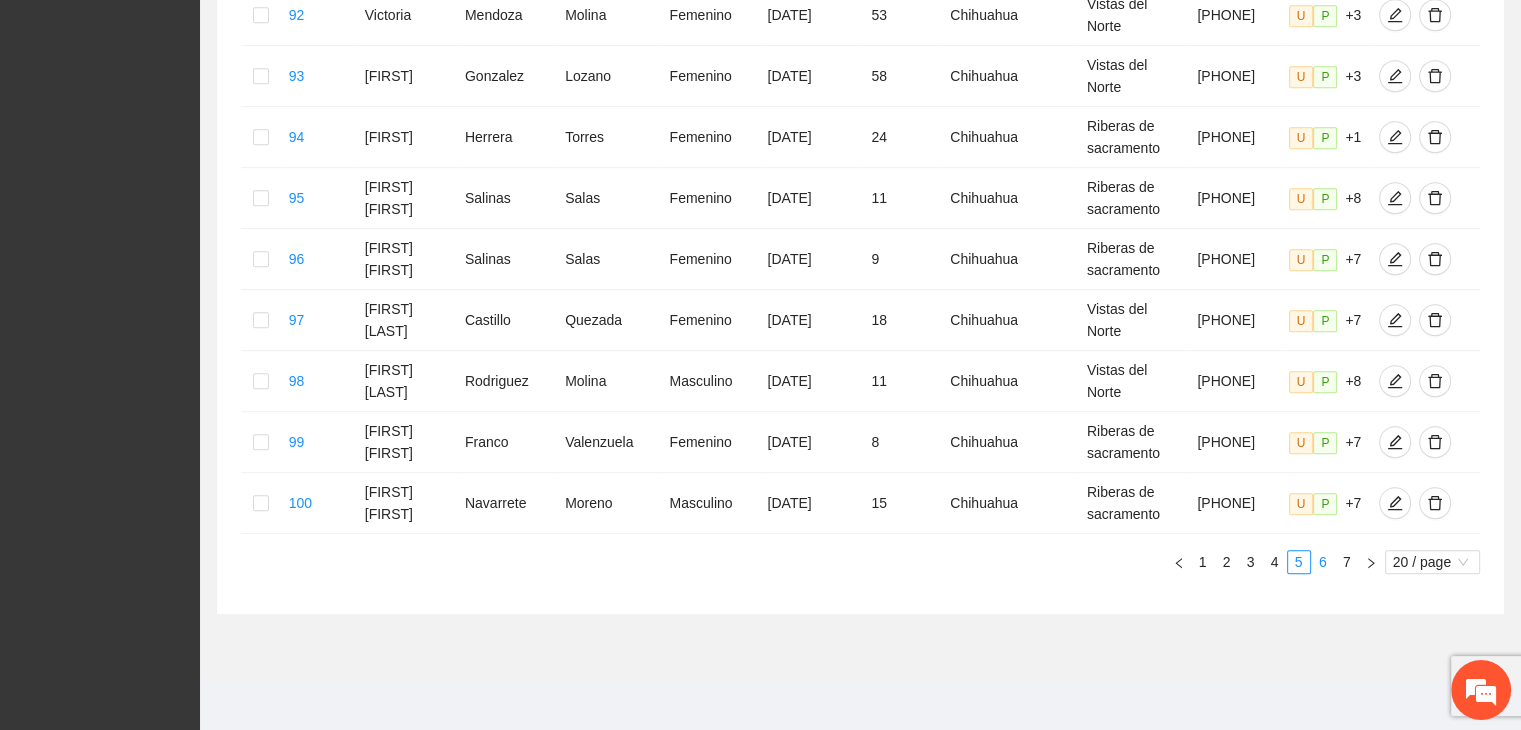 click on "6" at bounding box center [1323, 562] 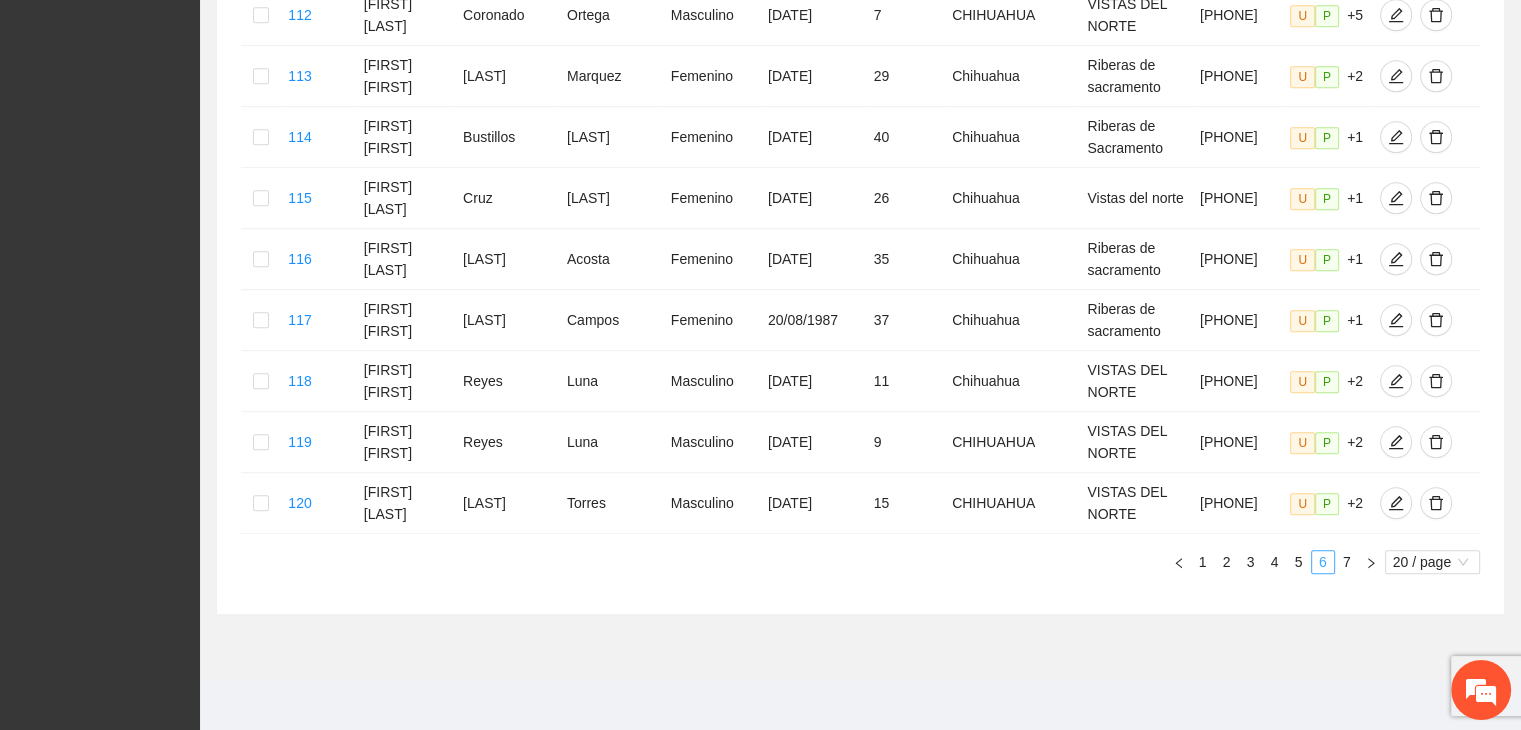 type 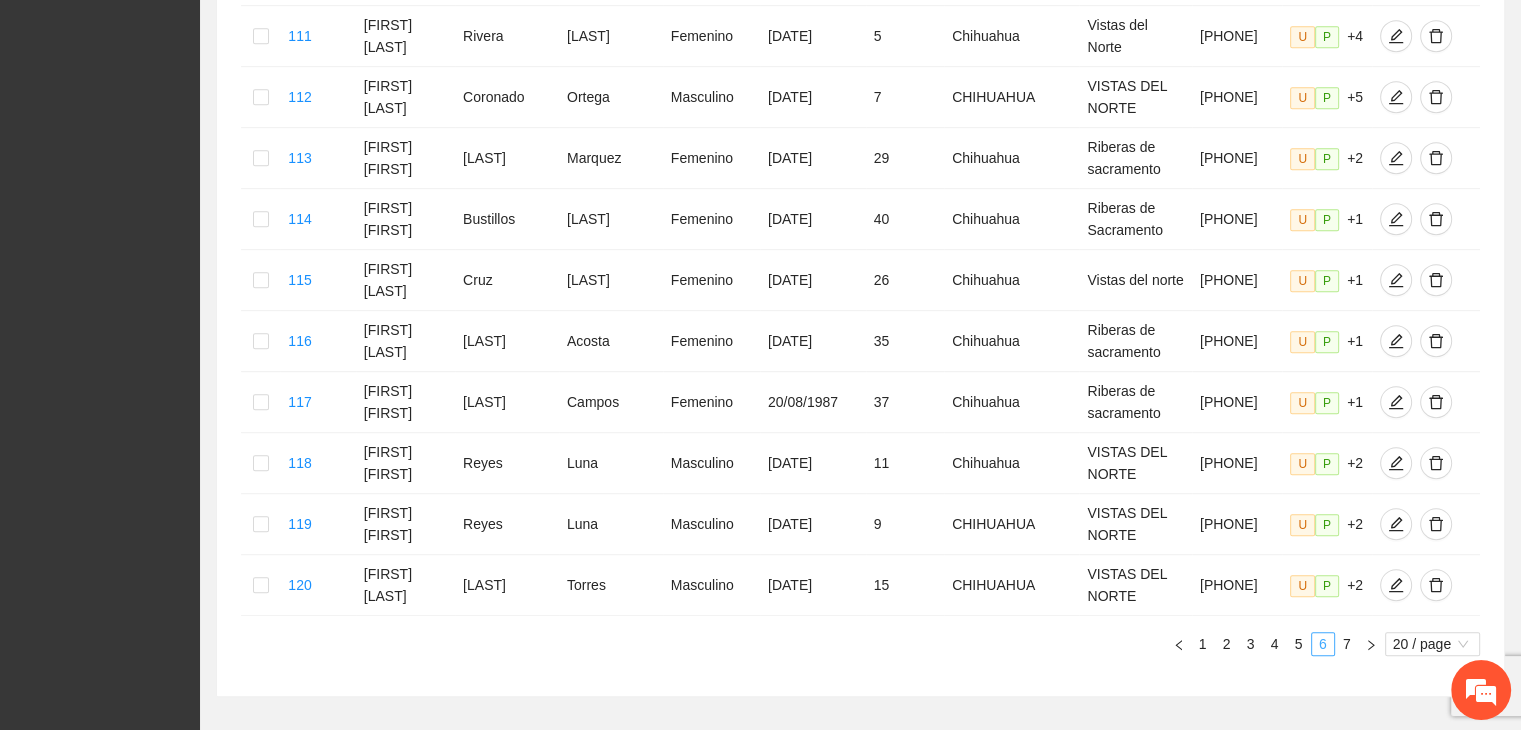 scroll, scrollTop: 1141, scrollLeft: 0, axis: vertical 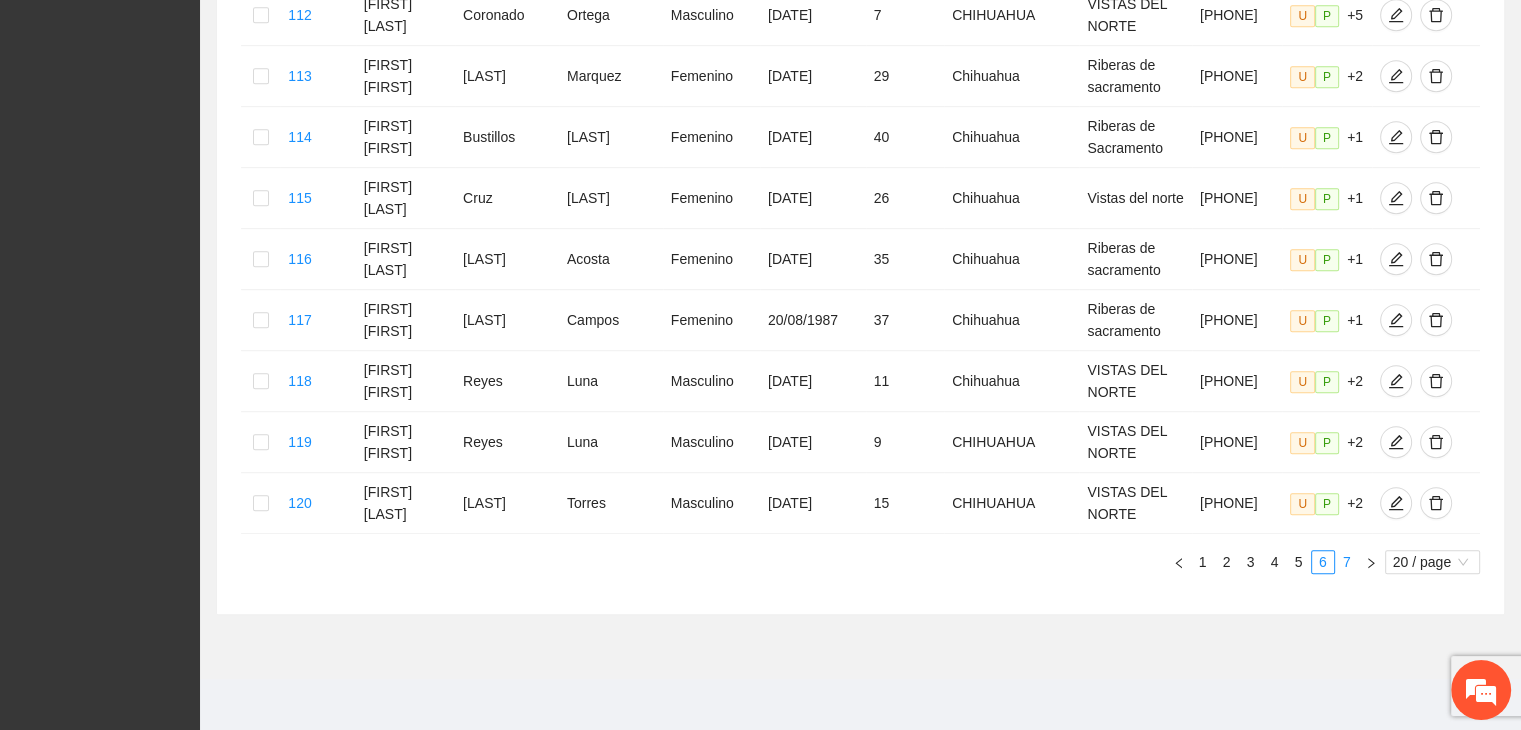 click on "7" at bounding box center (1347, 562) 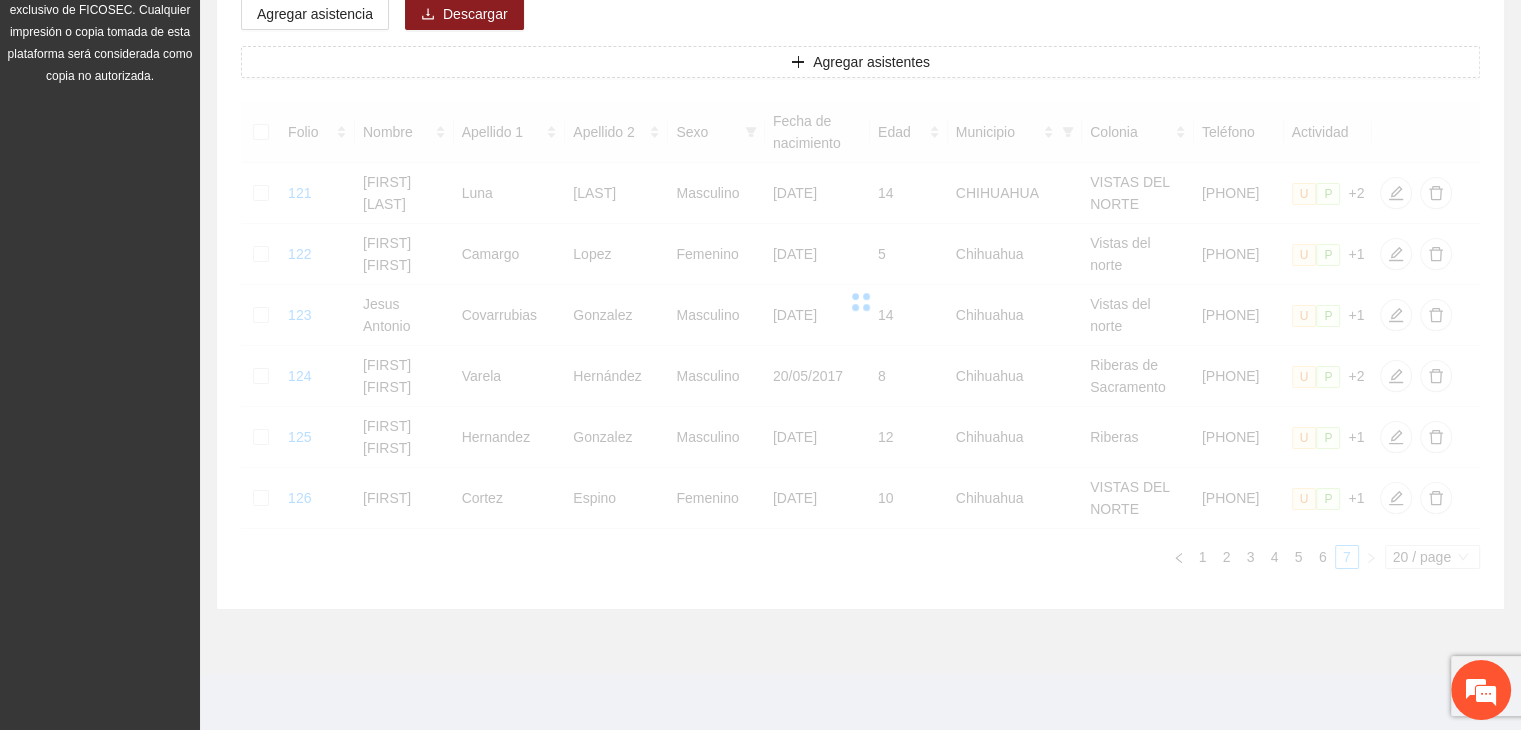 scroll, scrollTop: 290, scrollLeft: 0, axis: vertical 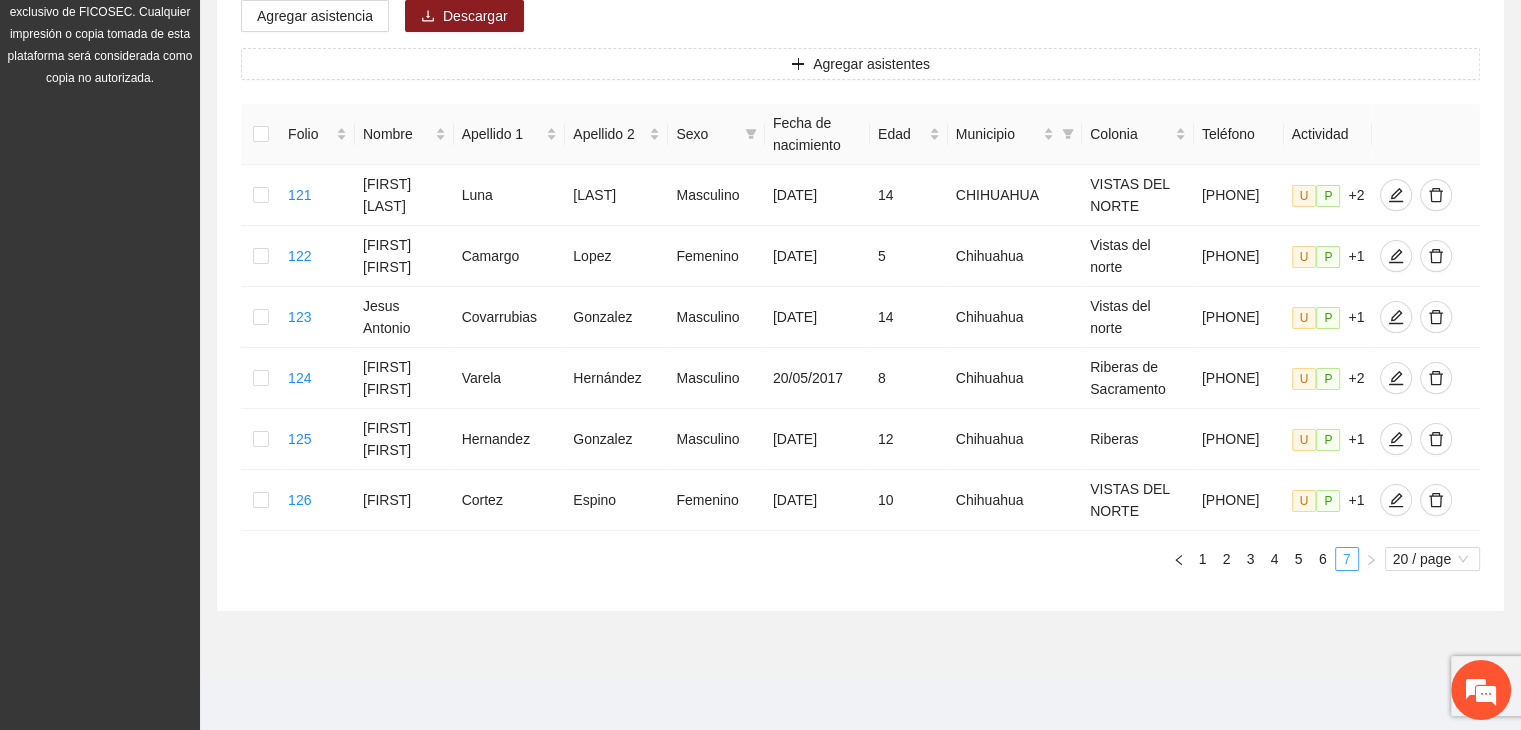 type 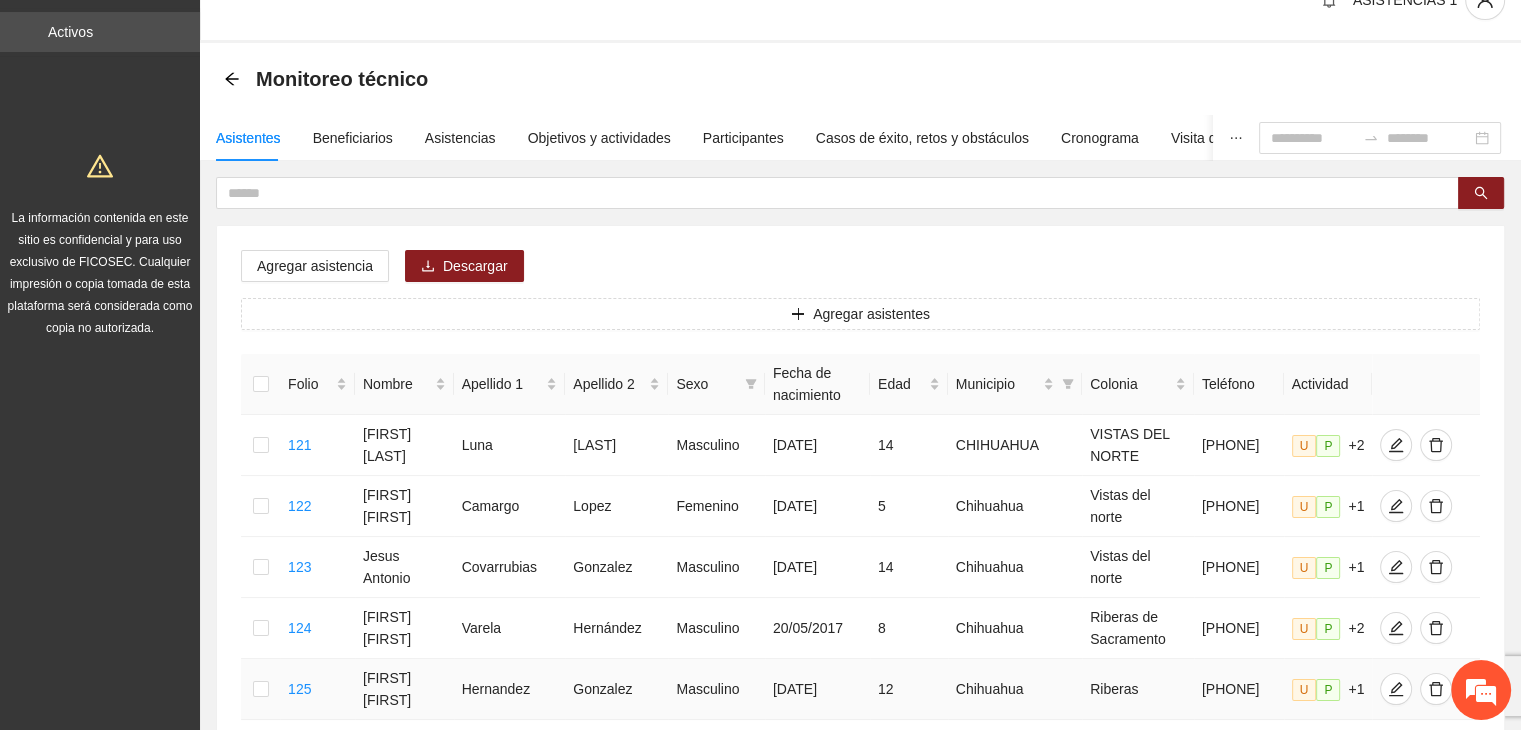 scroll, scrollTop: 10, scrollLeft: 0, axis: vertical 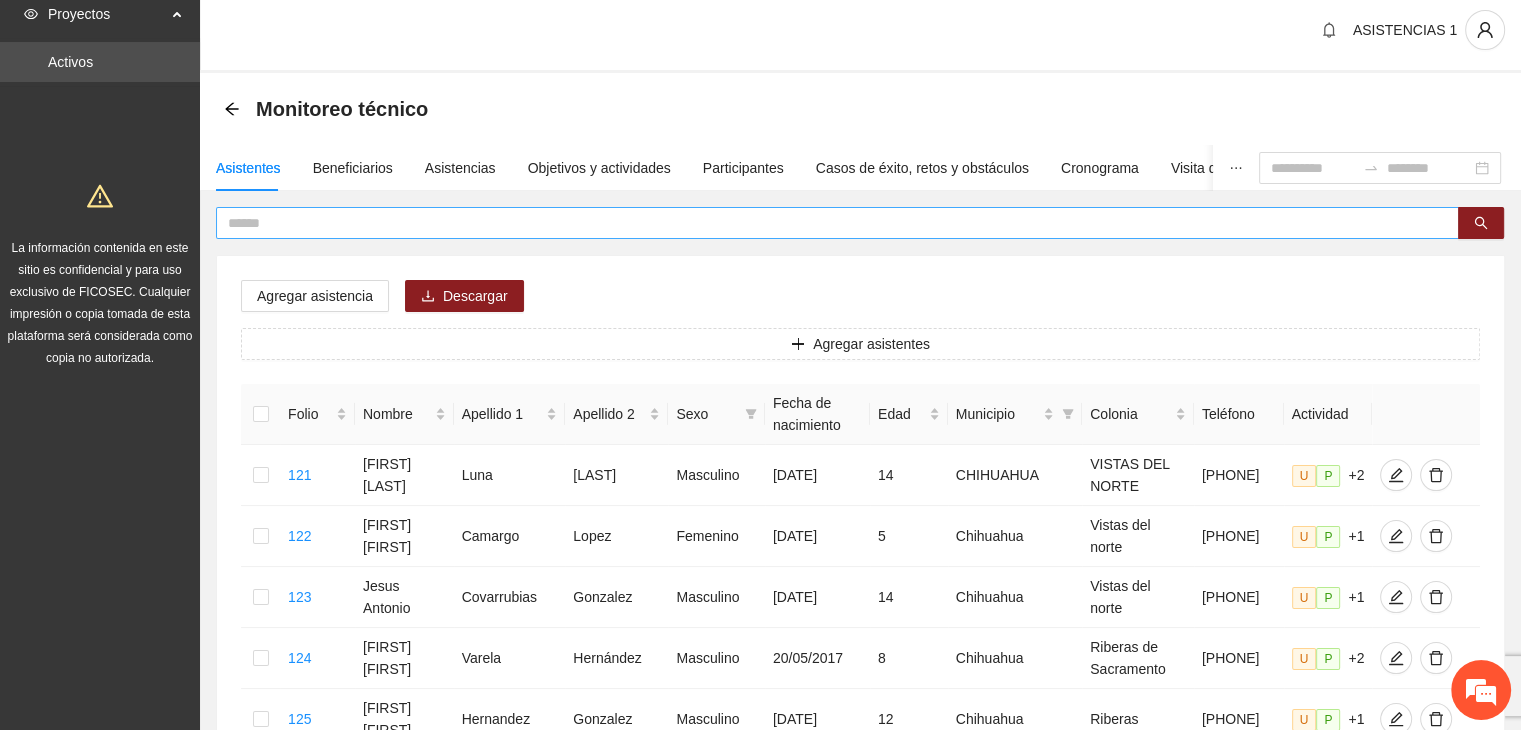 click at bounding box center (829, 223) 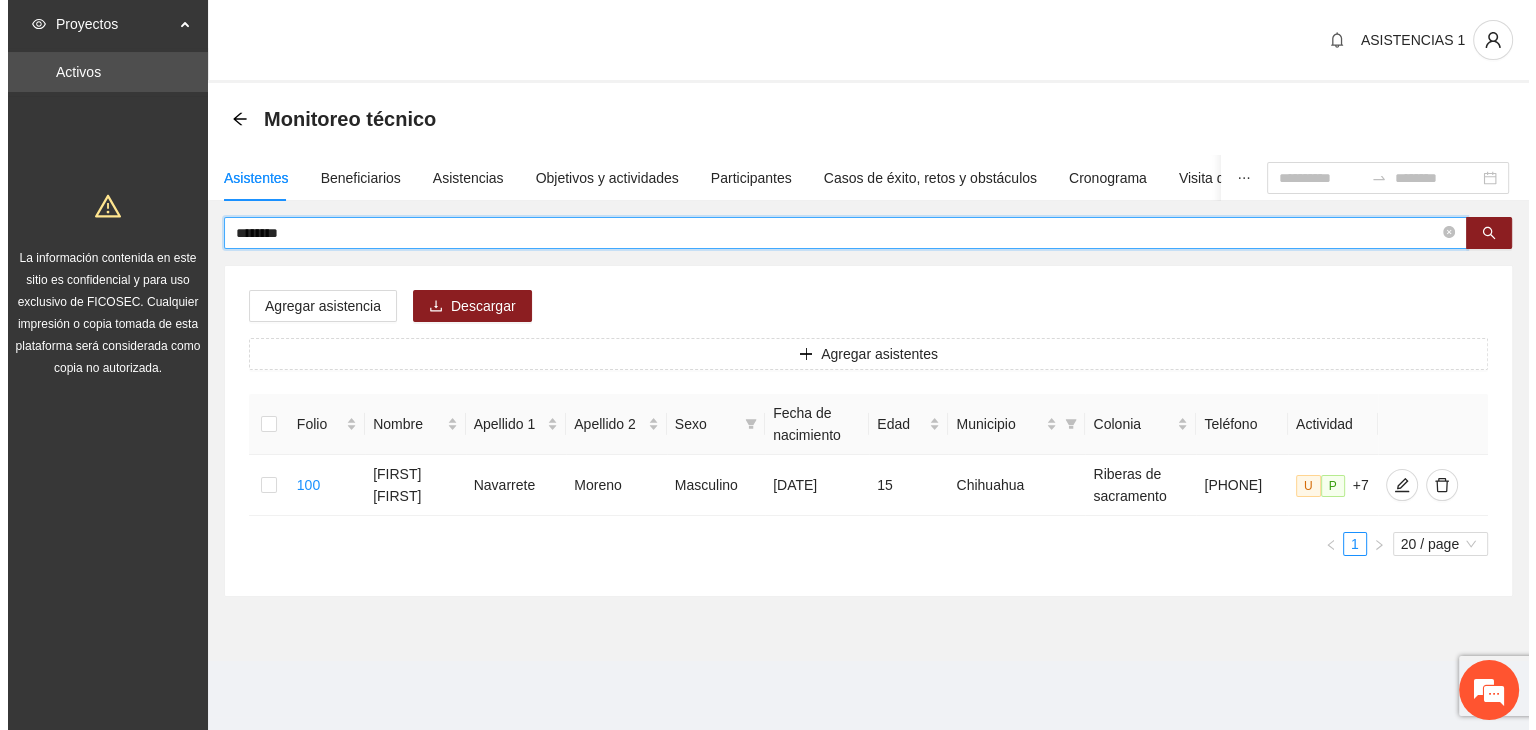 scroll, scrollTop: 0, scrollLeft: 0, axis: both 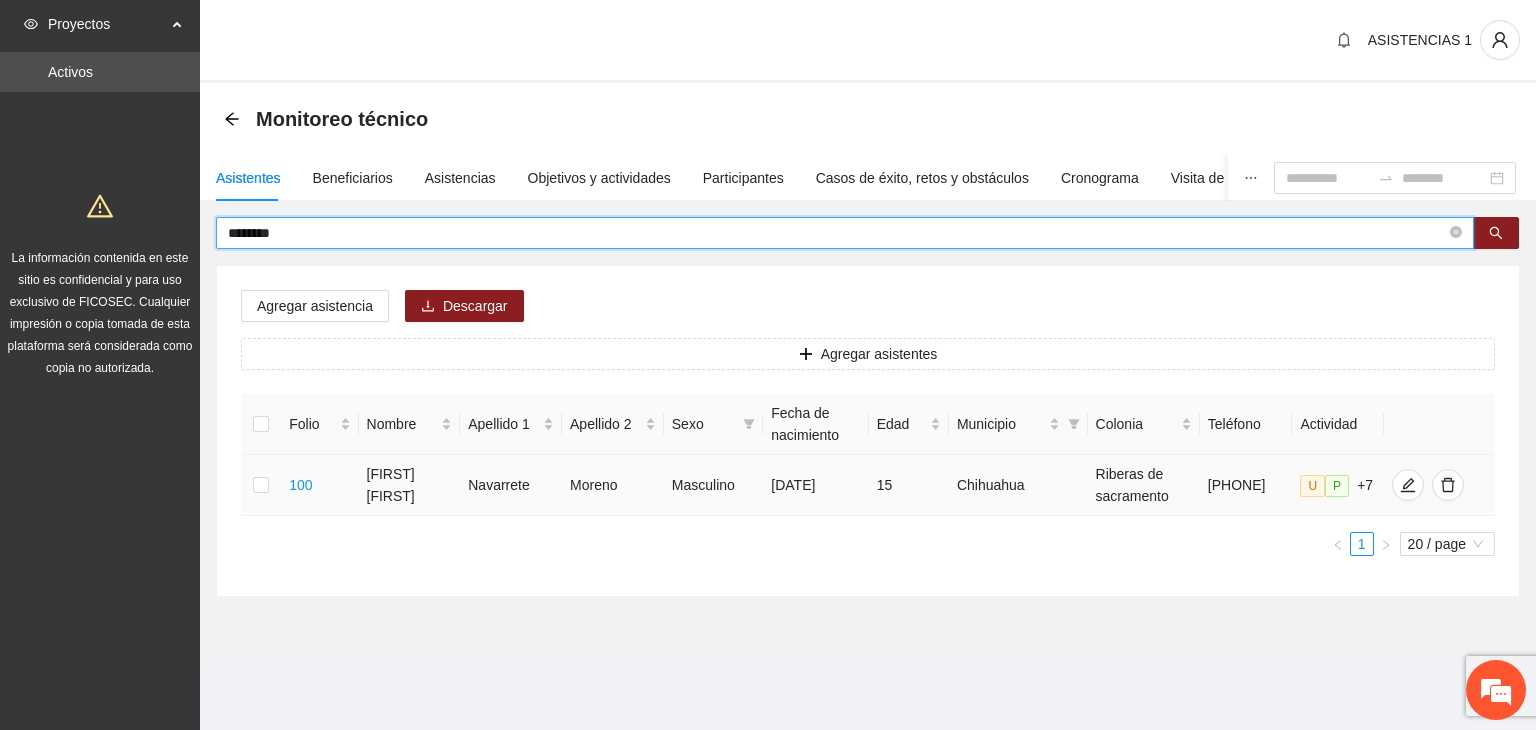 type on "********" 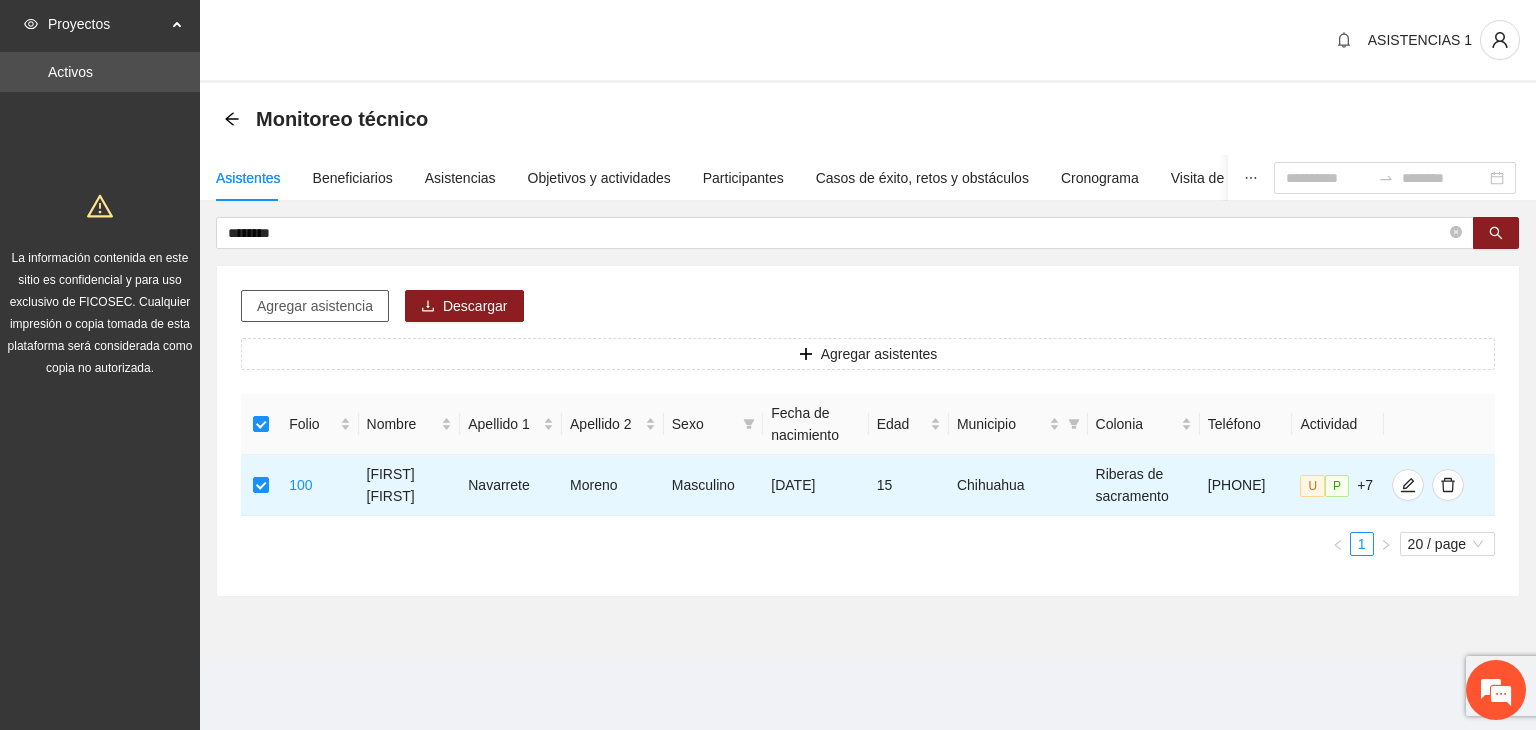click on "Agregar asistencia" at bounding box center (315, 306) 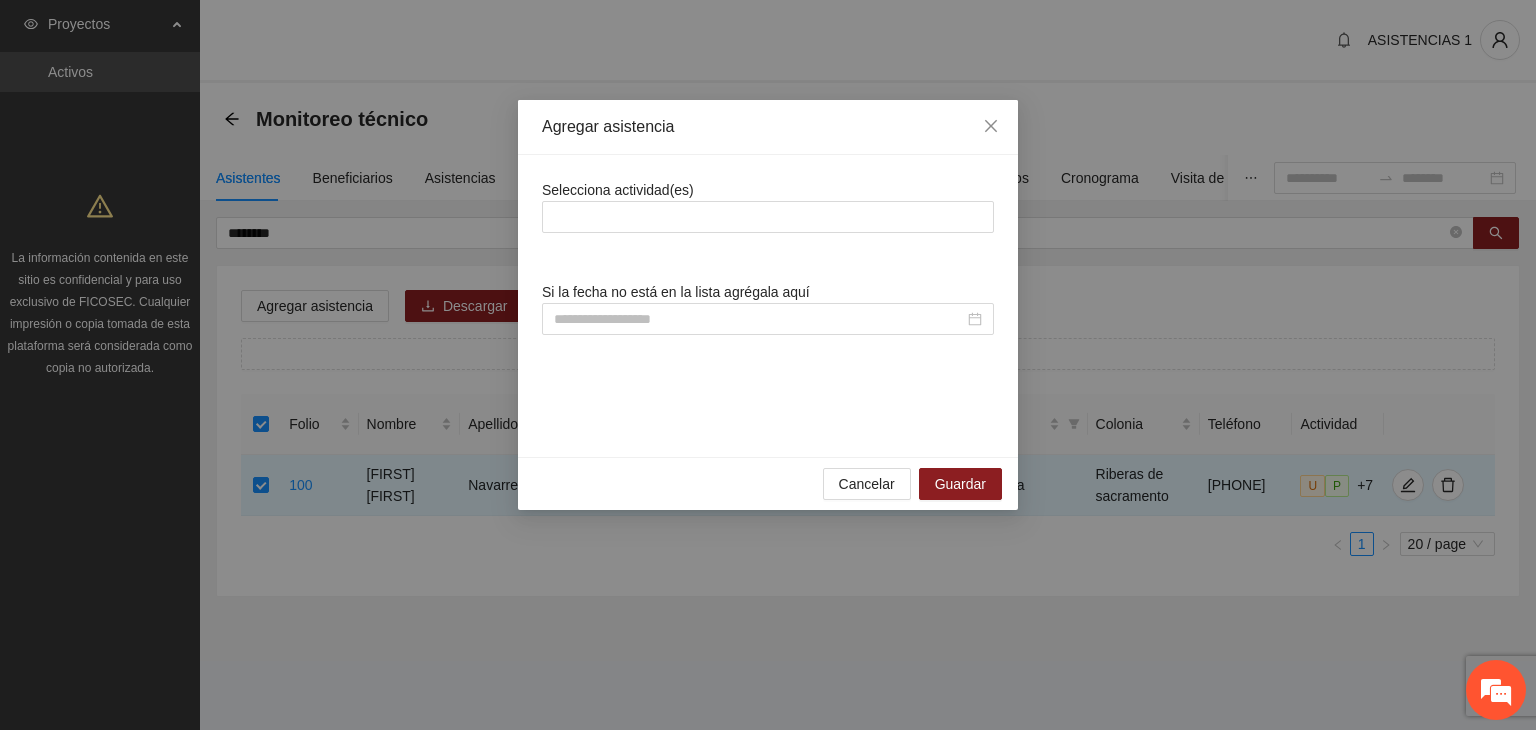 click on "Selecciona actividad(es)" at bounding box center (618, 190) 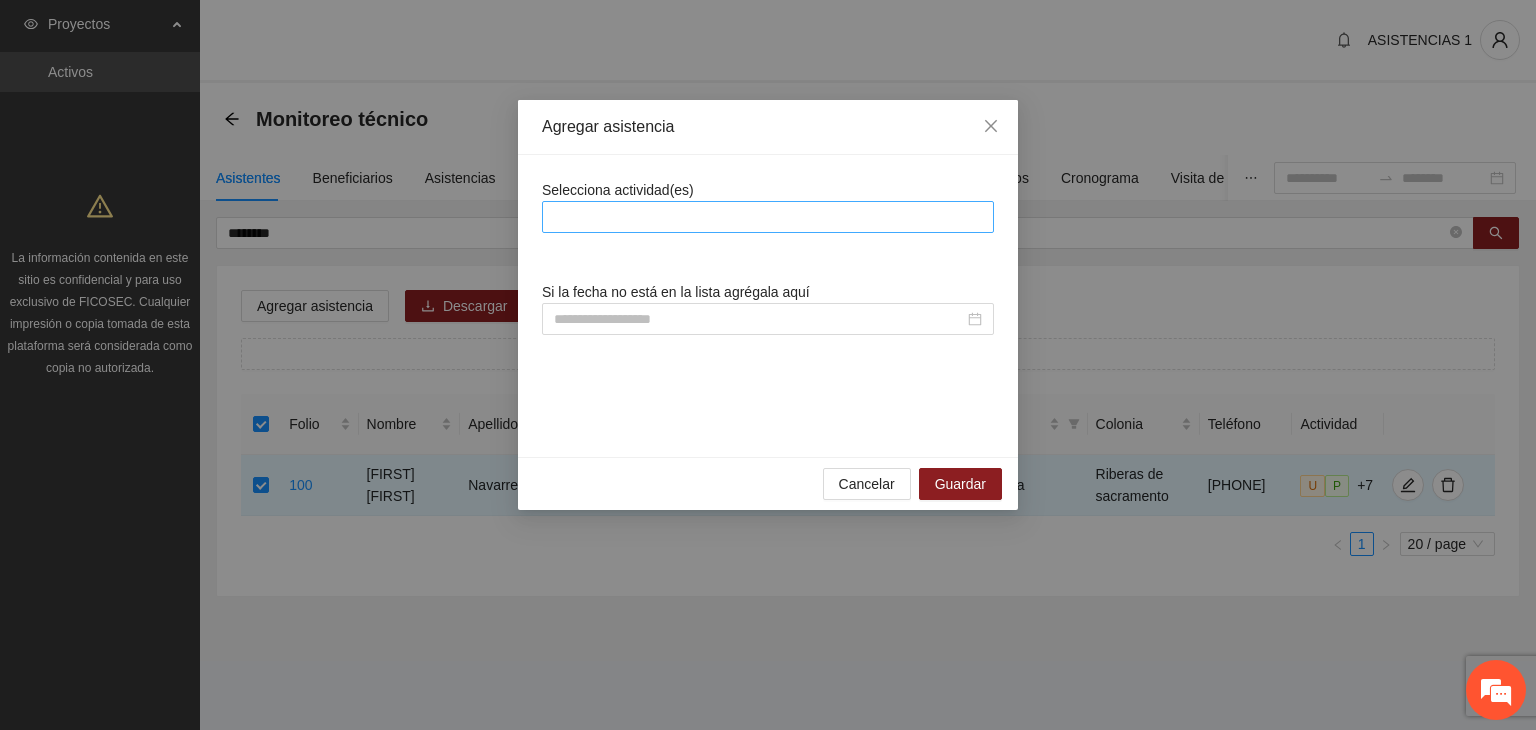 click at bounding box center [768, 217] 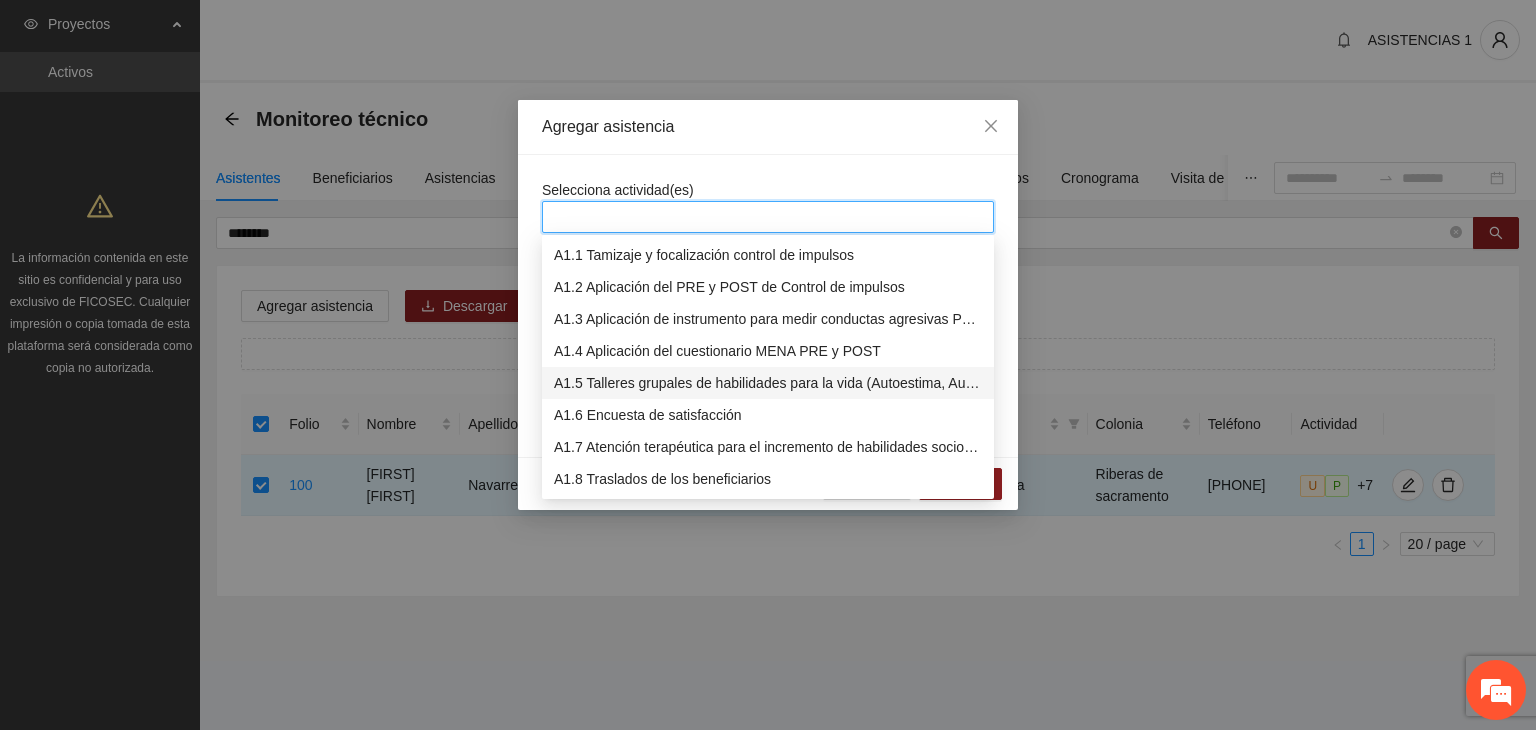 click on "A1.5 Talleres grupales de habilidades para la vida (Autoestima, Autoconocimiento, Manejo de emociones, Relaciones interpersonales, Toma de decisiones y Resolución de conflictos)." at bounding box center (768, 383) 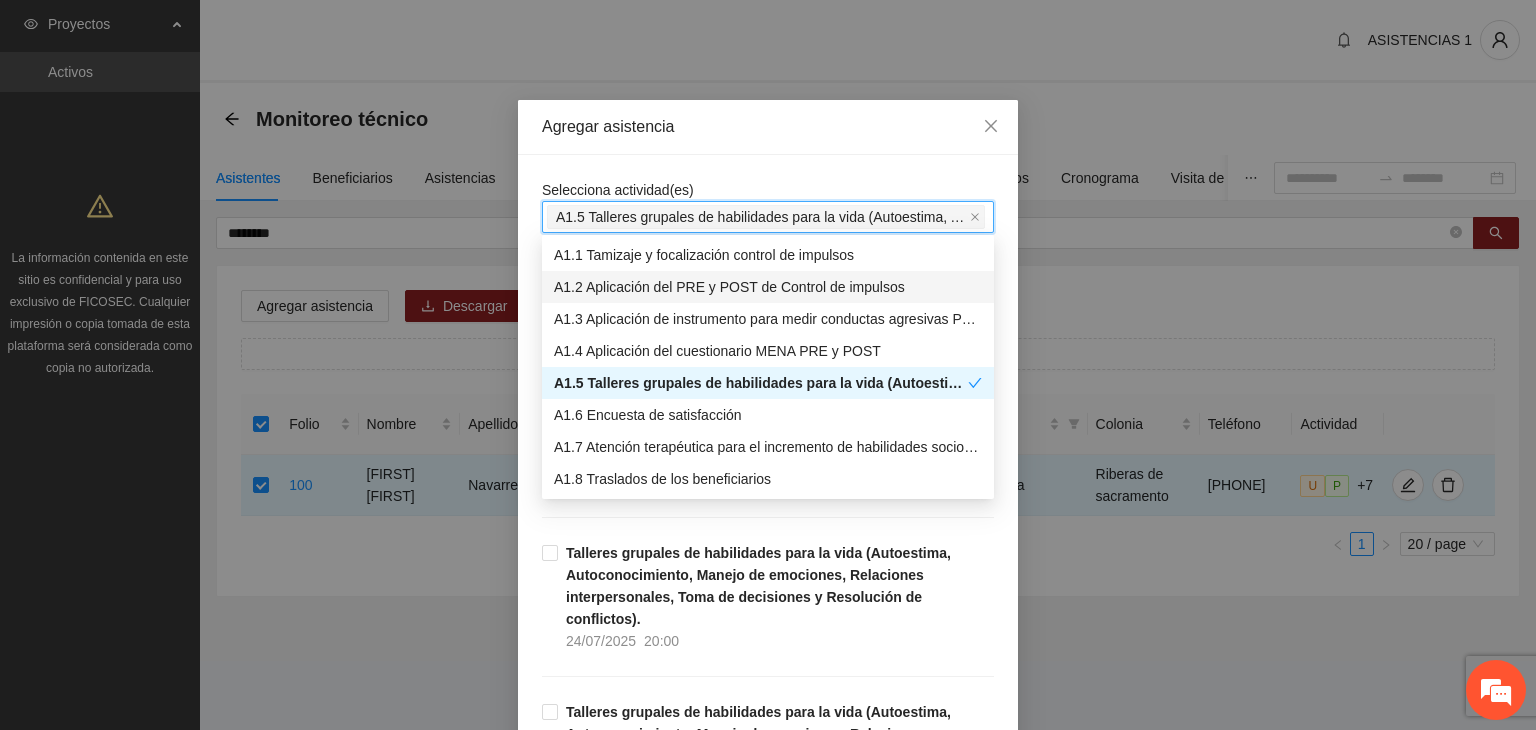 click on "Agregar asistencia" at bounding box center (768, 127) 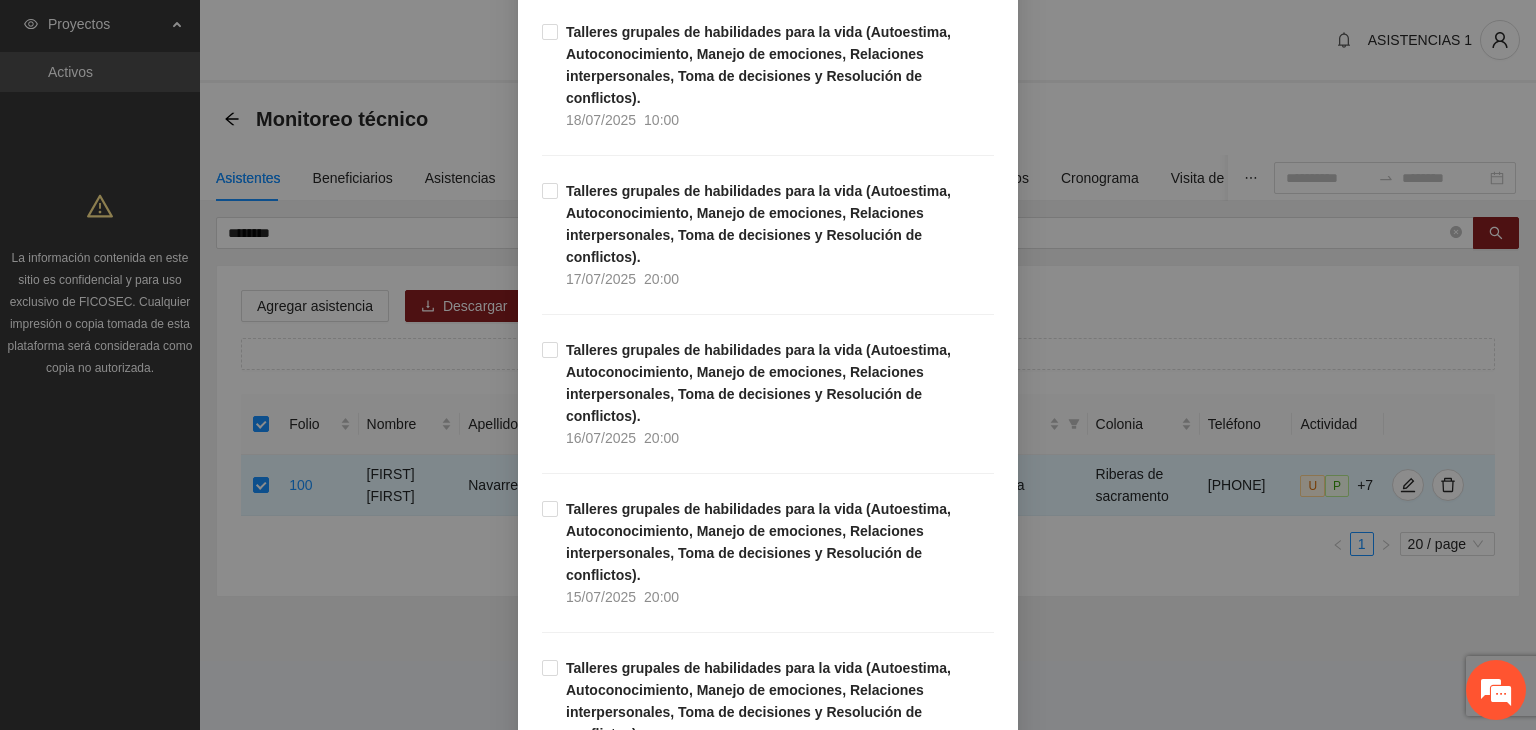 scroll, scrollTop: 1160, scrollLeft: 0, axis: vertical 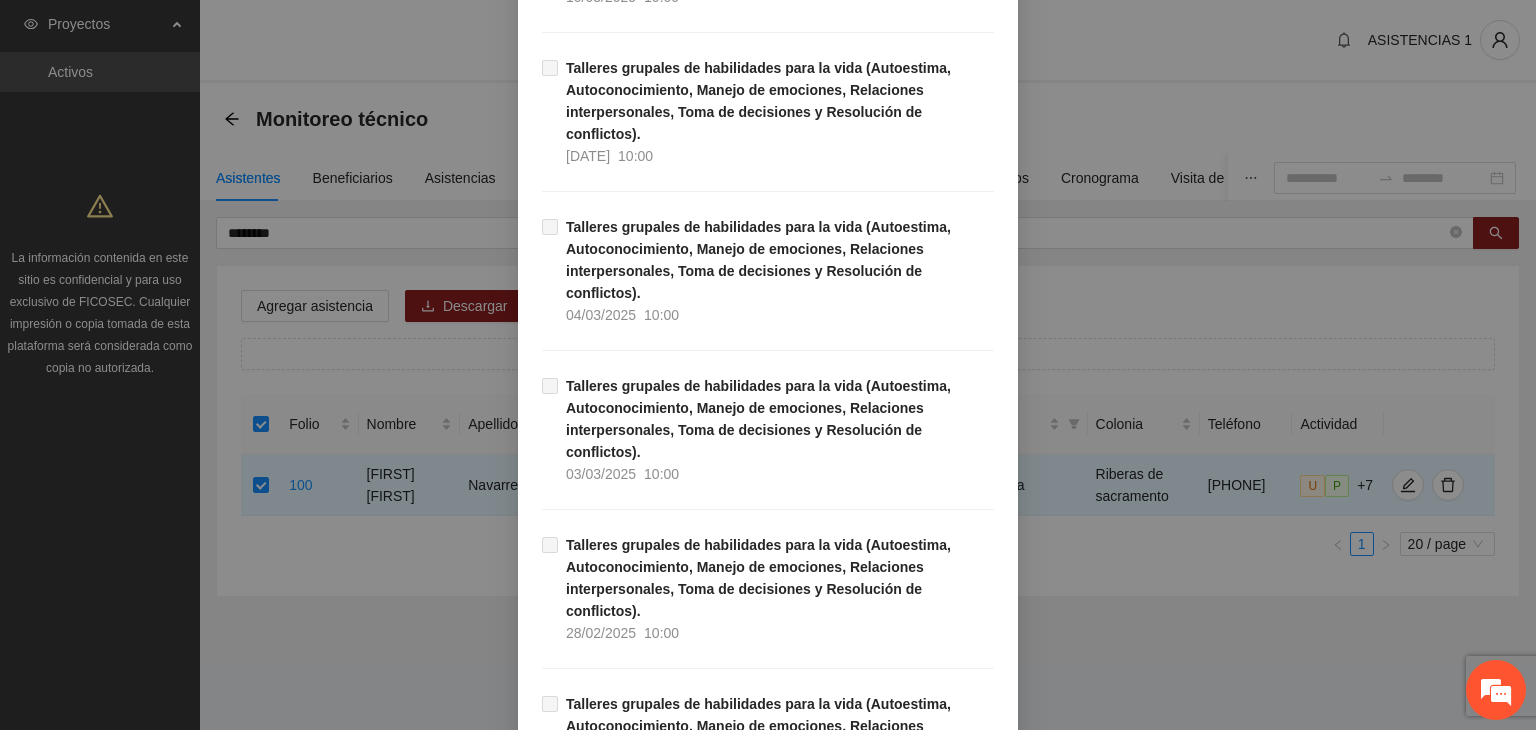 click on "Guardar" at bounding box center [960, 2701] 